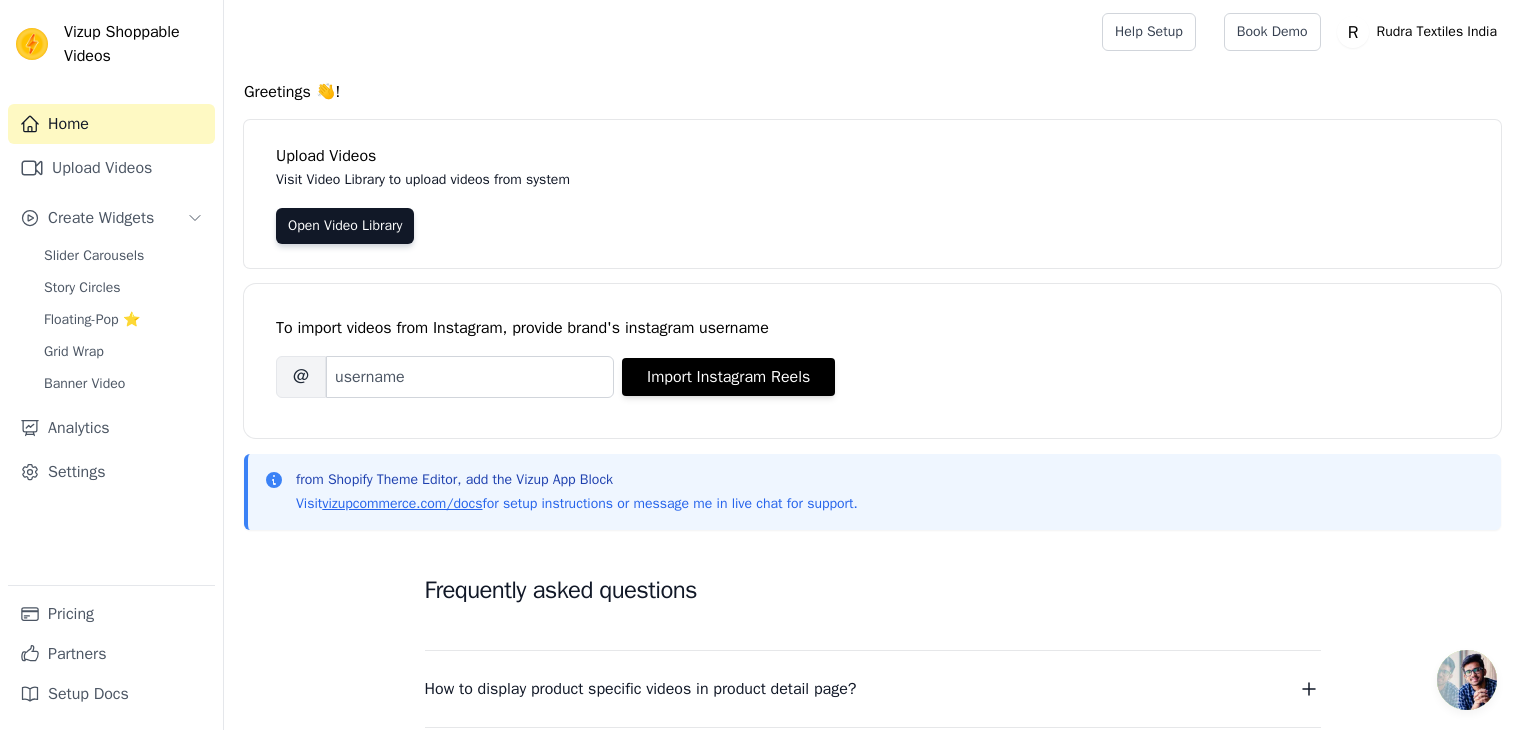 scroll, scrollTop: 0, scrollLeft: 0, axis: both 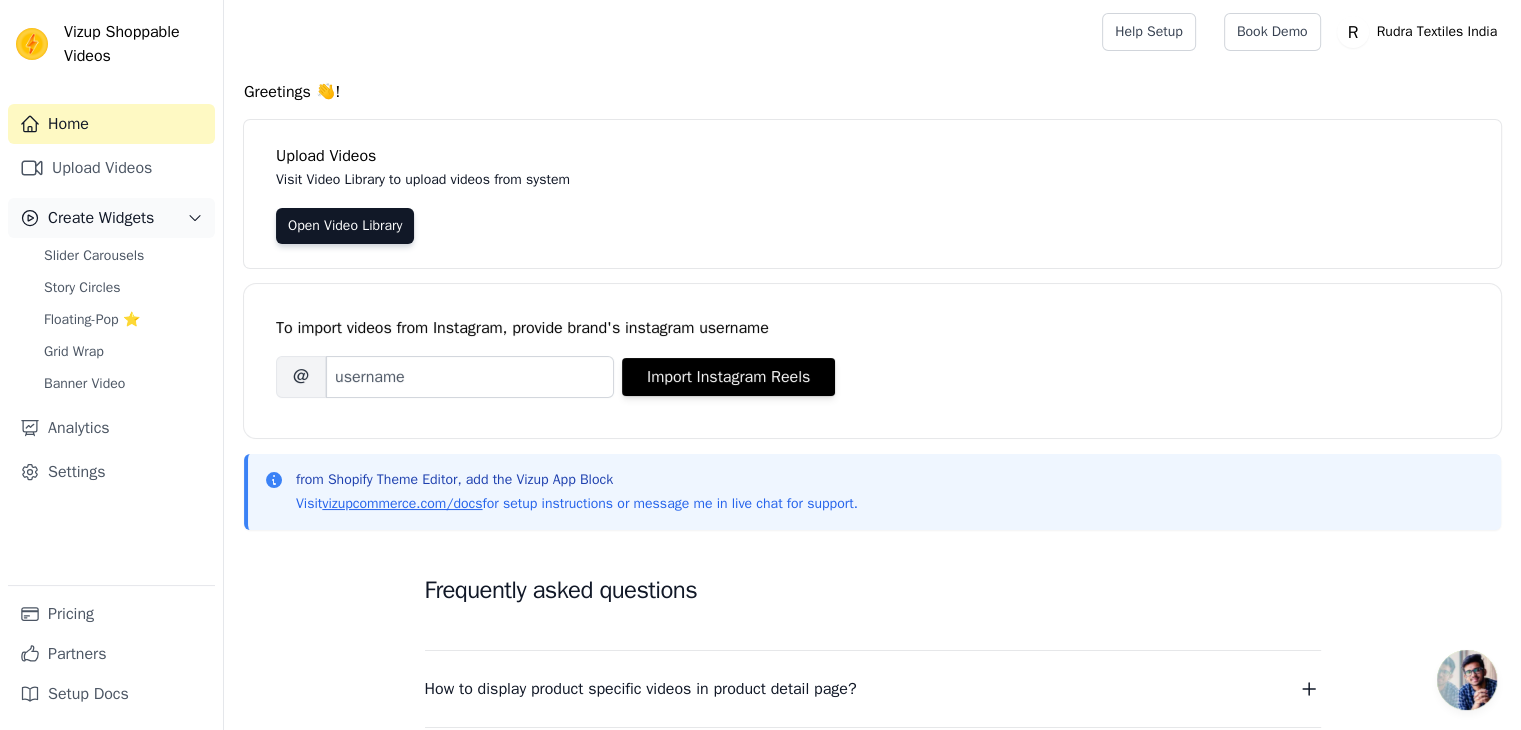click on "Create Widgets" at bounding box center (101, 218) 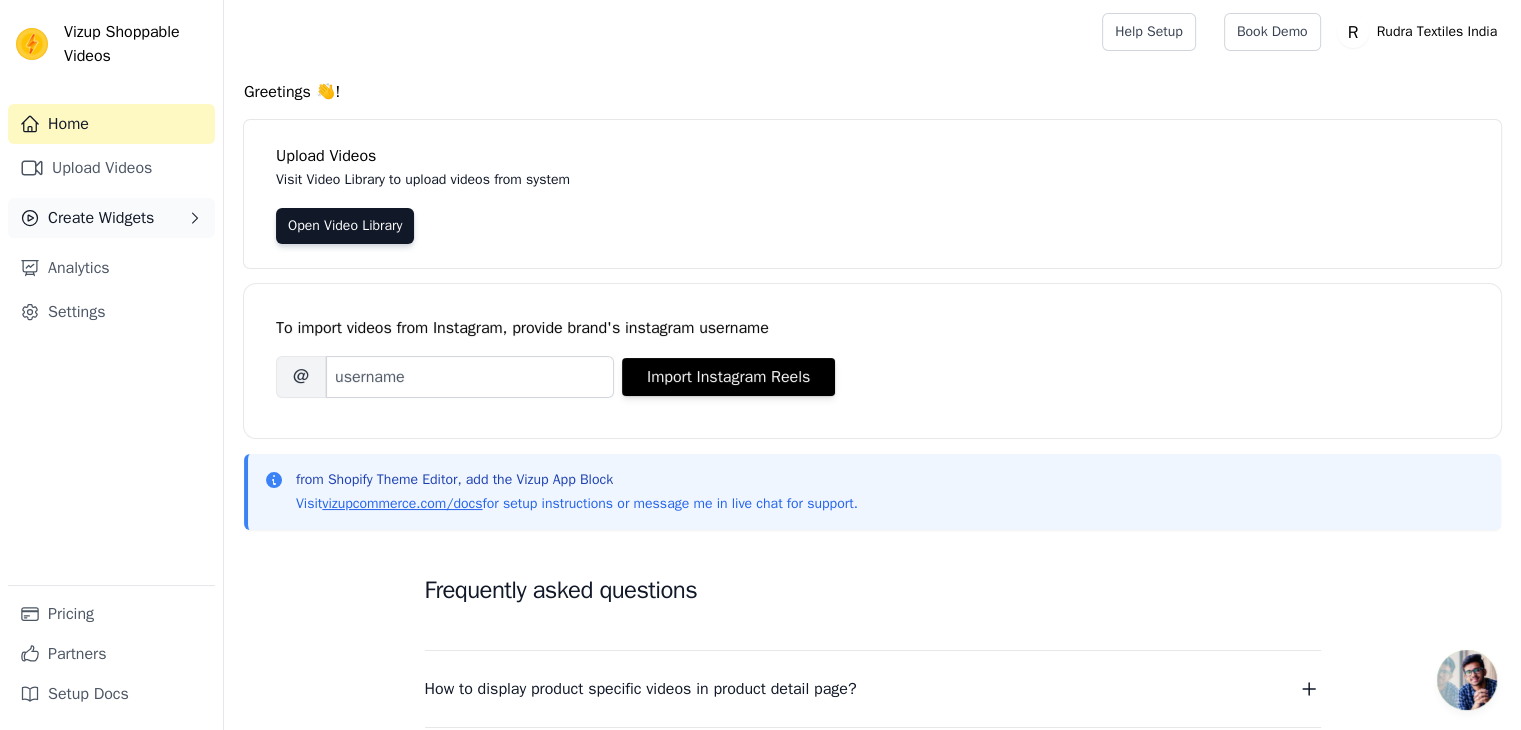 click on "Create Widgets" at bounding box center (101, 218) 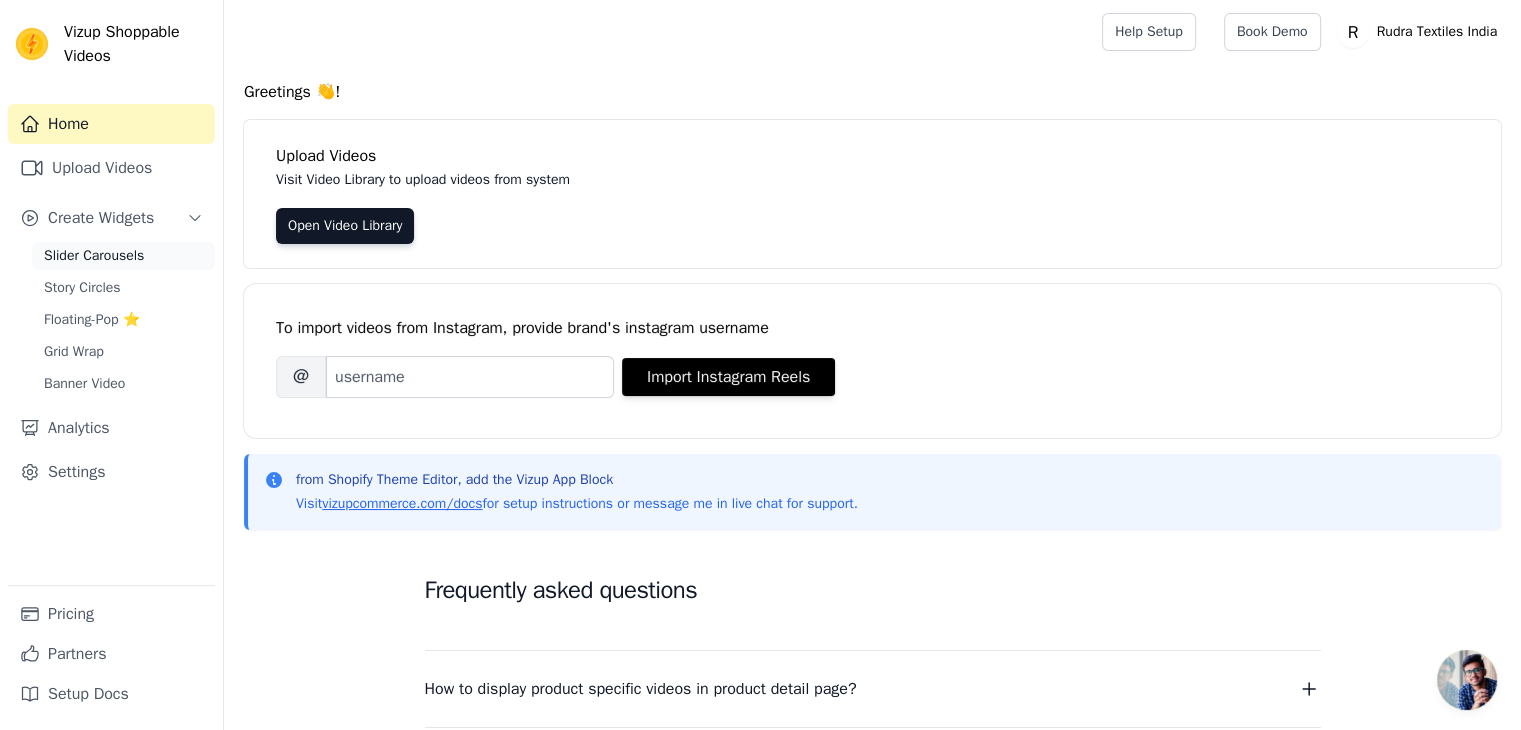 click on "Slider Carousels" at bounding box center [123, 256] 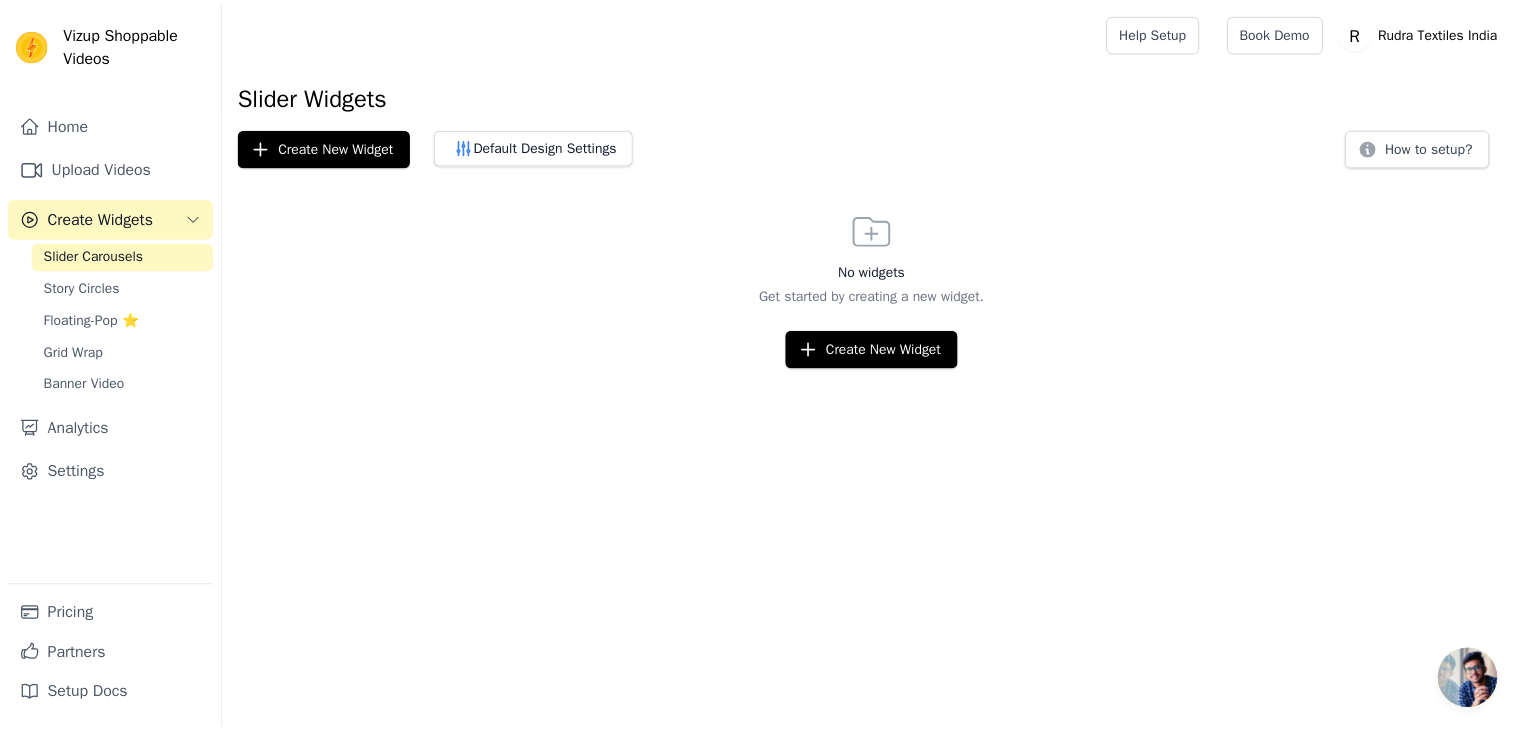 scroll, scrollTop: 0, scrollLeft: 0, axis: both 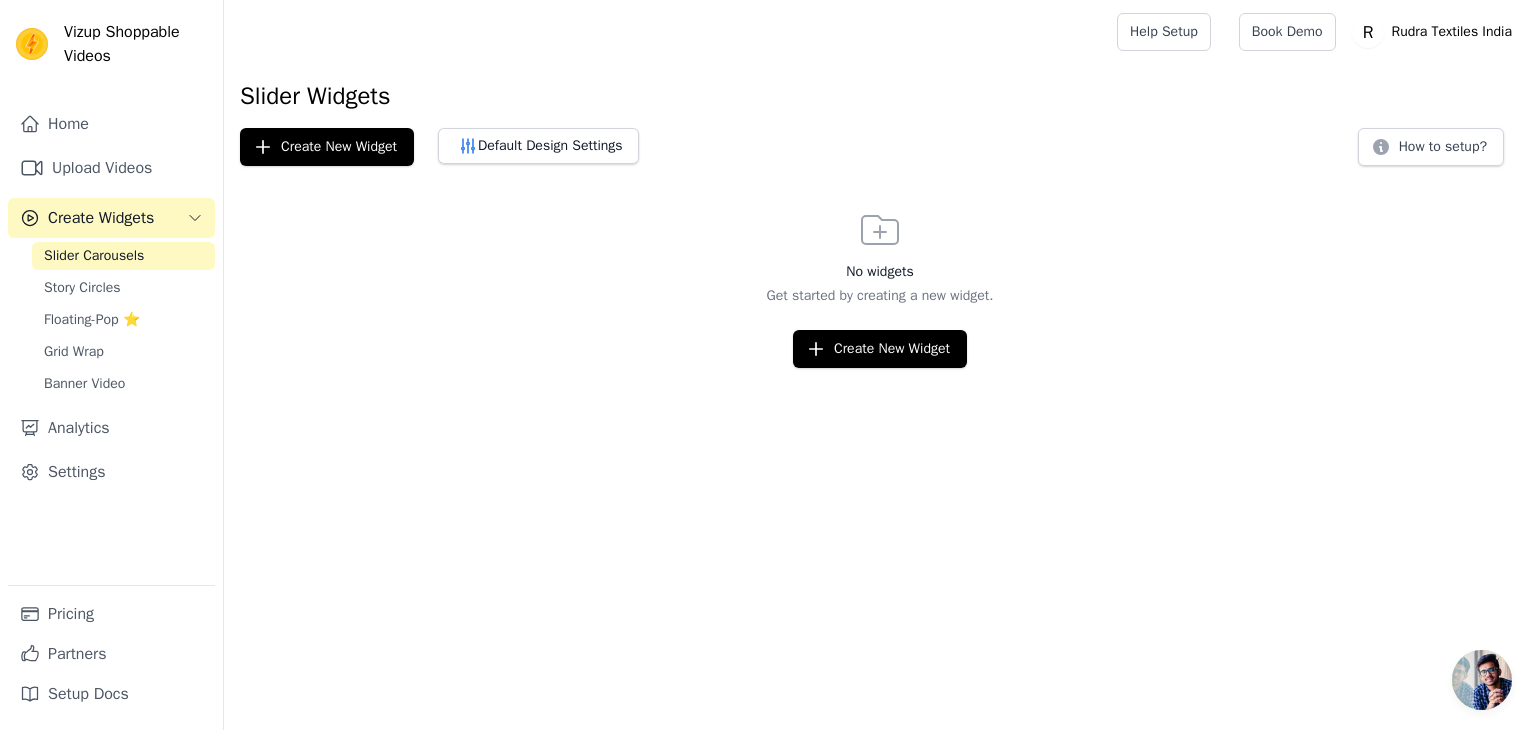 click on "Create Widgets" at bounding box center [101, 218] 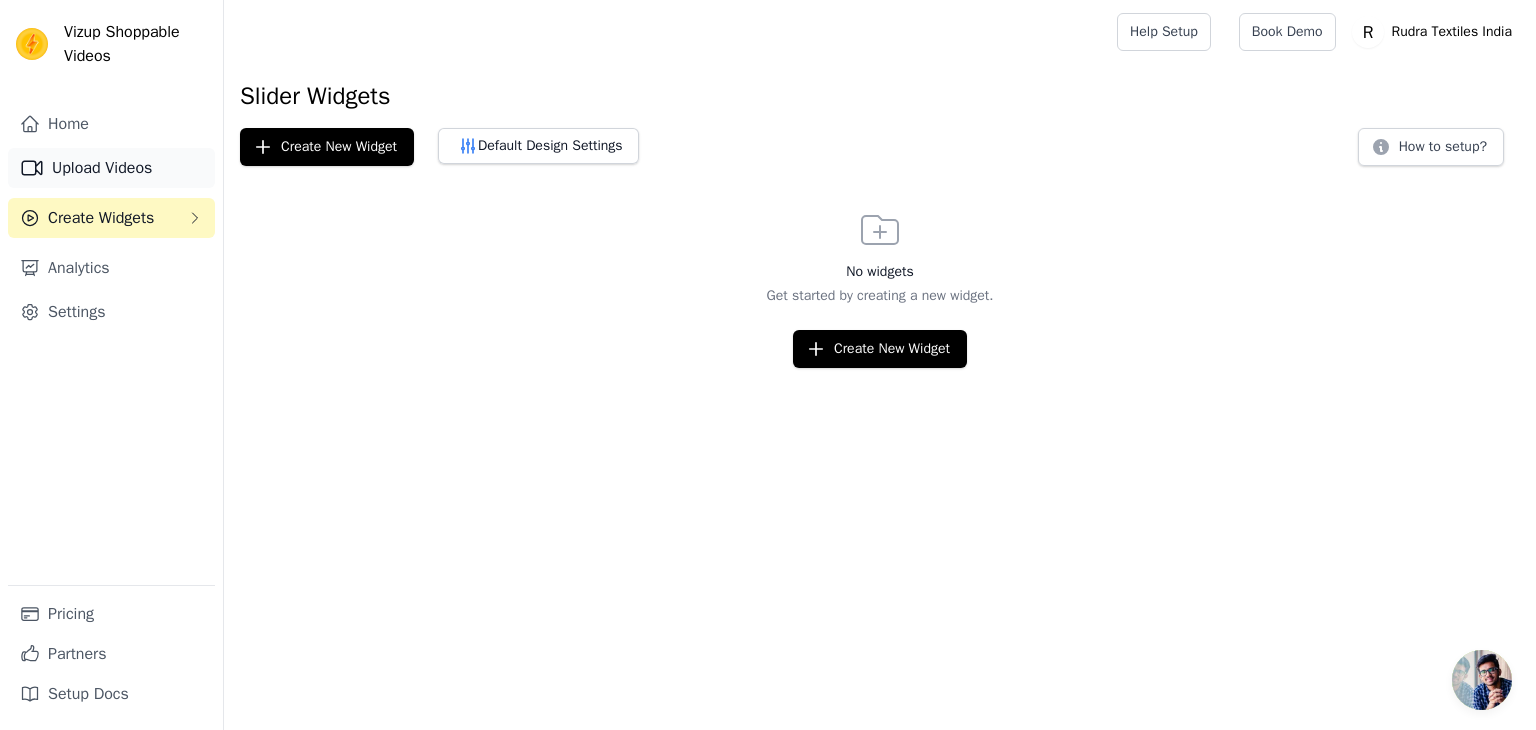 click on "Upload Videos" at bounding box center [111, 168] 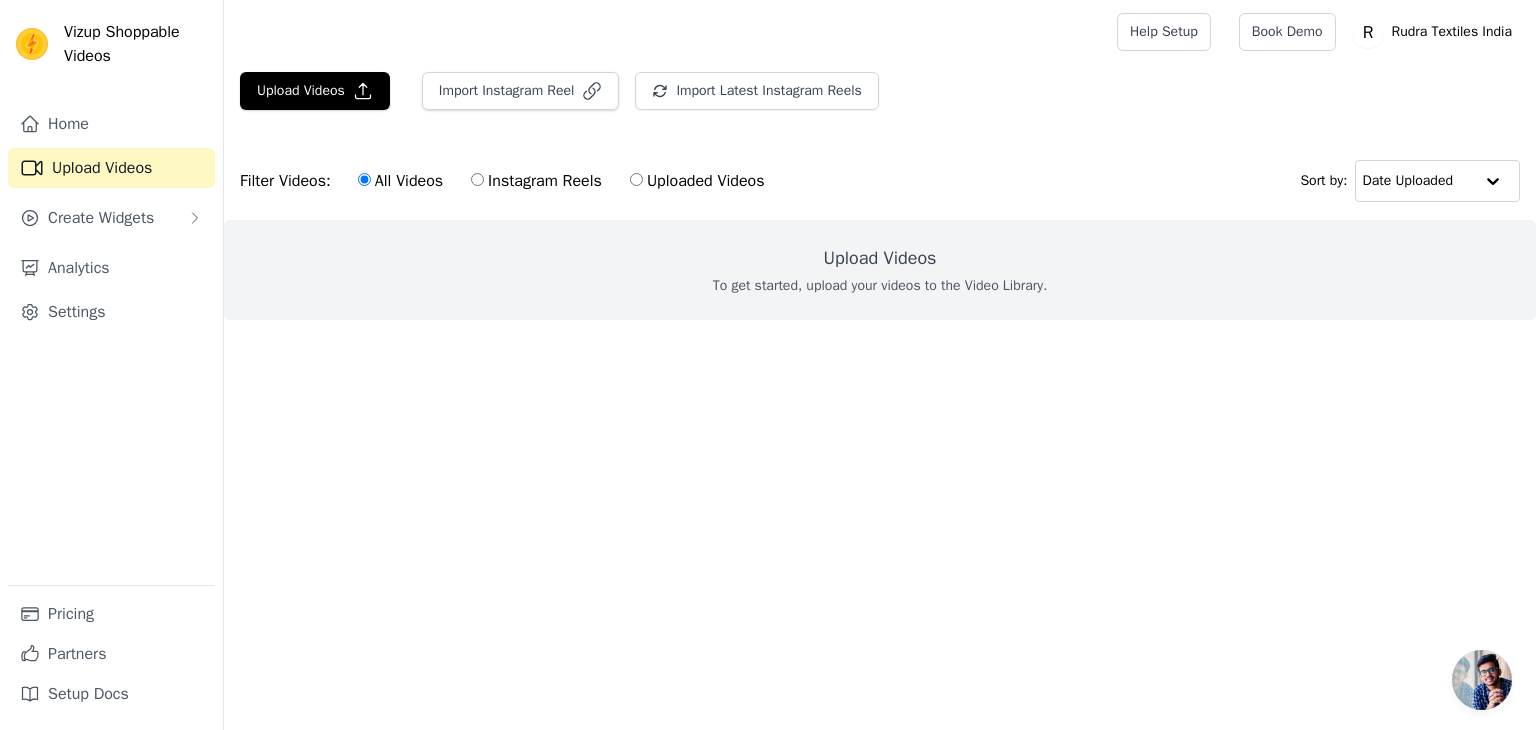 click on "Instagram Reels" at bounding box center [477, 179] 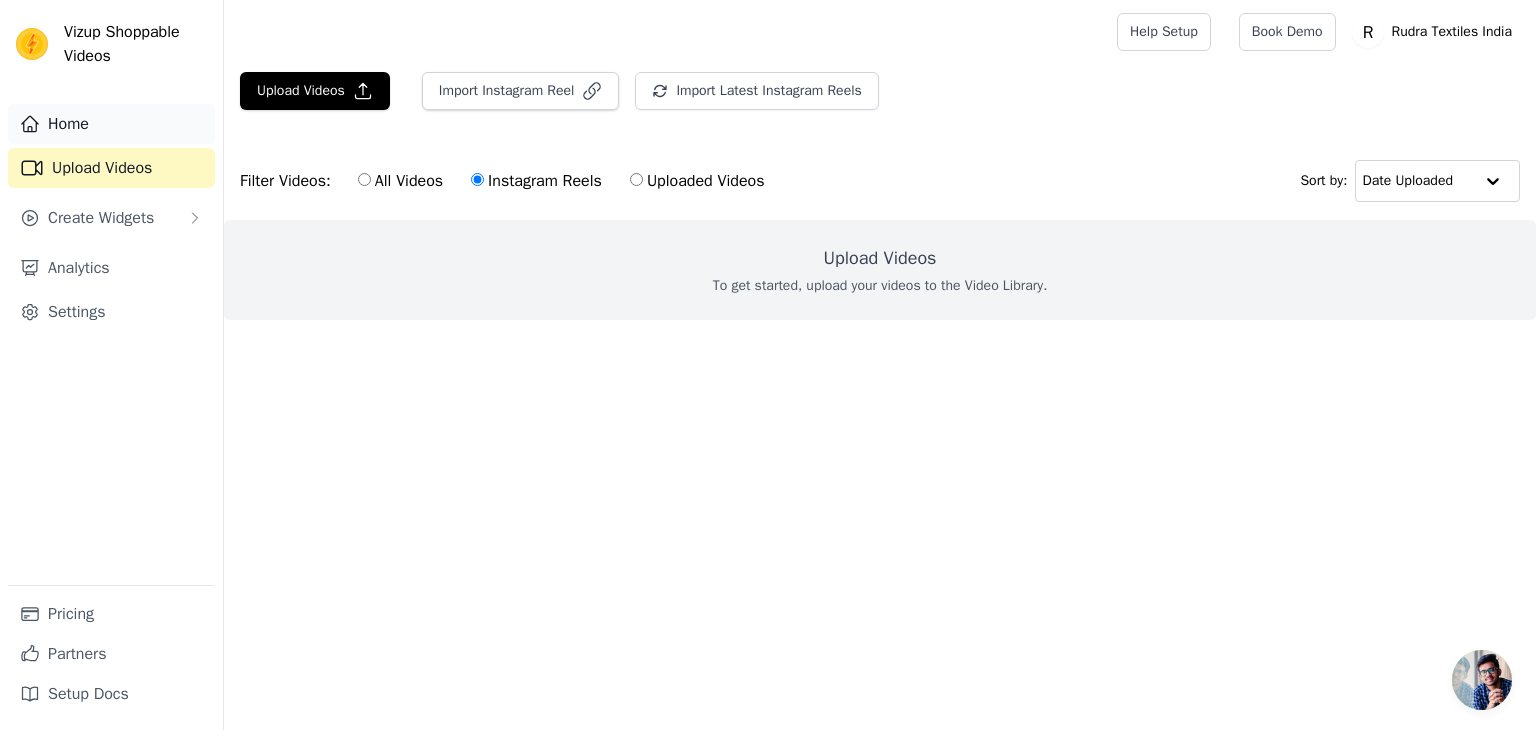 click on "Home" at bounding box center (111, 124) 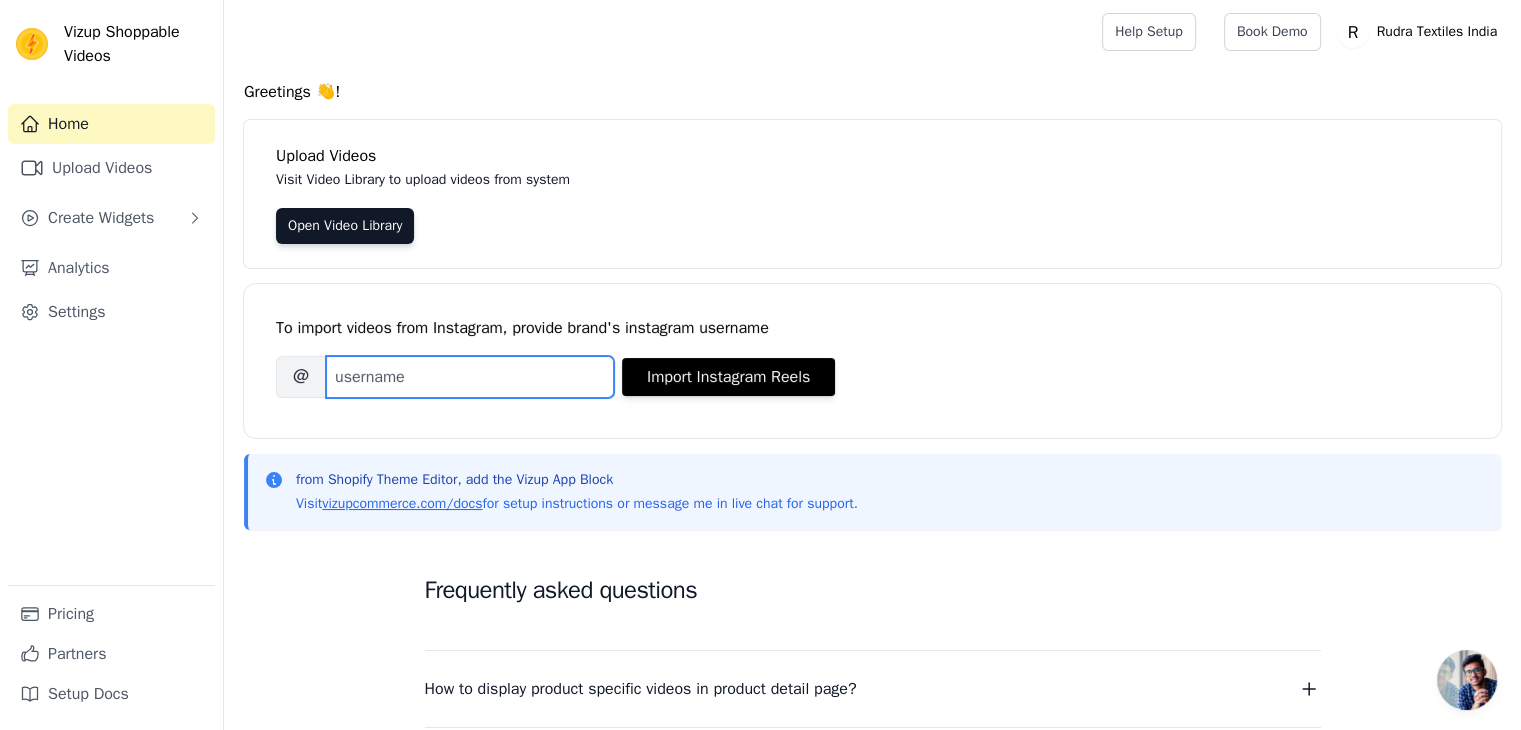 click on "Brand's Instagram Username" at bounding box center (470, 377) 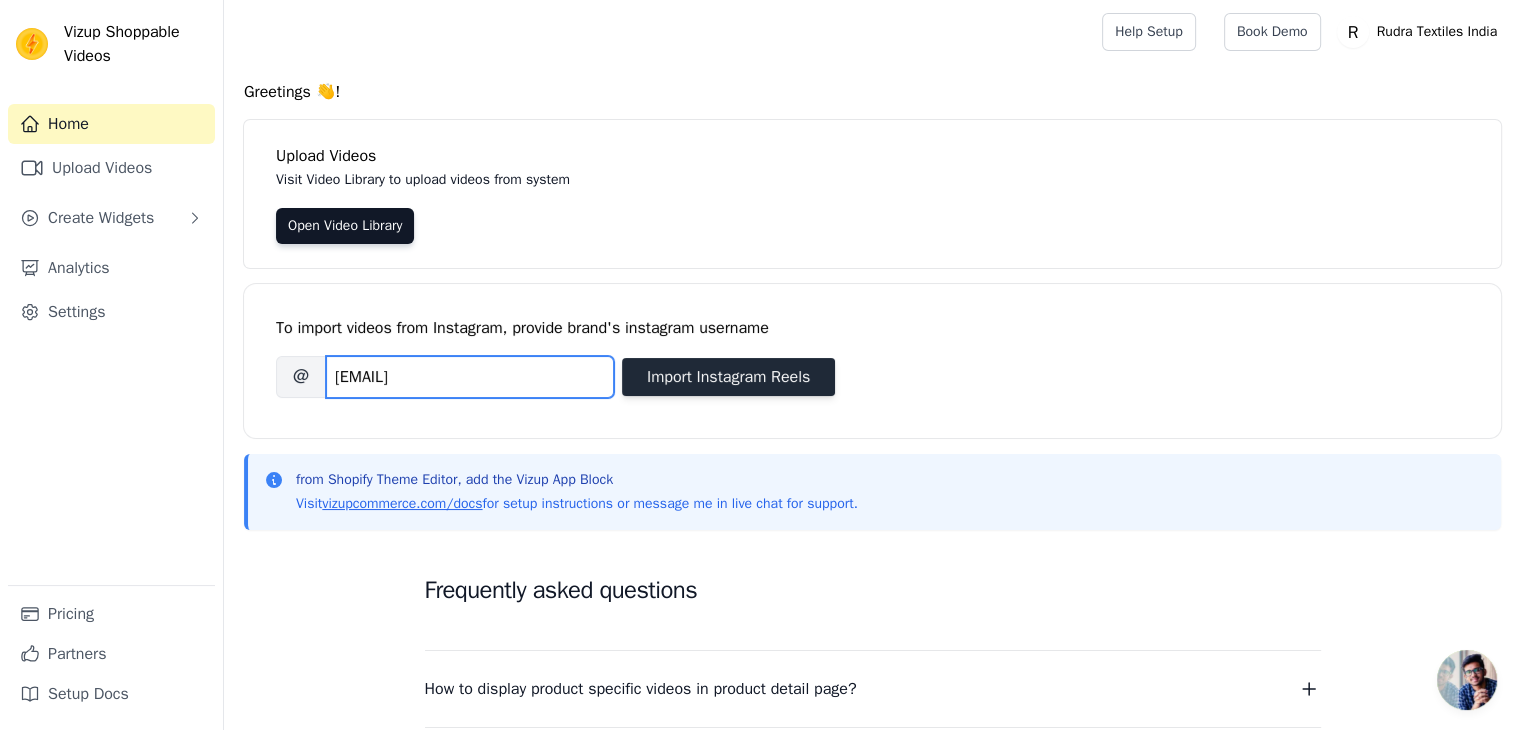 type on "harold.clothes_" 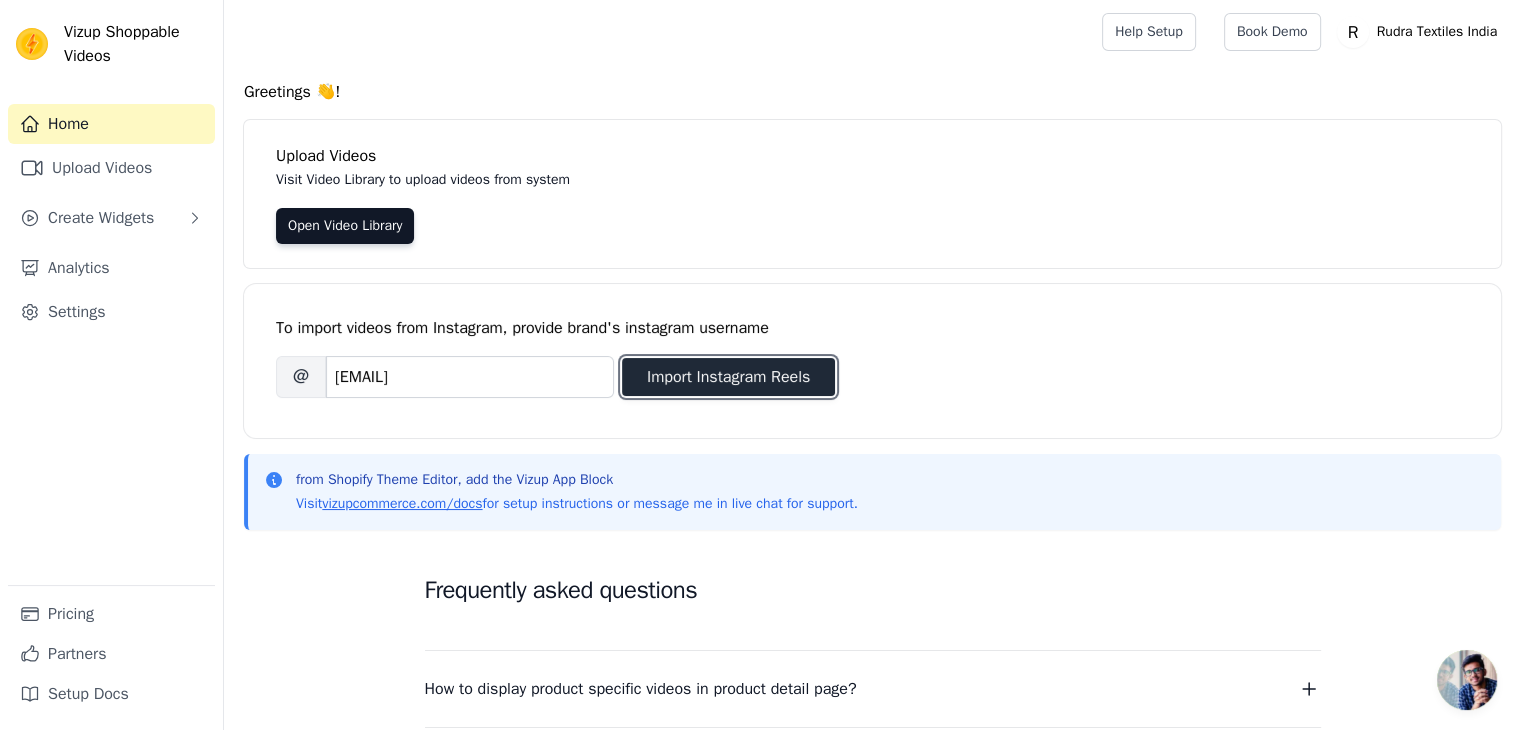 click on "Import Instagram Reels" at bounding box center (728, 377) 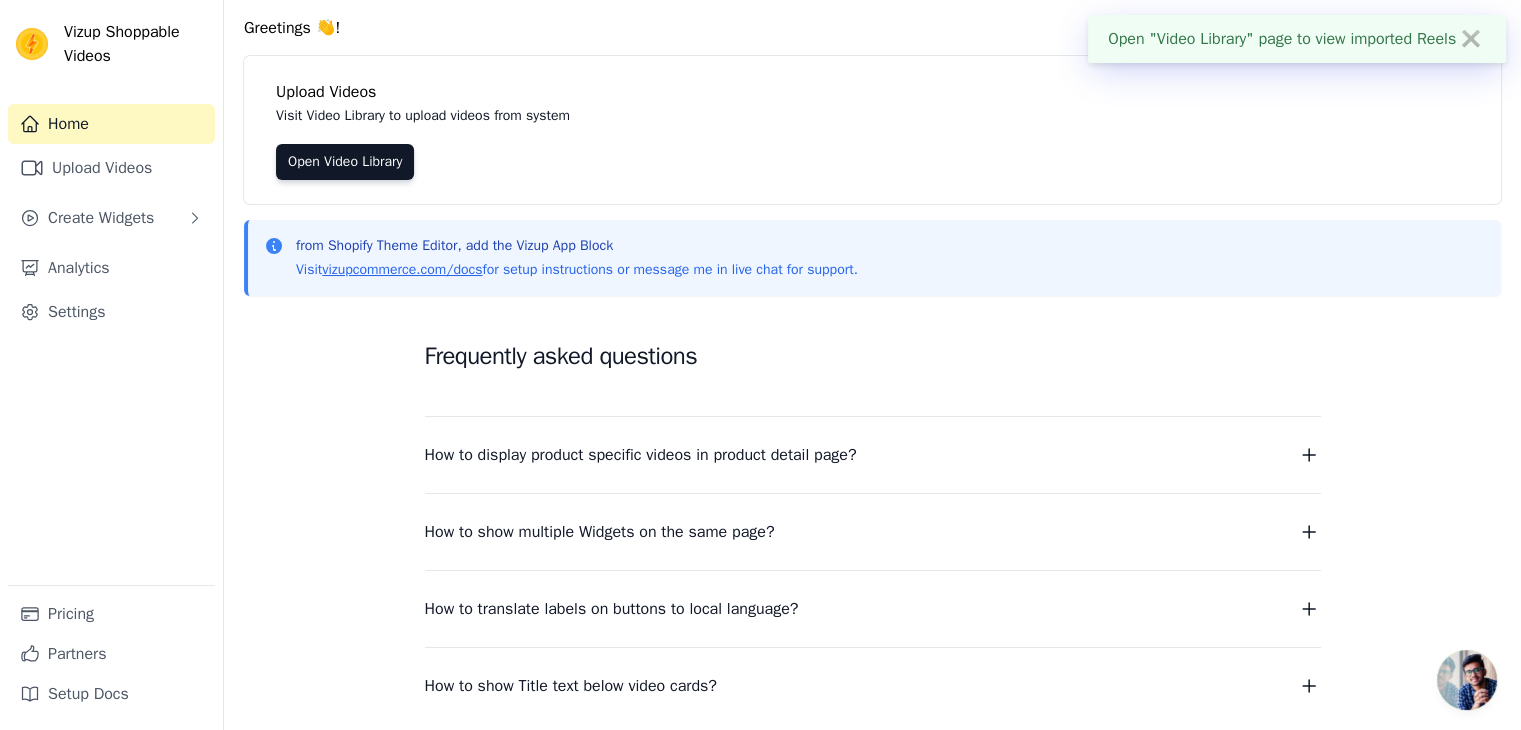 scroll, scrollTop: 0, scrollLeft: 0, axis: both 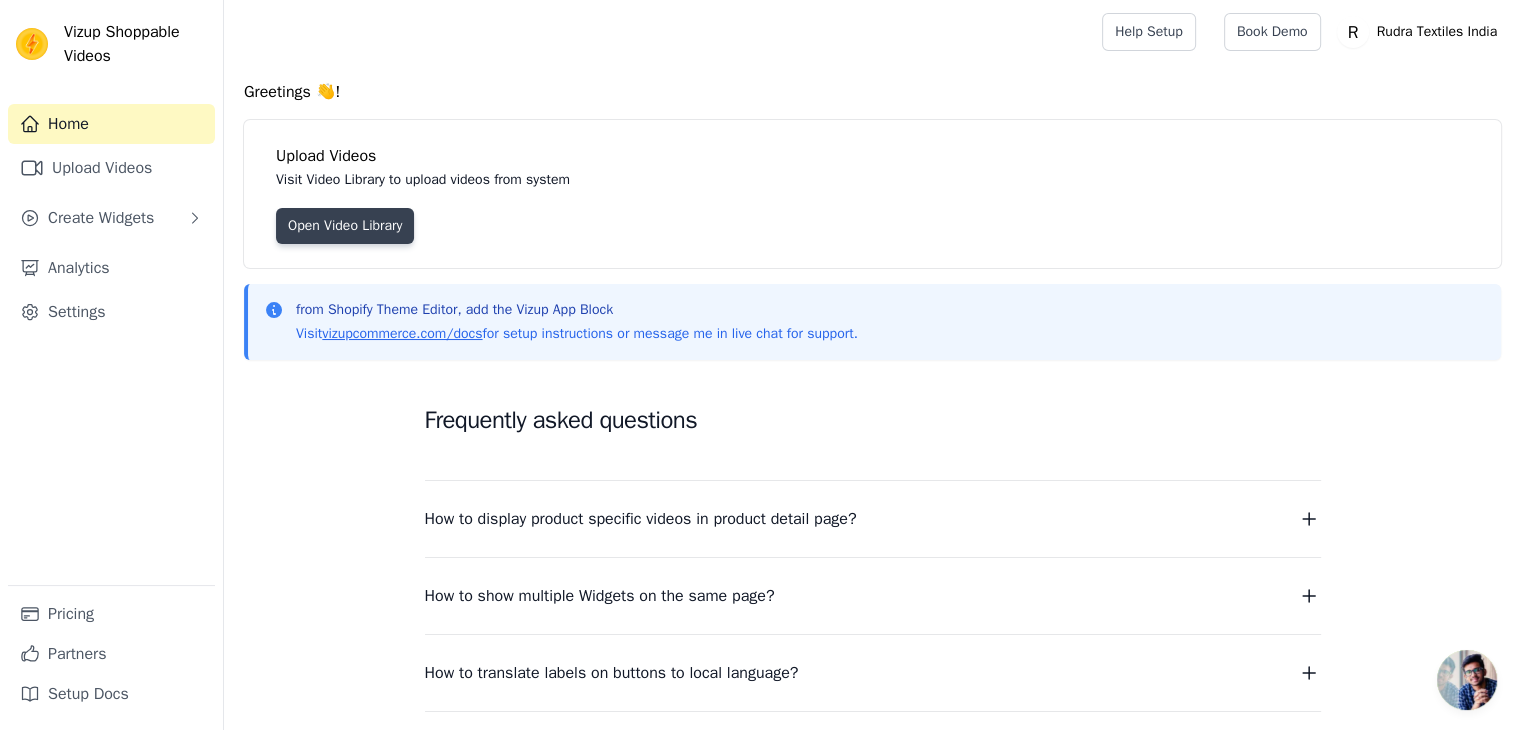 click on "Open Video Library" at bounding box center [345, 226] 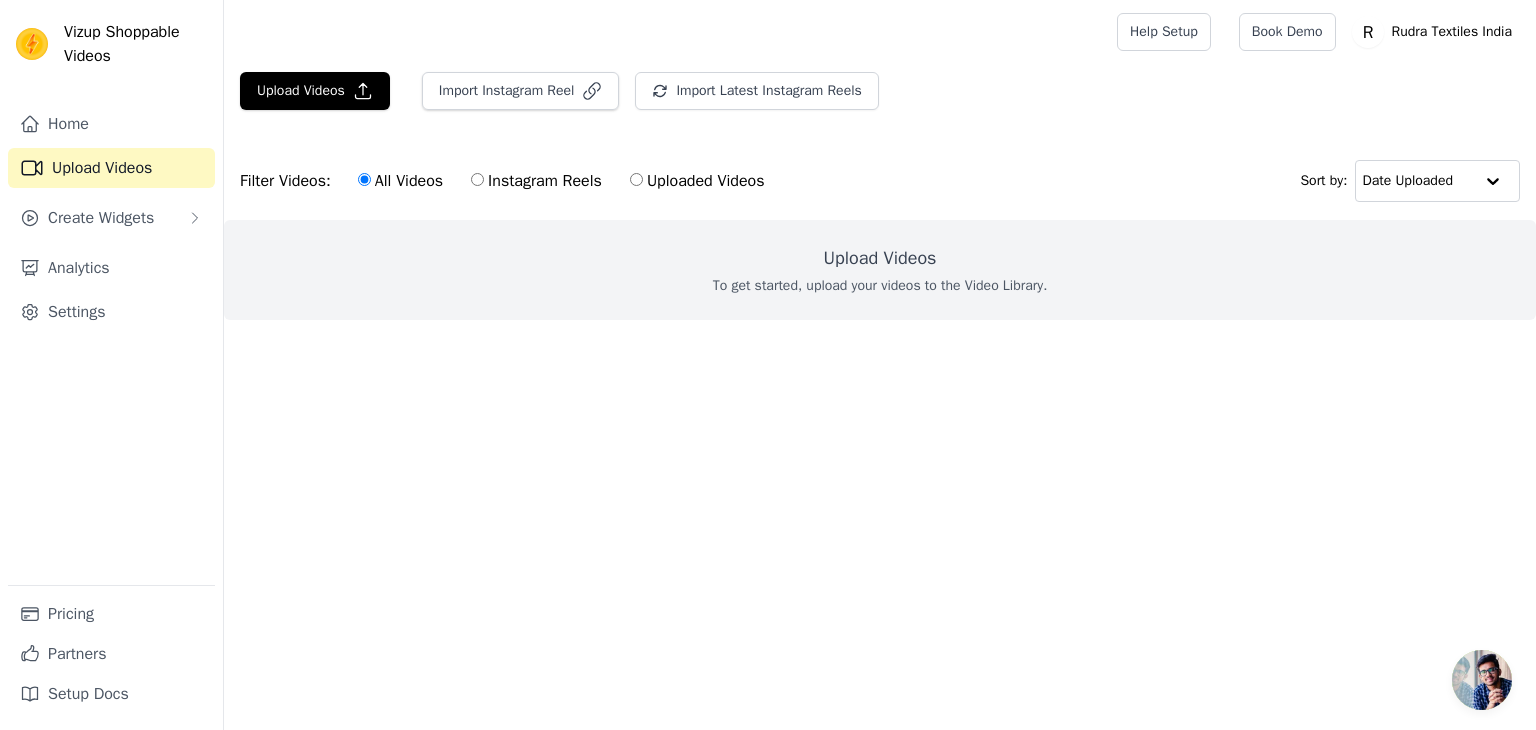 click on "Instagram Reels" at bounding box center (477, 179) 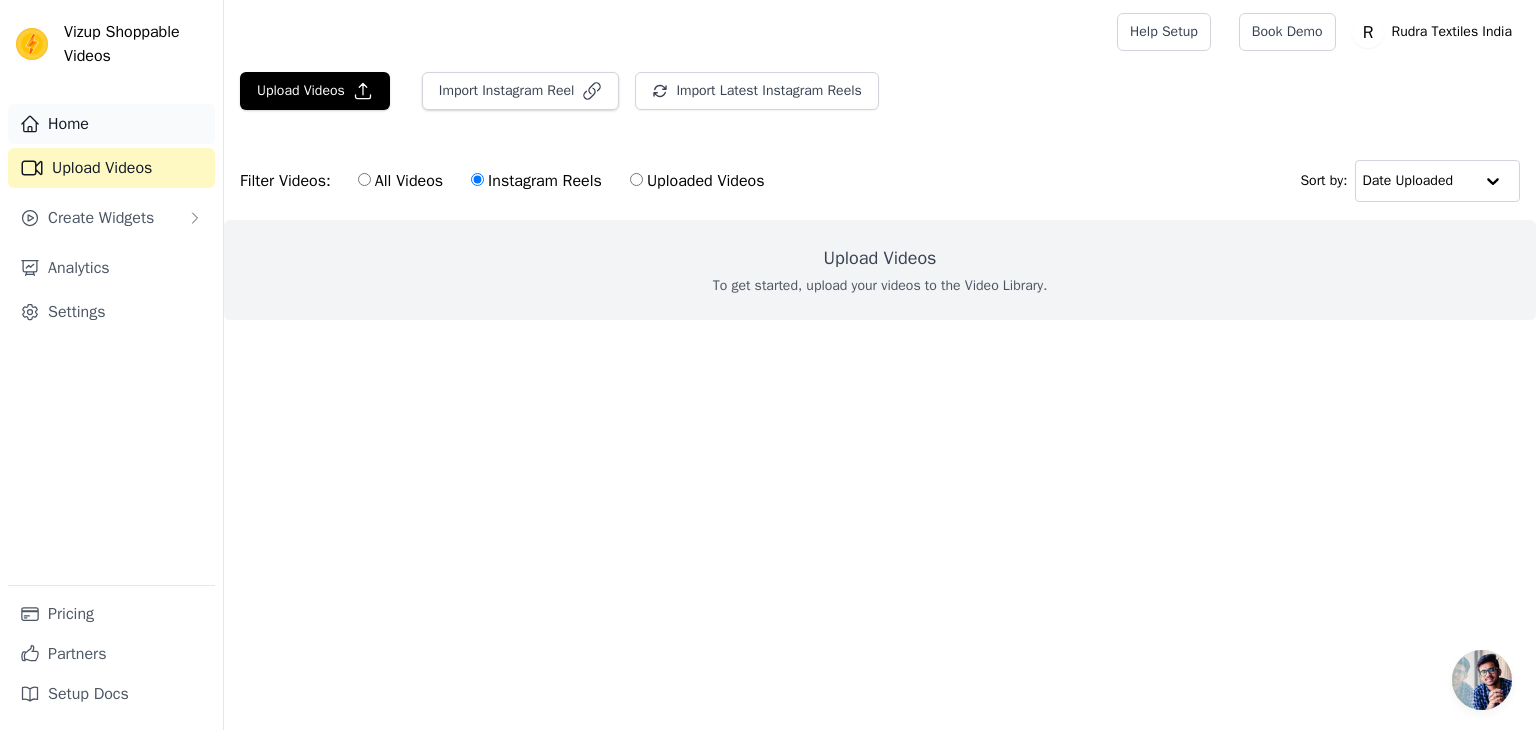 drag, startPoint x: 44, startPoint y: 98, endPoint x: 45, endPoint y: 121, distance: 23.021729 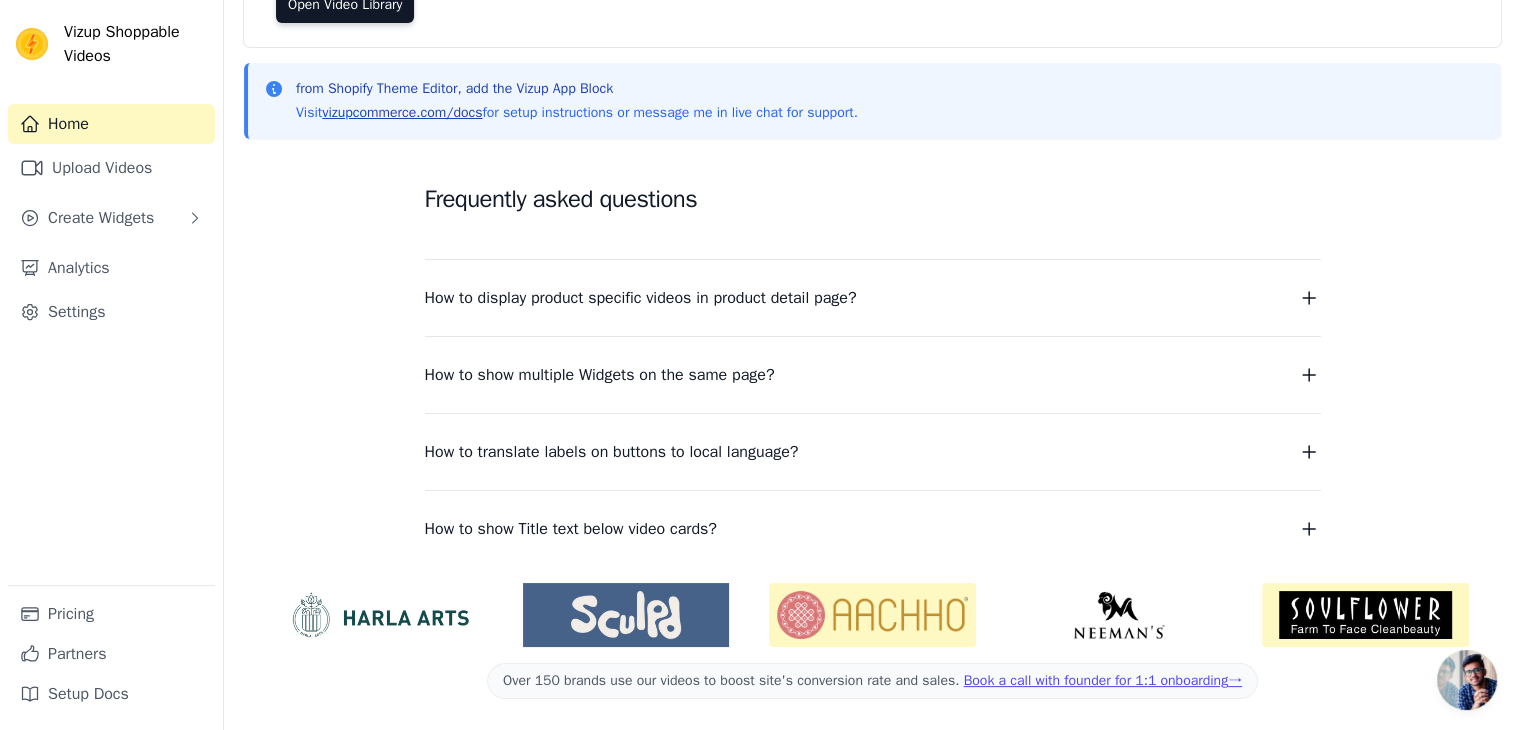 scroll, scrollTop: 0, scrollLeft: 0, axis: both 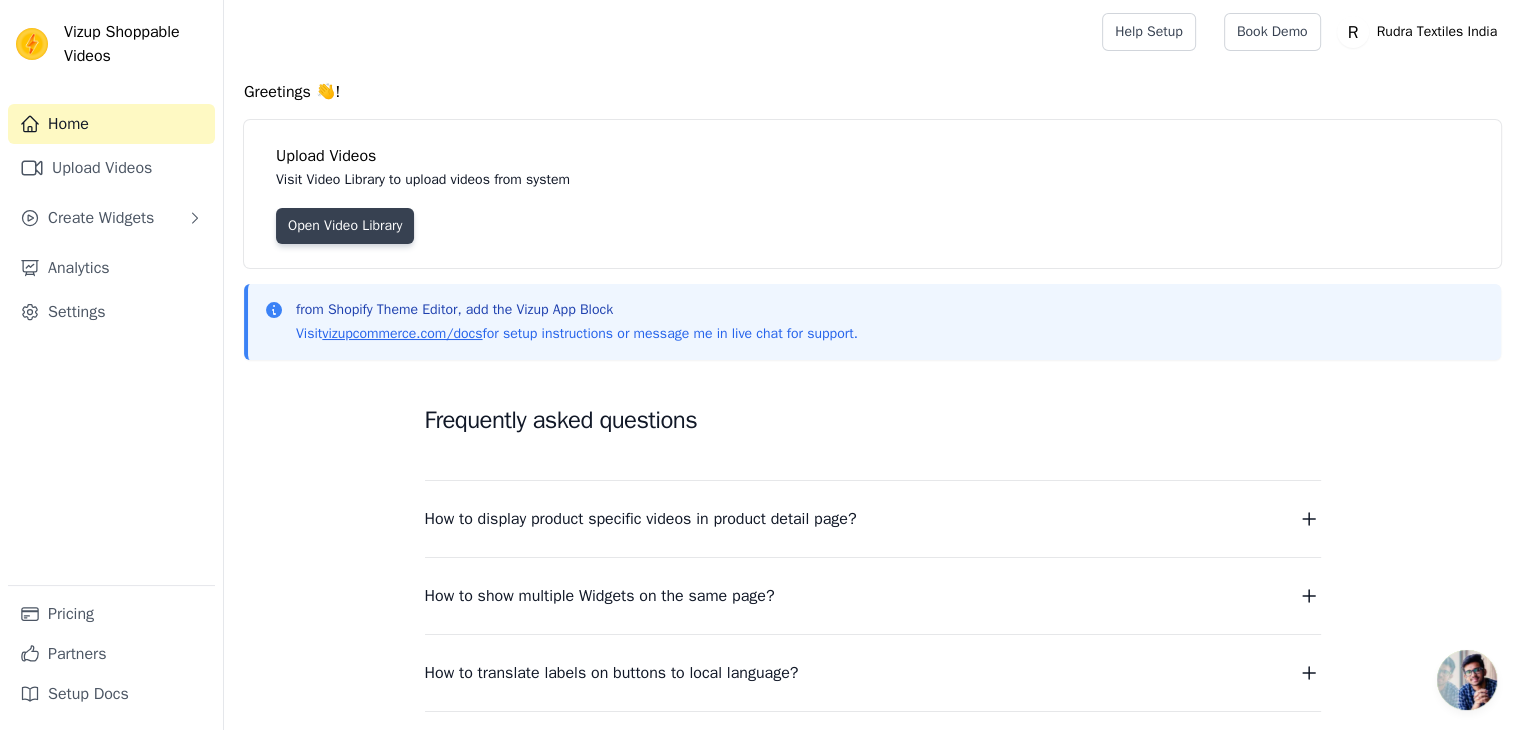 click on "Open Video Library" at bounding box center (345, 226) 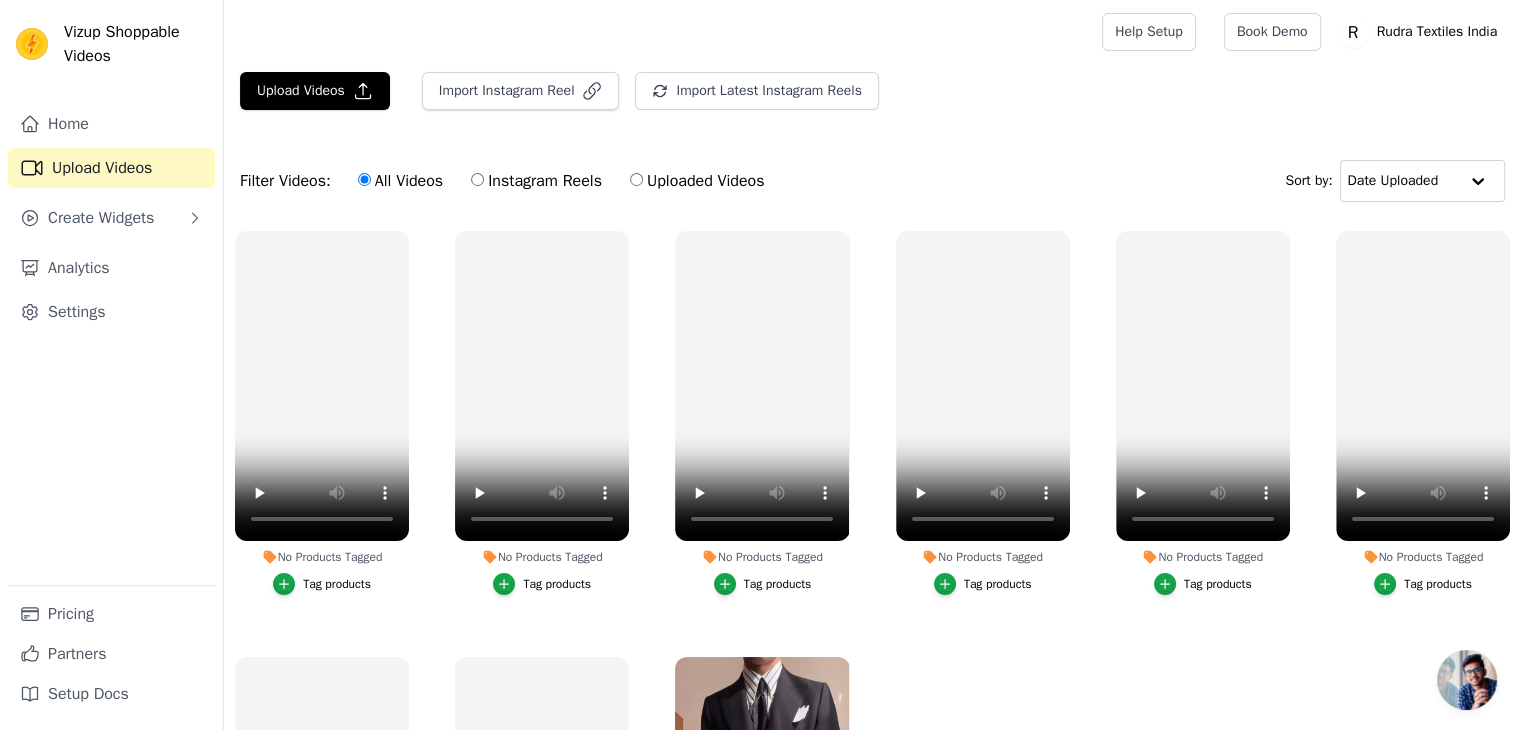 click on "Instagram Reels" at bounding box center (477, 179) 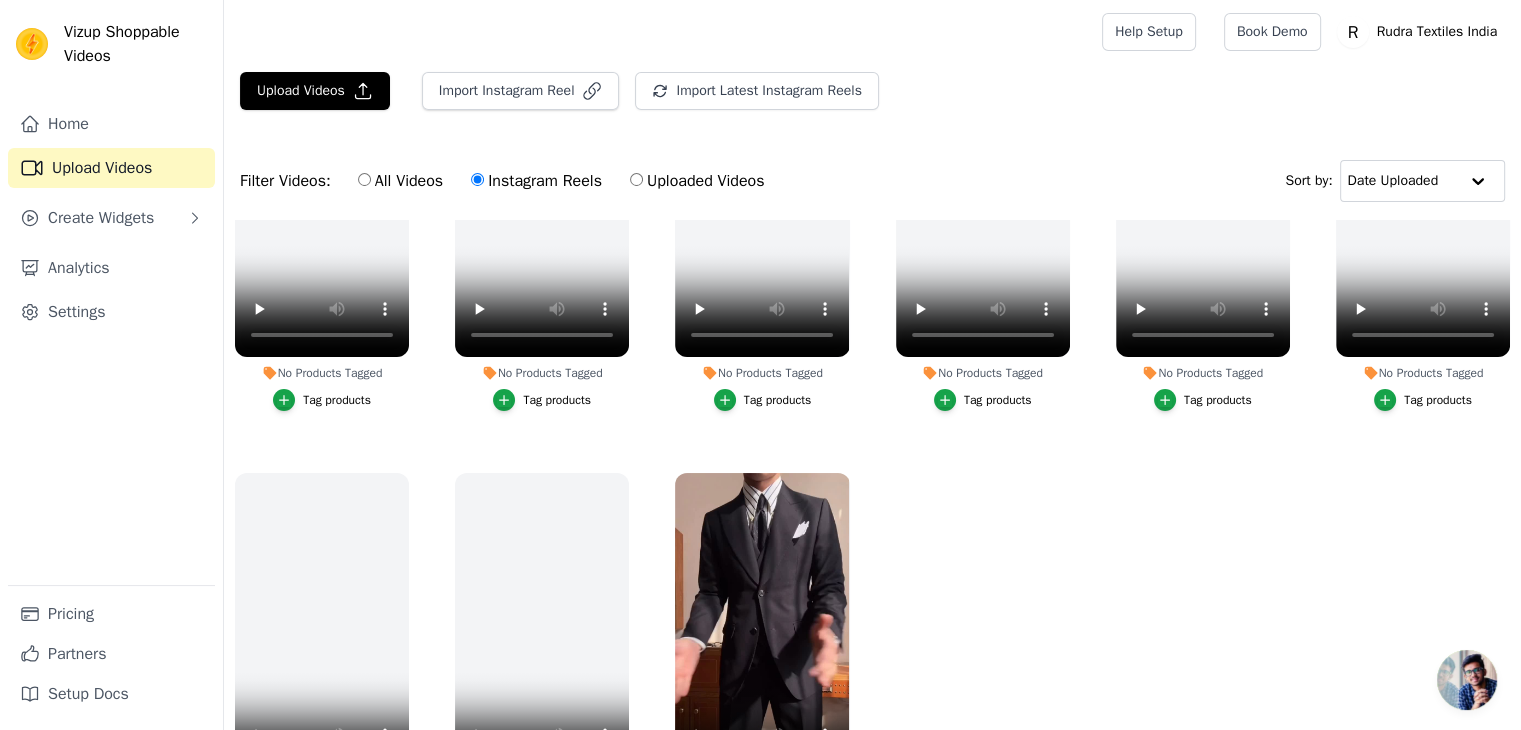 scroll, scrollTop: 190, scrollLeft: 0, axis: vertical 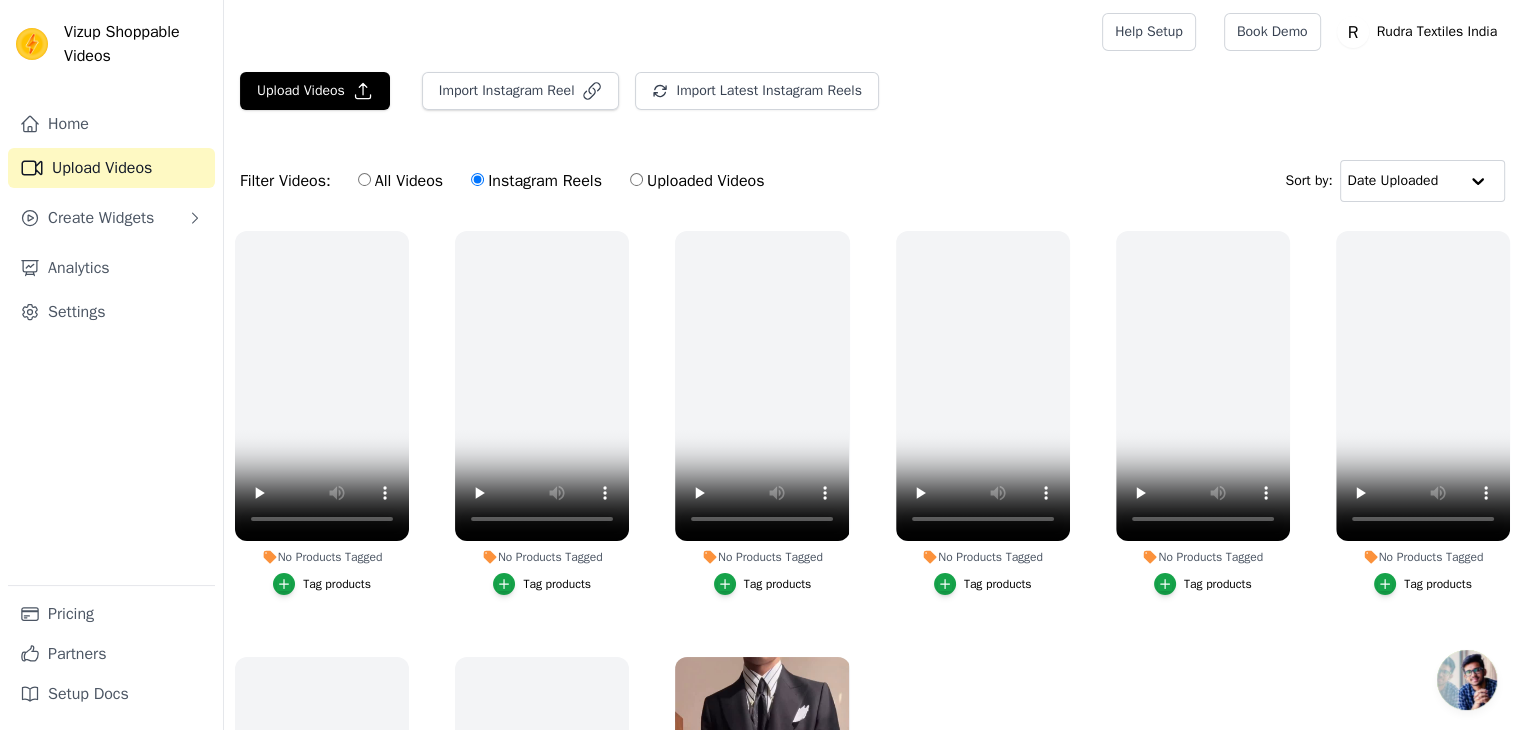 click on "All Videos
Instagram Reels
Uploaded Videos" at bounding box center (561, 181) 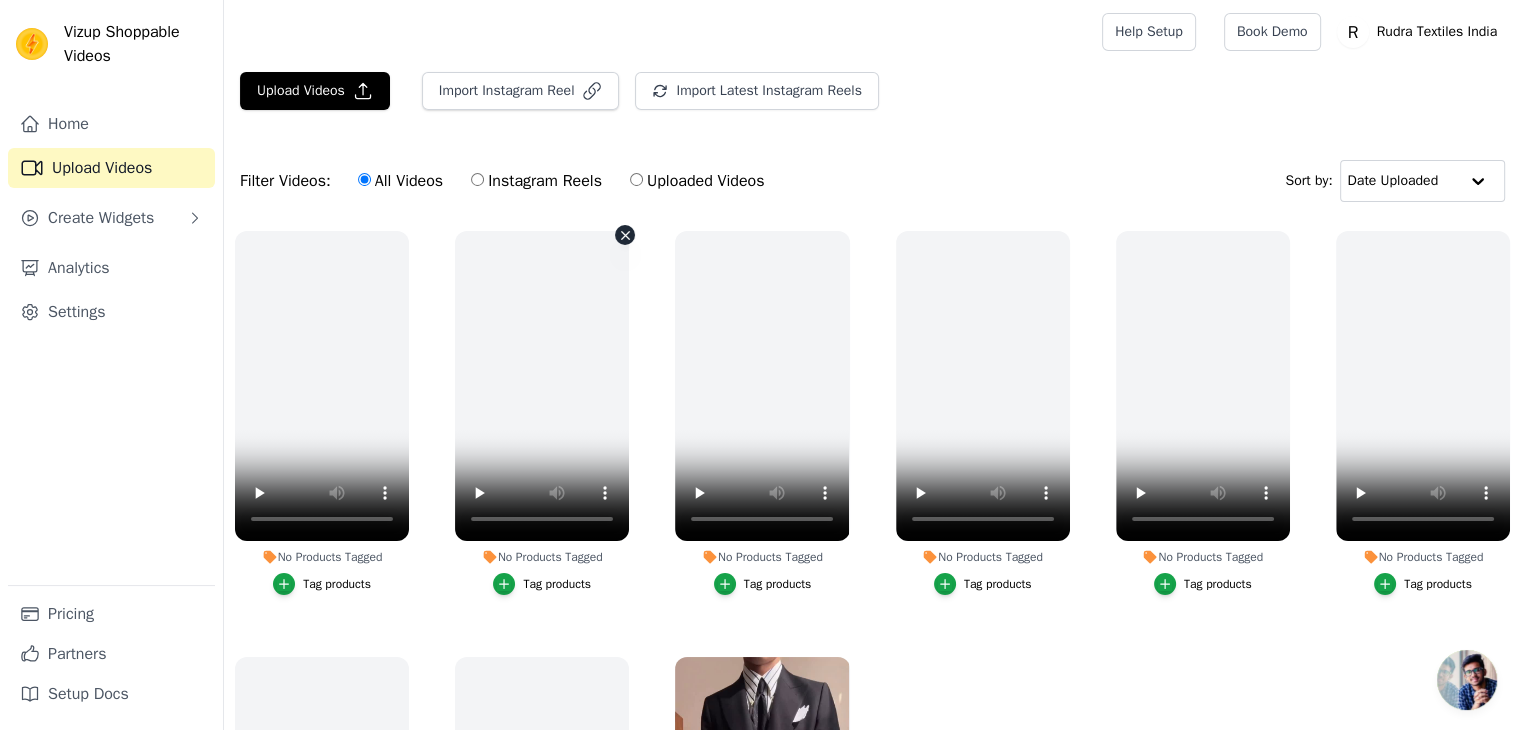 scroll, scrollTop: 190, scrollLeft: 0, axis: vertical 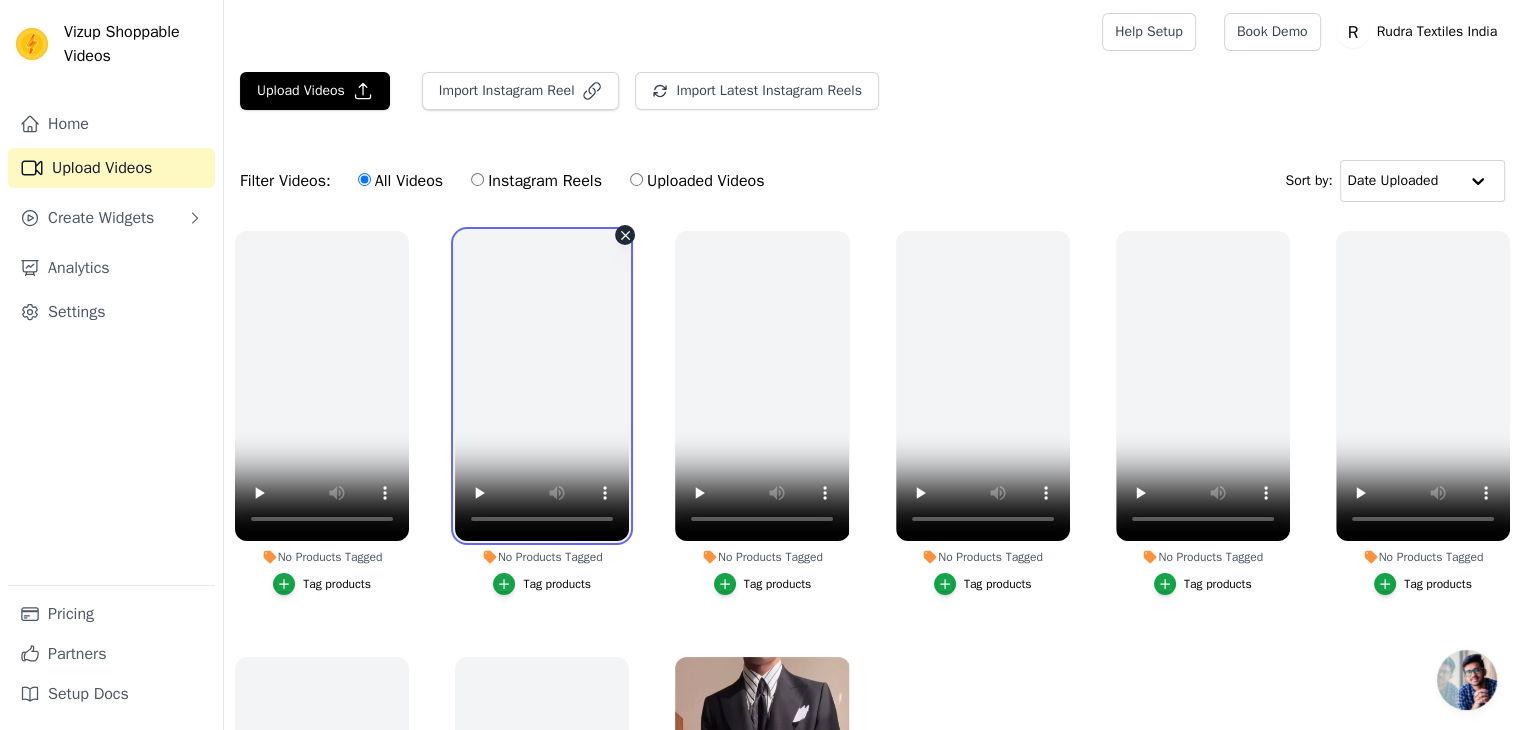 click at bounding box center [542, 386] 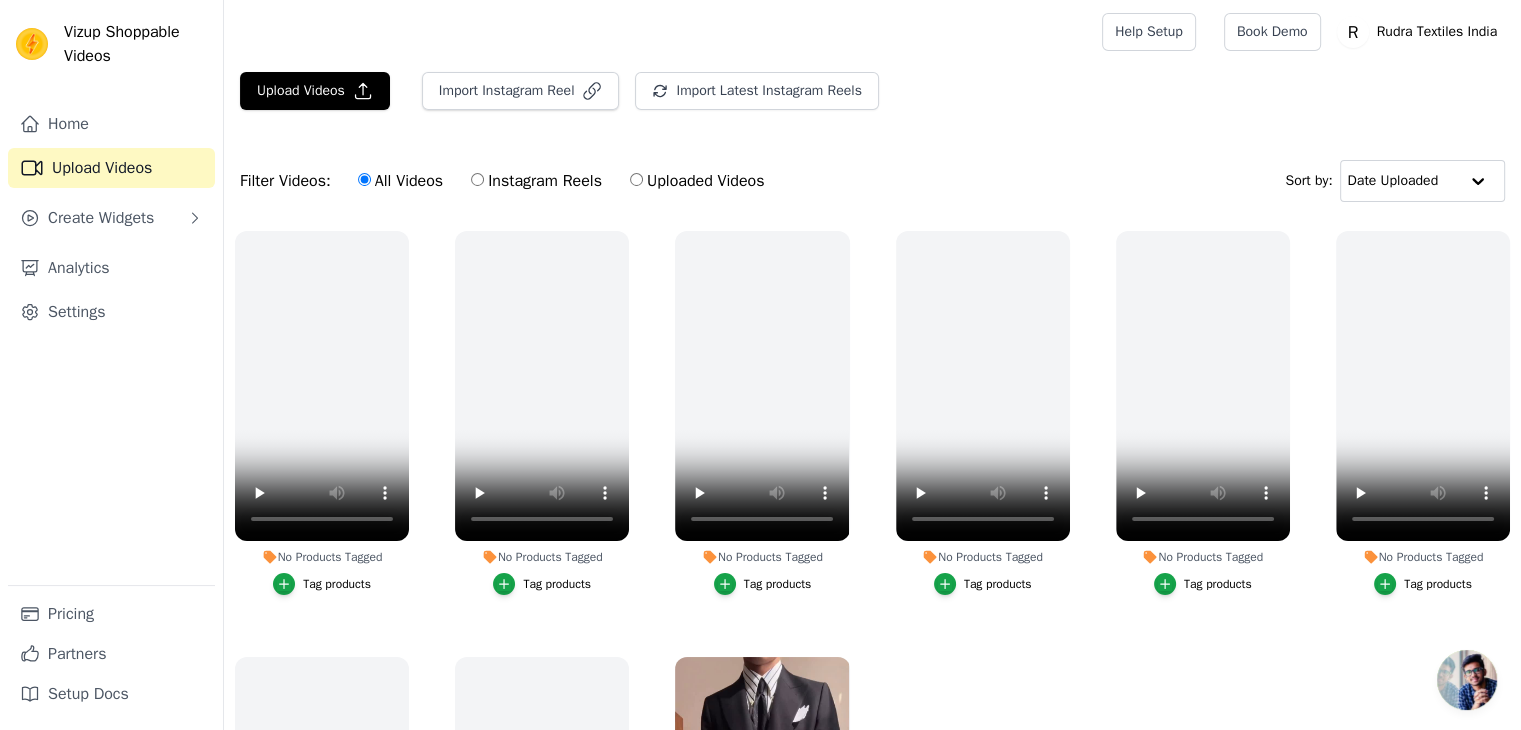 click on "Instagram Reels" at bounding box center [536, 181] 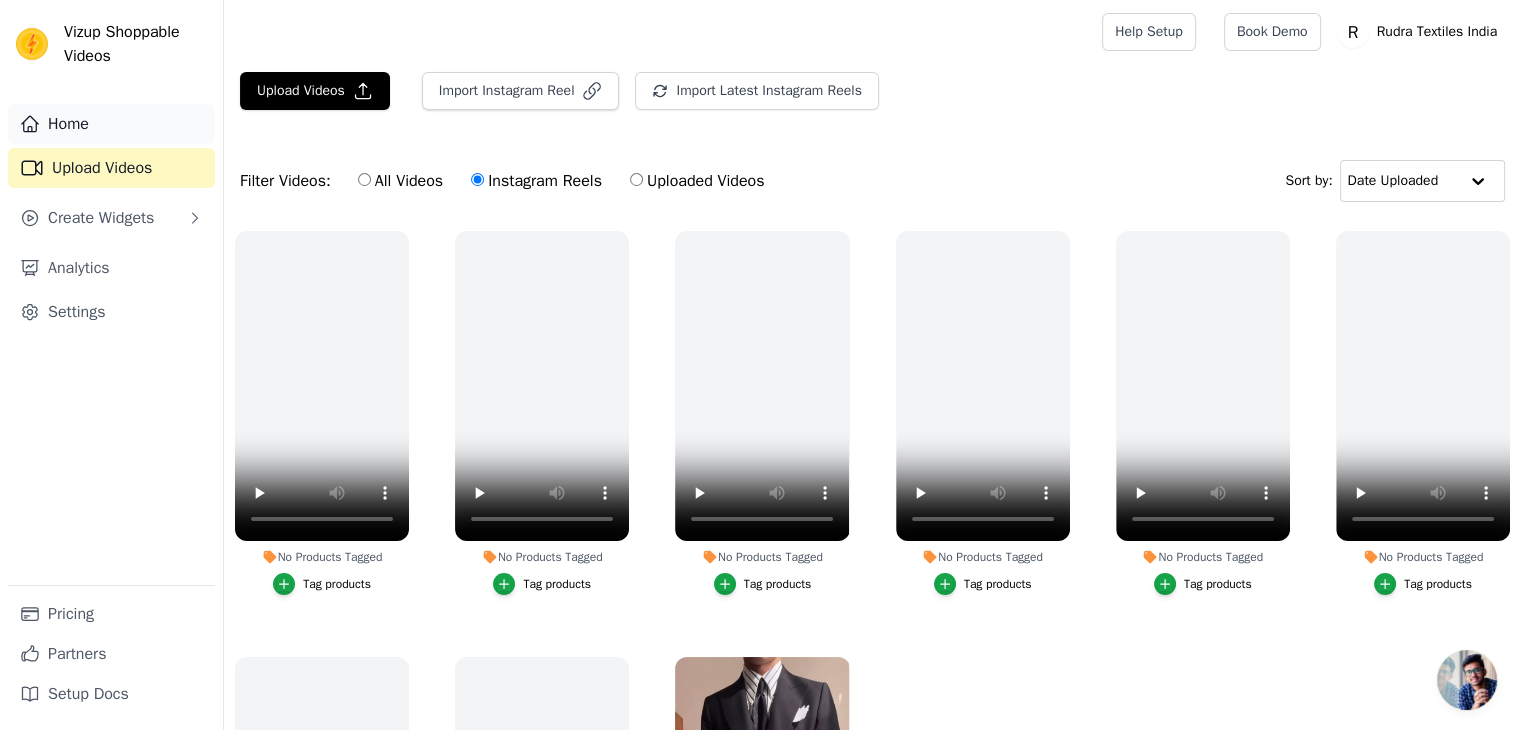 click on "Home" at bounding box center (111, 124) 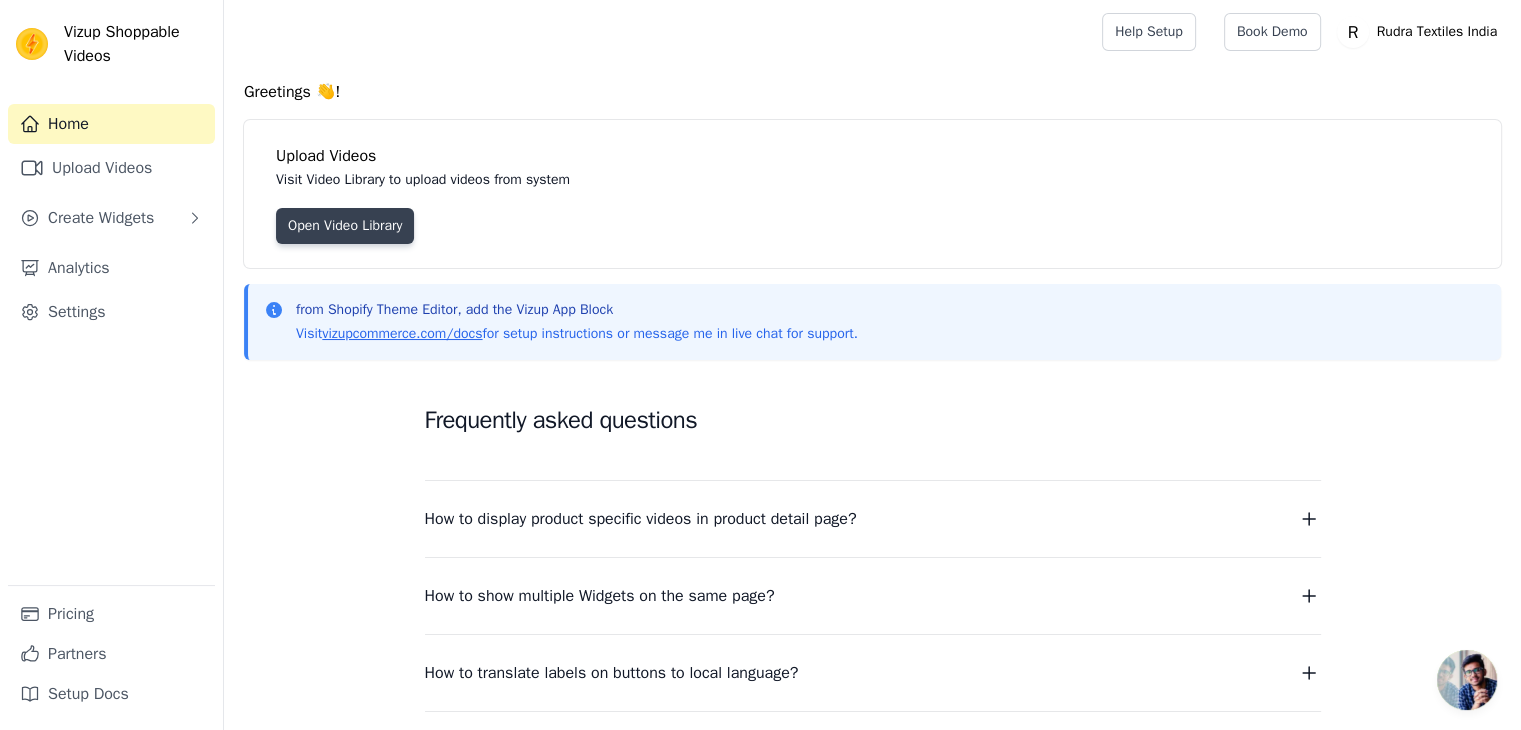 click on "Open Video Library" at bounding box center (345, 226) 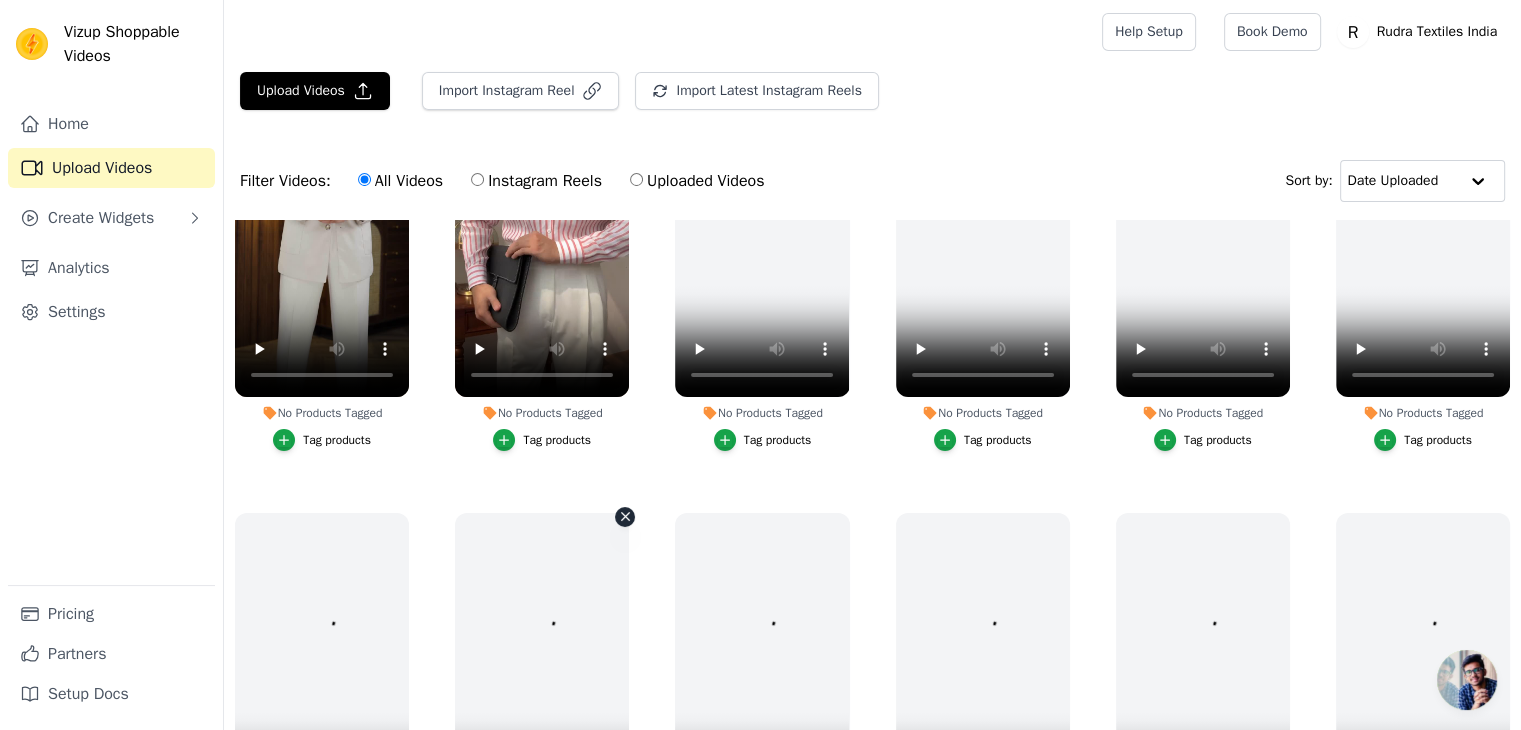 scroll, scrollTop: 0, scrollLeft: 0, axis: both 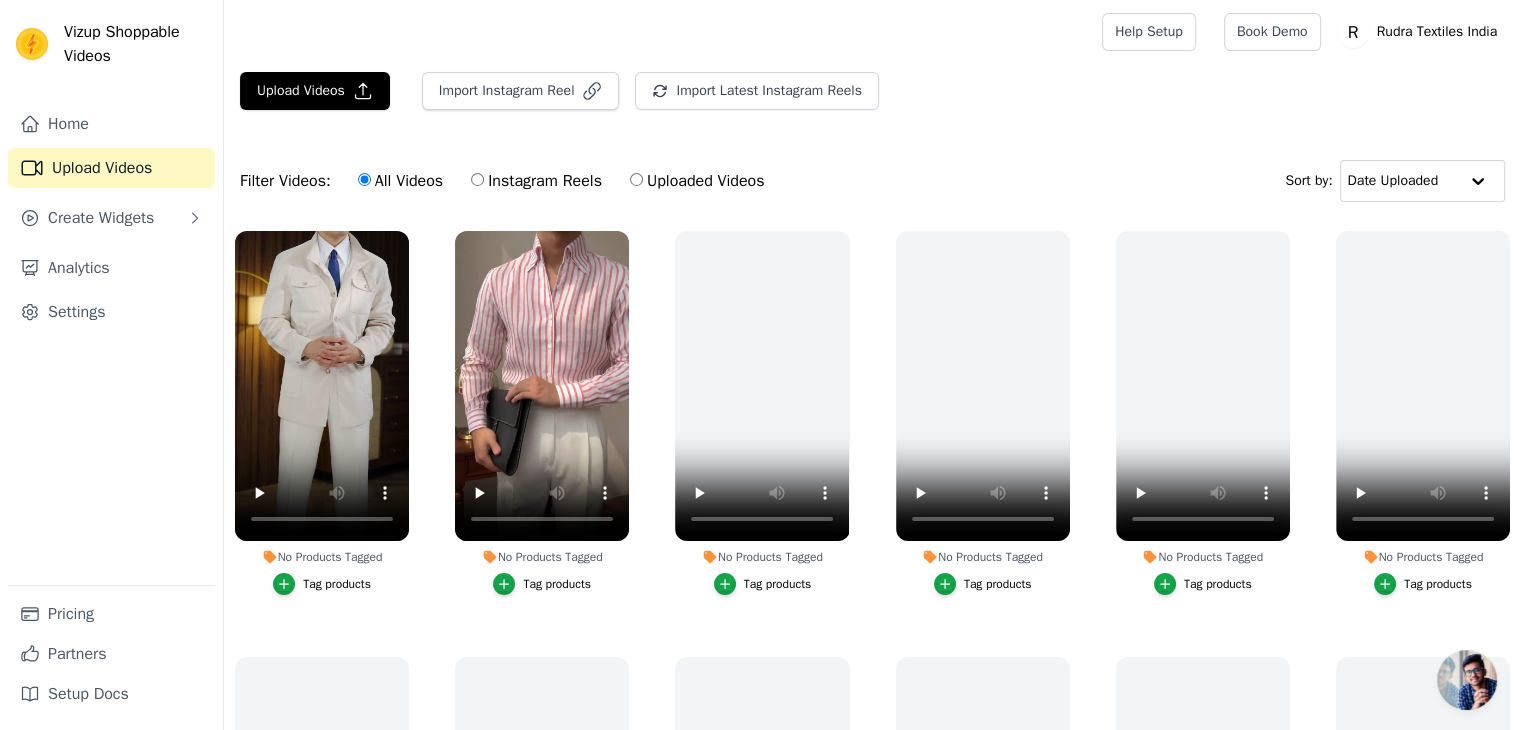 click on "Tag products" at bounding box center (542, 584) 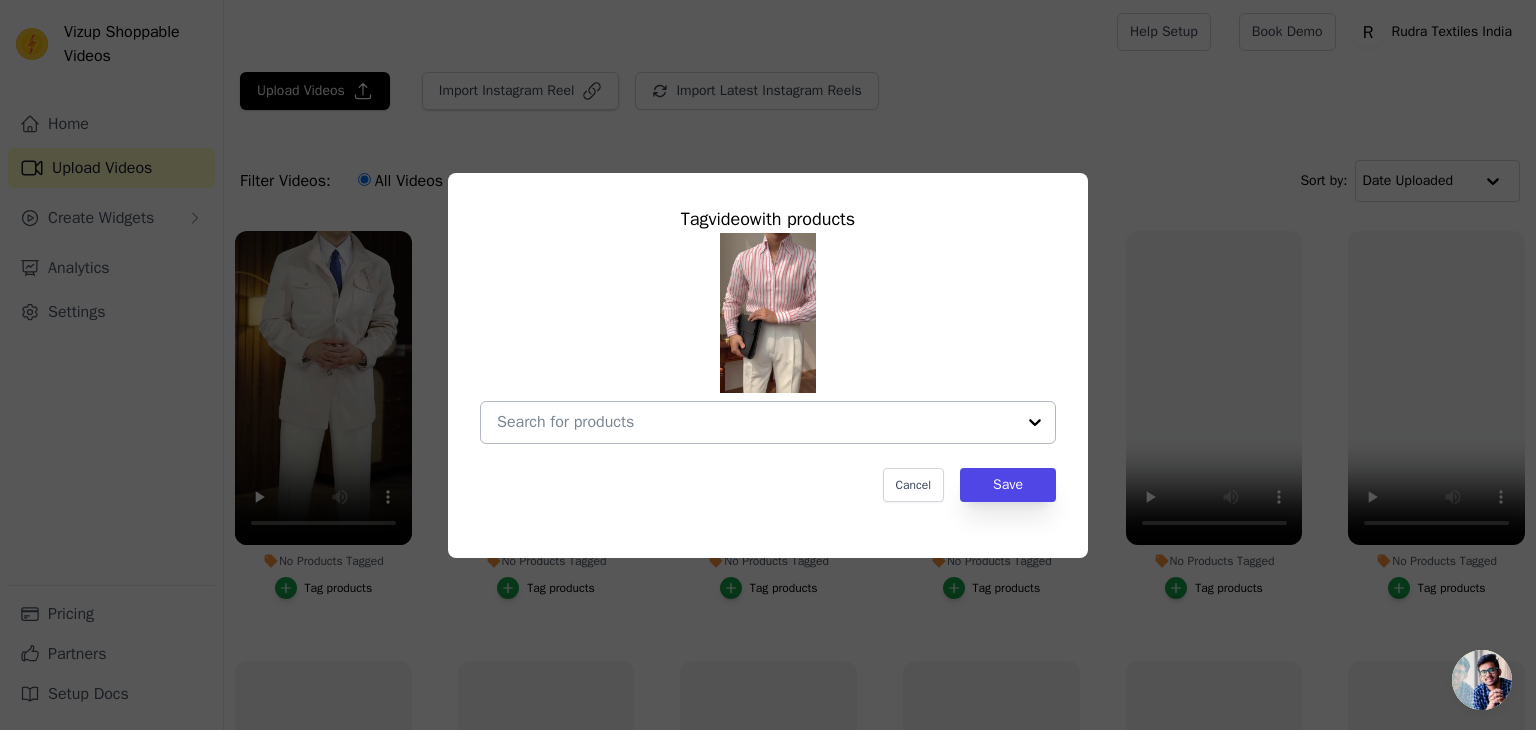 click at bounding box center (756, 422) 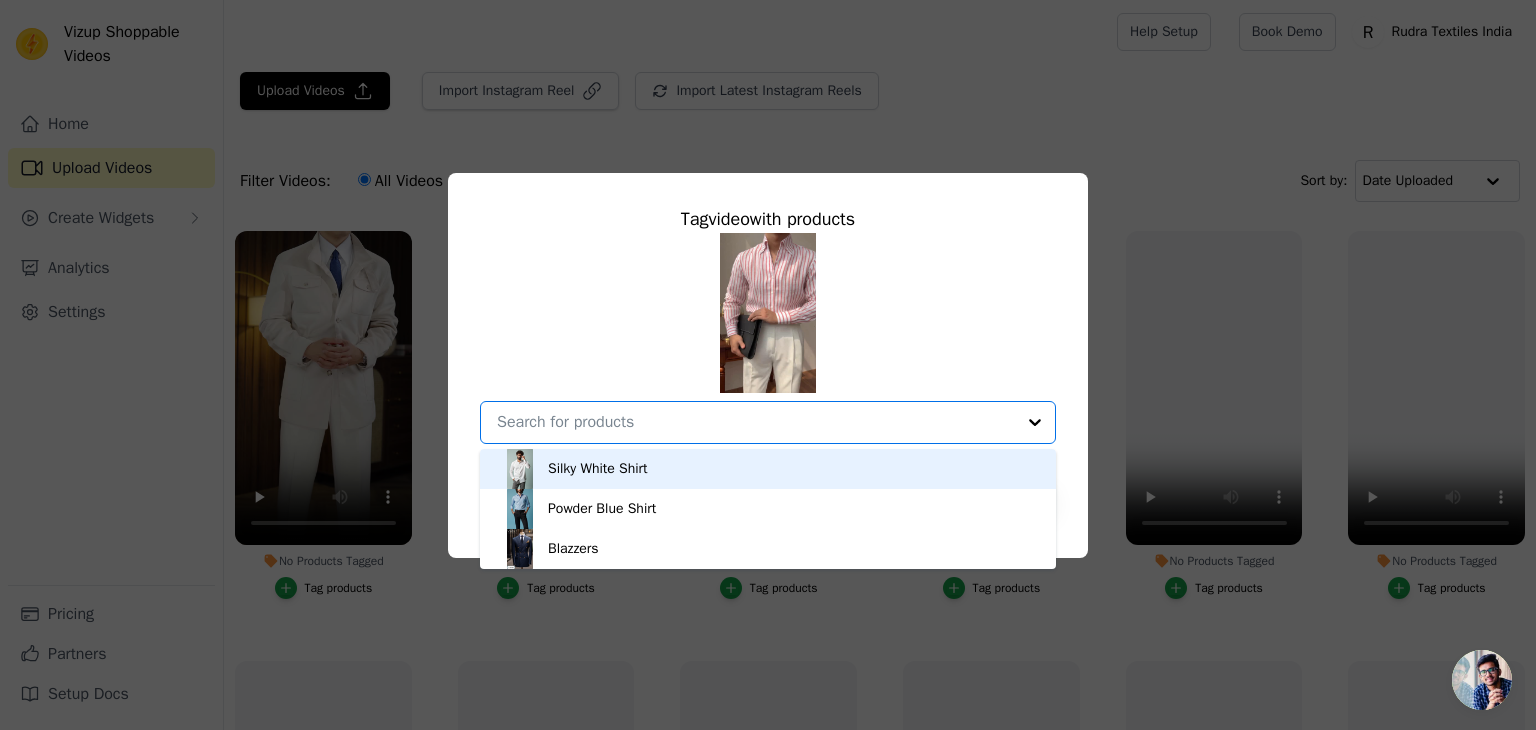 click on "Silky White Shirt" at bounding box center [768, 469] 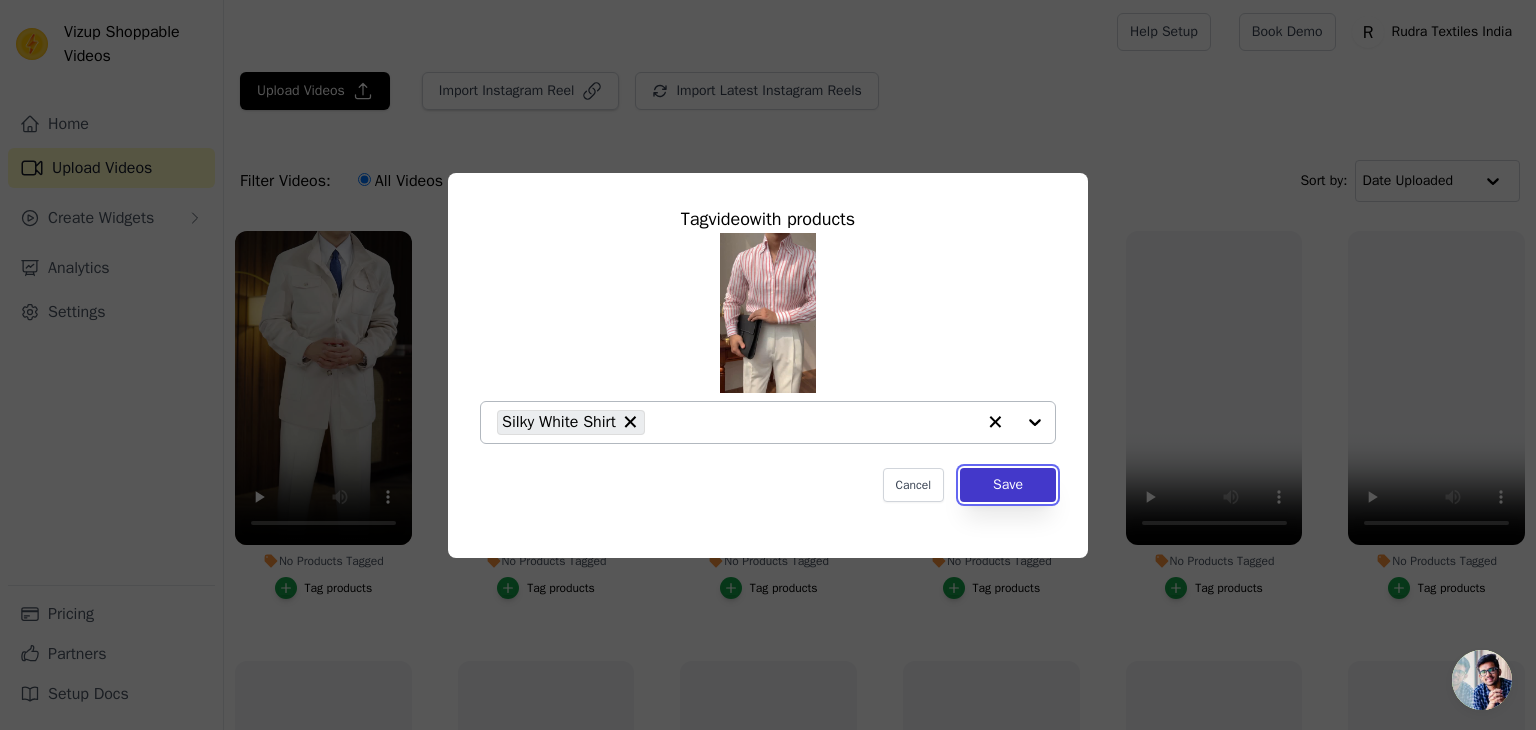 click on "Save" at bounding box center (1008, 485) 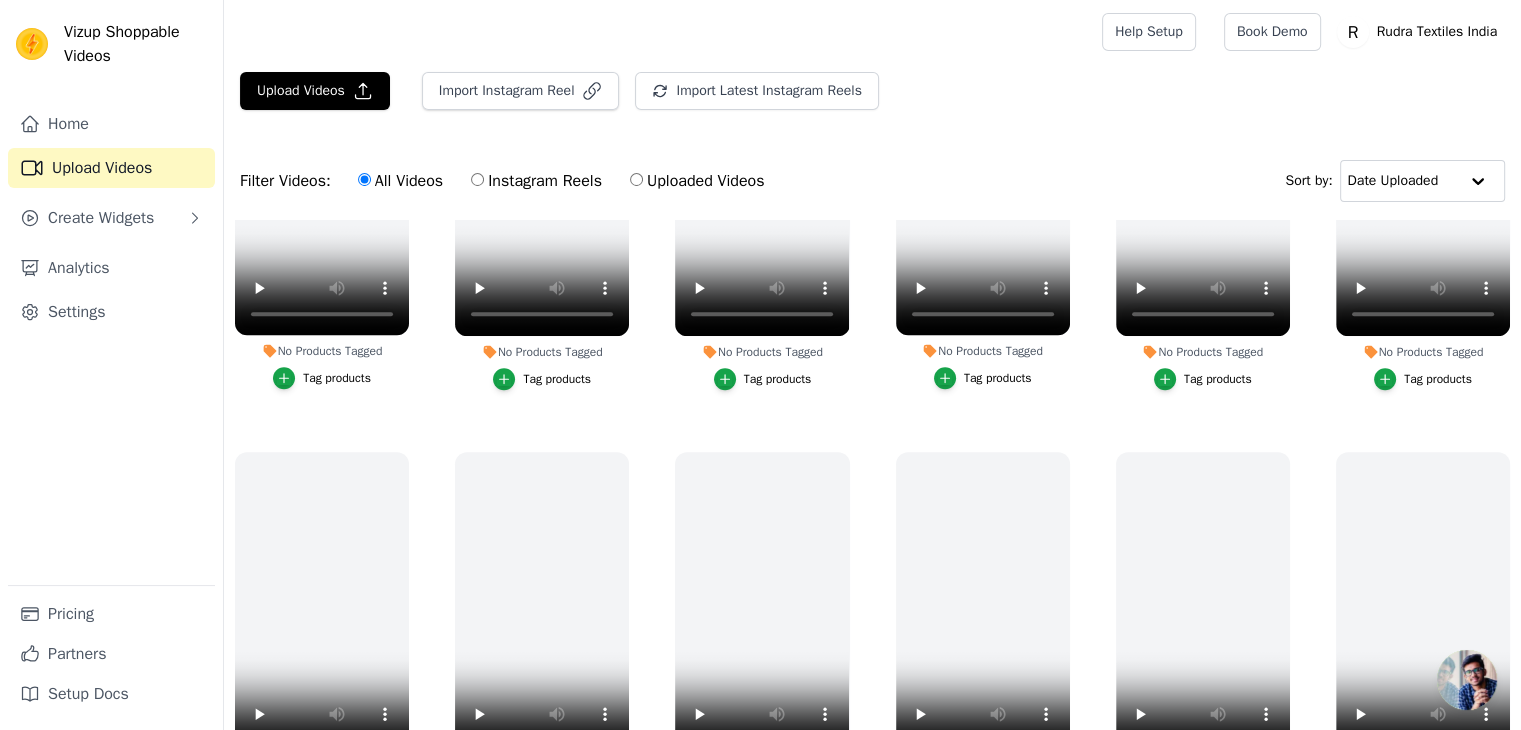 scroll, scrollTop: 1881, scrollLeft: 0, axis: vertical 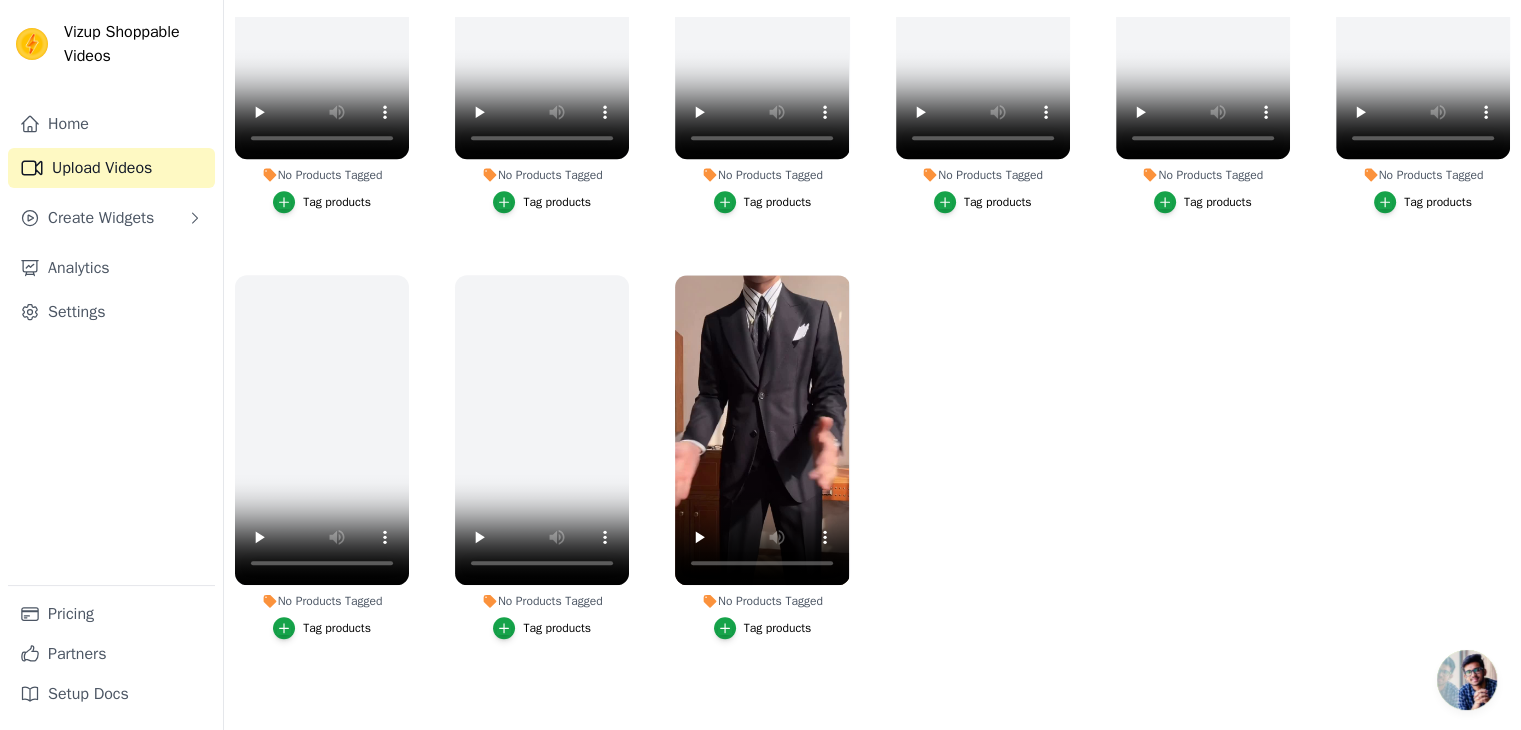 click on "Tag products" at bounding box center (763, 628) 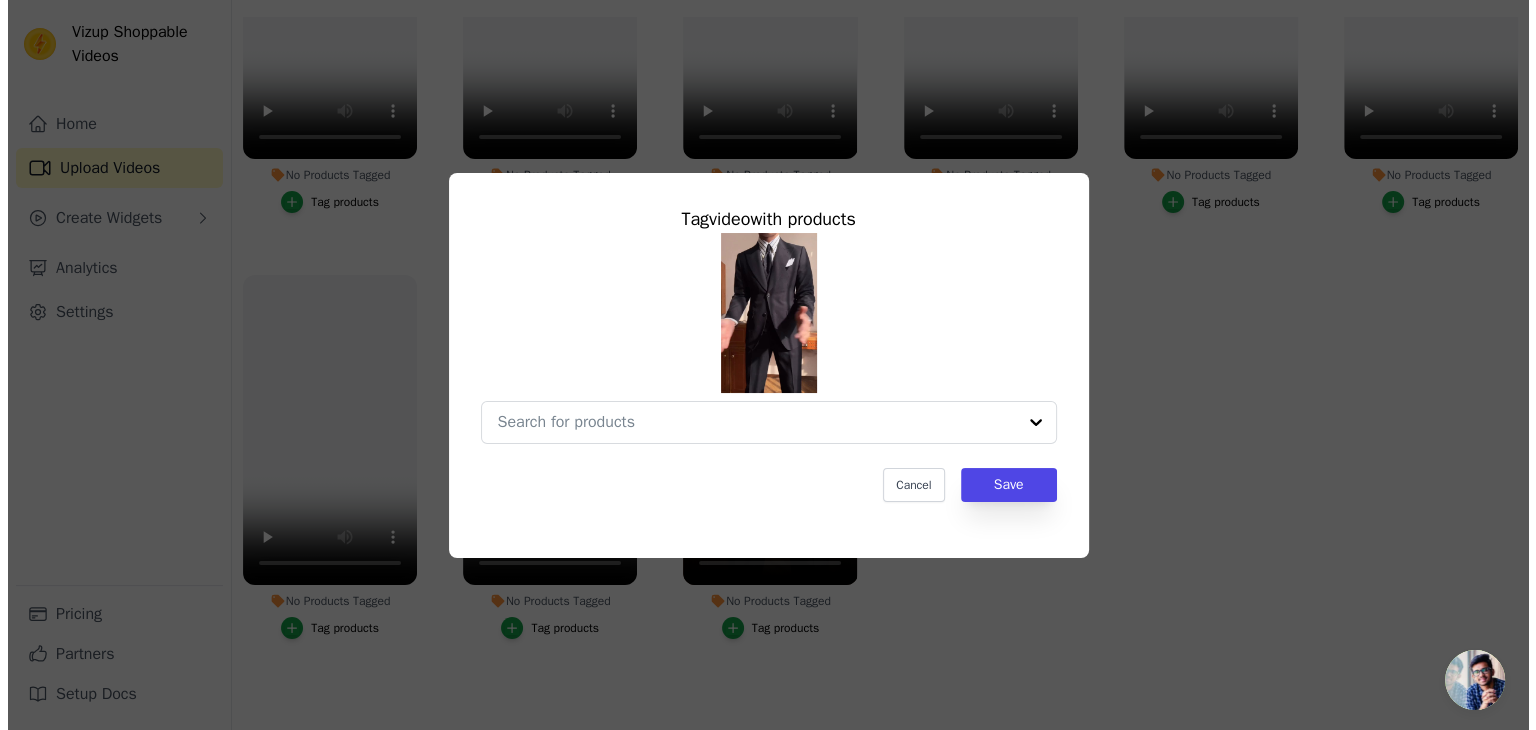 scroll, scrollTop: 0, scrollLeft: 0, axis: both 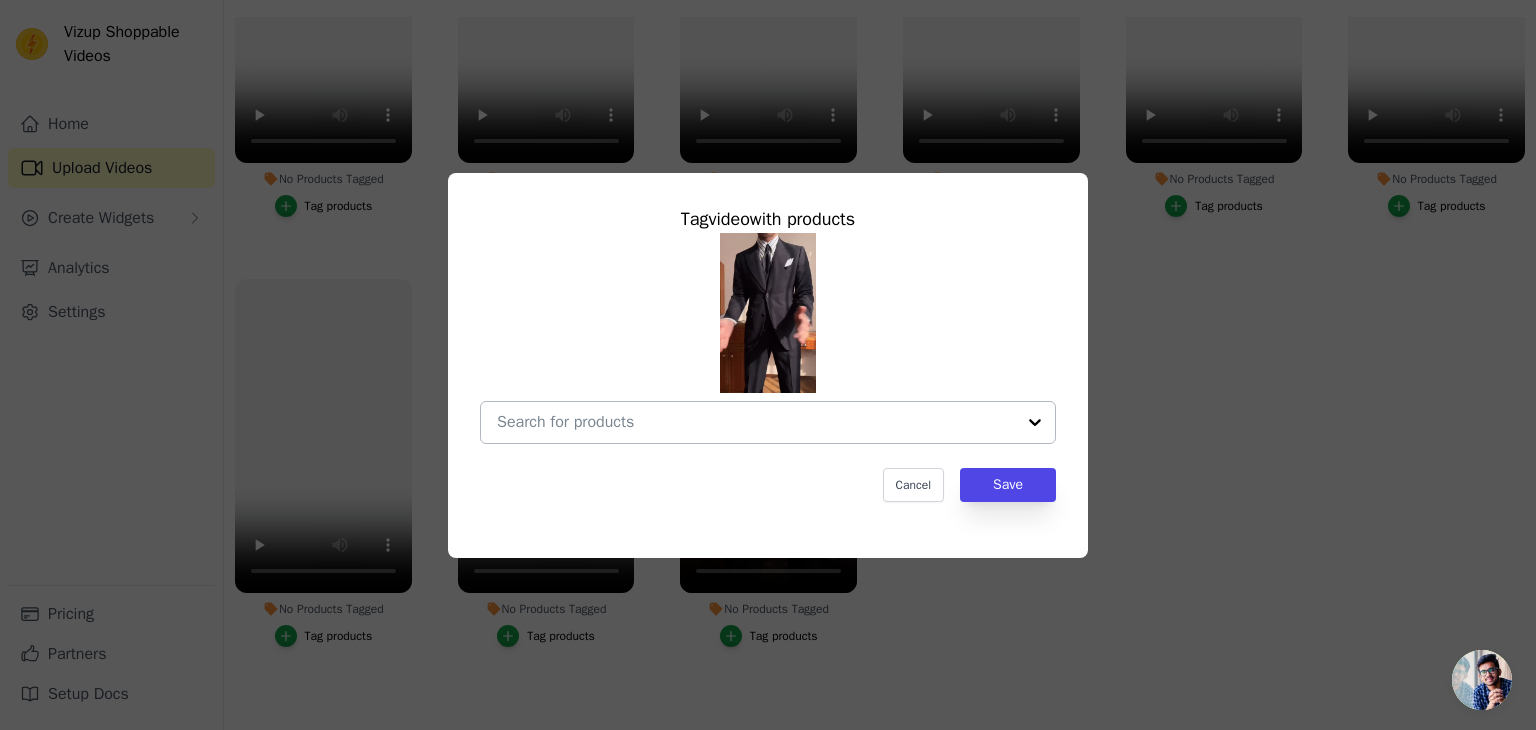 click at bounding box center (756, 422) 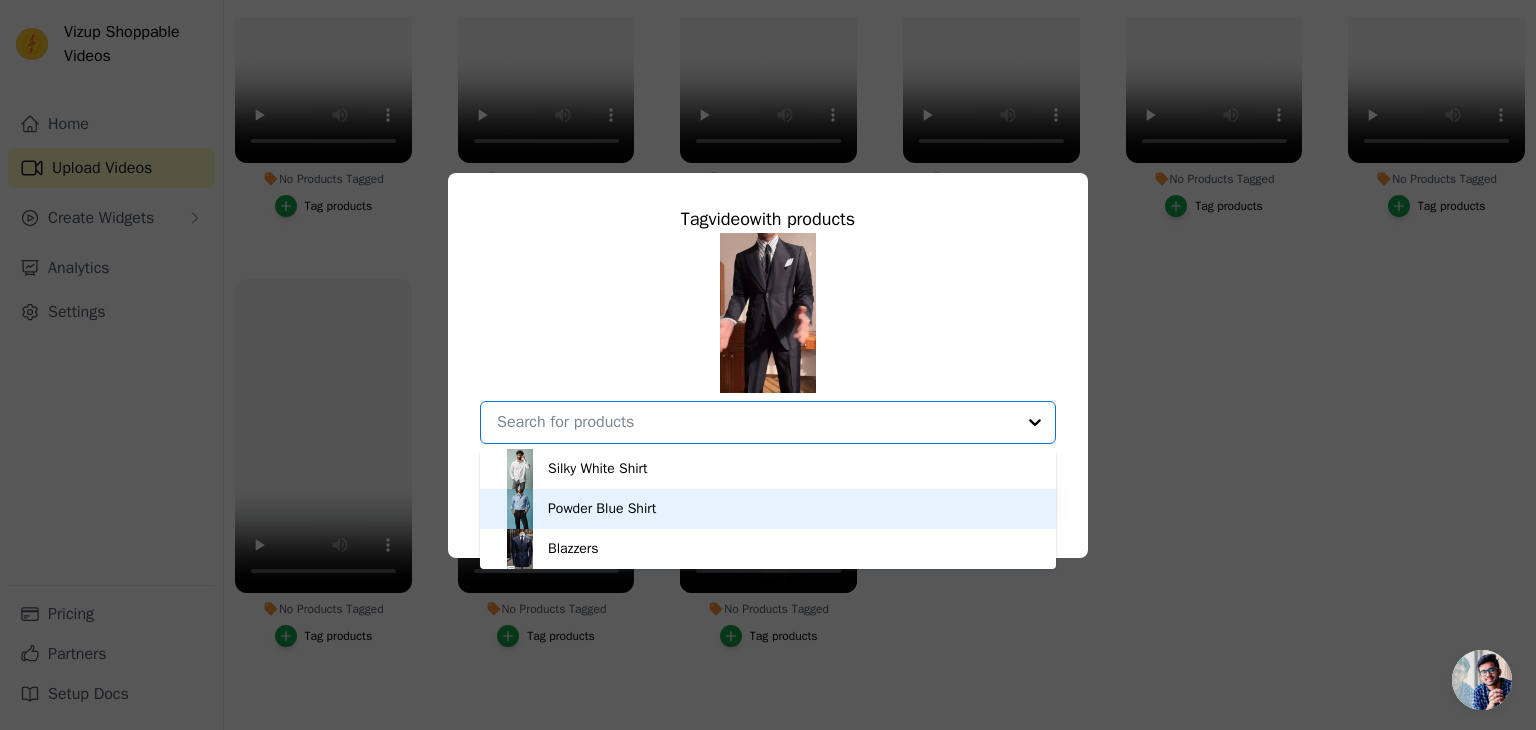 click on "Powder Blue Shirt" at bounding box center (768, 509) 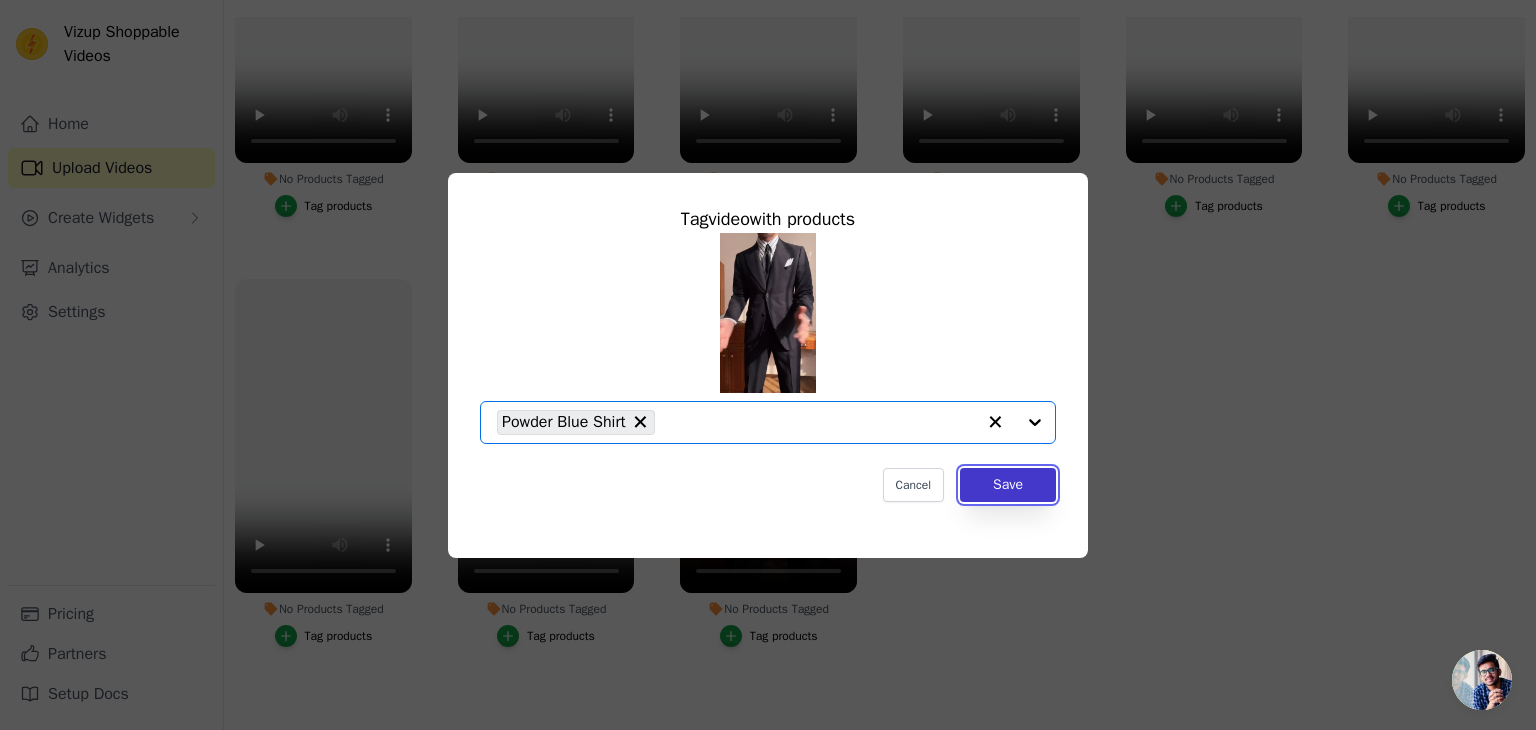 click on "Save" at bounding box center [1008, 485] 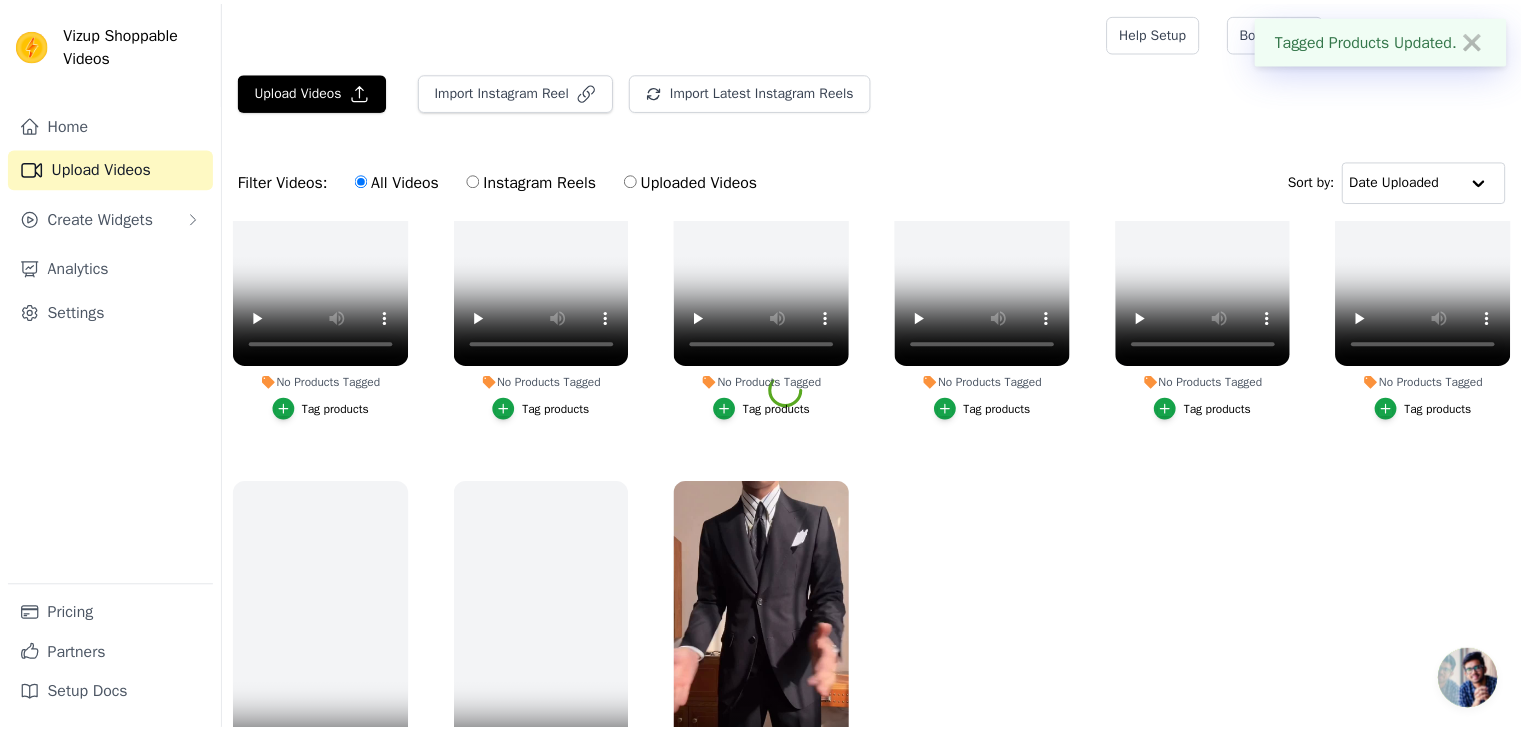scroll, scrollTop: 203, scrollLeft: 0, axis: vertical 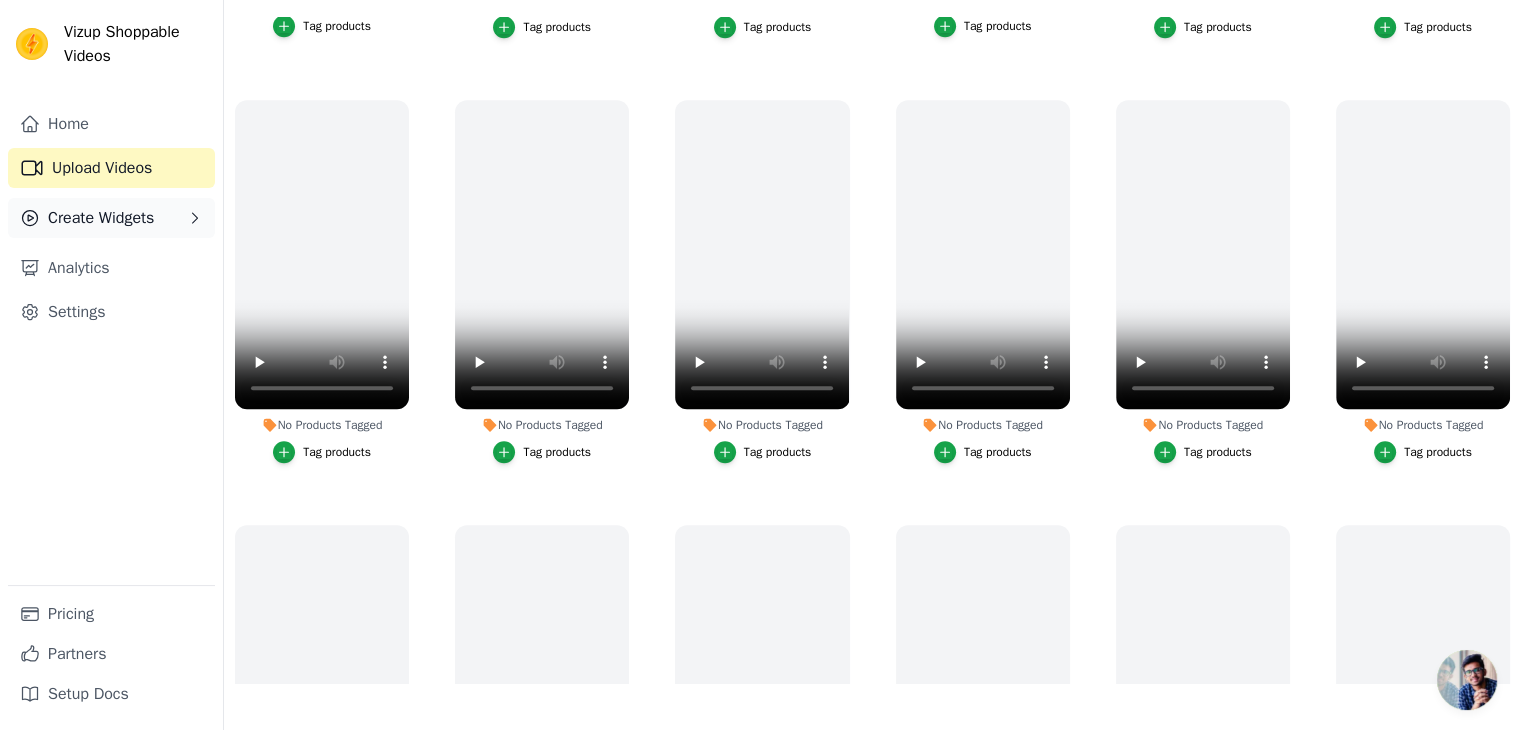click on "Create Widgets" at bounding box center (111, 218) 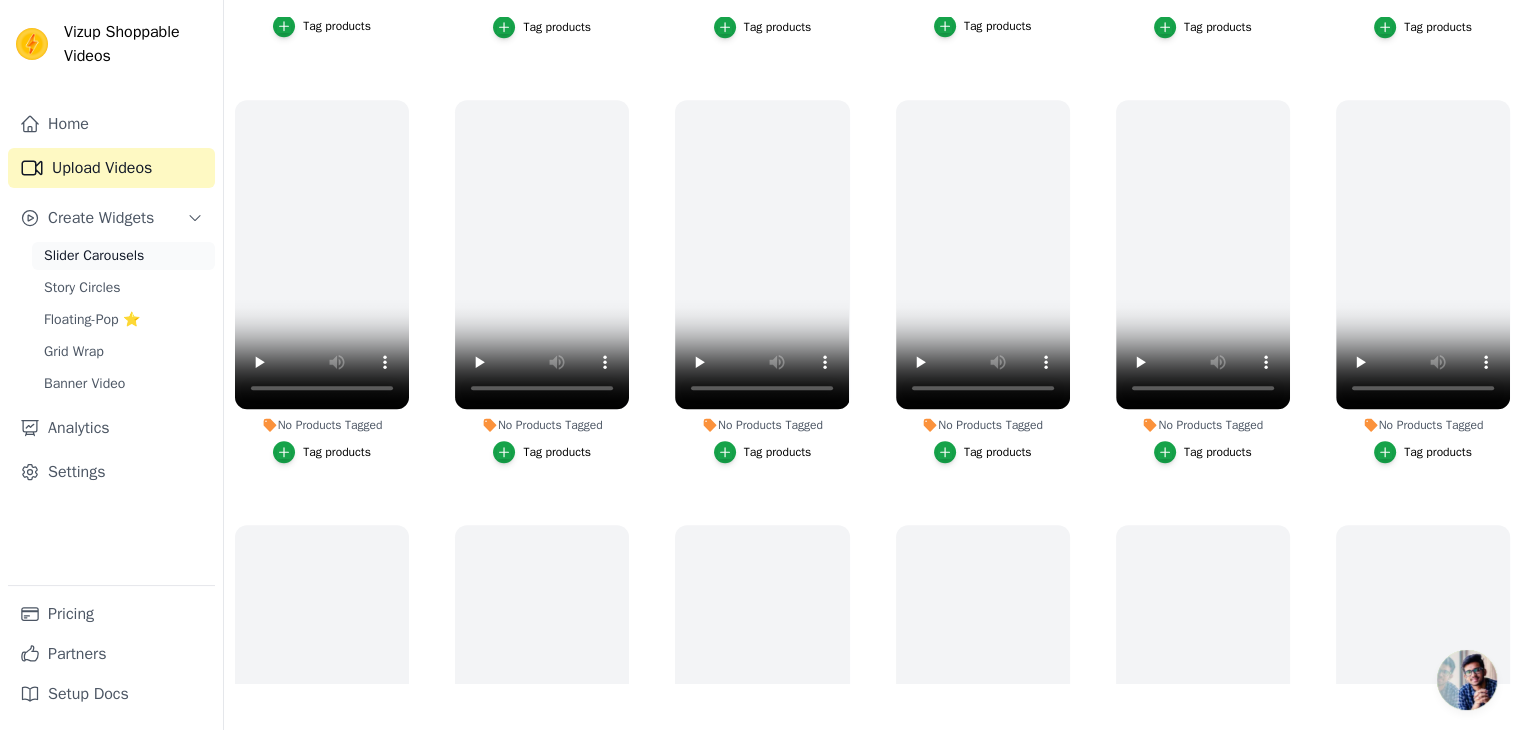 click on "Slider Carousels" at bounding box center (94, 256) 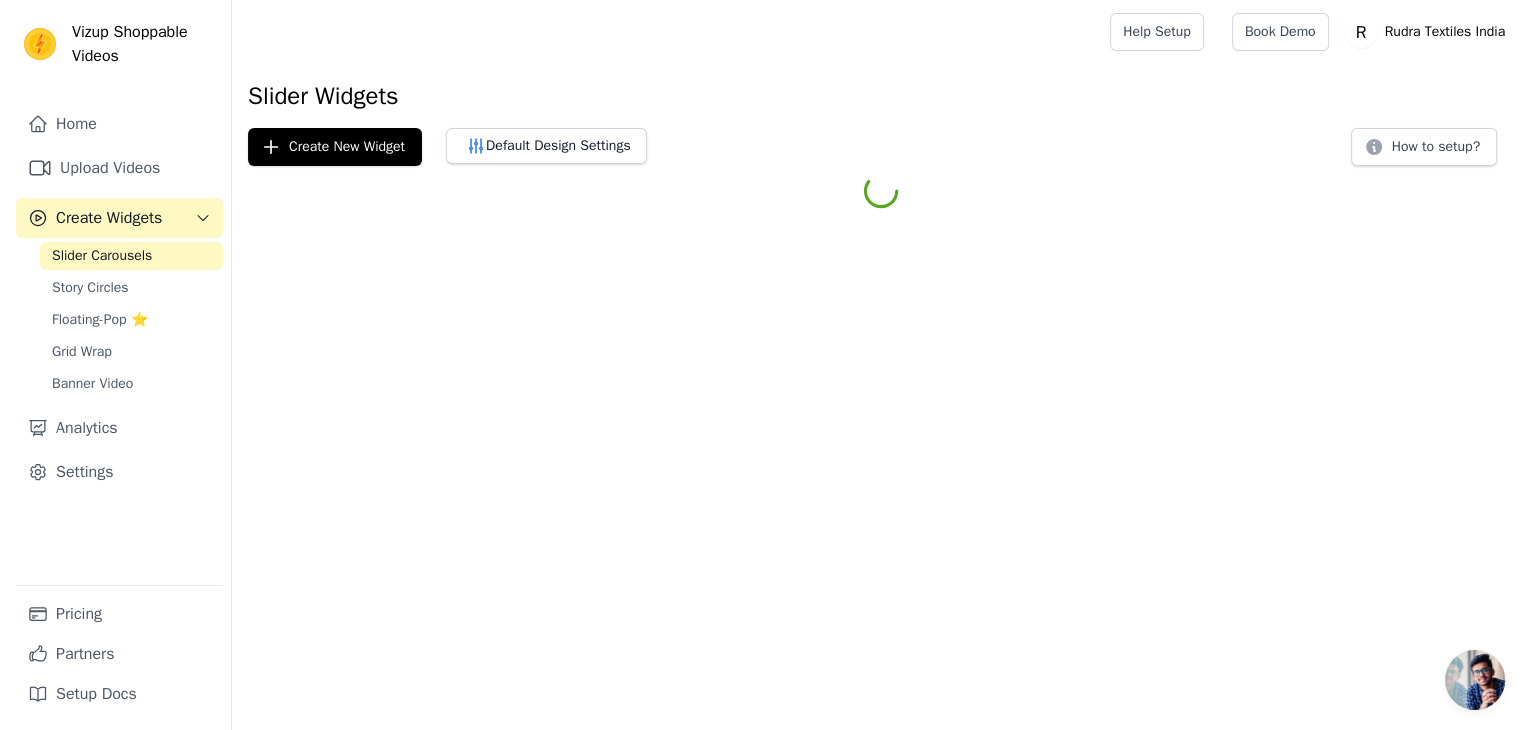 scroll, scrollTop: 0, scrollLeft: 0, axis: both 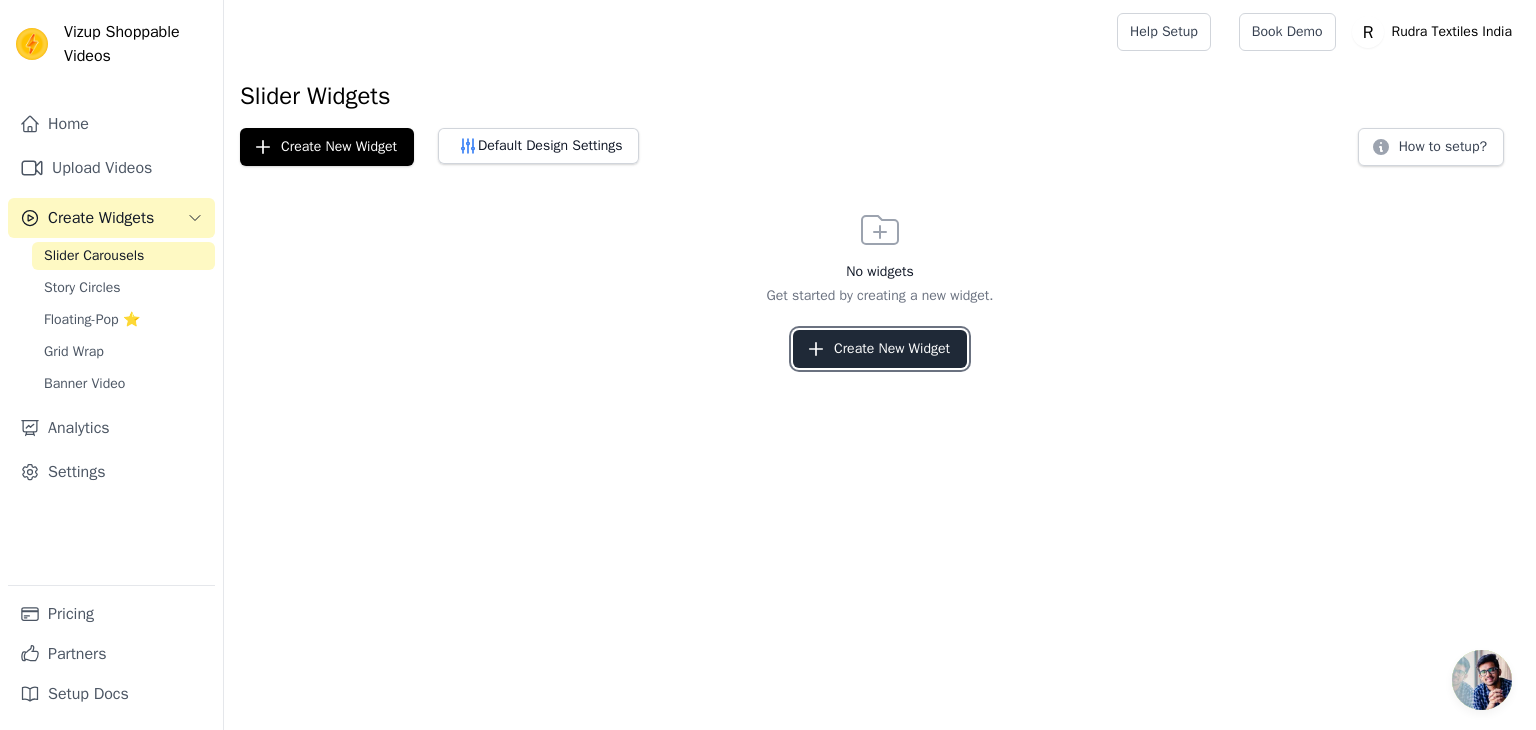 click on "Create New Widget" at bounding box center [880, 349] 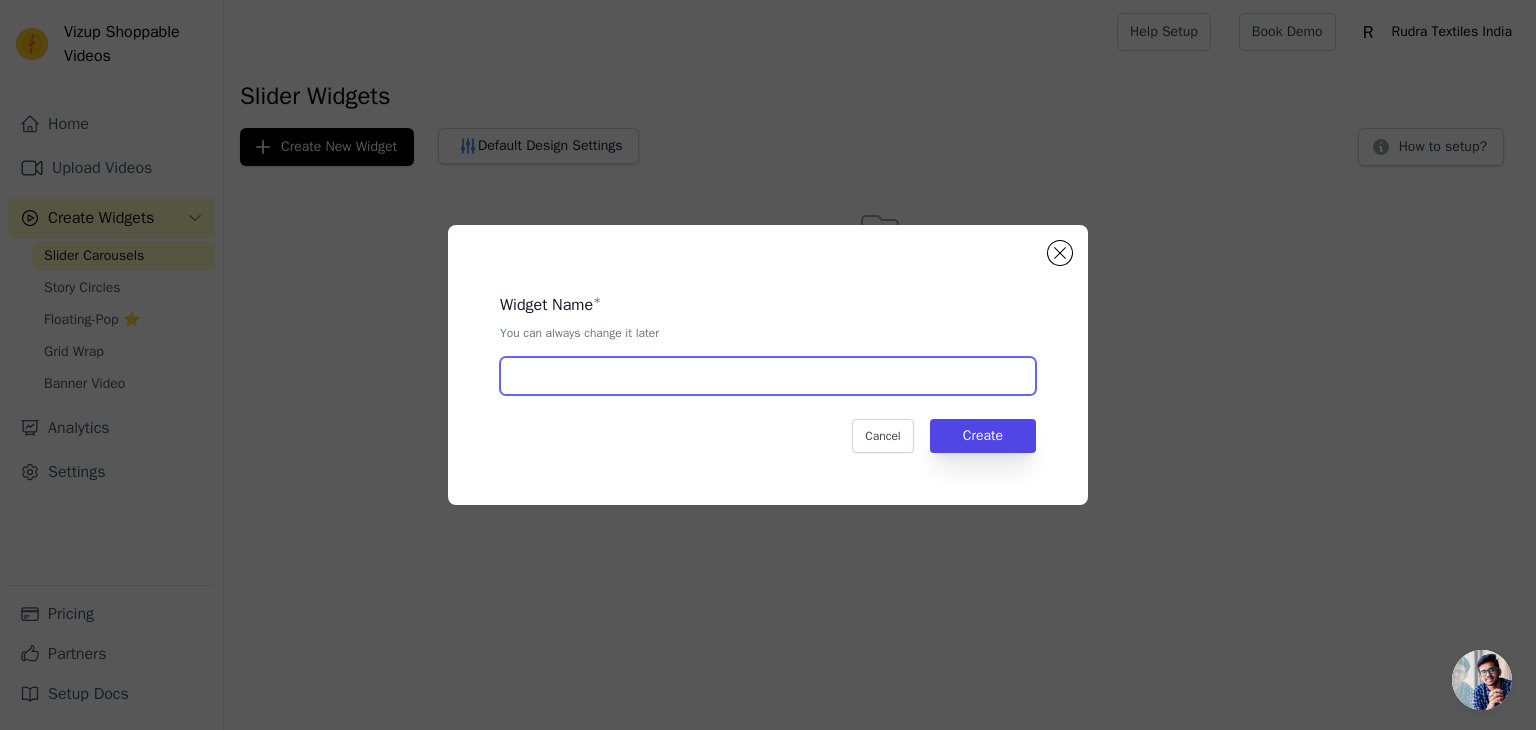 click at bounding box center [768, 376] 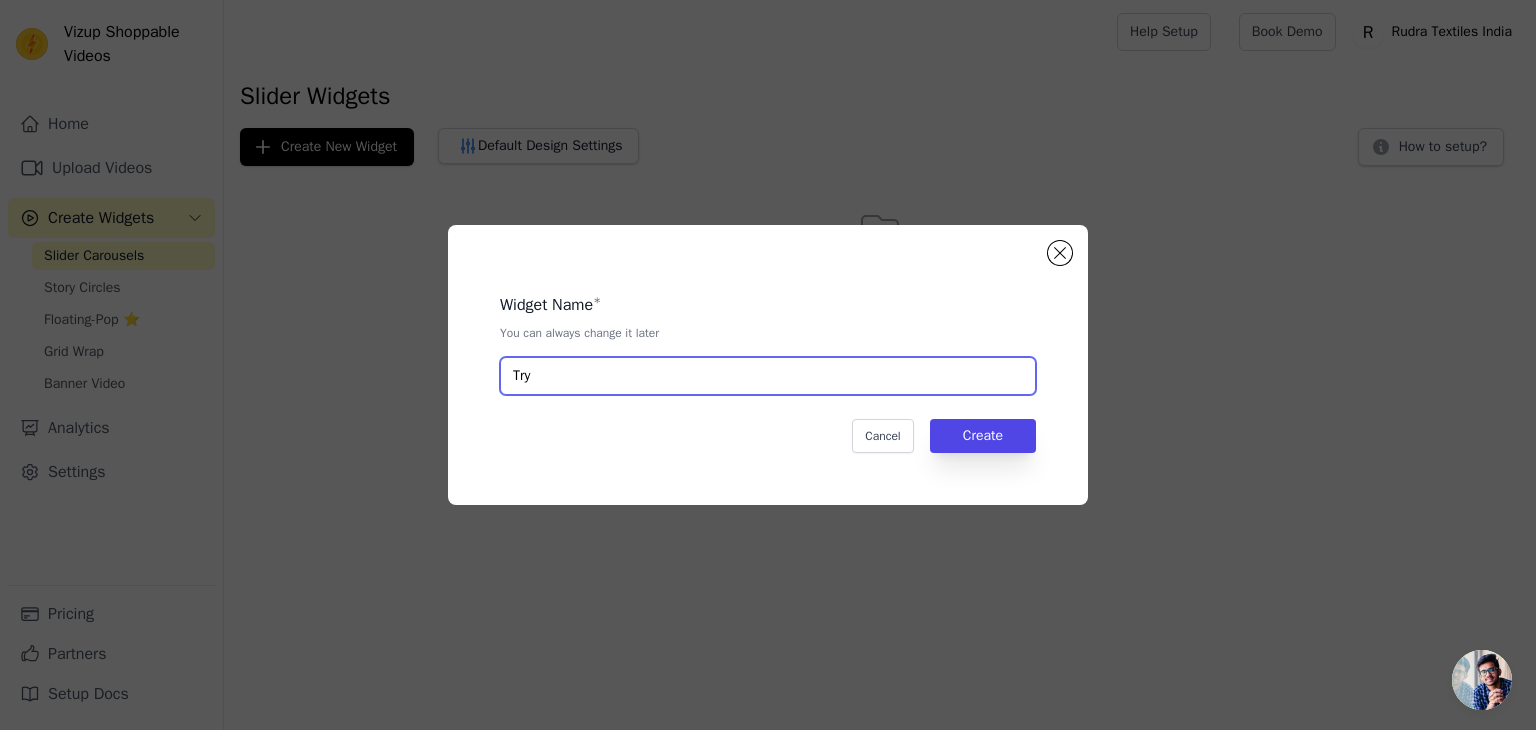 type on "Try" 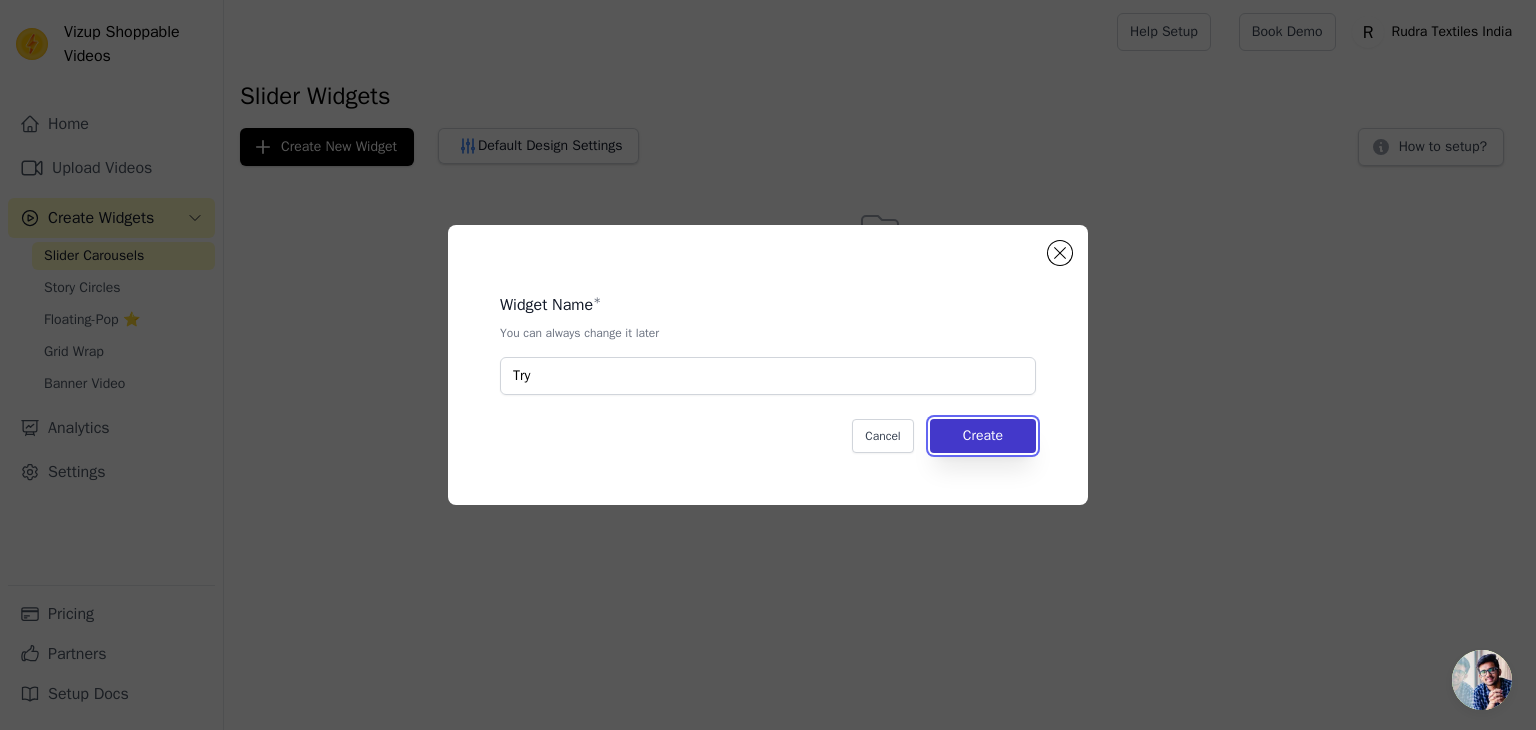 click on "Create" at bounding box center [983, 436] 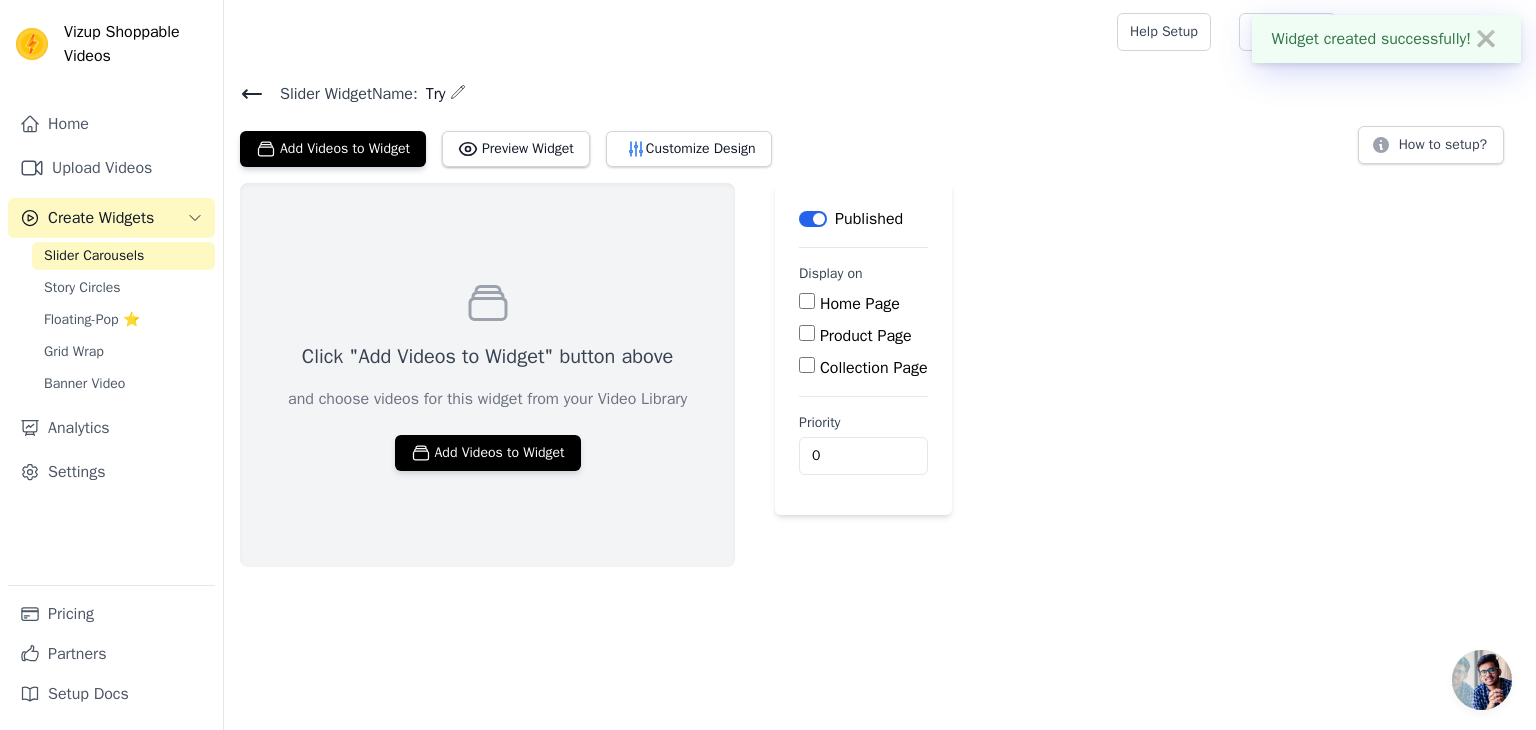 click on "Home Page" at bounding box center (807, 301) 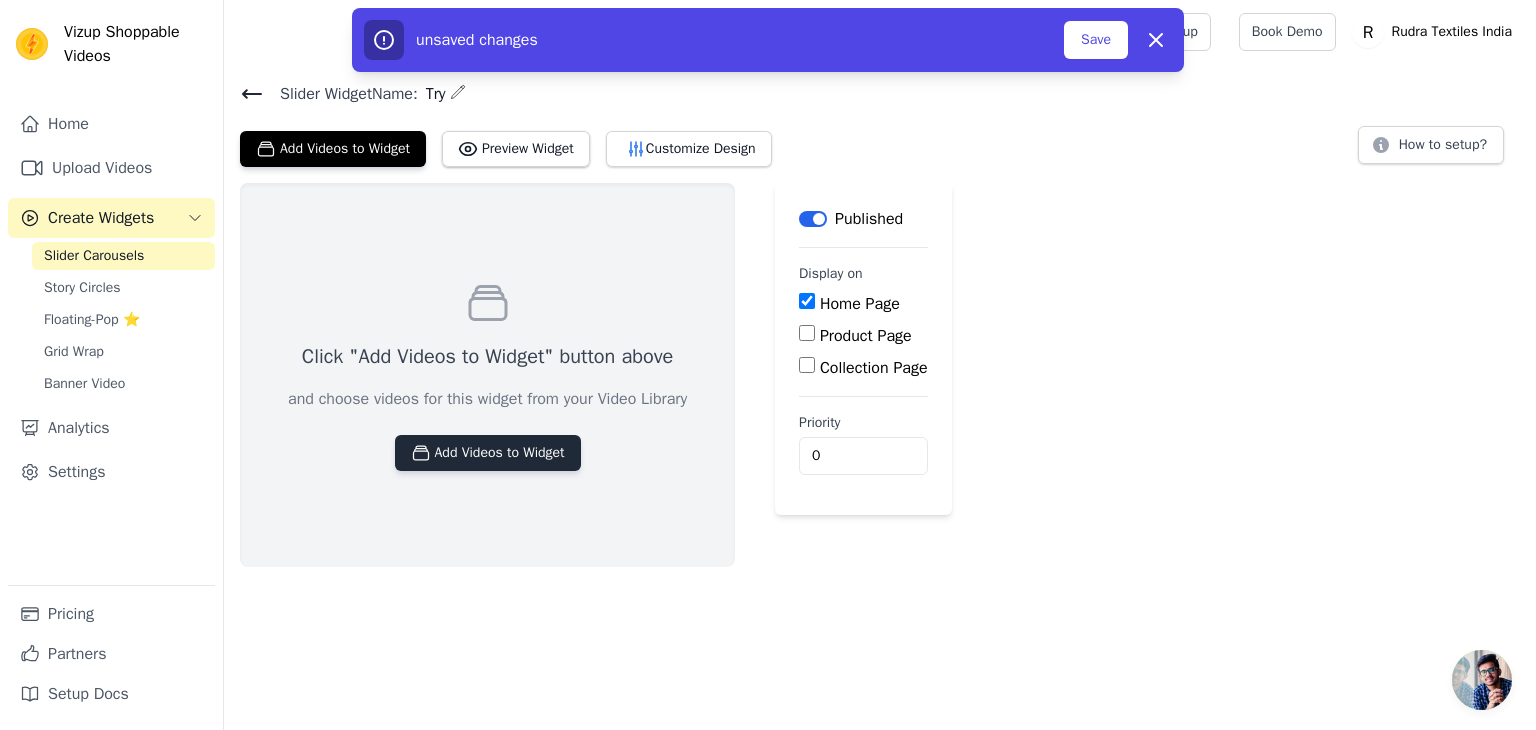 click on "Add Videos to Widget" at bounding box center (488, 453) 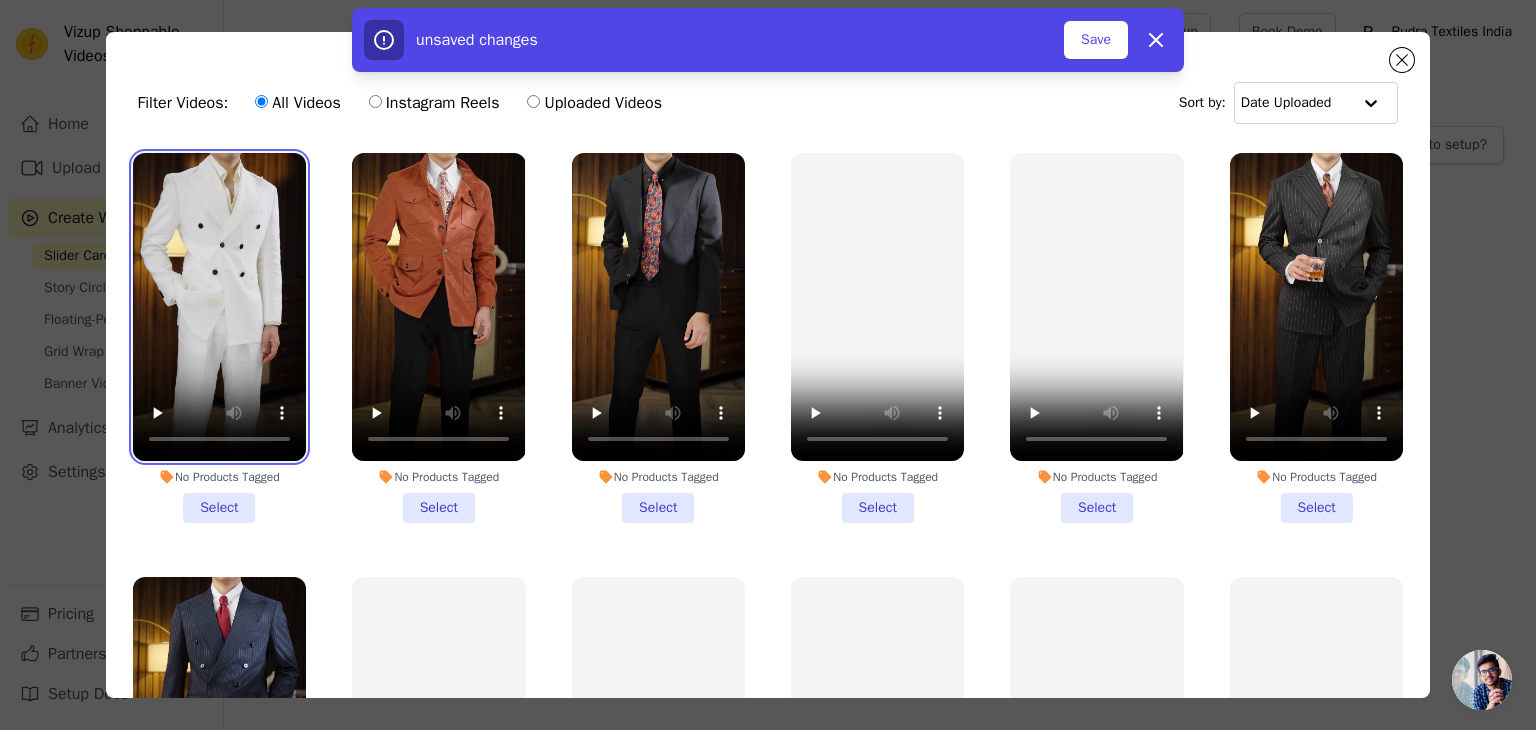 click at bounding box center (219, 307) 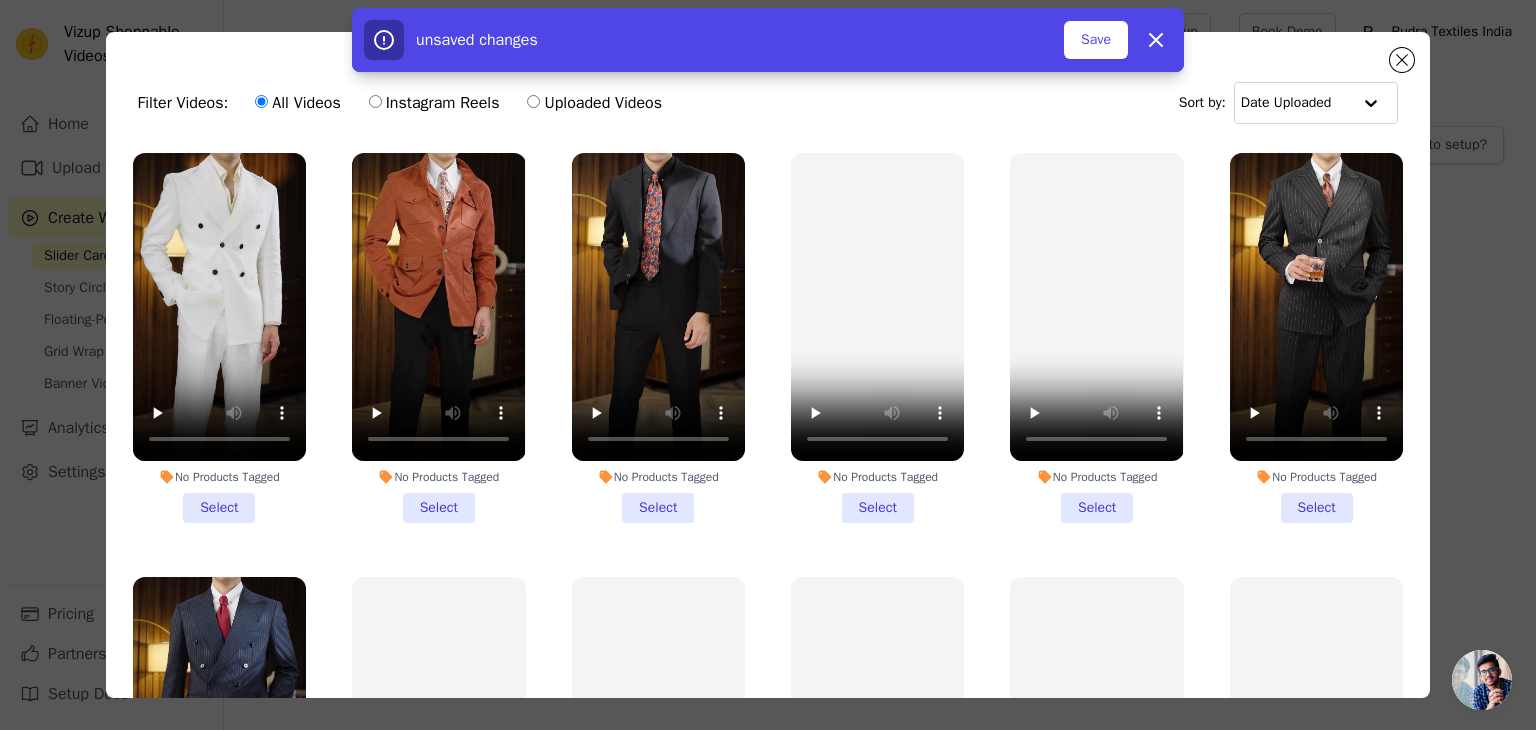 click on "No Products Tagged     Select" at bounding box center [219, 338] 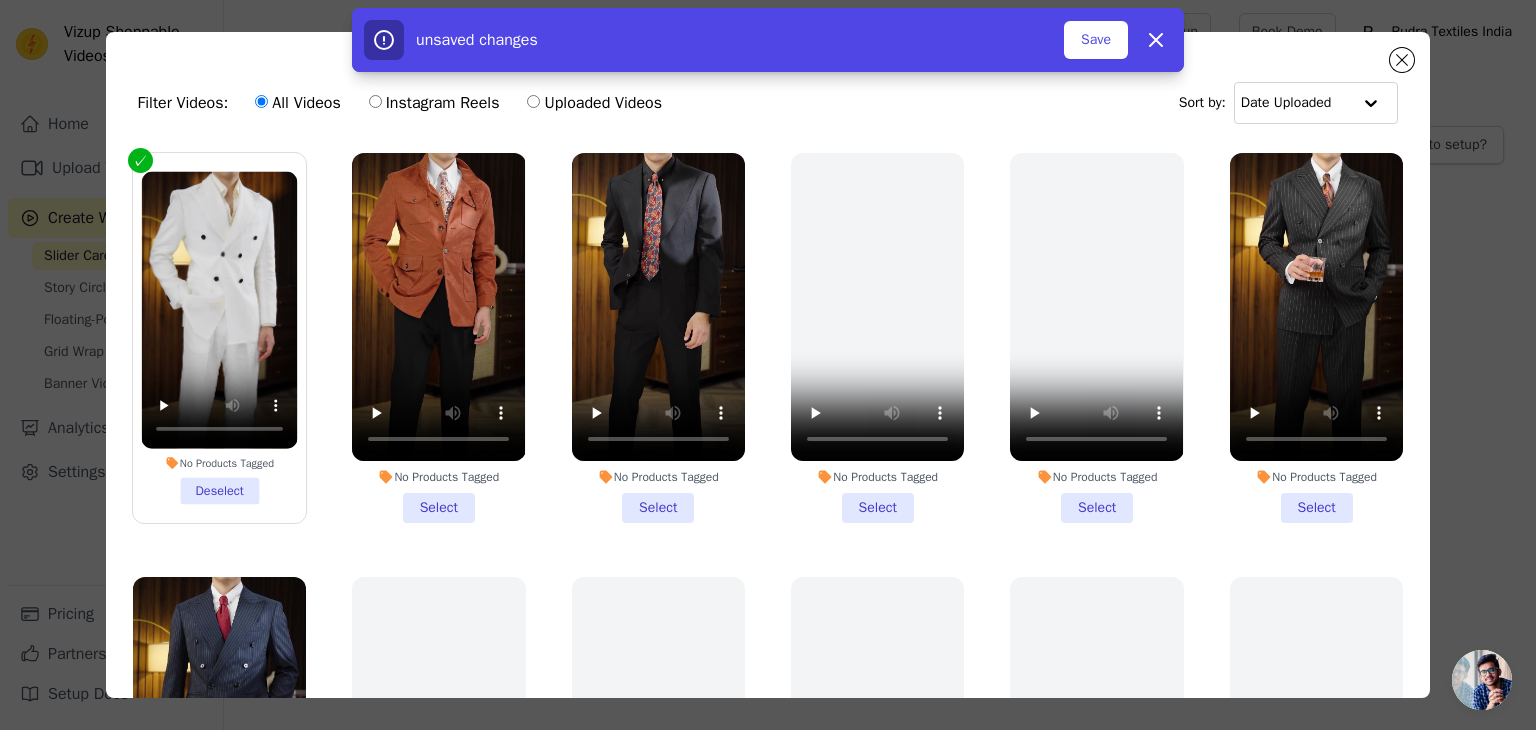click on "No Products Tagged     Select" at bounding box center [438, 338] 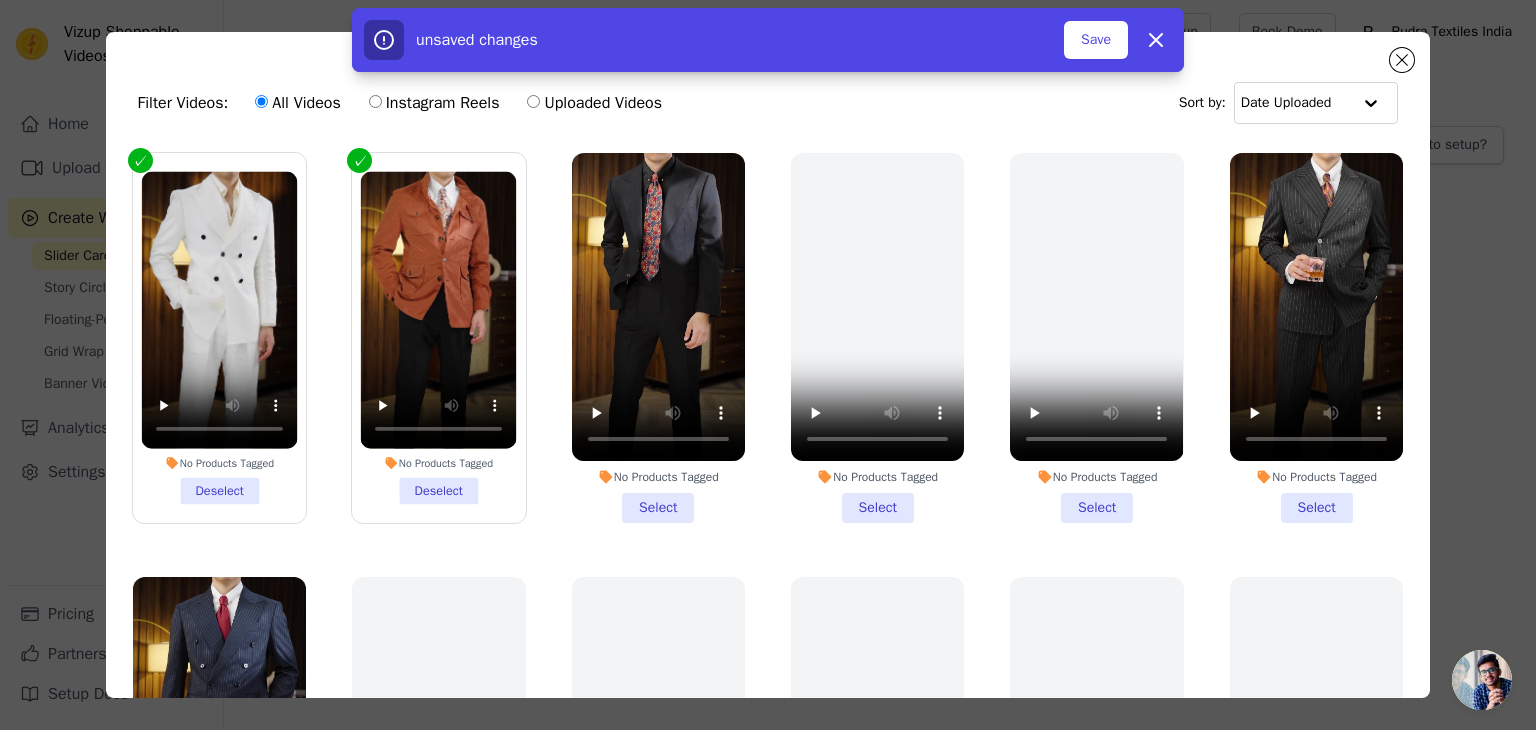 click on "No Products Tagged     Select" at bounding box center (658, 338) 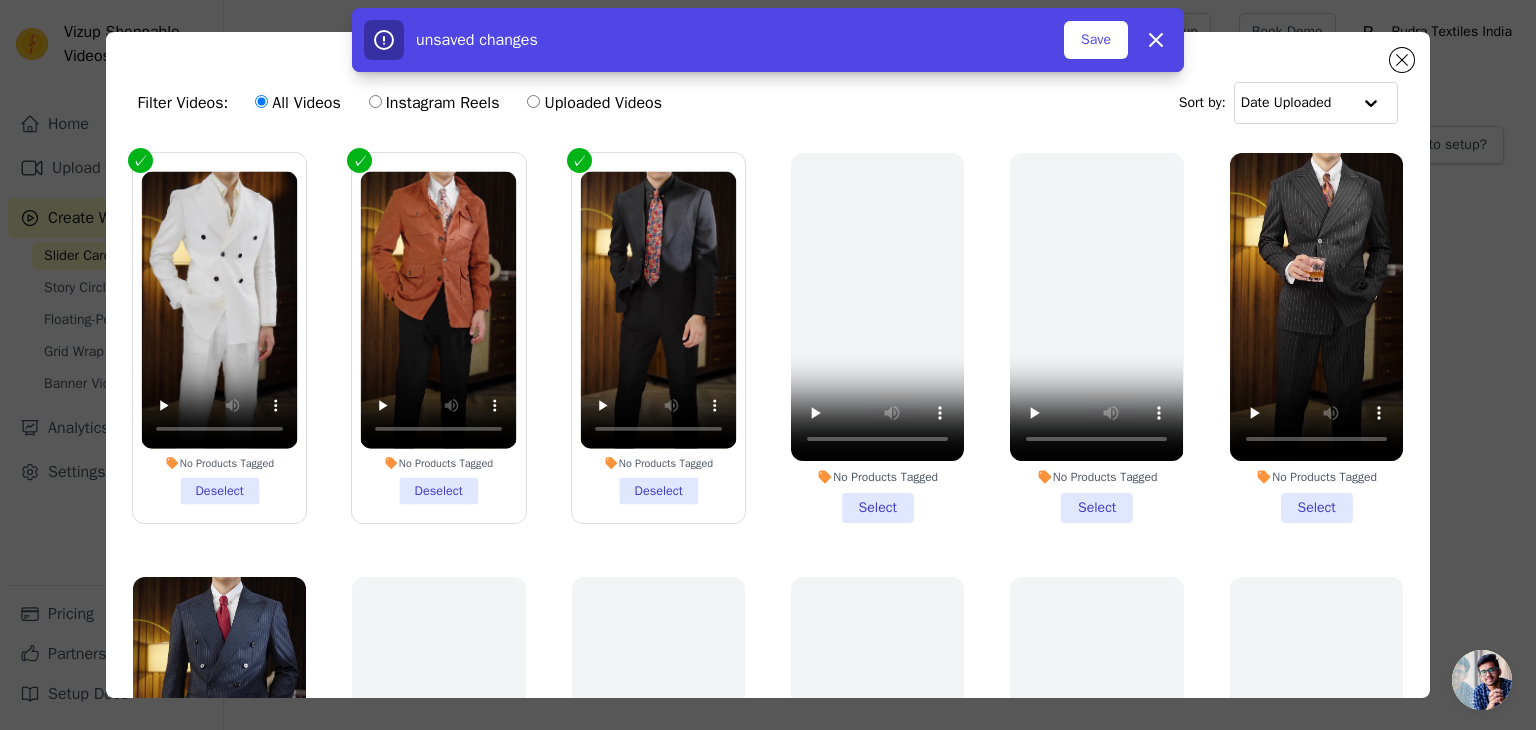 click on "No Products Tagged     Select" at bounding box center [877, 338] 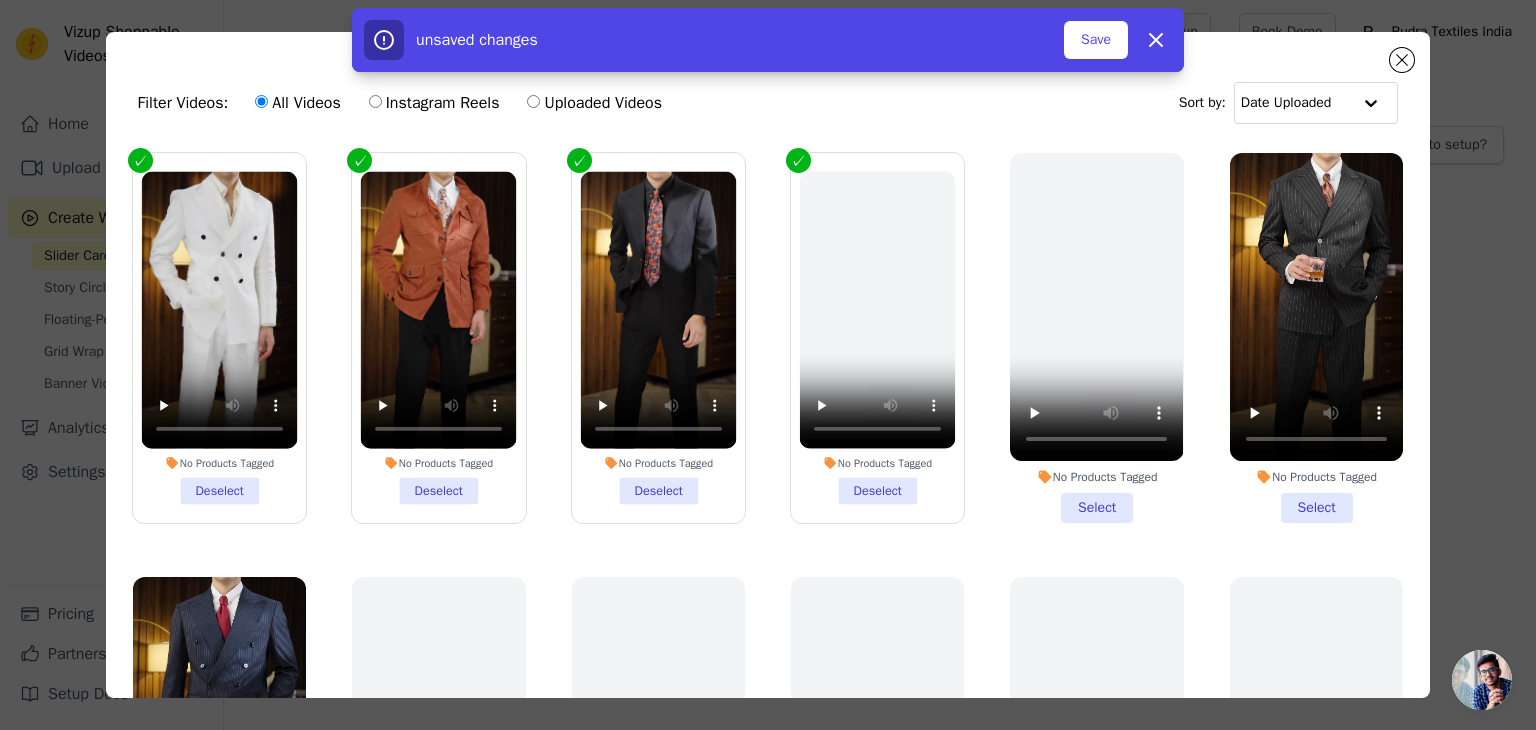 click on "No Products Tagged     Deselect" at bounding box center [878, 338] 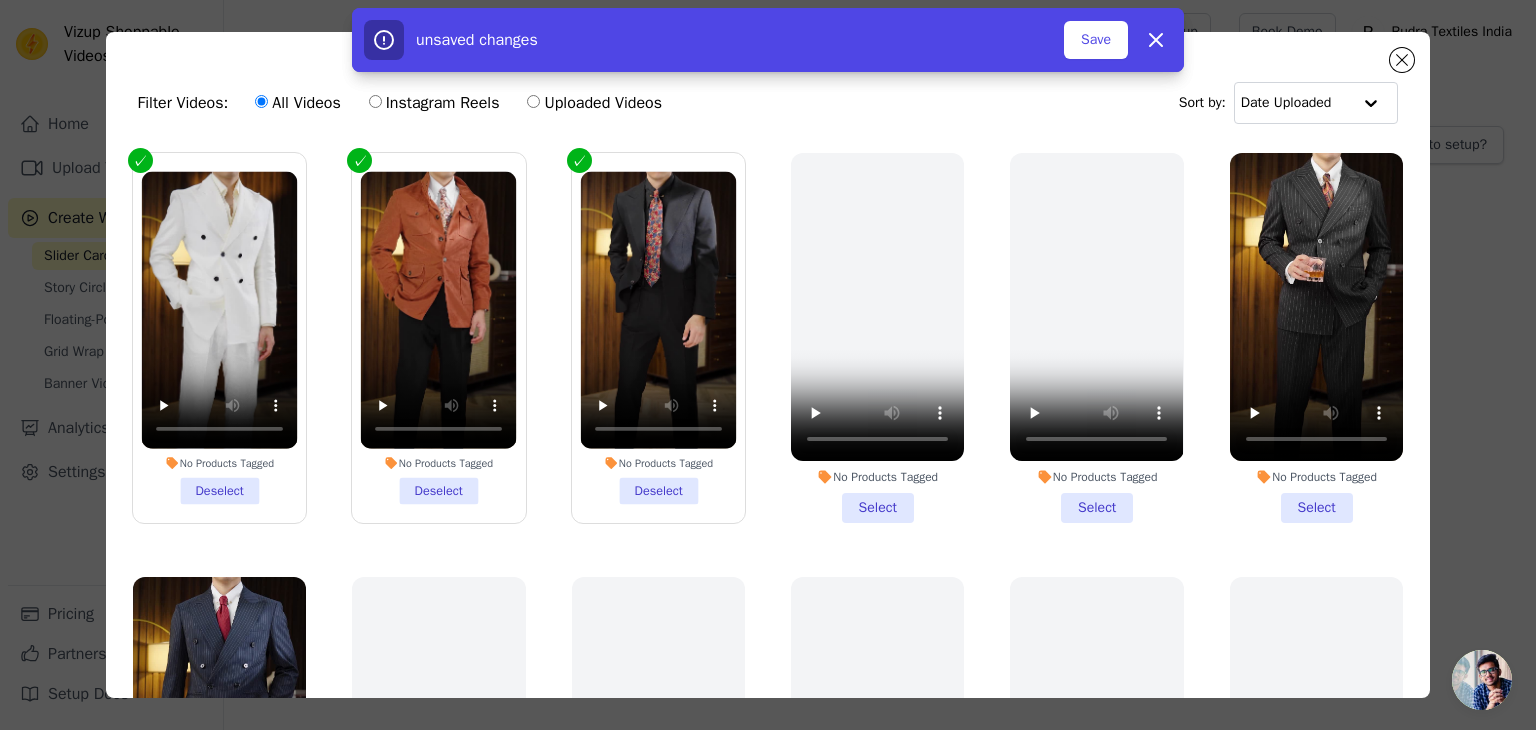 click on "No Products Tagged     Select" at bounding box center (1316, 338) 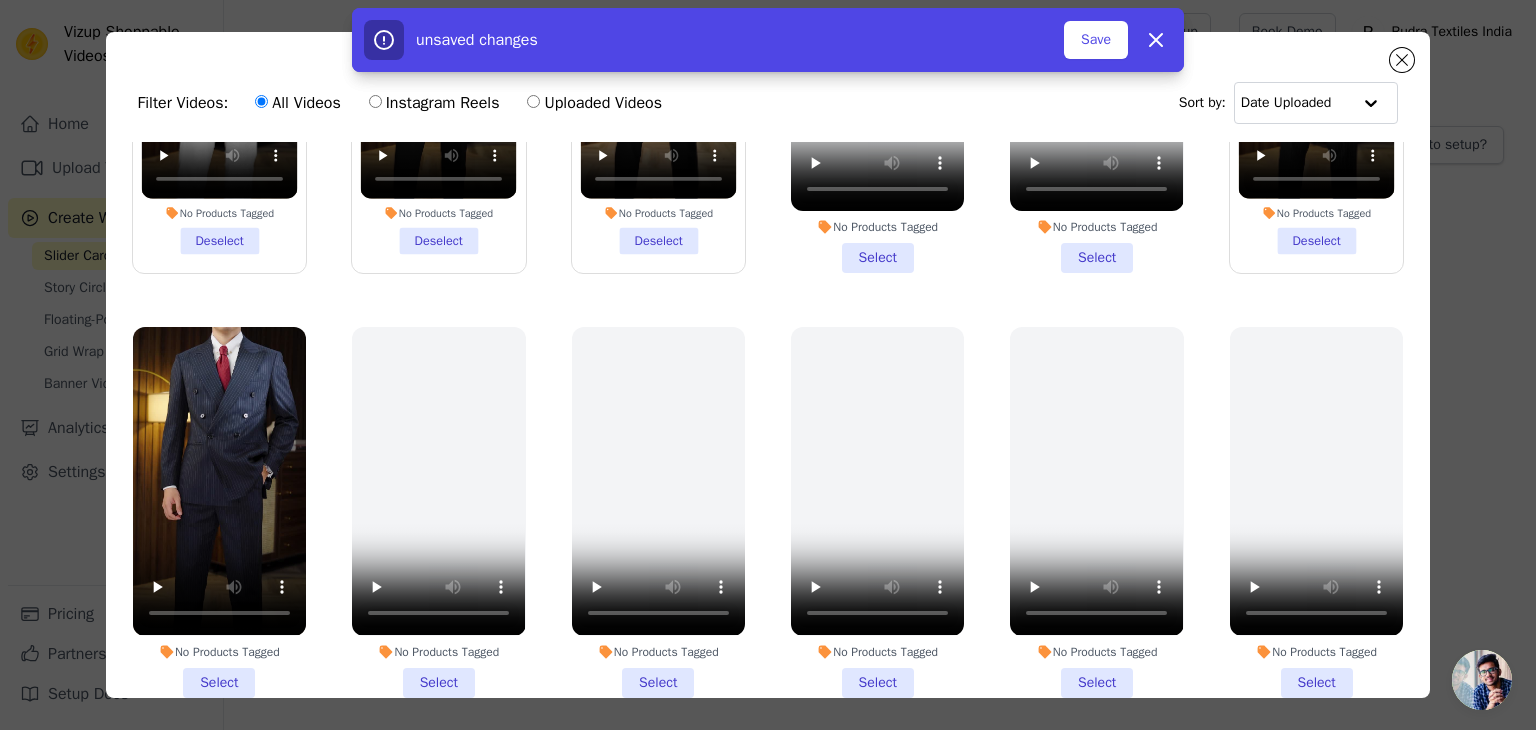 scroll, scrollTop: 276, scrollLeft: 0, axis: vertical 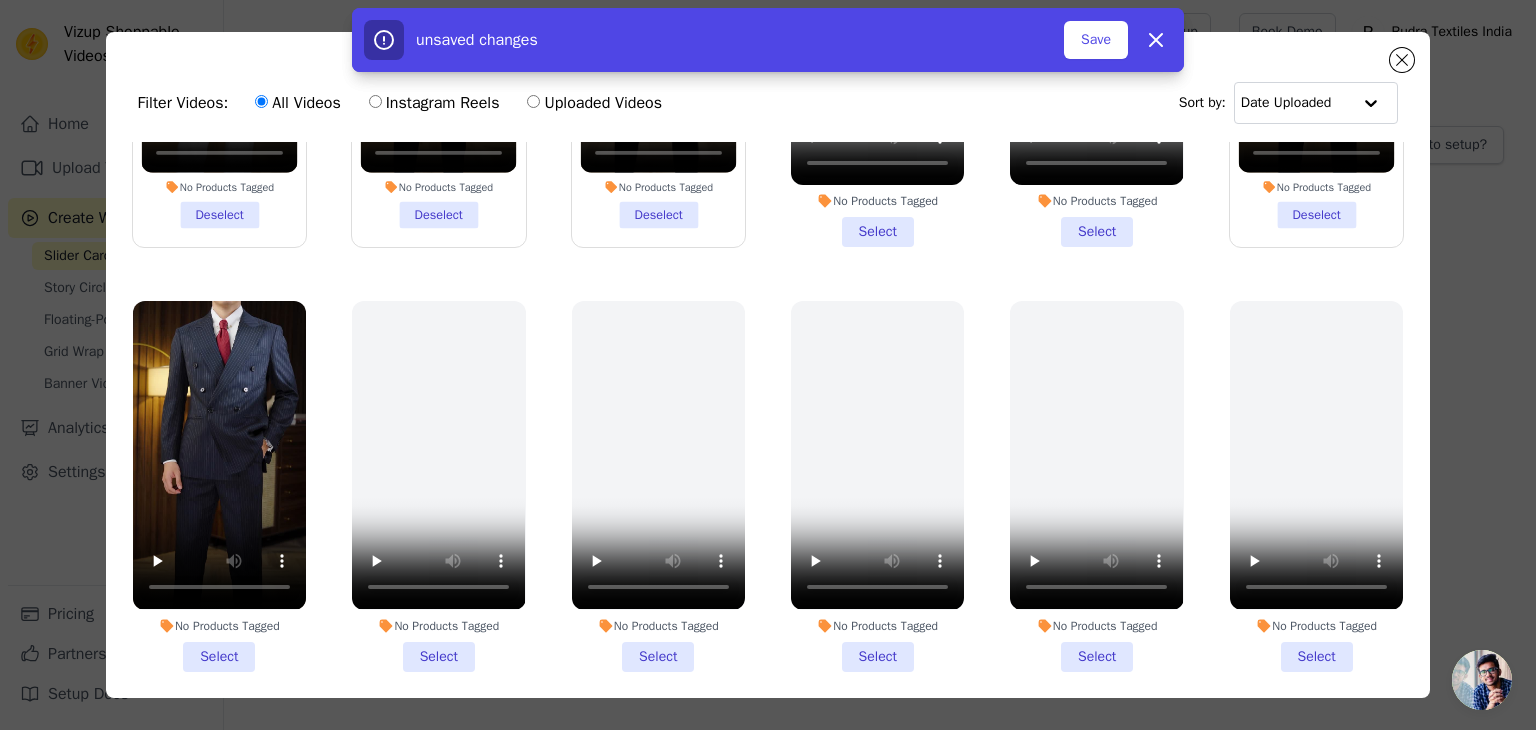 click on "No Products Tagged     Select" at bounding box center [219, 486] 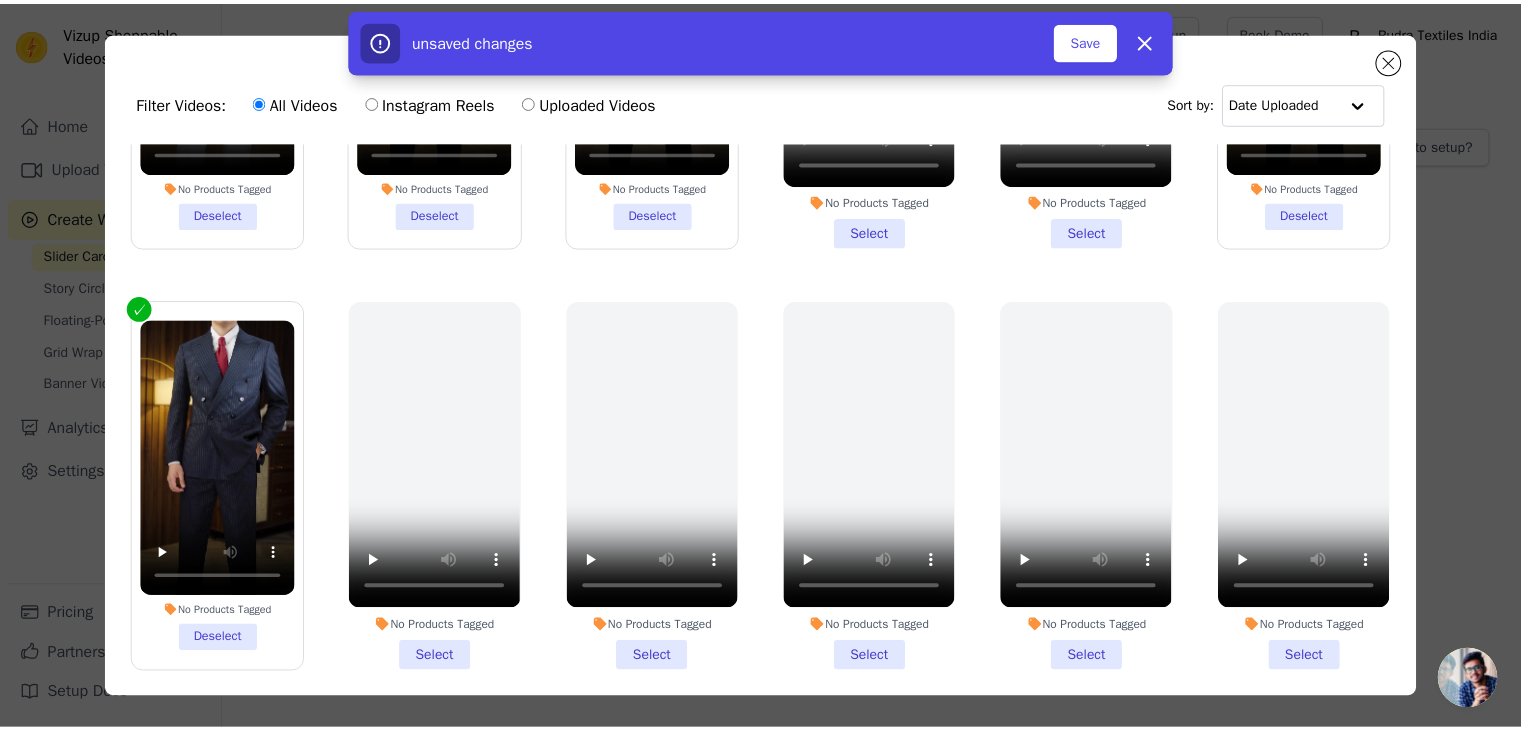 scroll, scrollTop: 0, scrollLeft: 0, axis: both 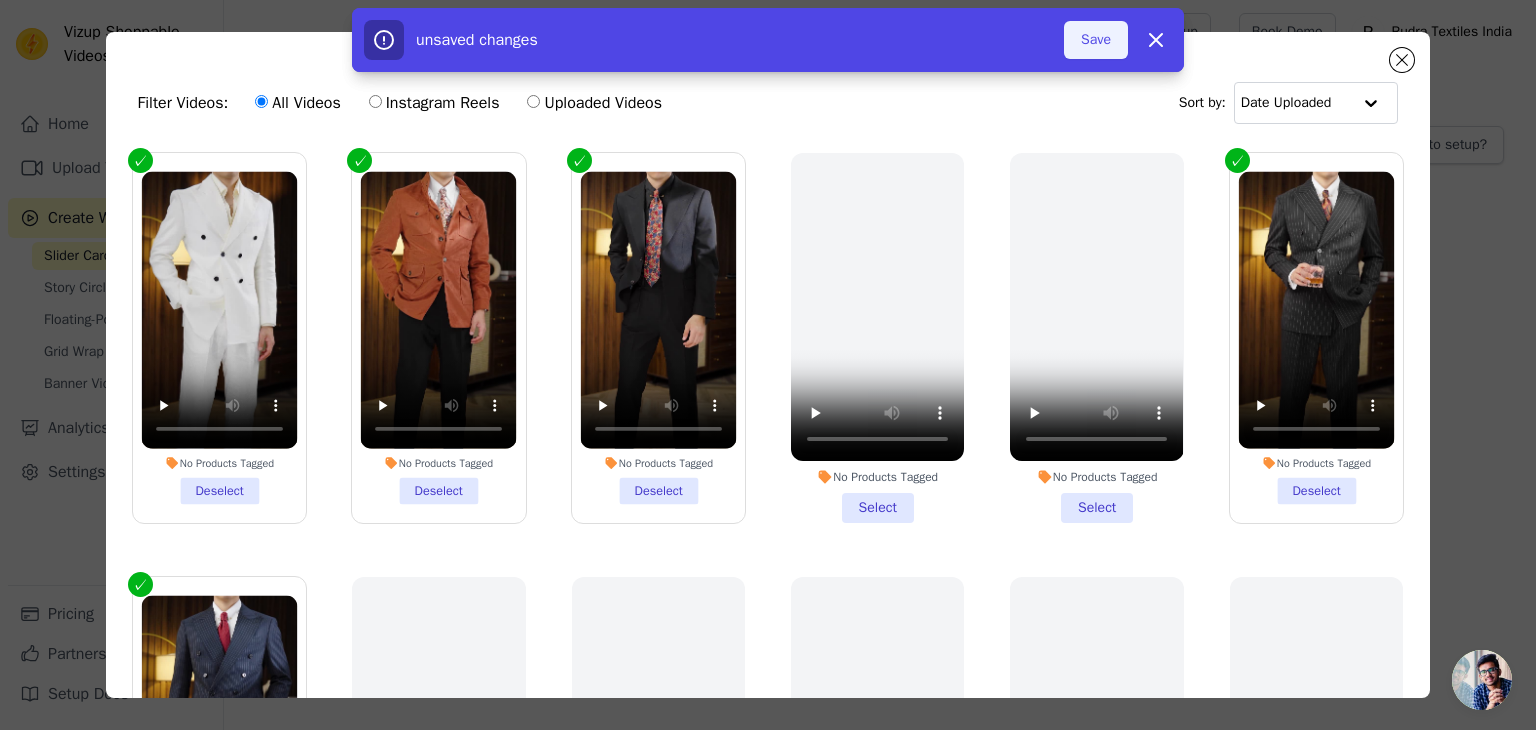 click on "Save" at bounding box center [1096, 40] 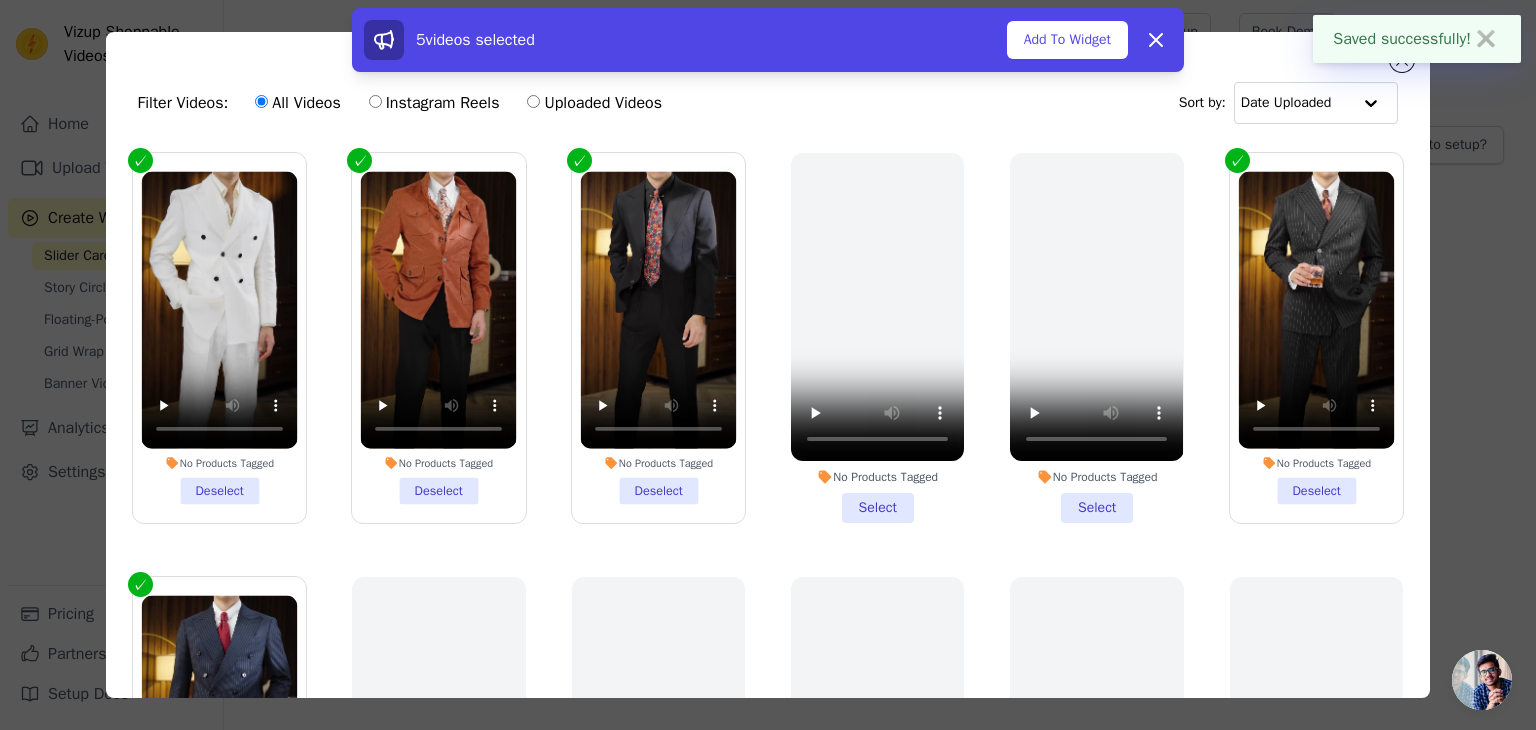 click on "Filter Videos:
All Videos
Instagram Reels
Uploaded Videos   Sort by:
Date Uploaded" at bounding box center [768, 103] 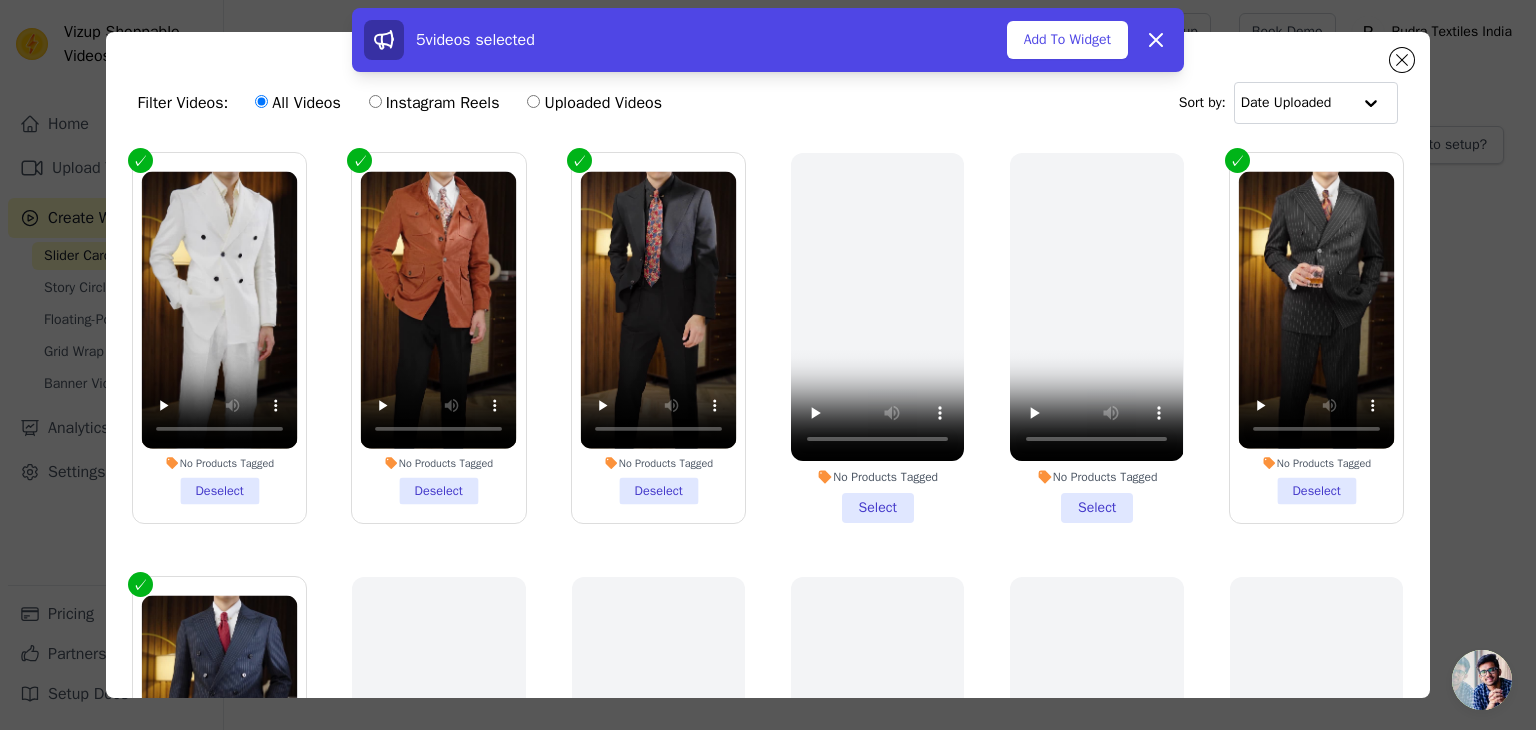 click on "5  videos selected     Add To Widget   Dismiss" at bounding box center [768, 44] 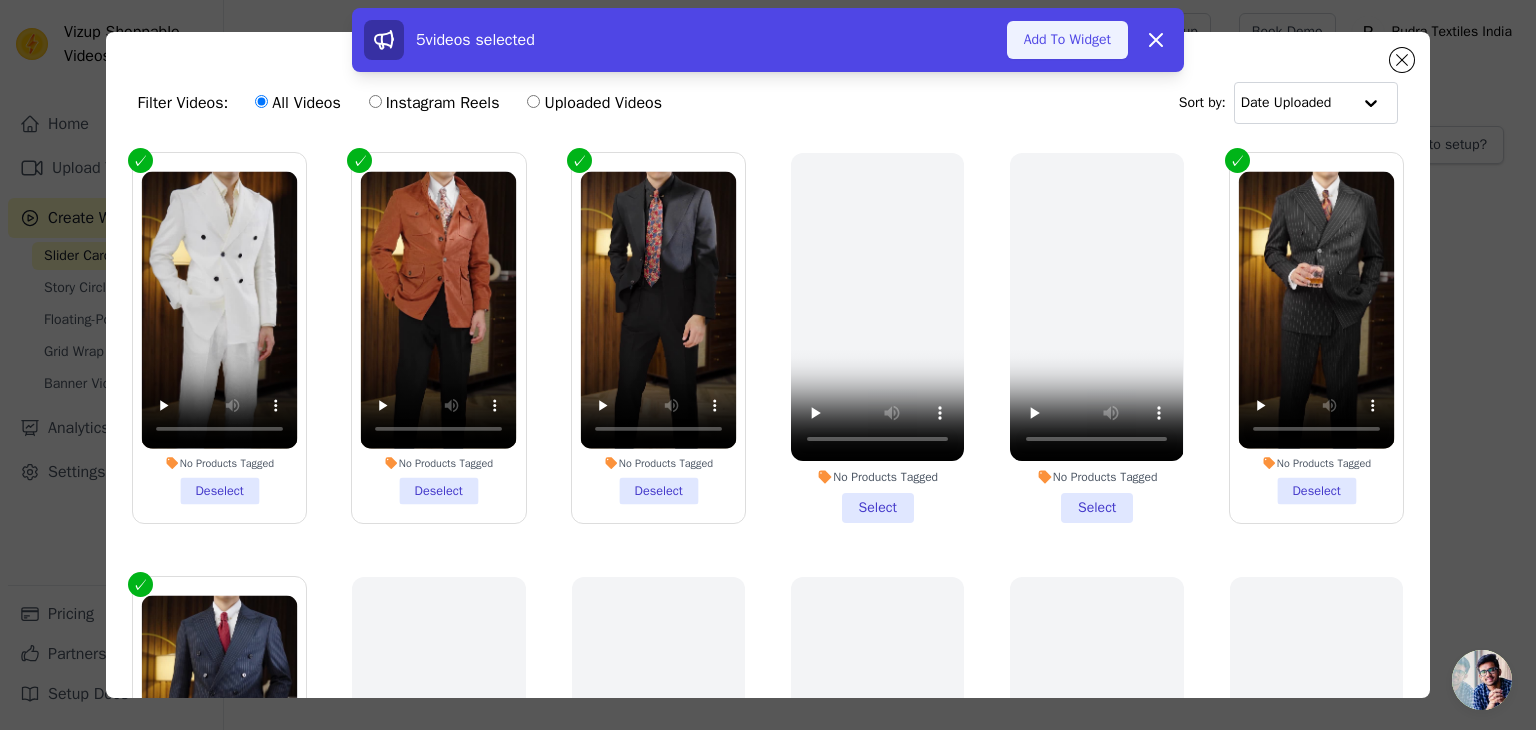 click on "Add To Widget" at bounding box center [1067, 40] 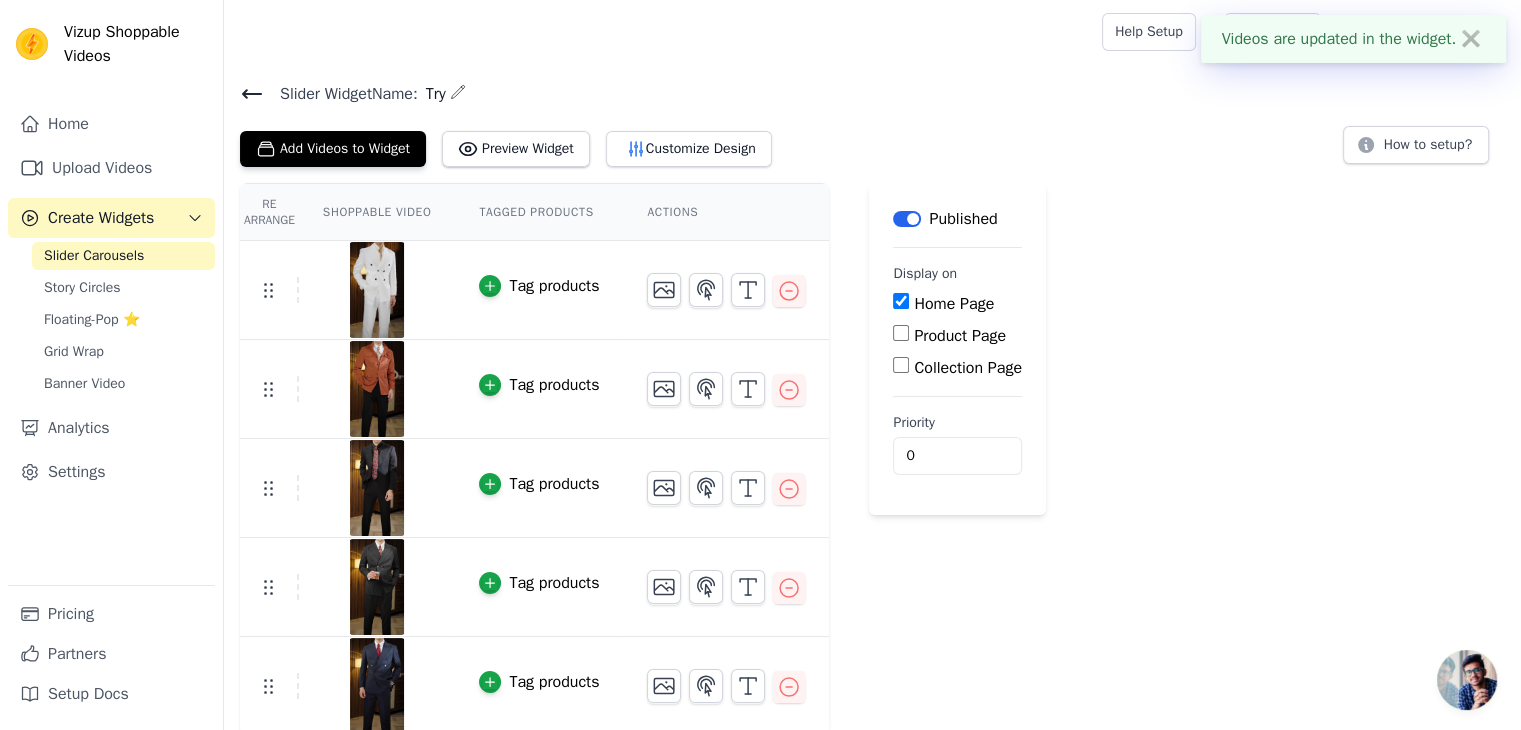 click on "Tag products" at bounding box center [539, 286] 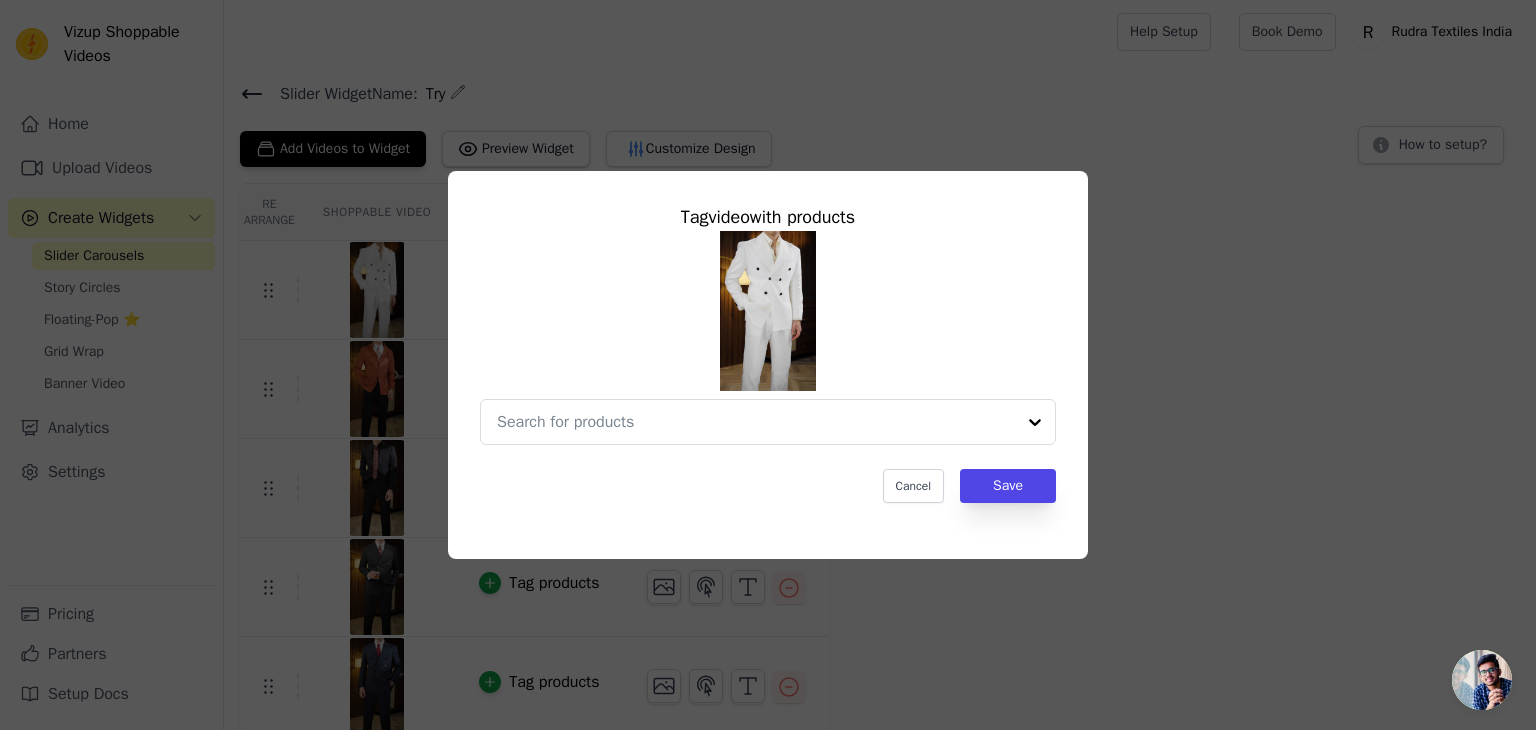 click at bounding box center [768, 338] 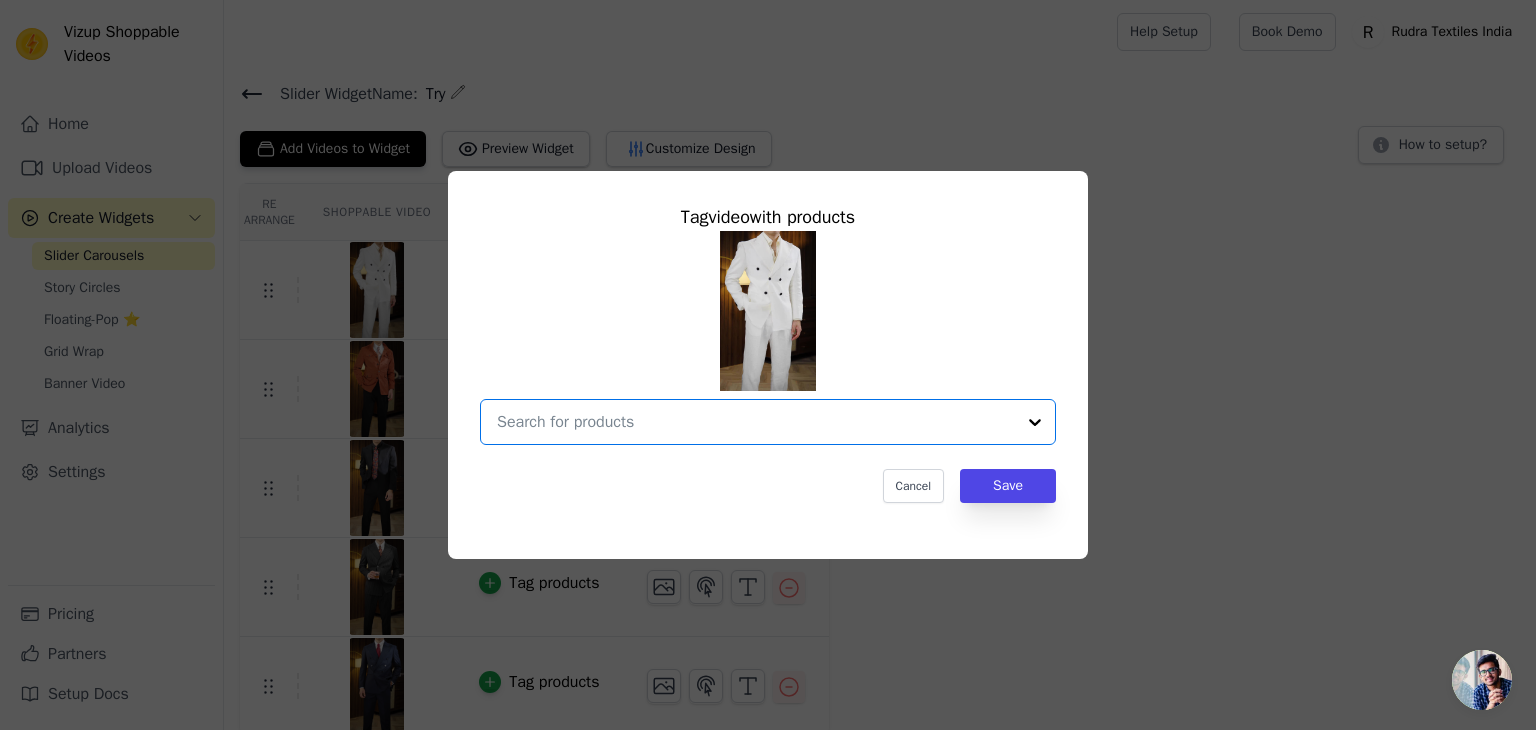 click at bounding box center (756, 422) 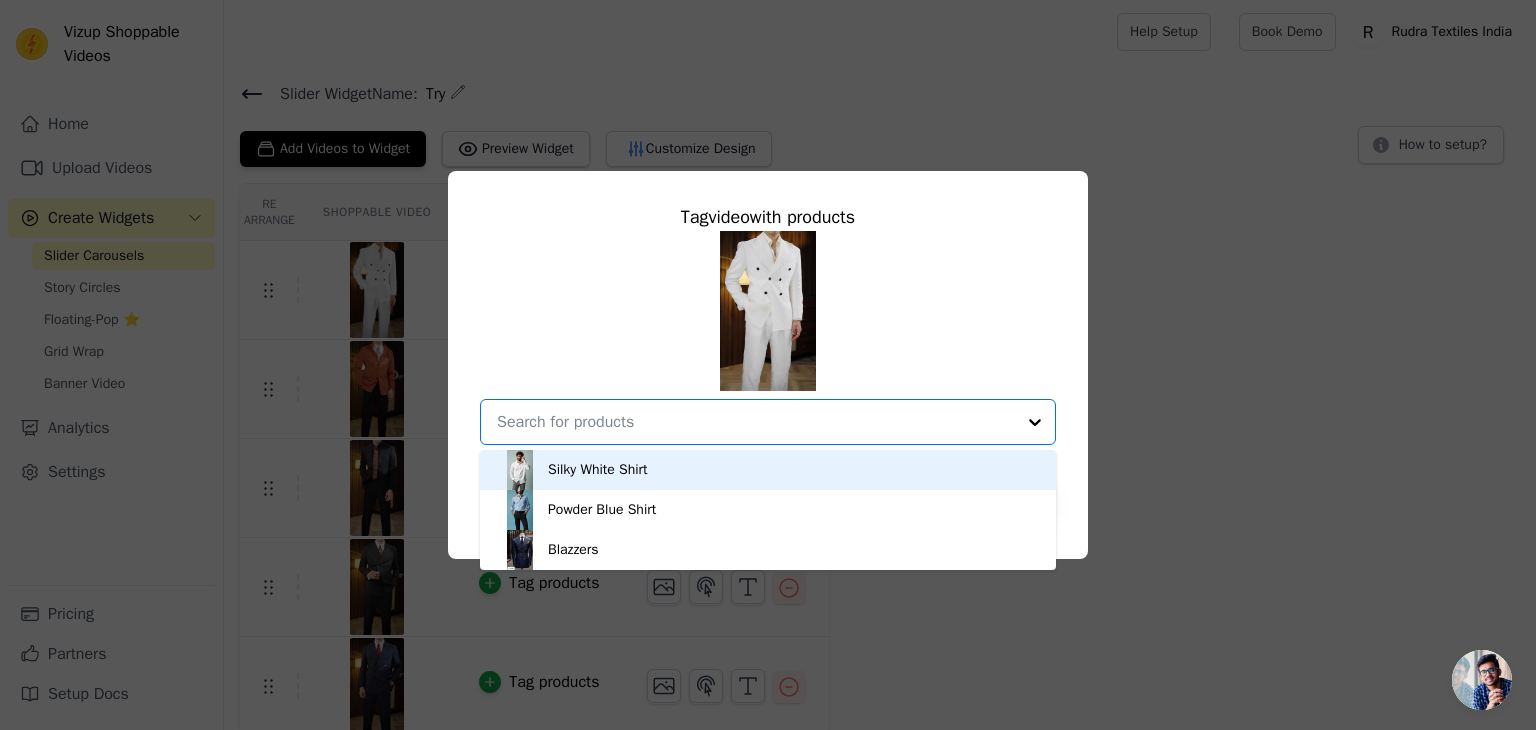 click on "Silky White Shirt" at bounding box center [598, 470] 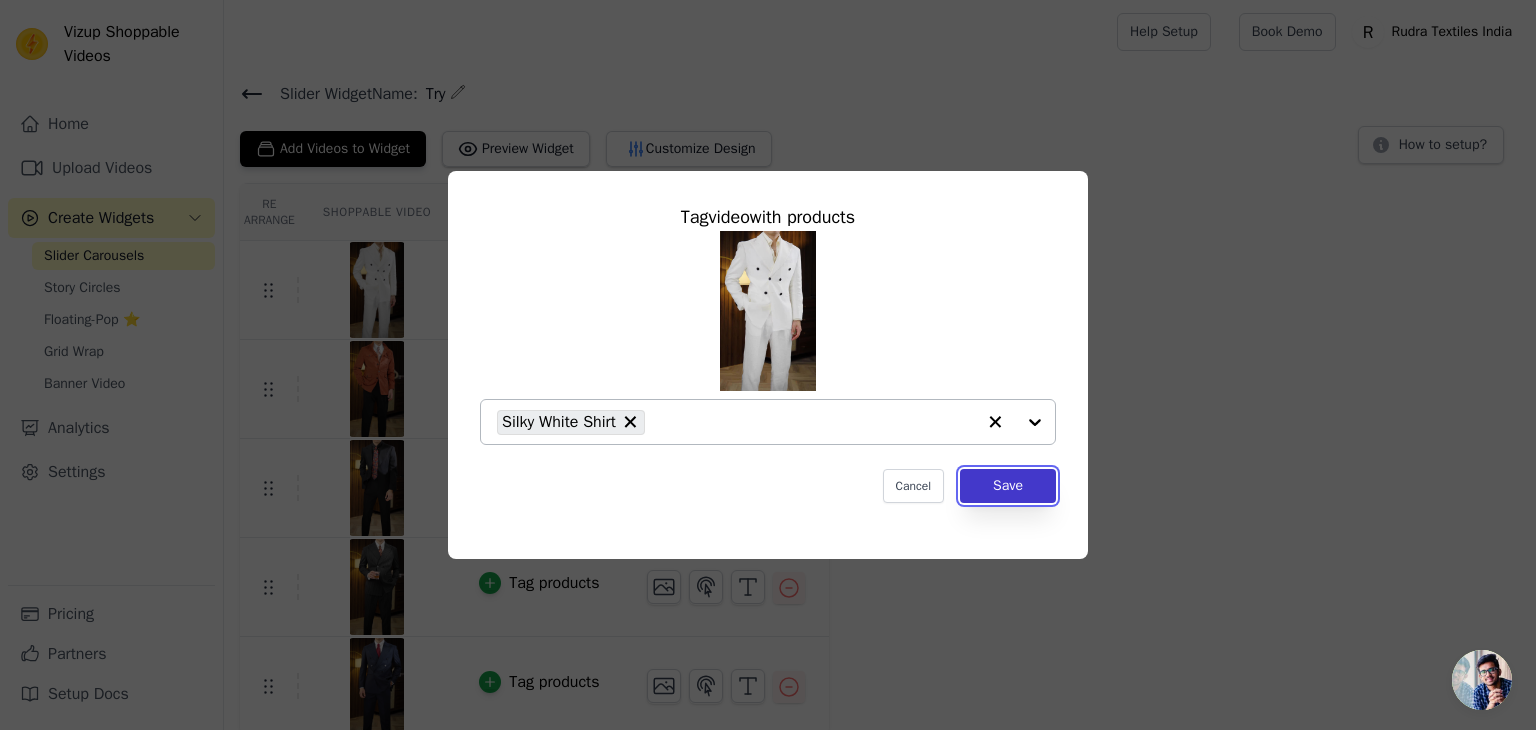 click on "Save" at bounding box center (1008, 486) 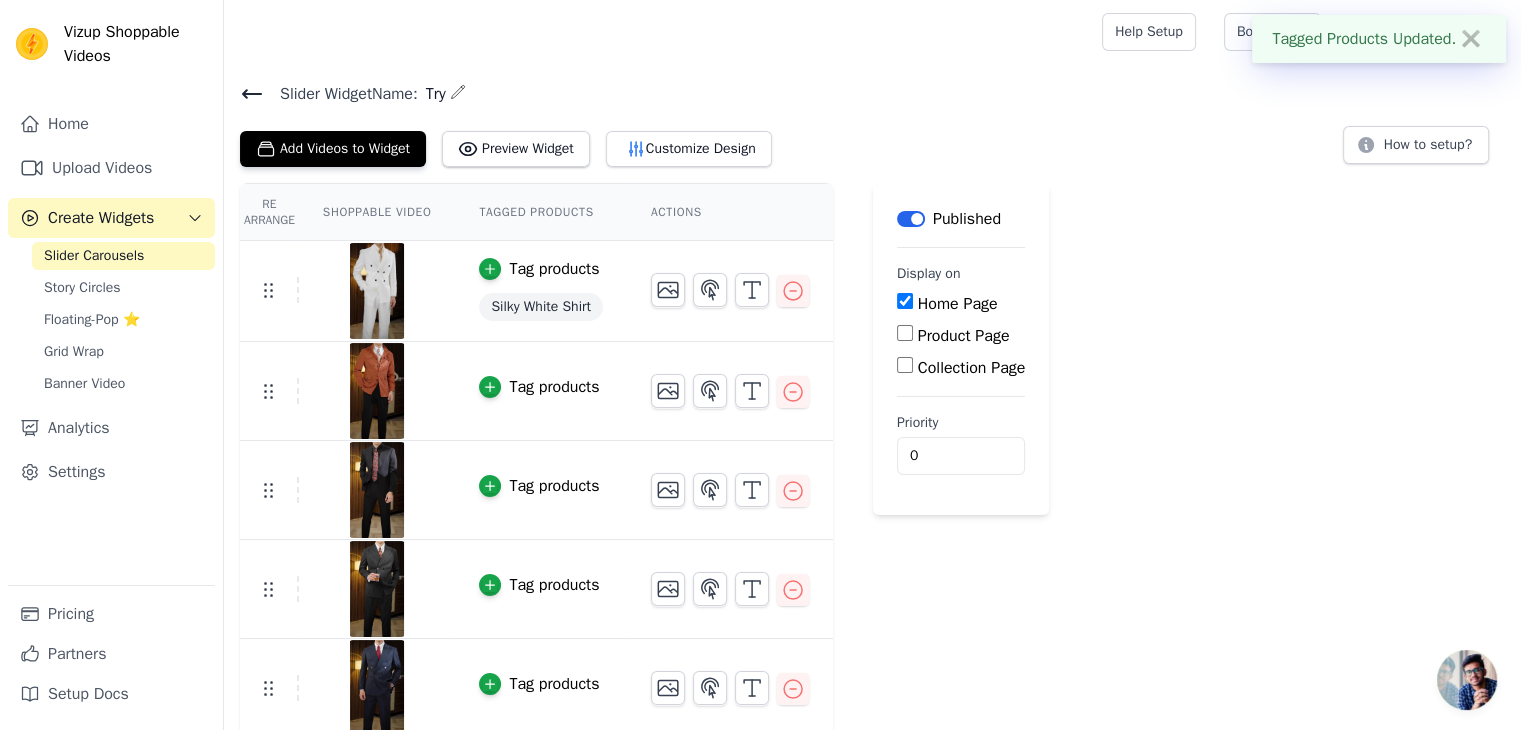 click on "Tag products" at bounding box center [554, 387] 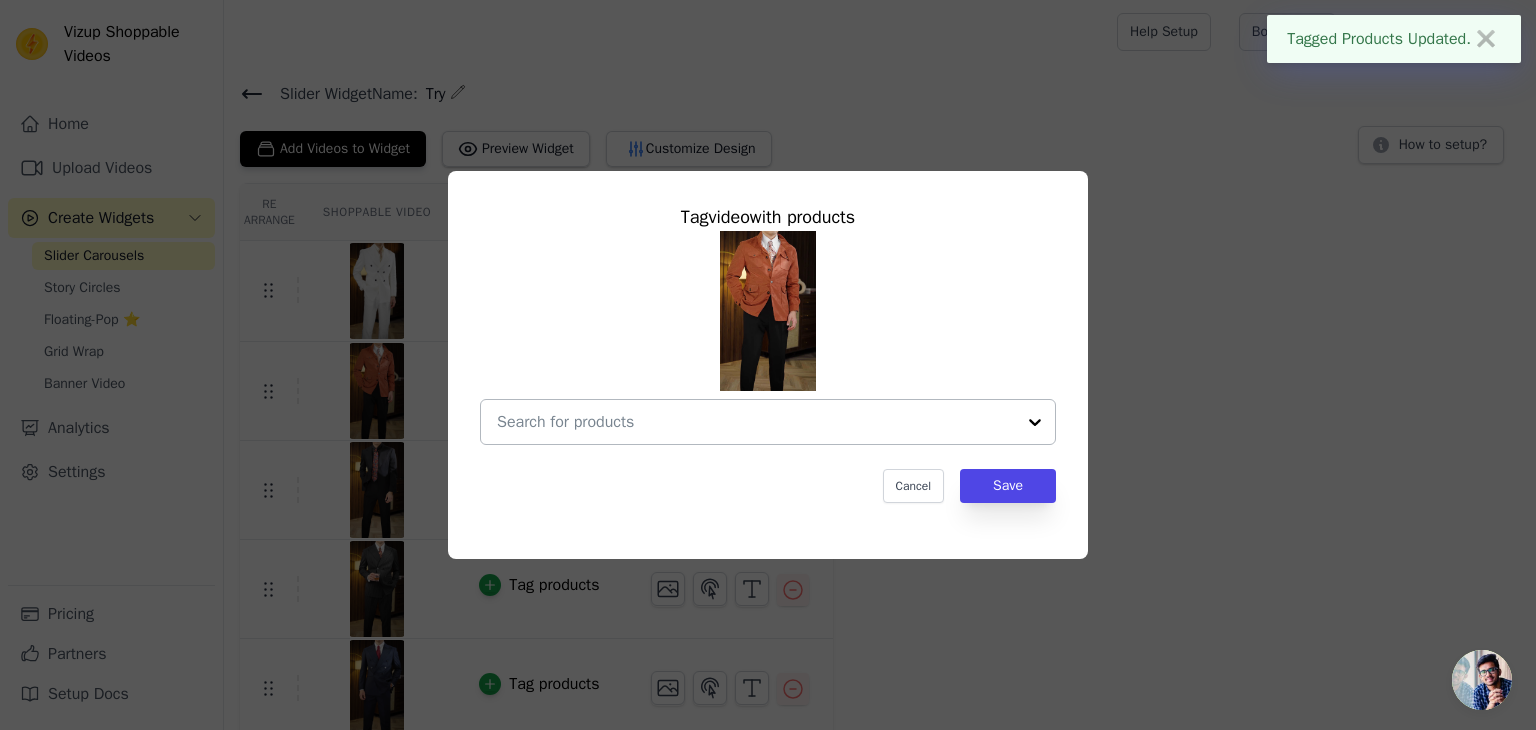 click at bounding box center (756, 422) 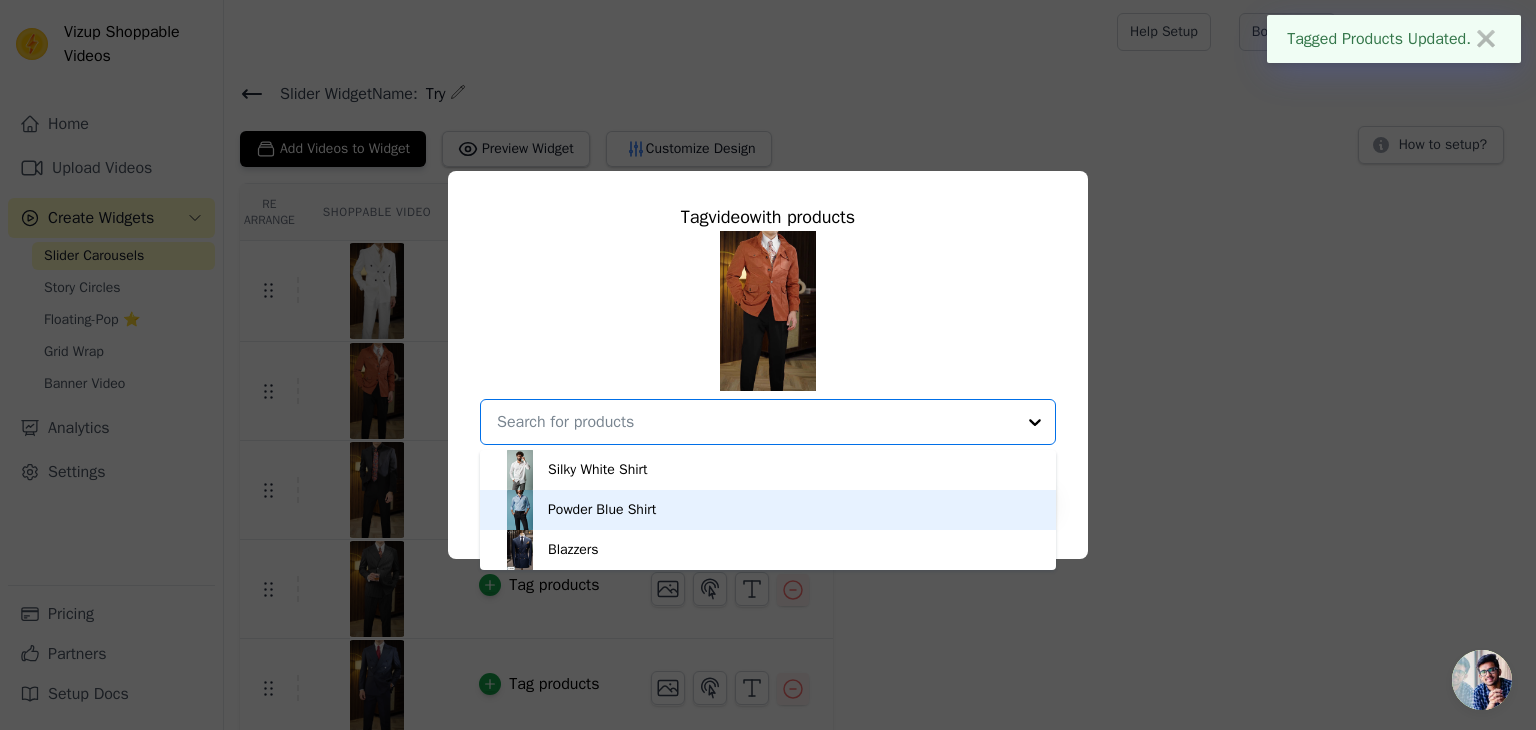 click on "Powder Blue Shirt" at bounding box center [602, 510] 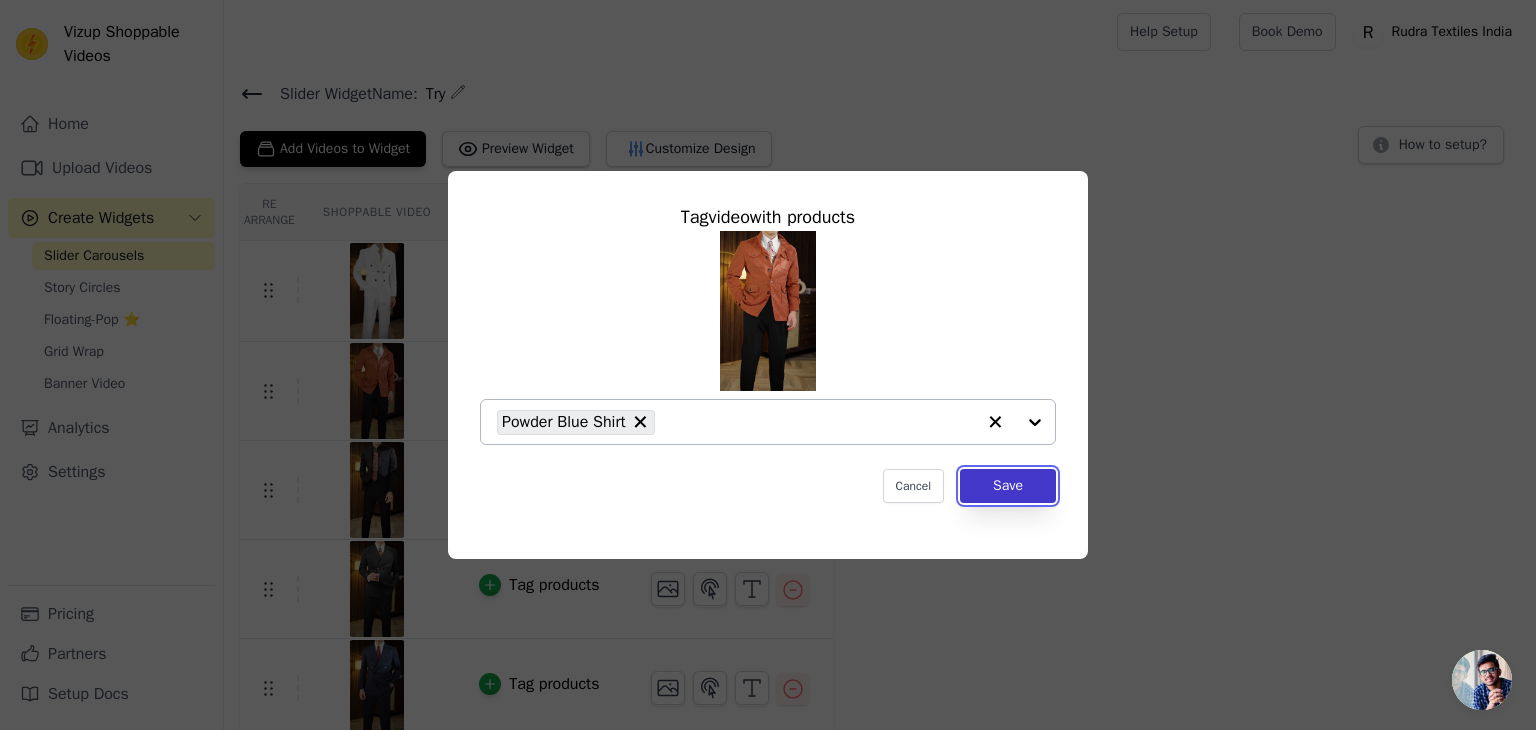 click on "Save" at bounding box center (1008, 486) 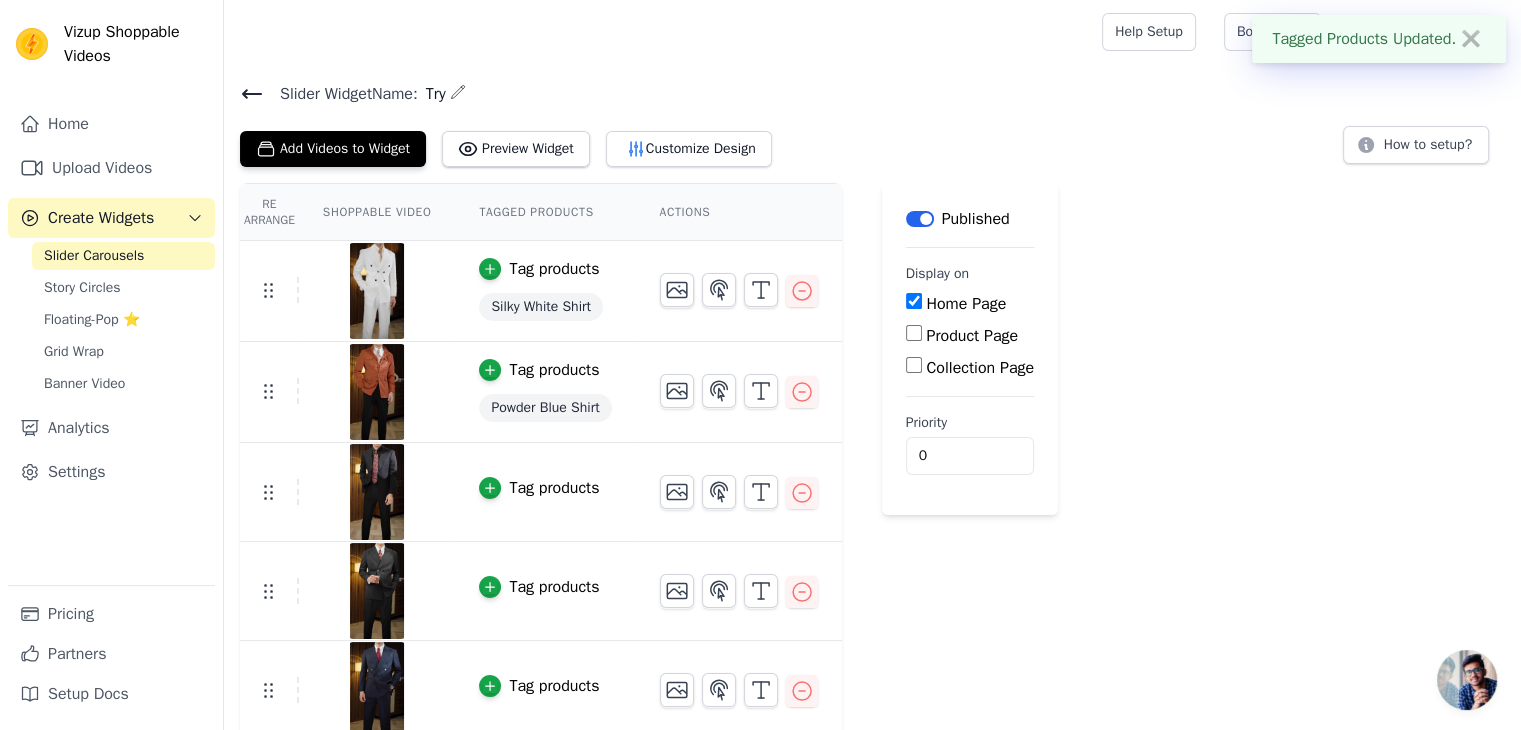 click on "Tag products" at bounding box center [554, 488] 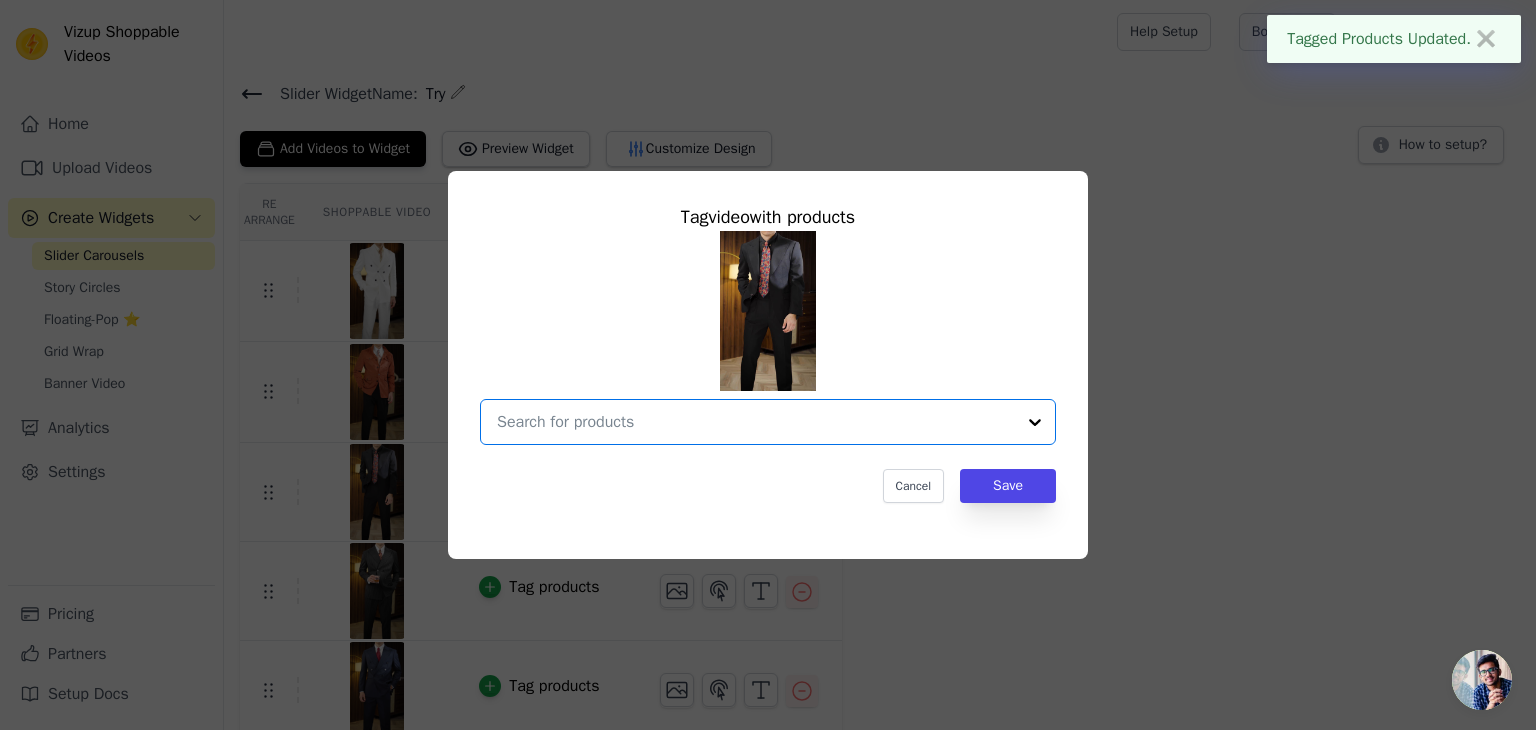 click at bounding box center (756, 422) 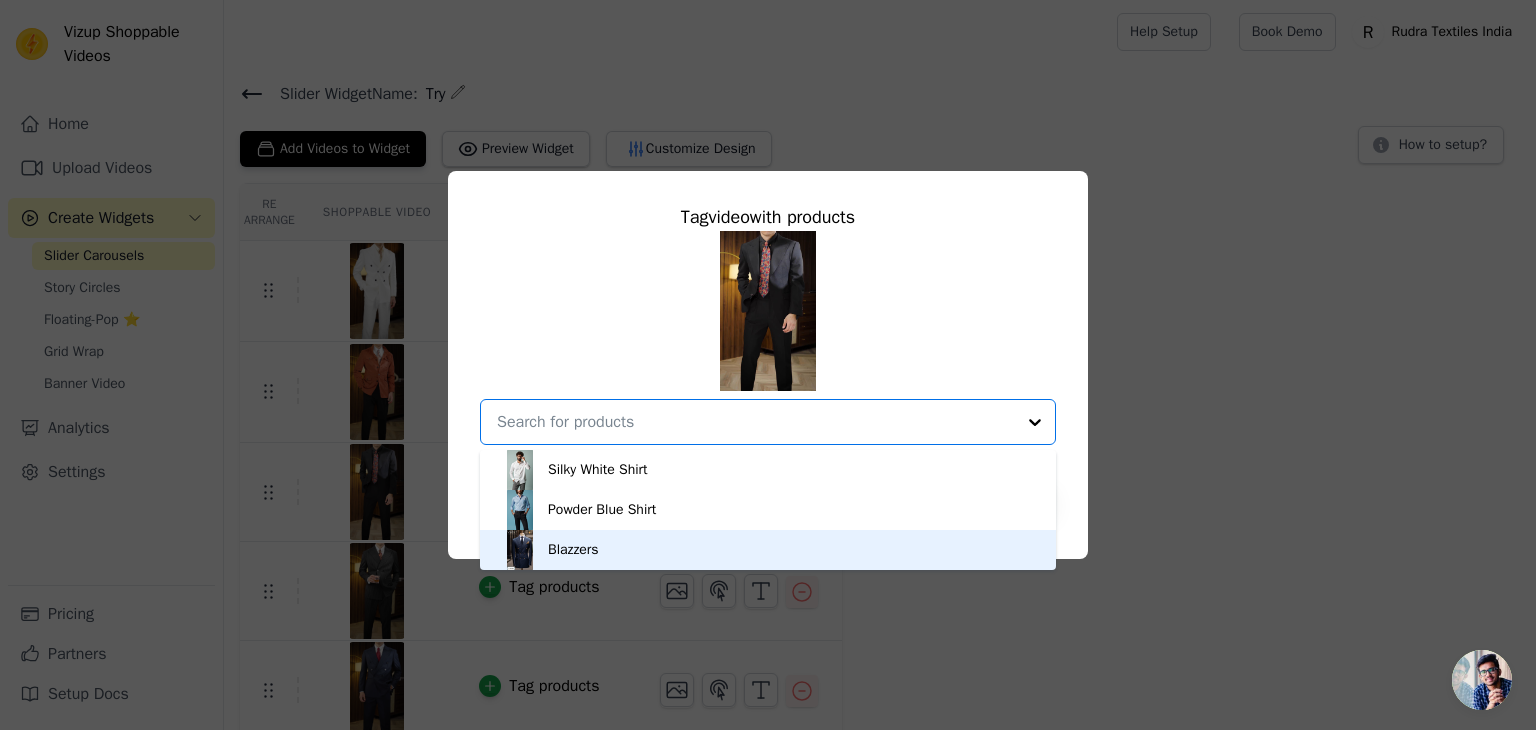 click on "Blazzers" at bounding box center (768, 550) 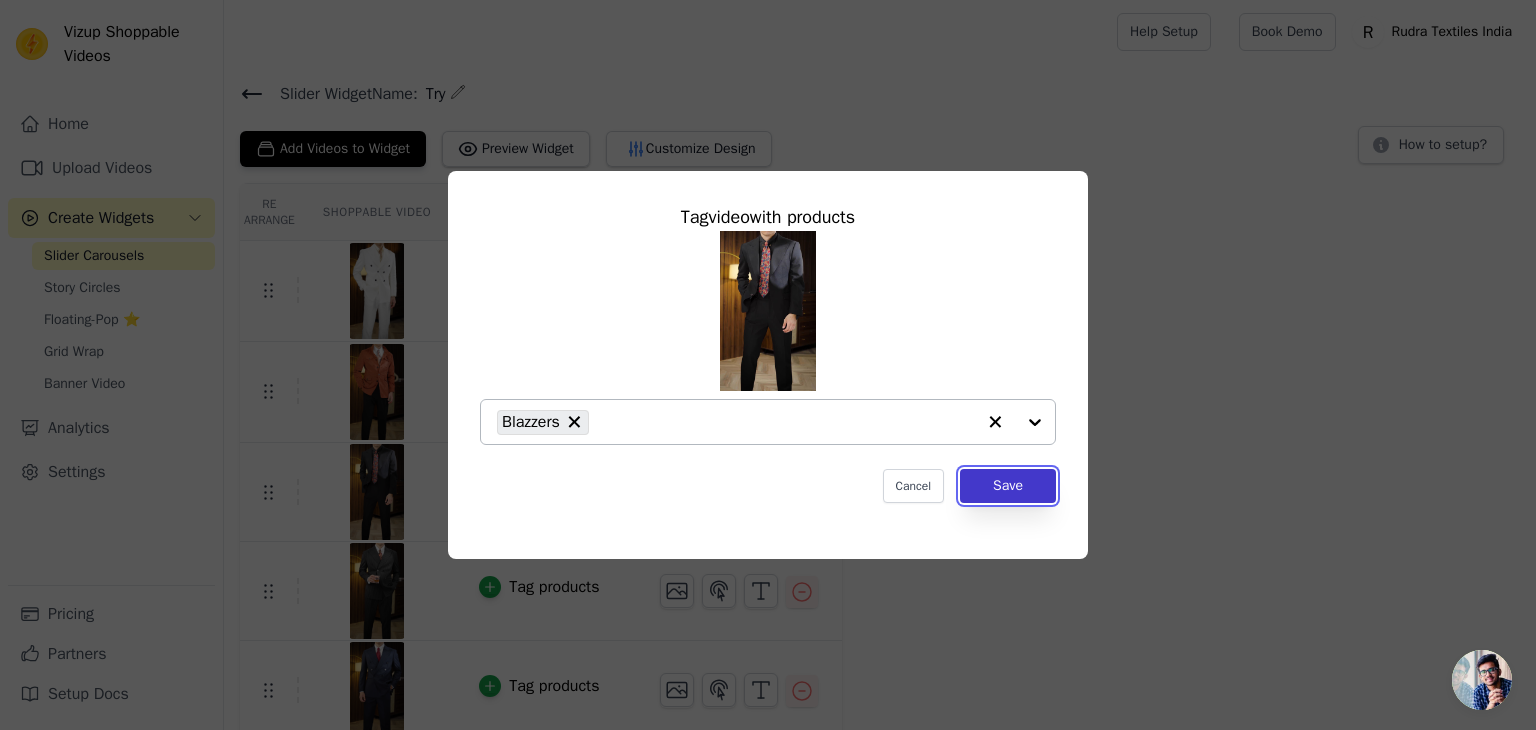 click on "Save" at bounding box center [1008, 486] 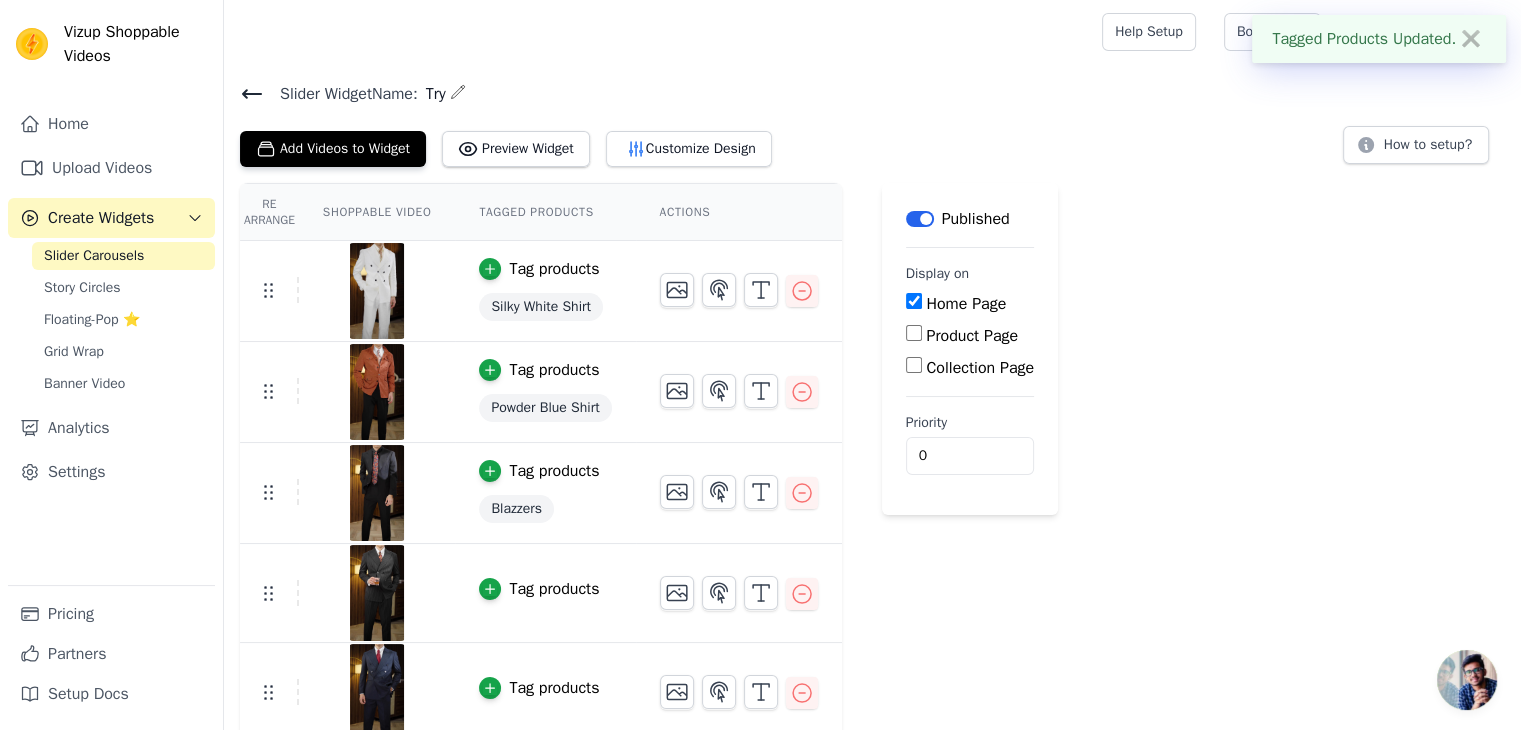 click on "Tag products" at bounding box center (545, 593) 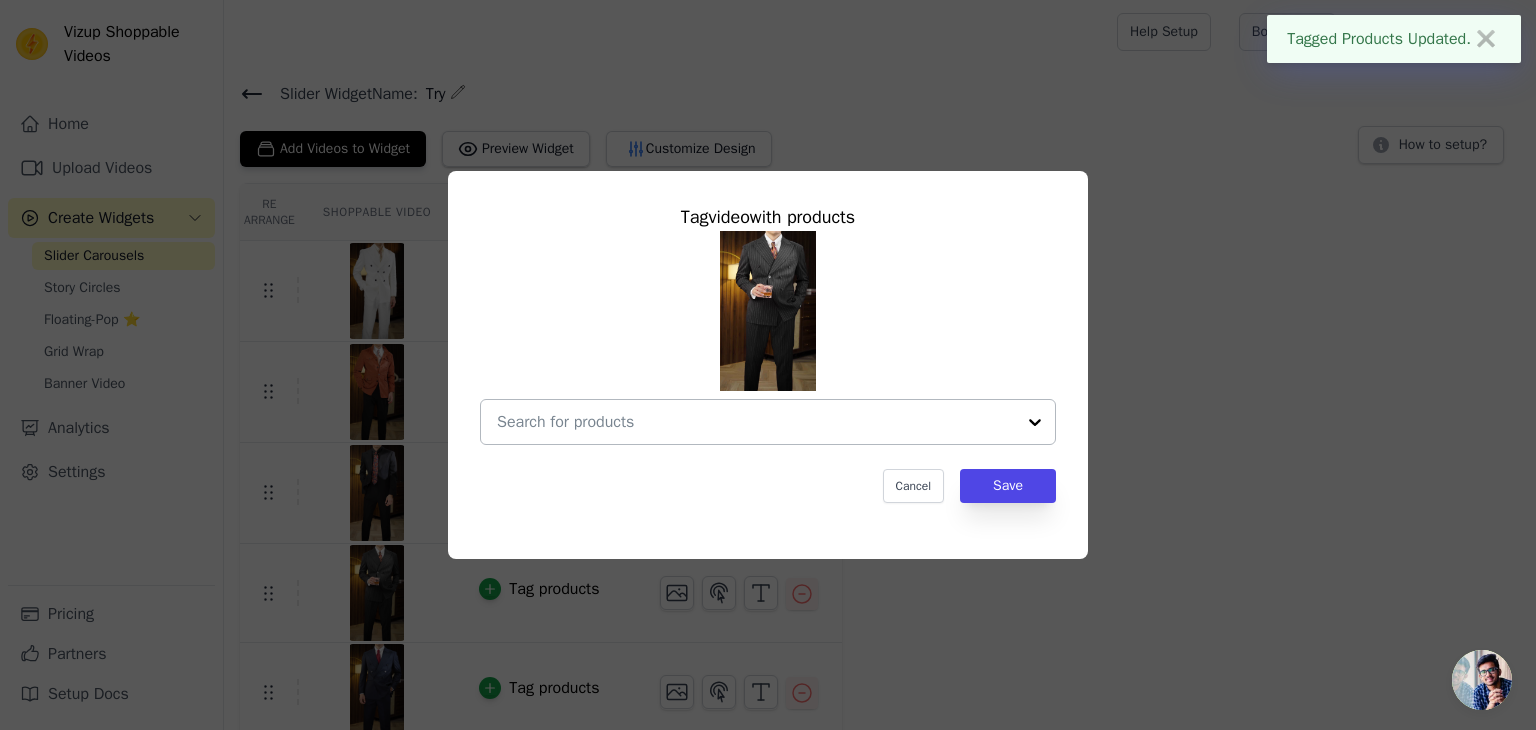 click at bounding box center (756, 422) 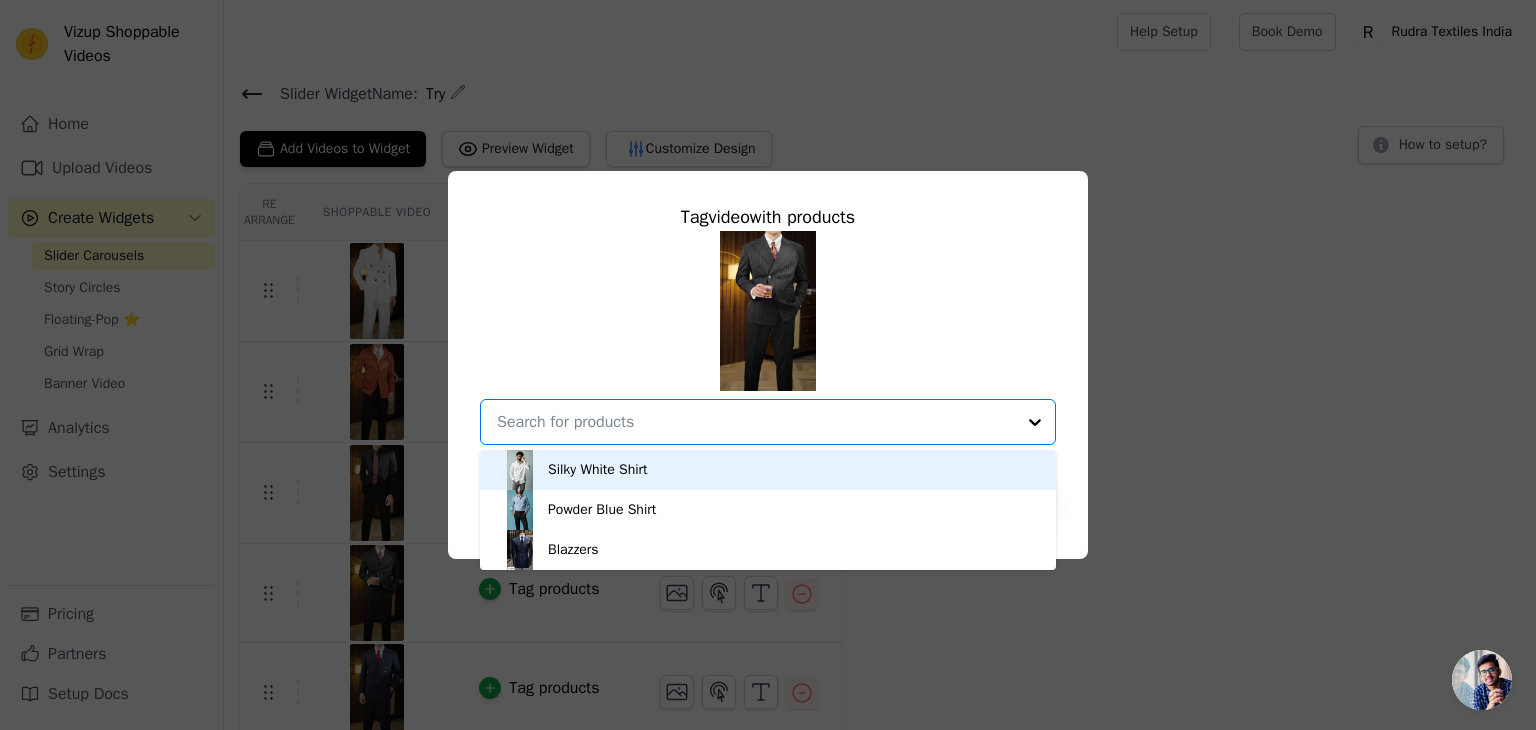 click on "Silky White Shirt" at bounding box center [768, 470] 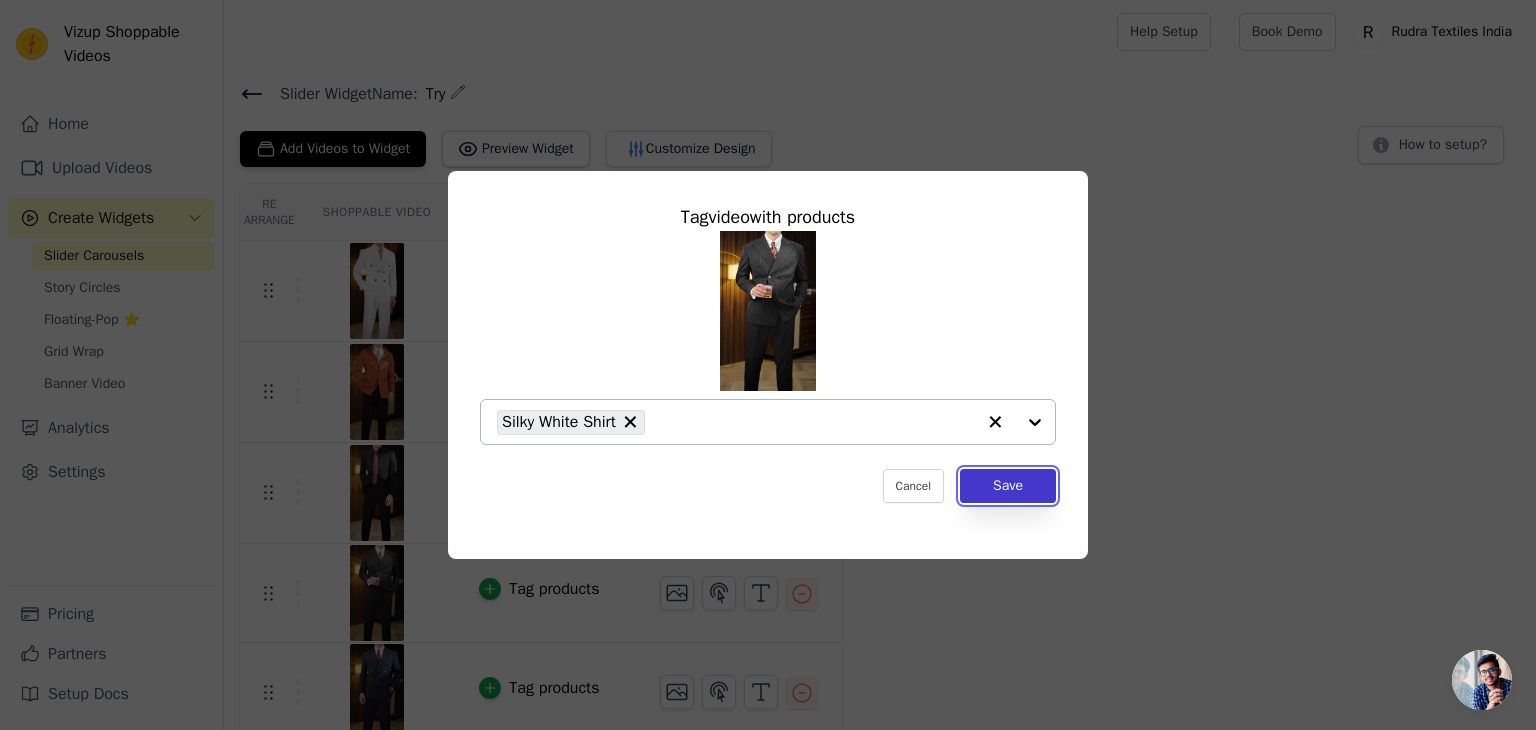 click on "Save" at bounding box center [1008, 486] 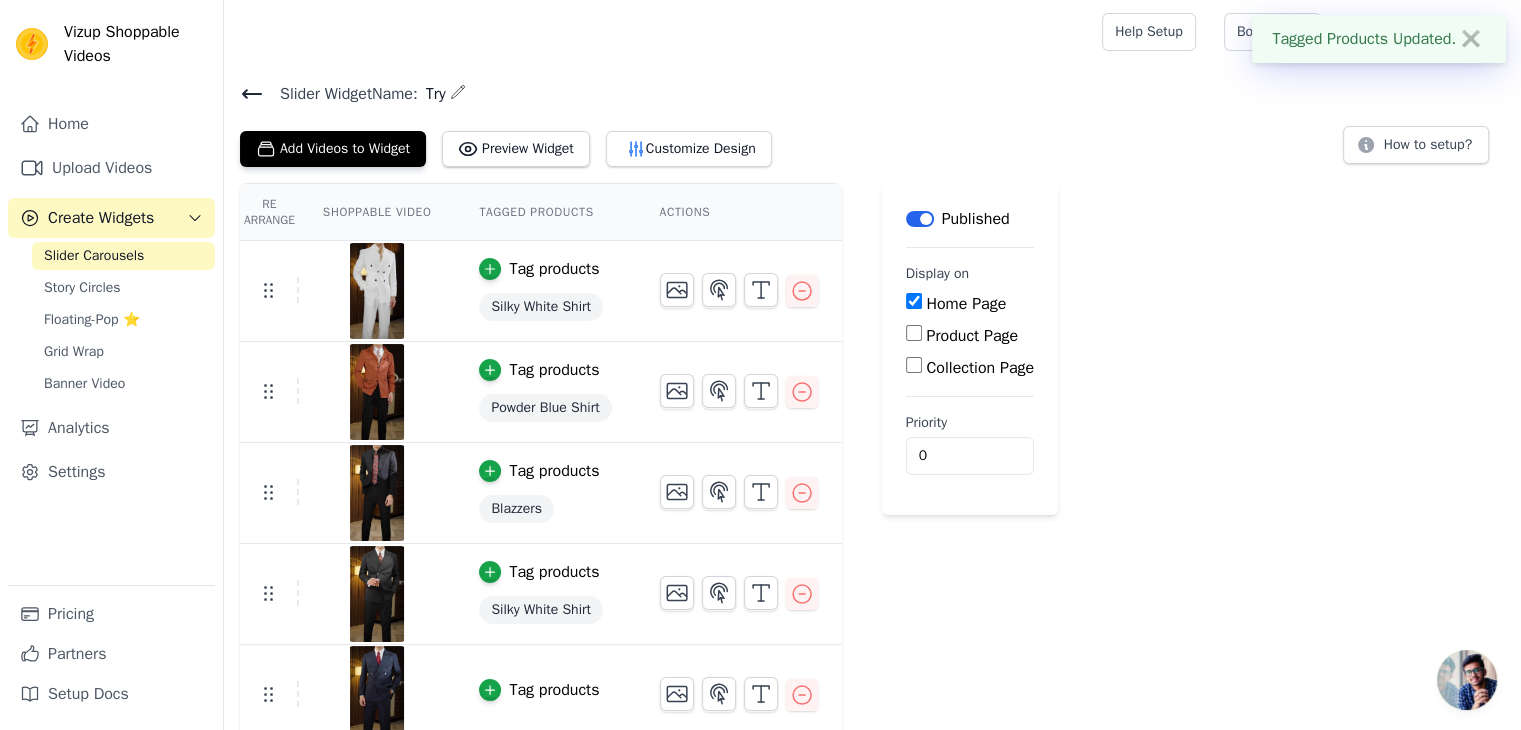 scroll, scrollTop: 12, scrollLeft: 0, axis: vertical 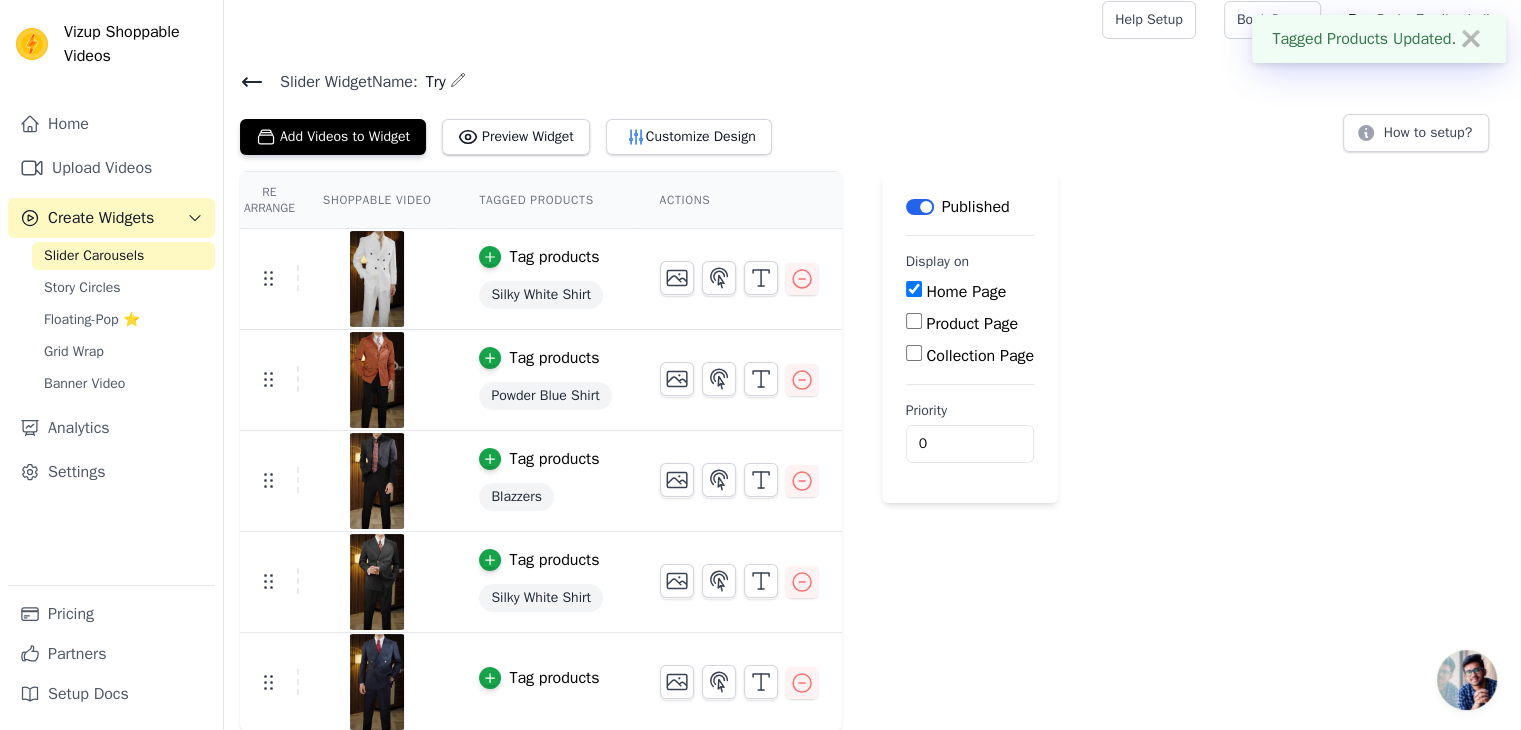 click on "Tag products" at bounding box center (554, 678) 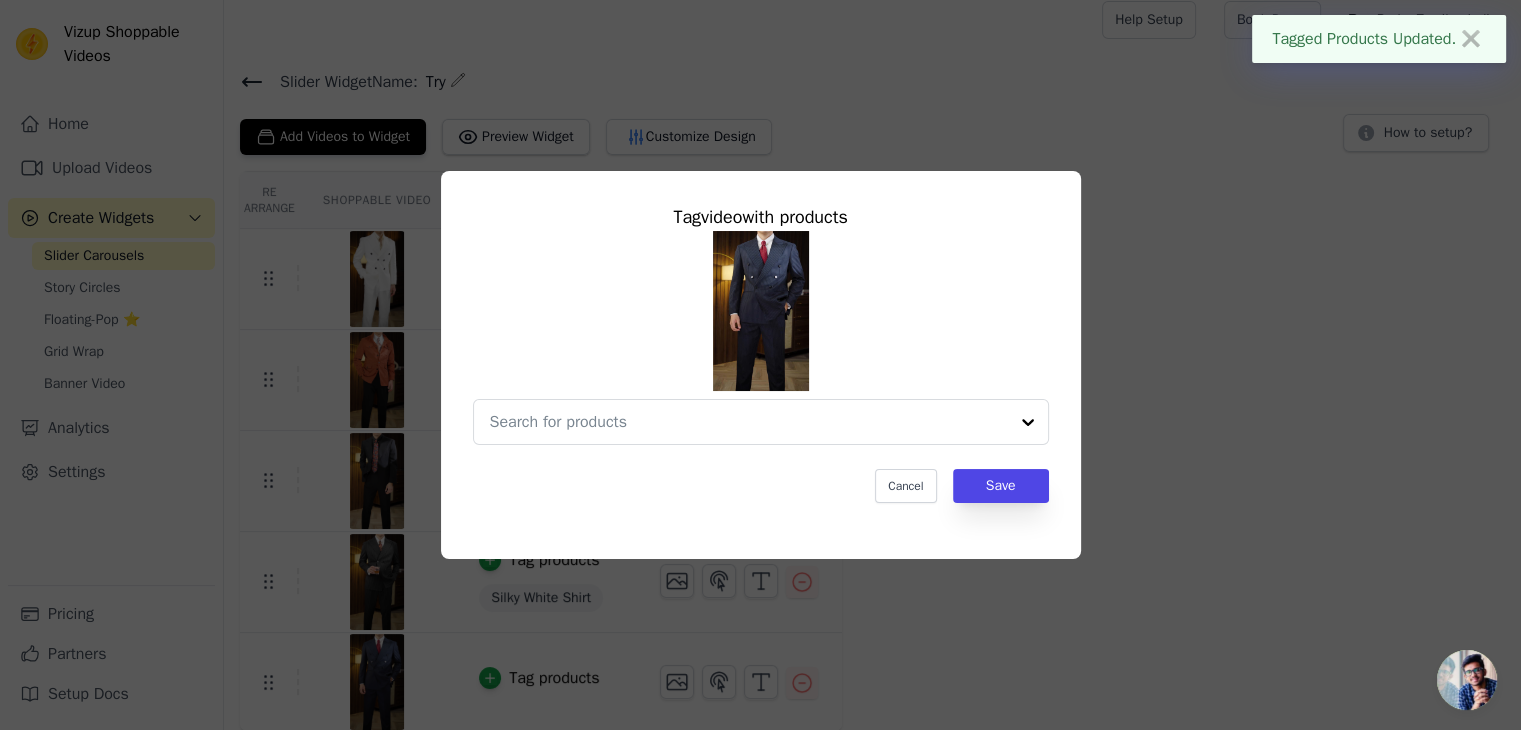 scroll, scrollTop: 0, scrollLeft: 0, axis: both 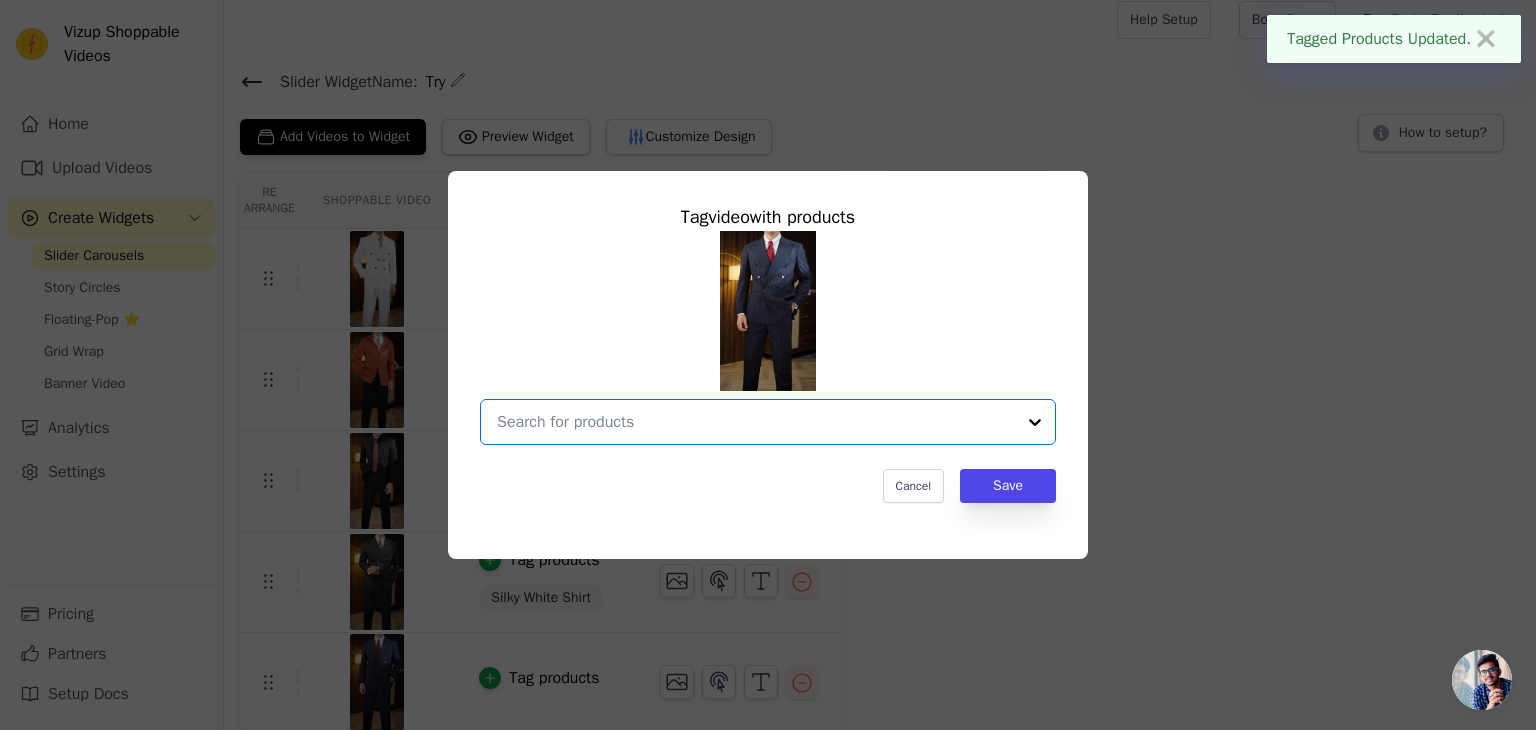 click at bounding box center (756, 422) 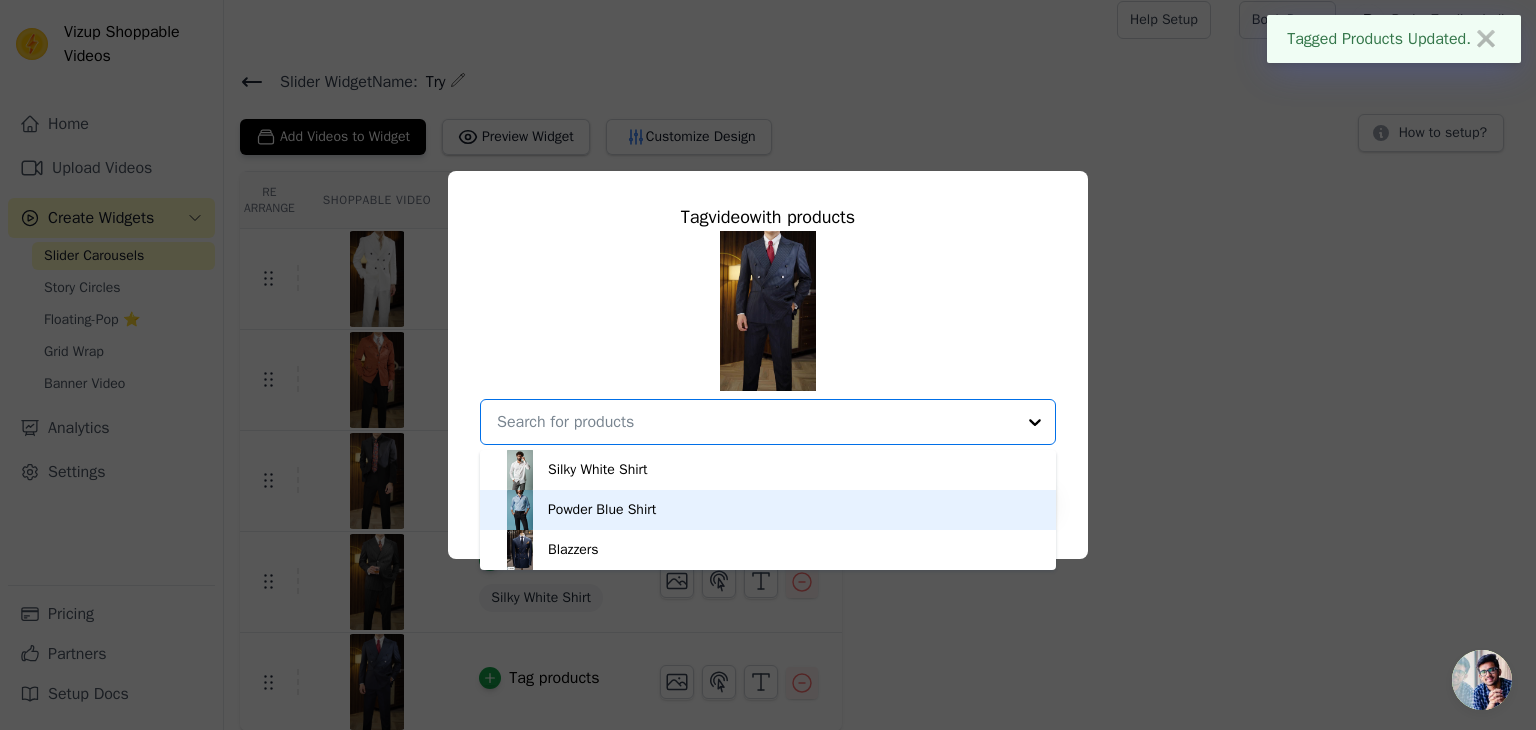 click on "Powder Blue Shirt" at bounding box center [768, 510] 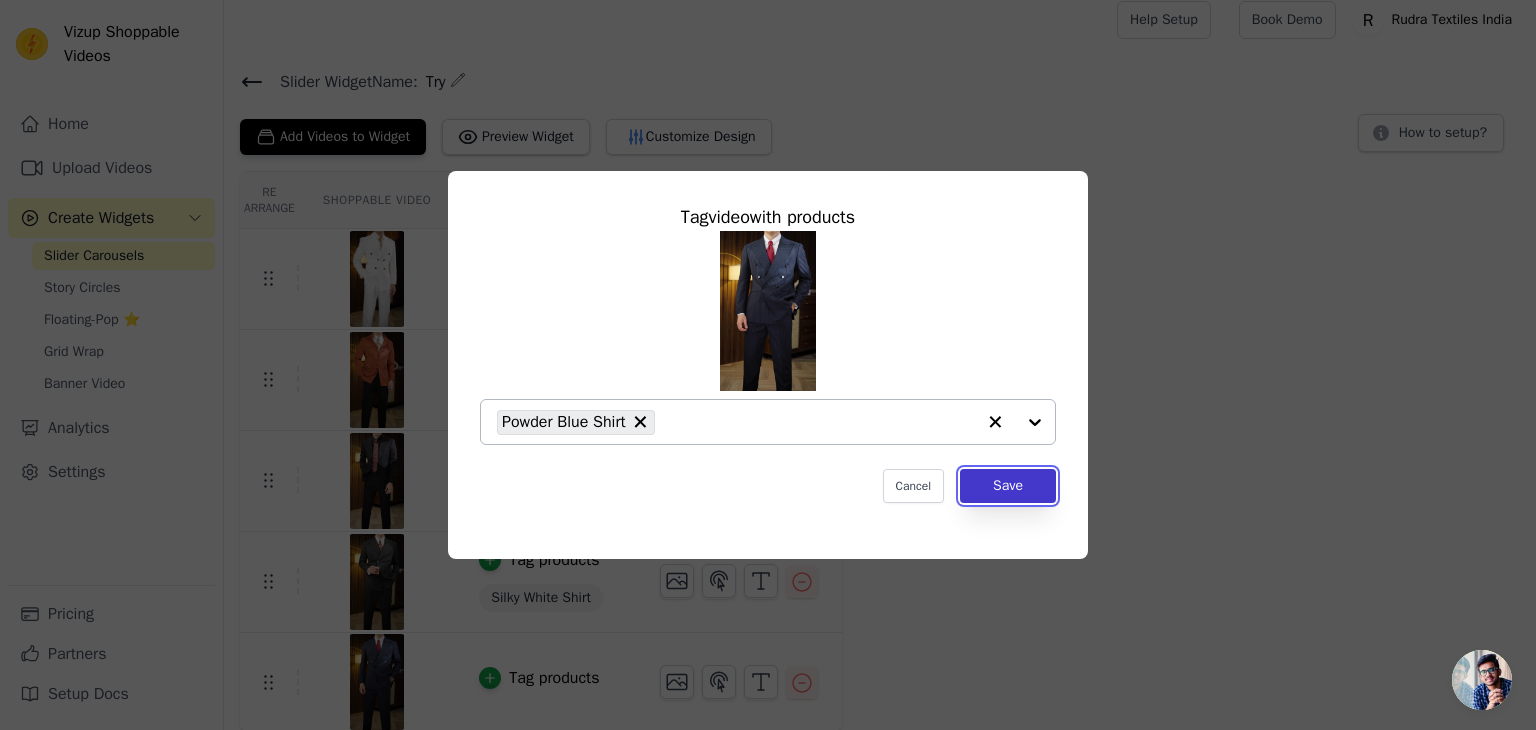click on "Save" at bounding box center (1008, 486) 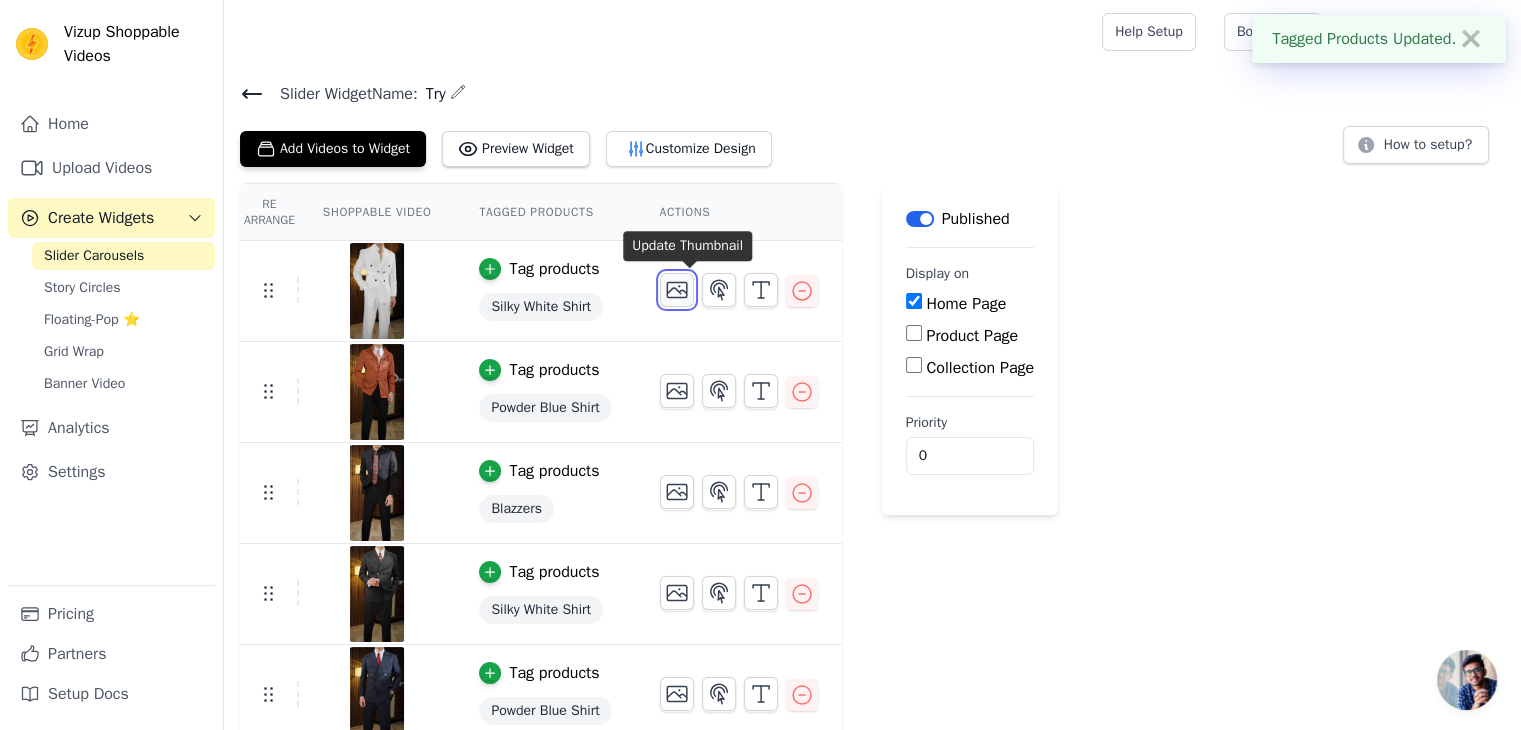click 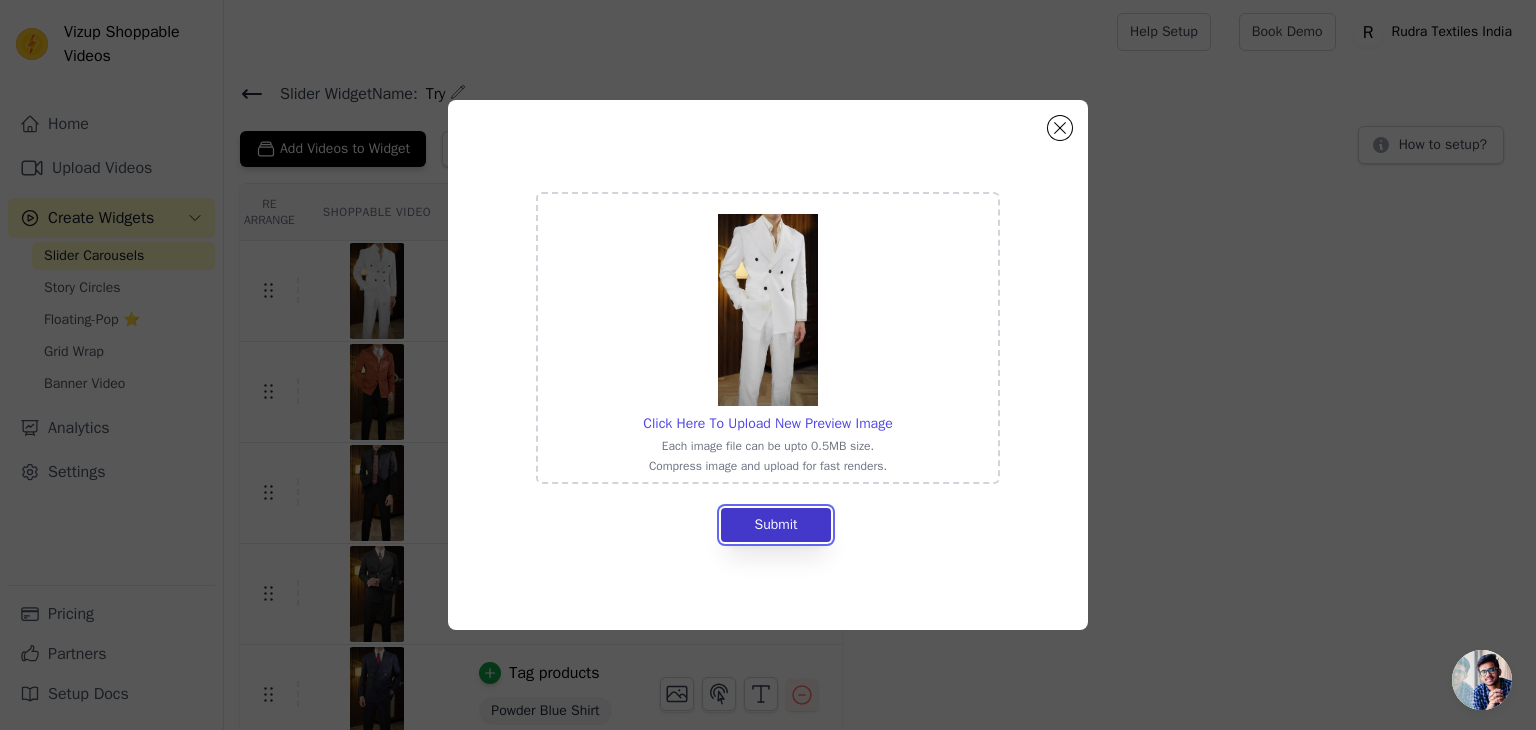 click on "Submit" at bounding box center [775, 525] 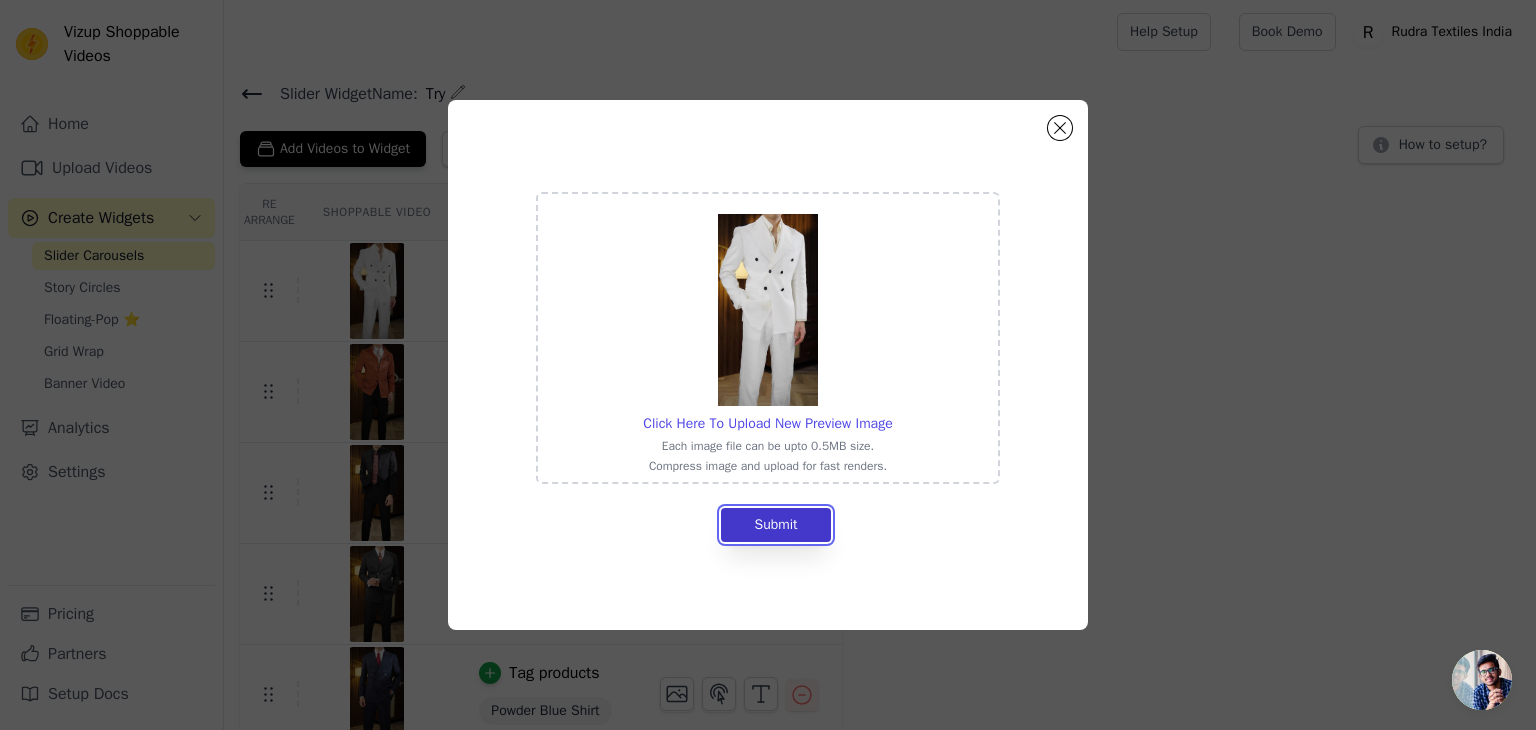 click on "Submit" at bounding box center [775, 525] 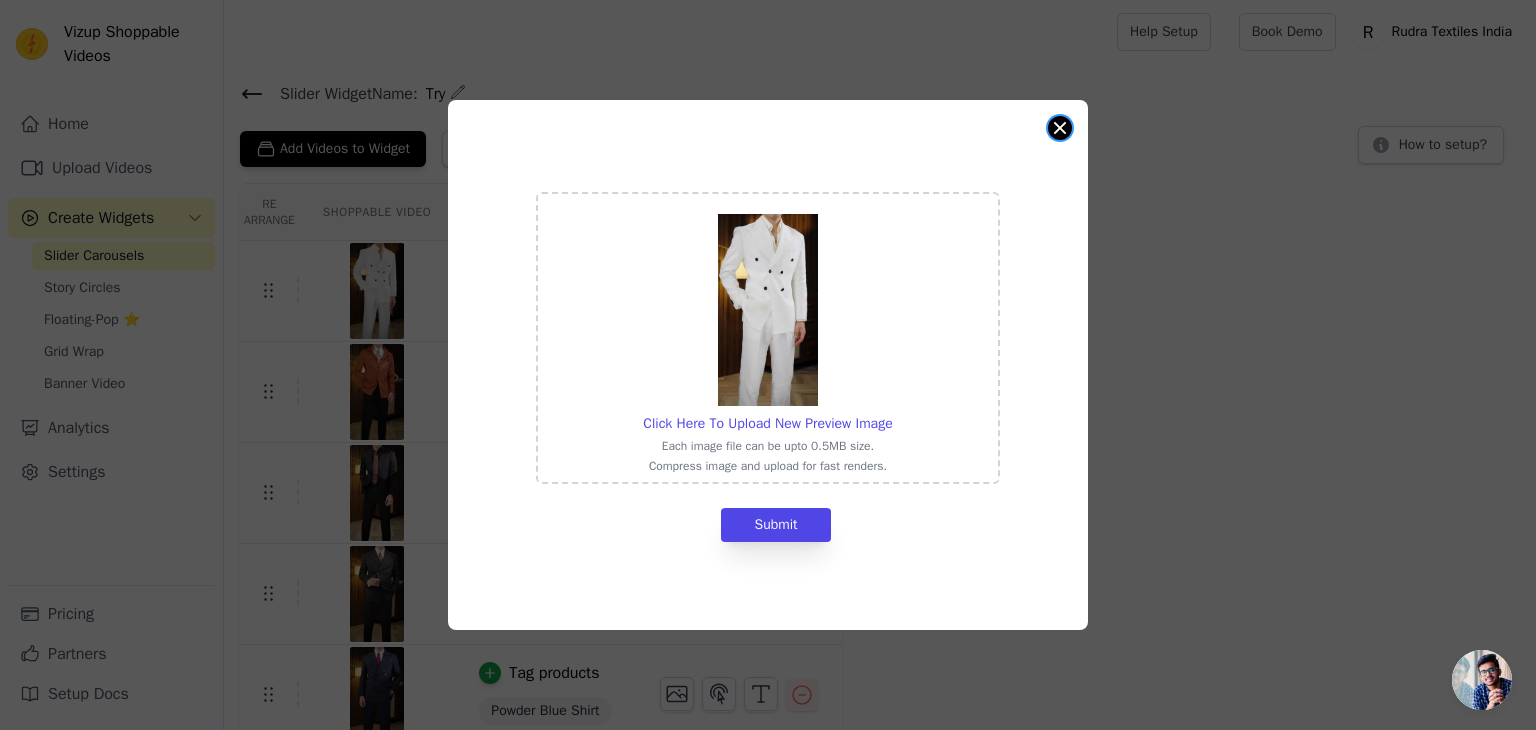 click at bounding box center [1060, 128] 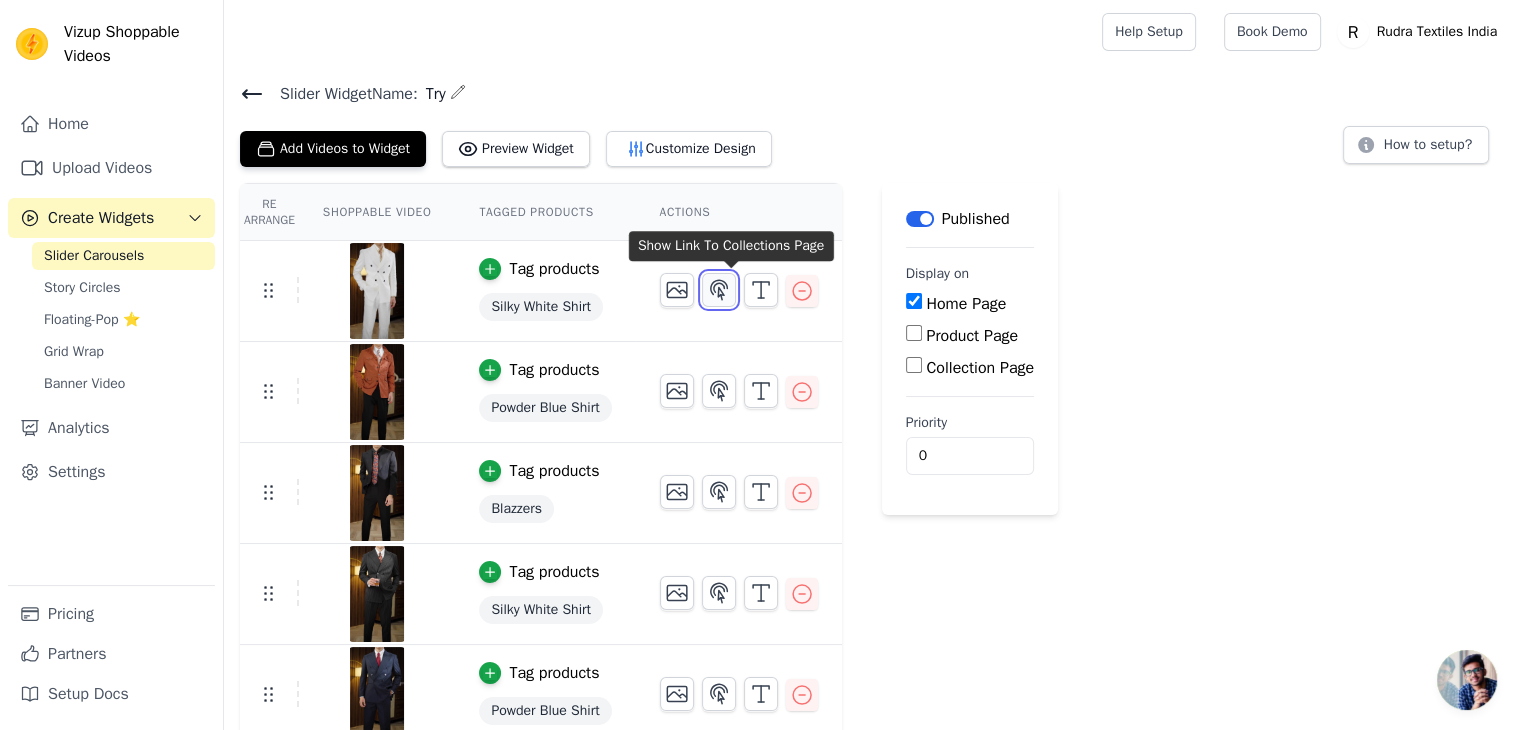 click 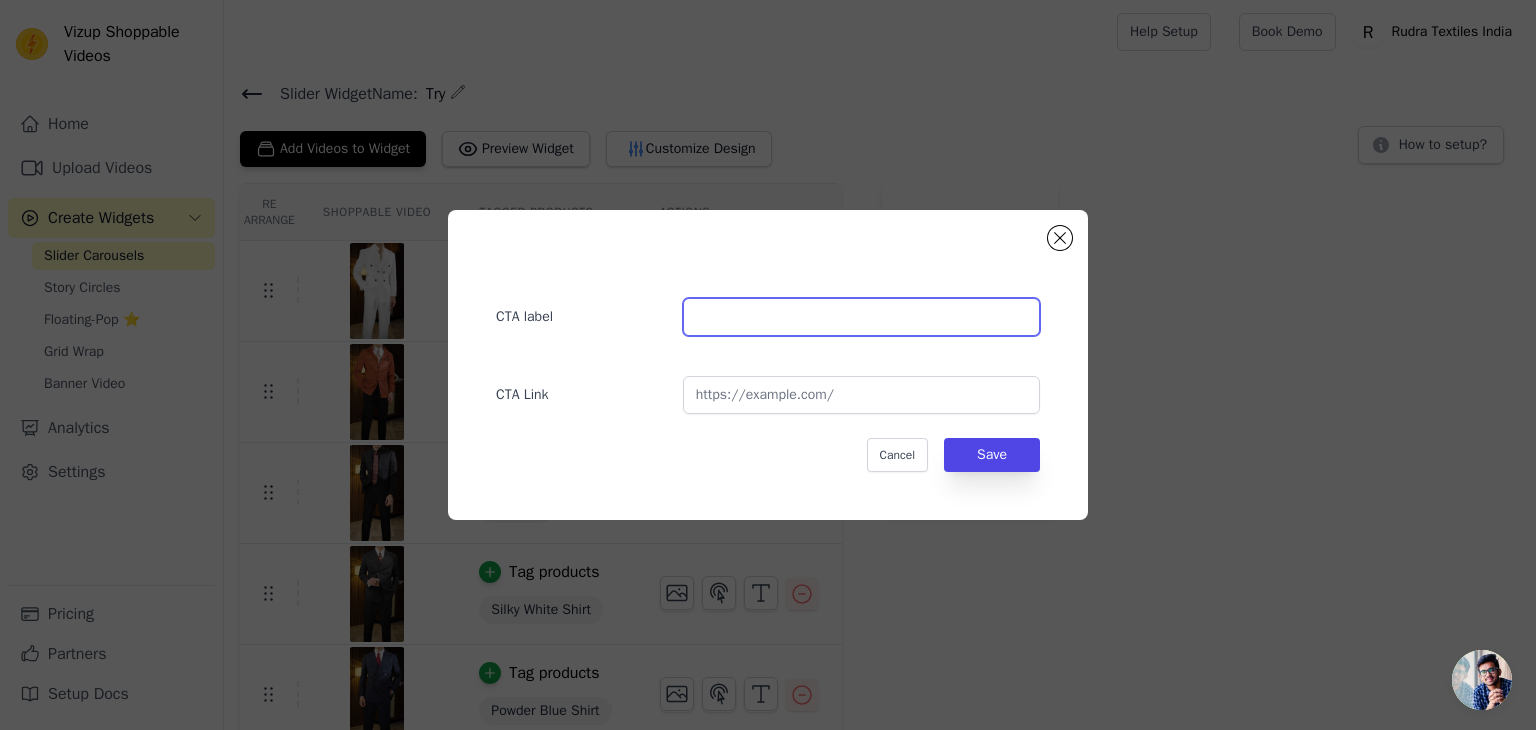 click at bounding box center [861, 317] 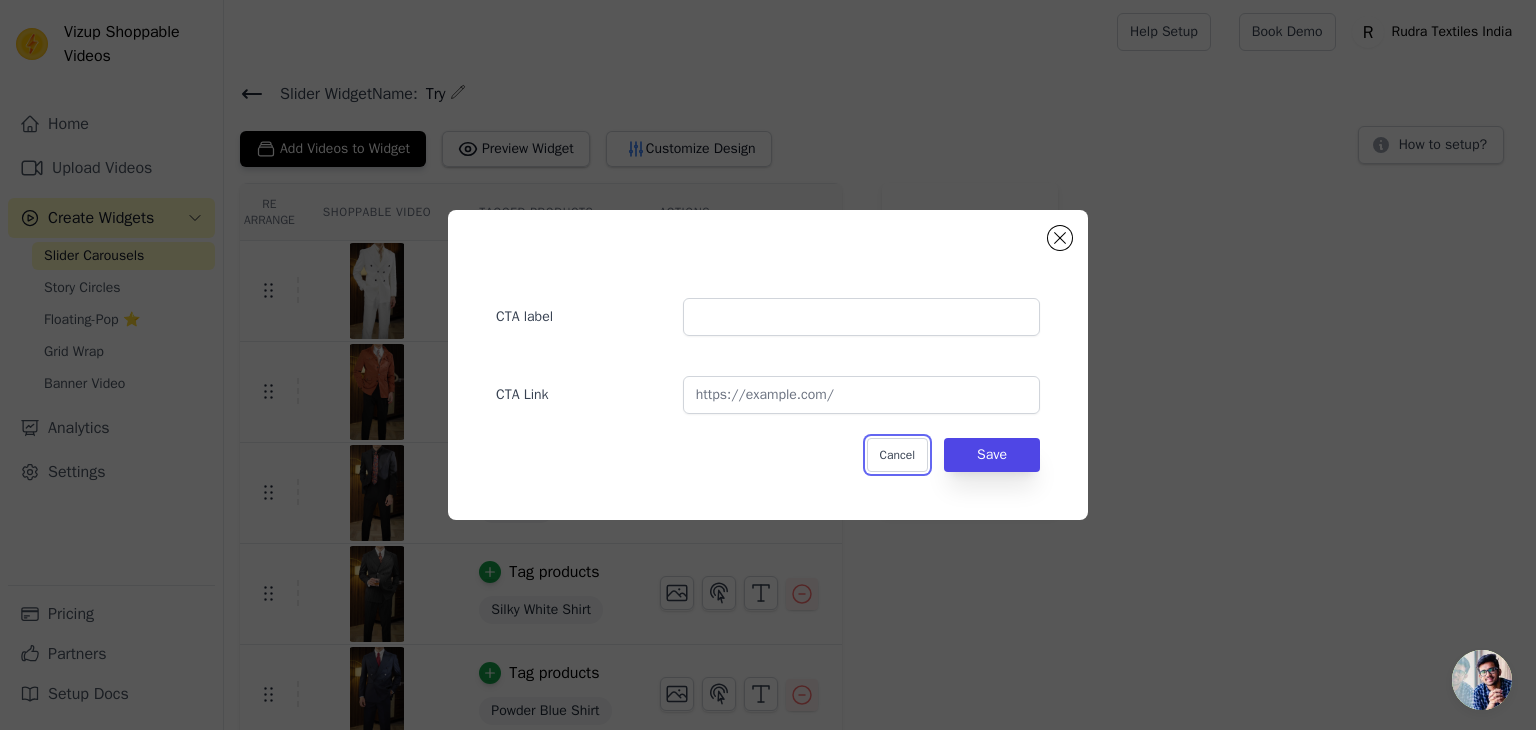 click on "Cancel" at bounding box center (897, 455) 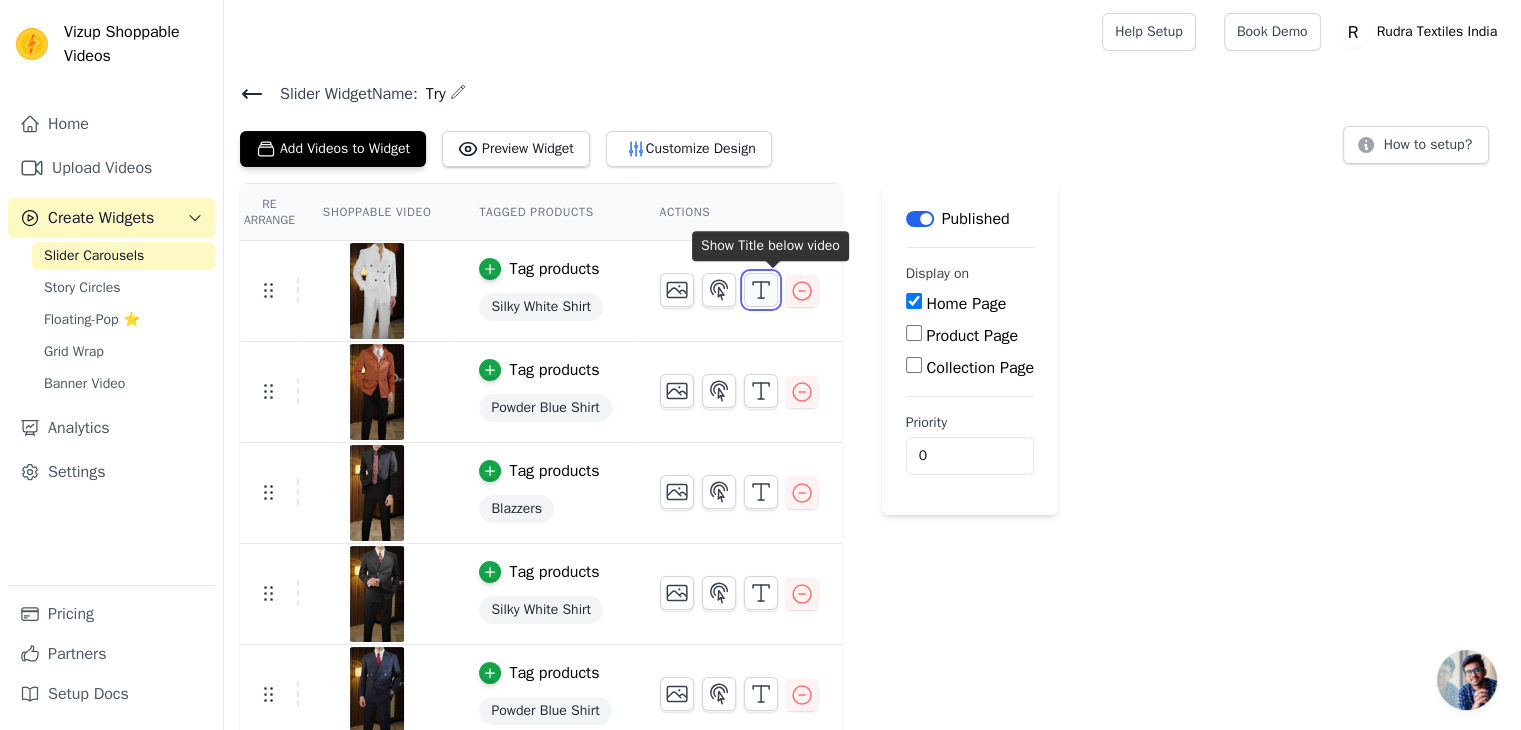 click 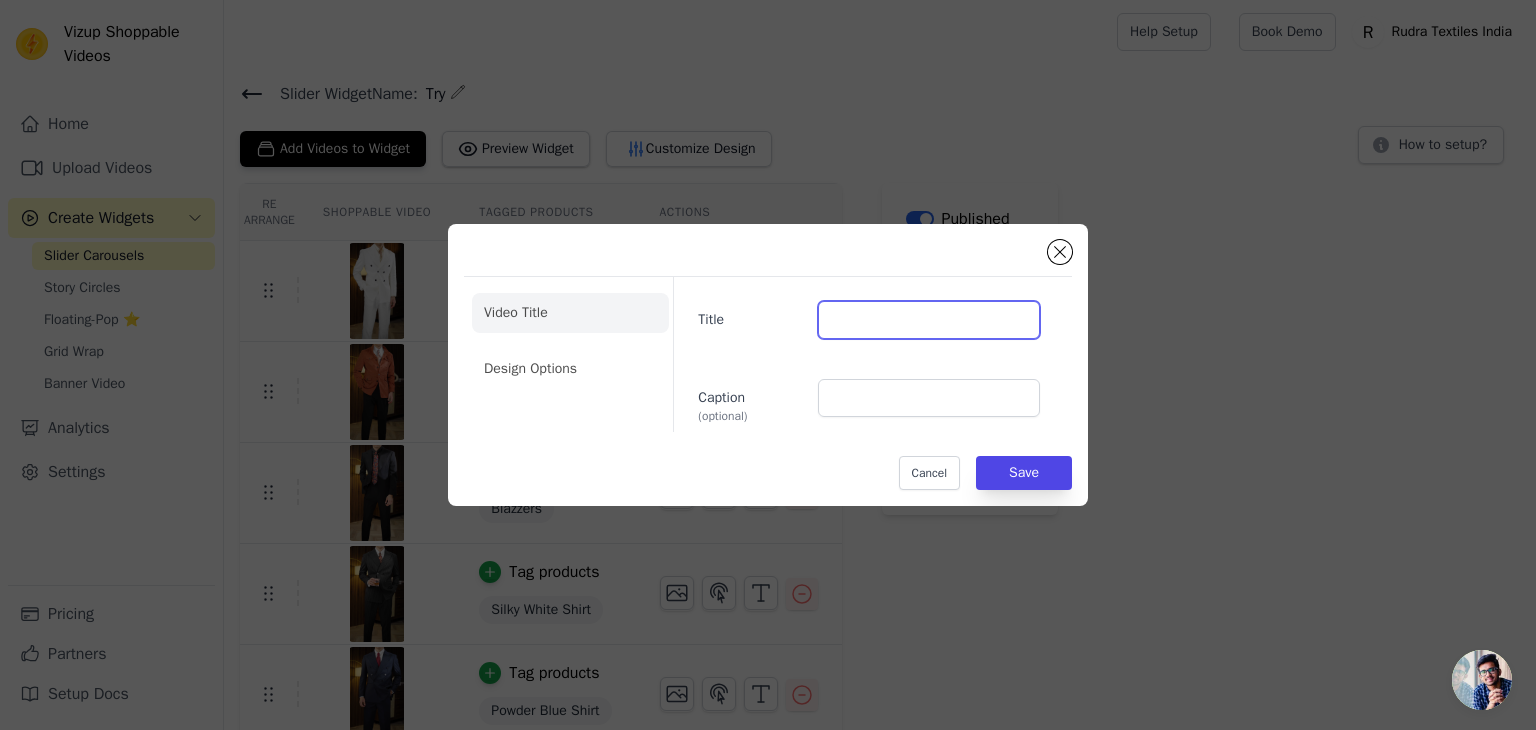 click on "Title" at bounding box center (929, 320) 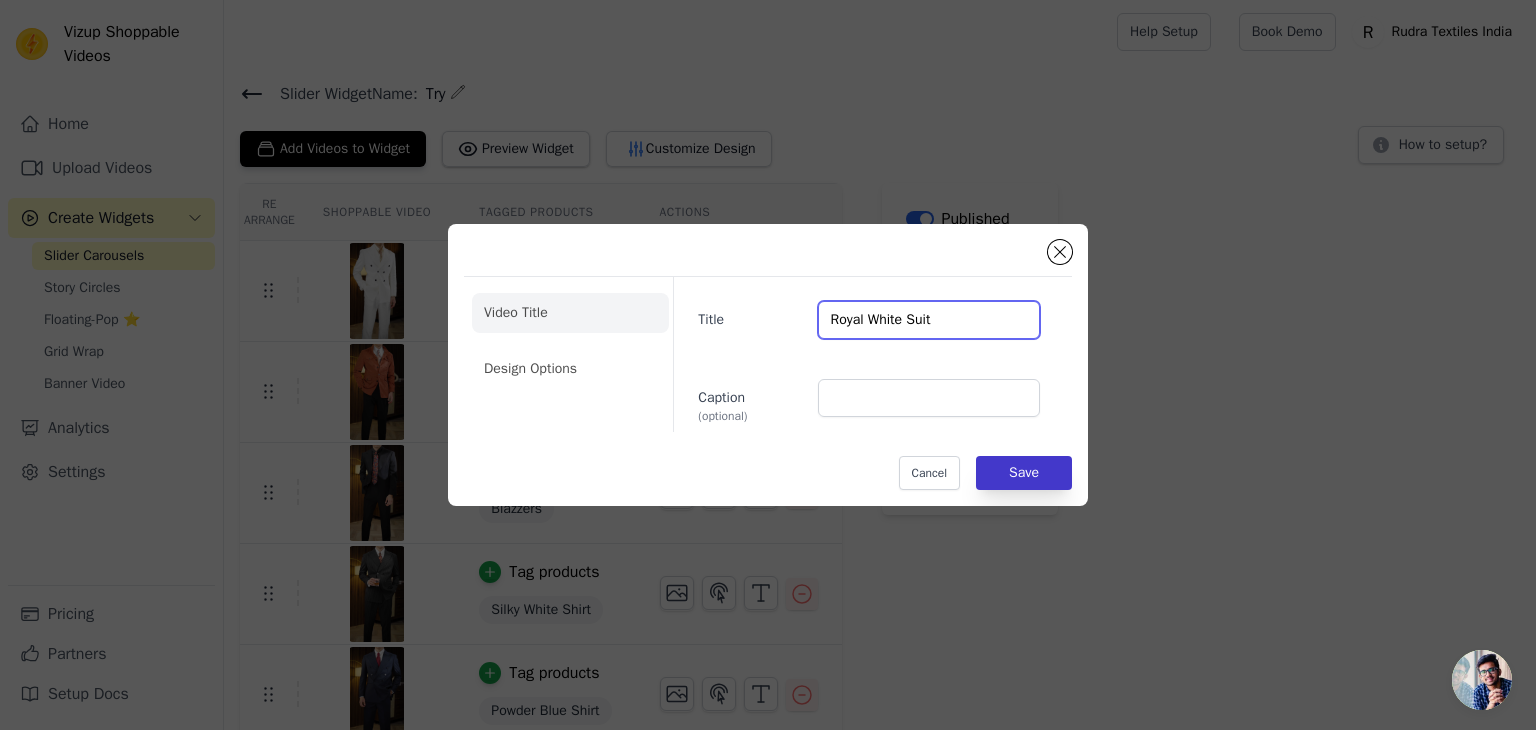type on "Royal White Suit" 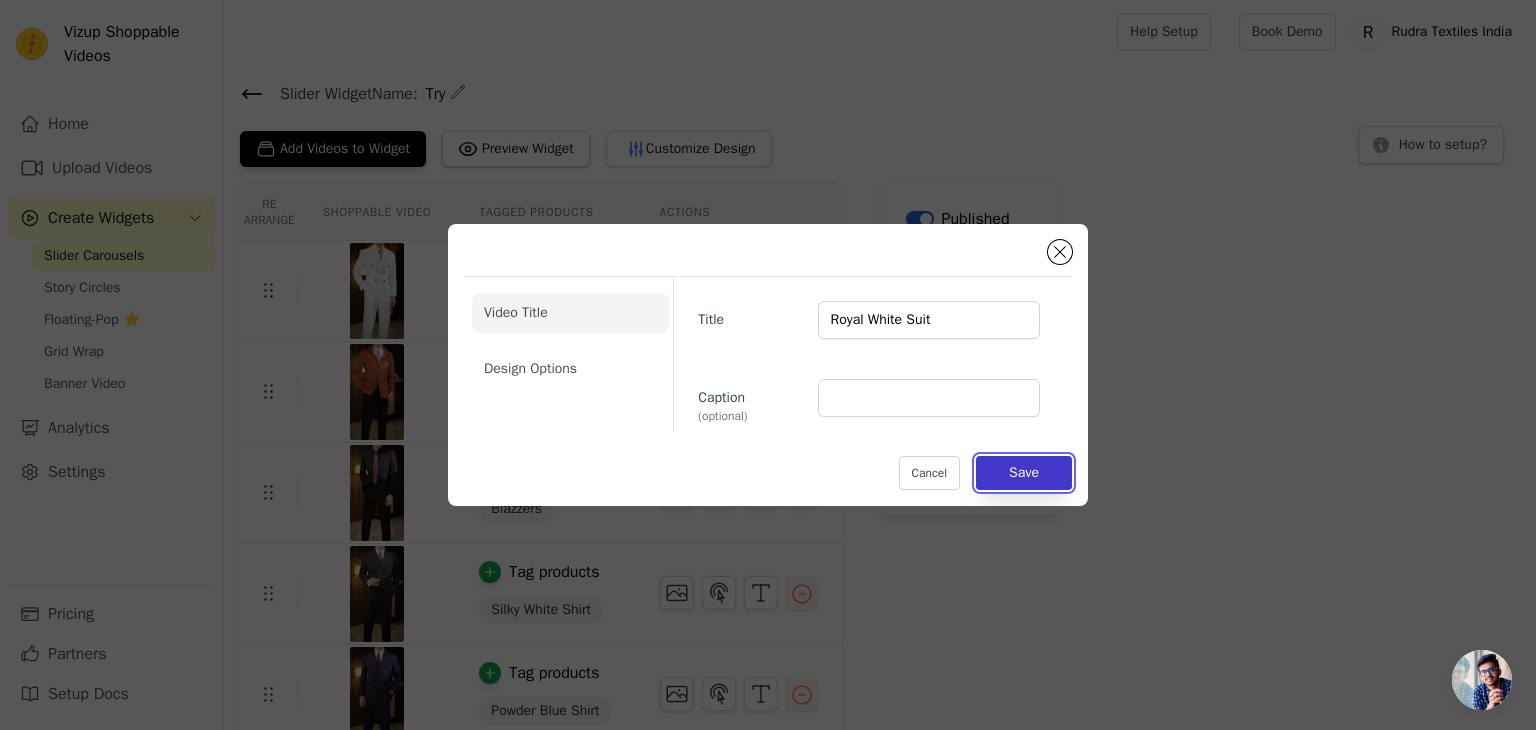 click on "Save" at bounding box center (1024, 473) 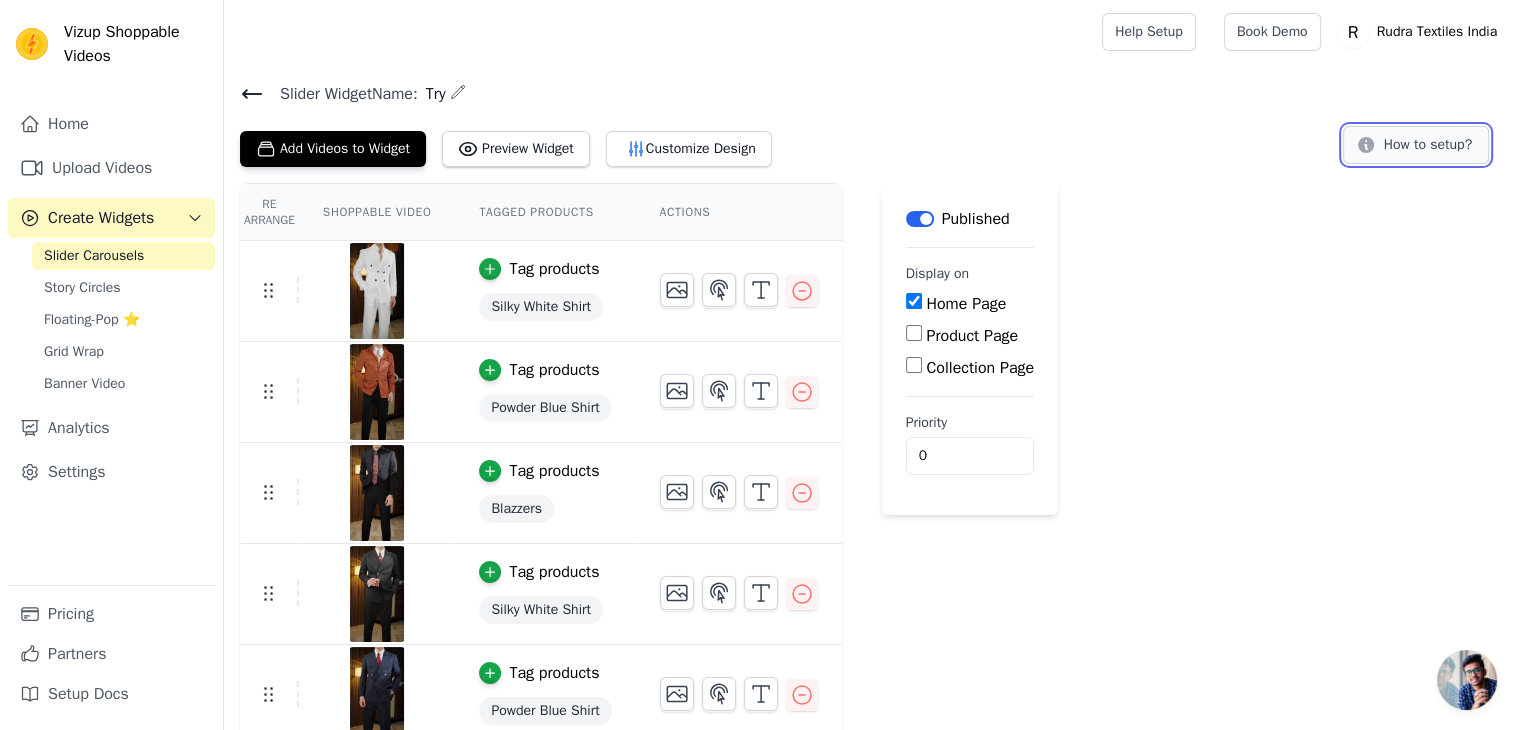 click on "How to setup?" at bounding box center [1416, 145] 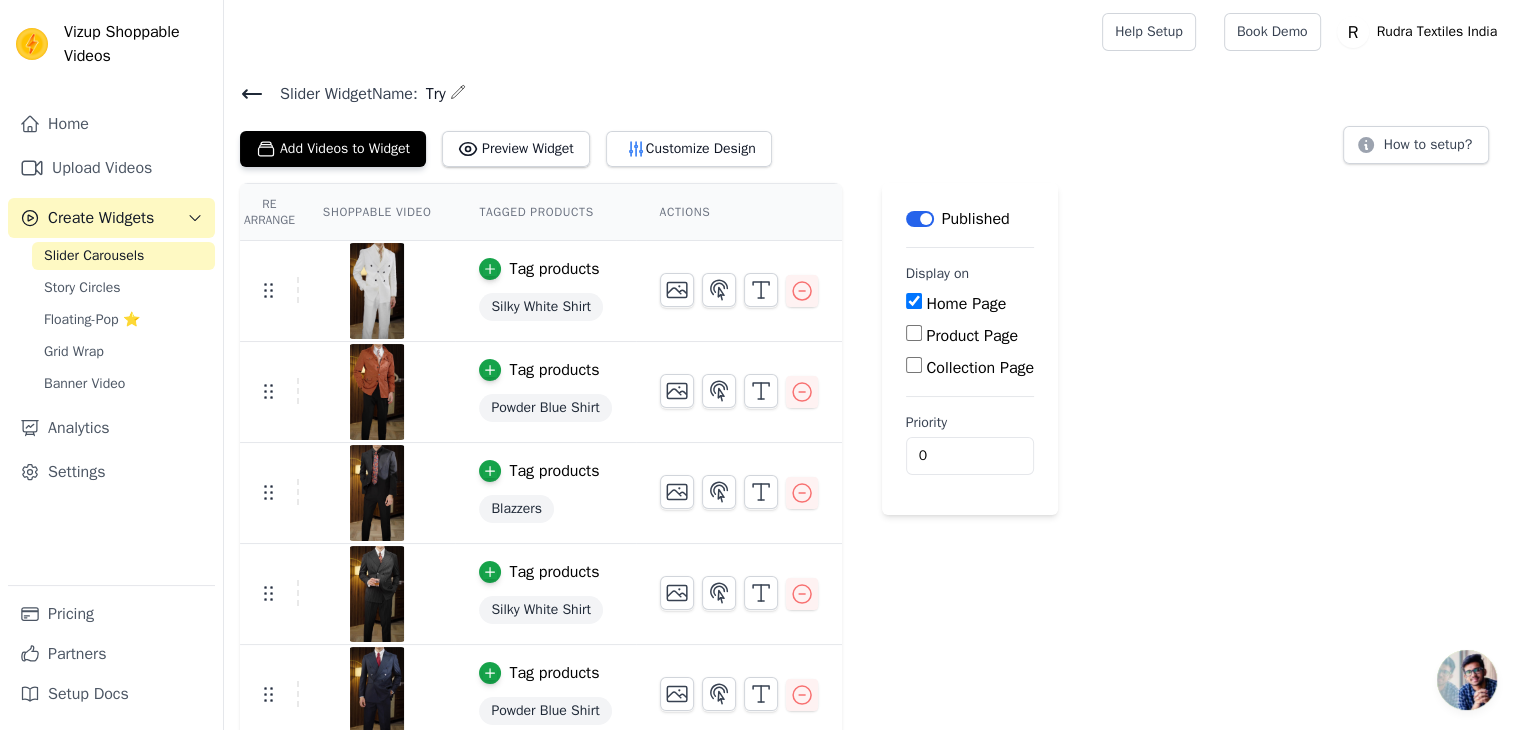 click at bounding box center (1467, 680) 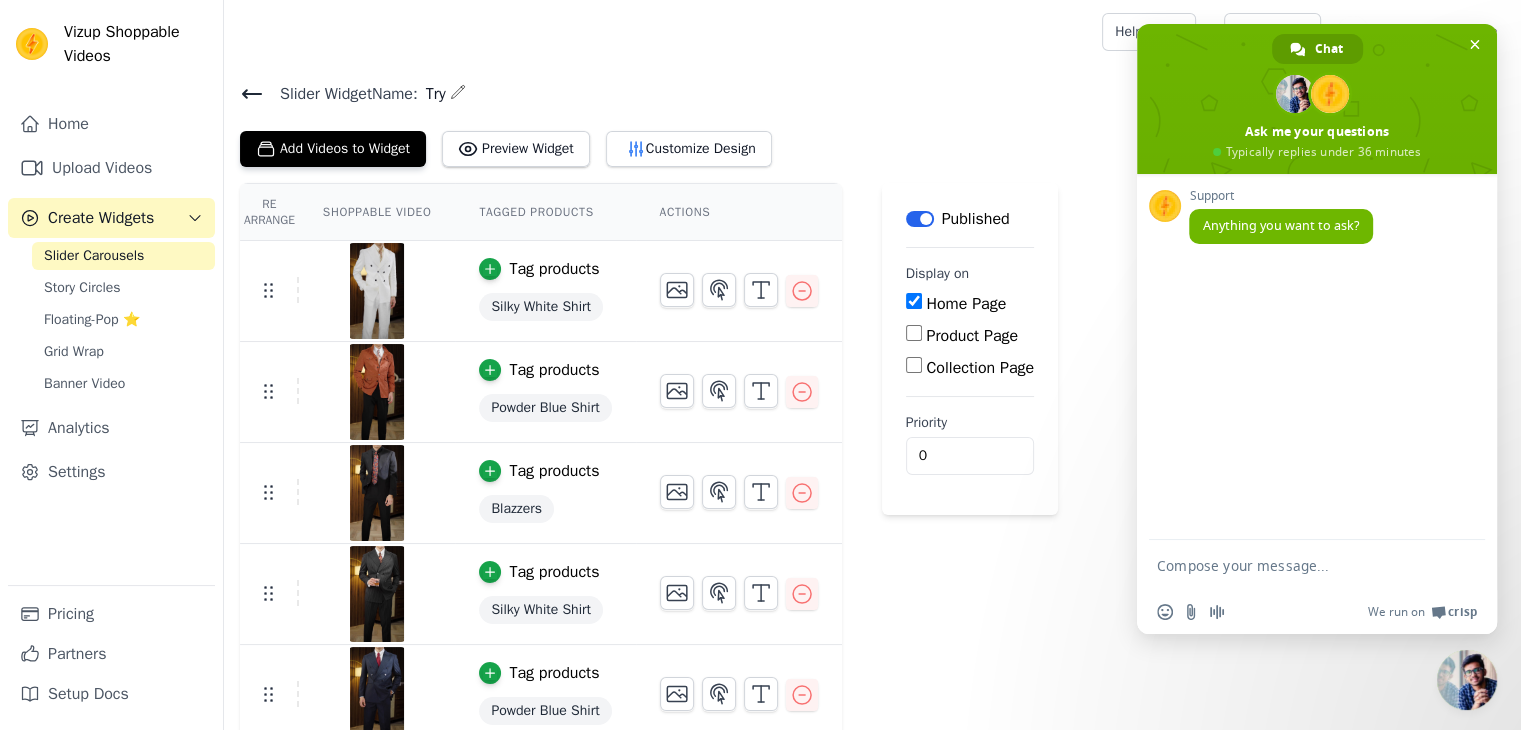 click at bounding box center (1297, 565) 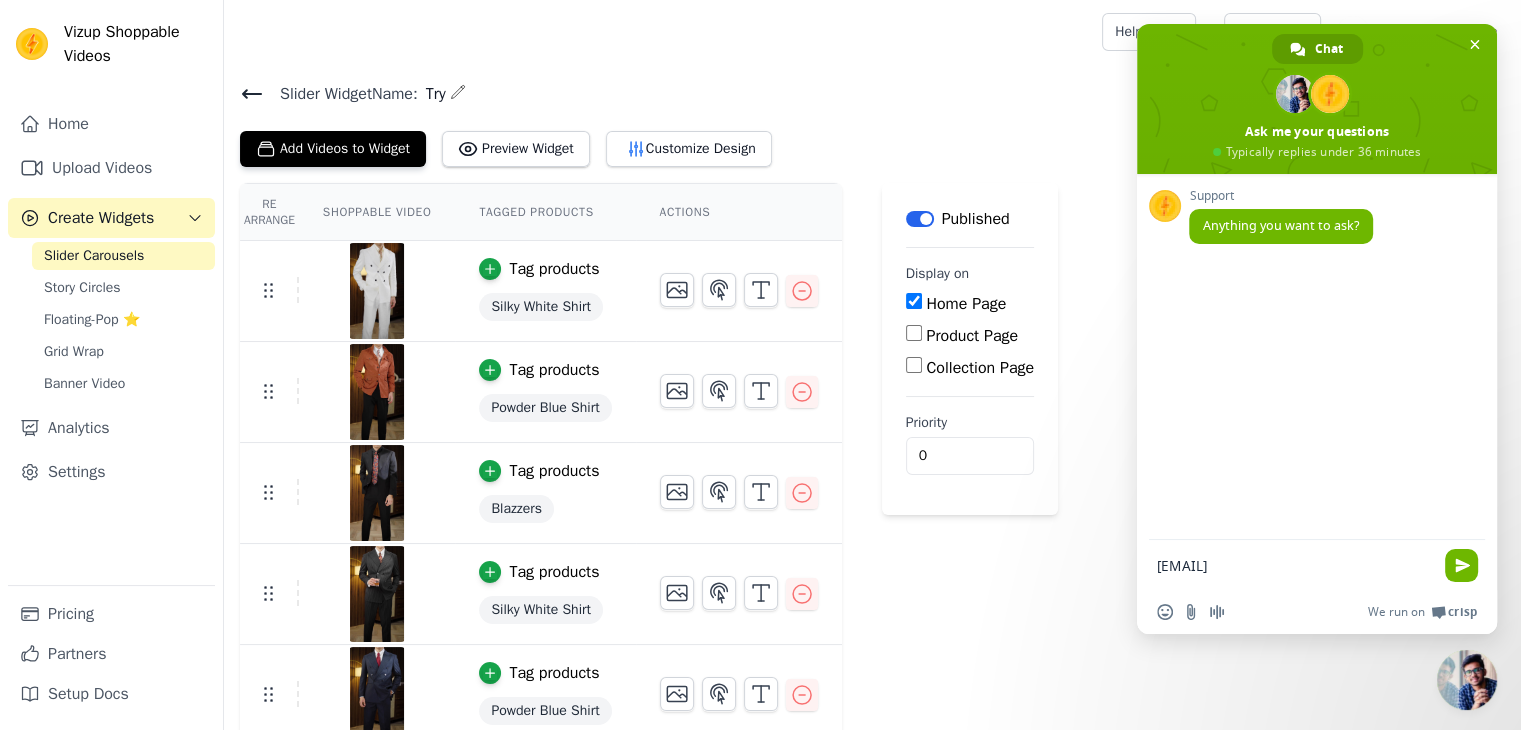 type on "hello" 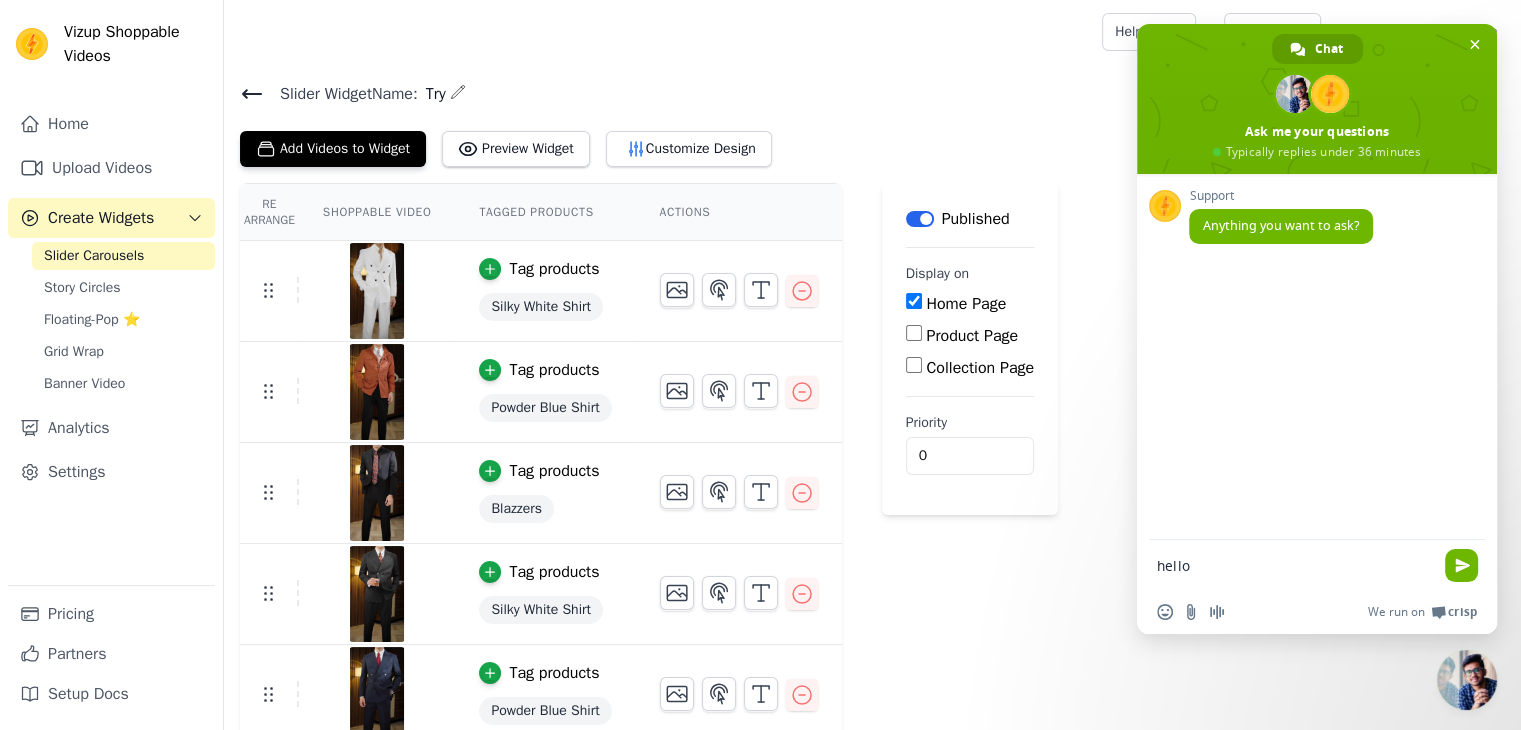 type 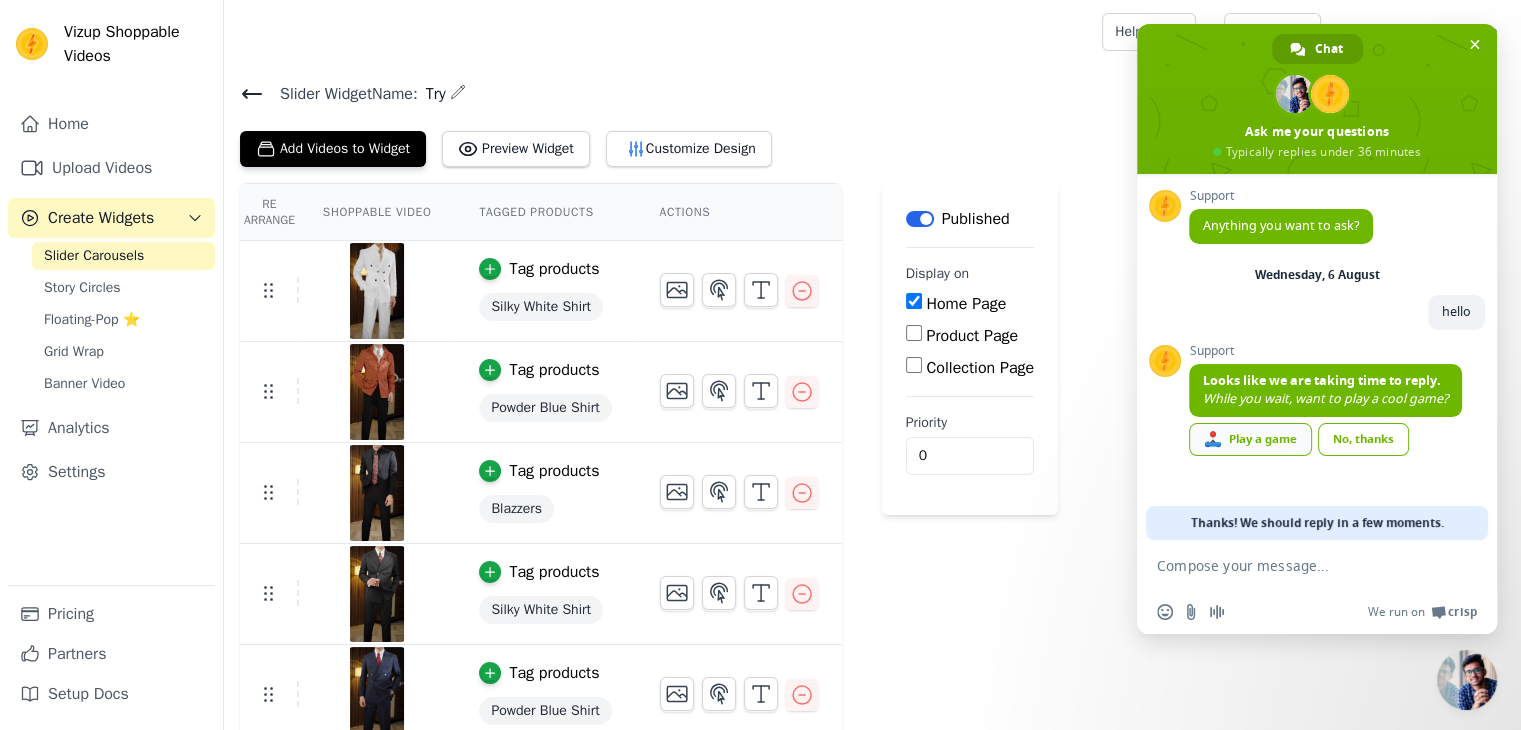 click on "🕹️ Play a game" at bounding box center [1250, 439] 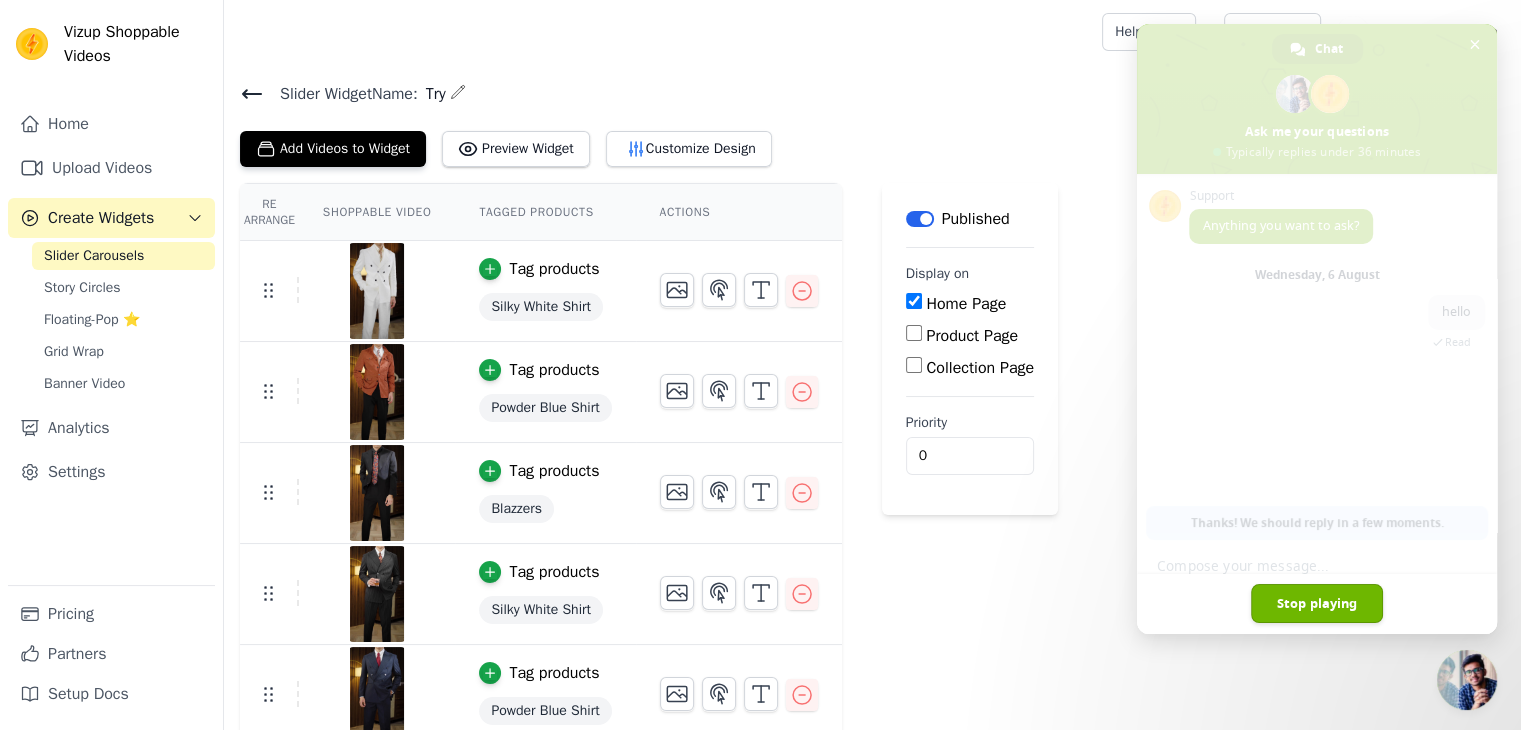 click on "Stop playing" at bounding box center (1317, 603) 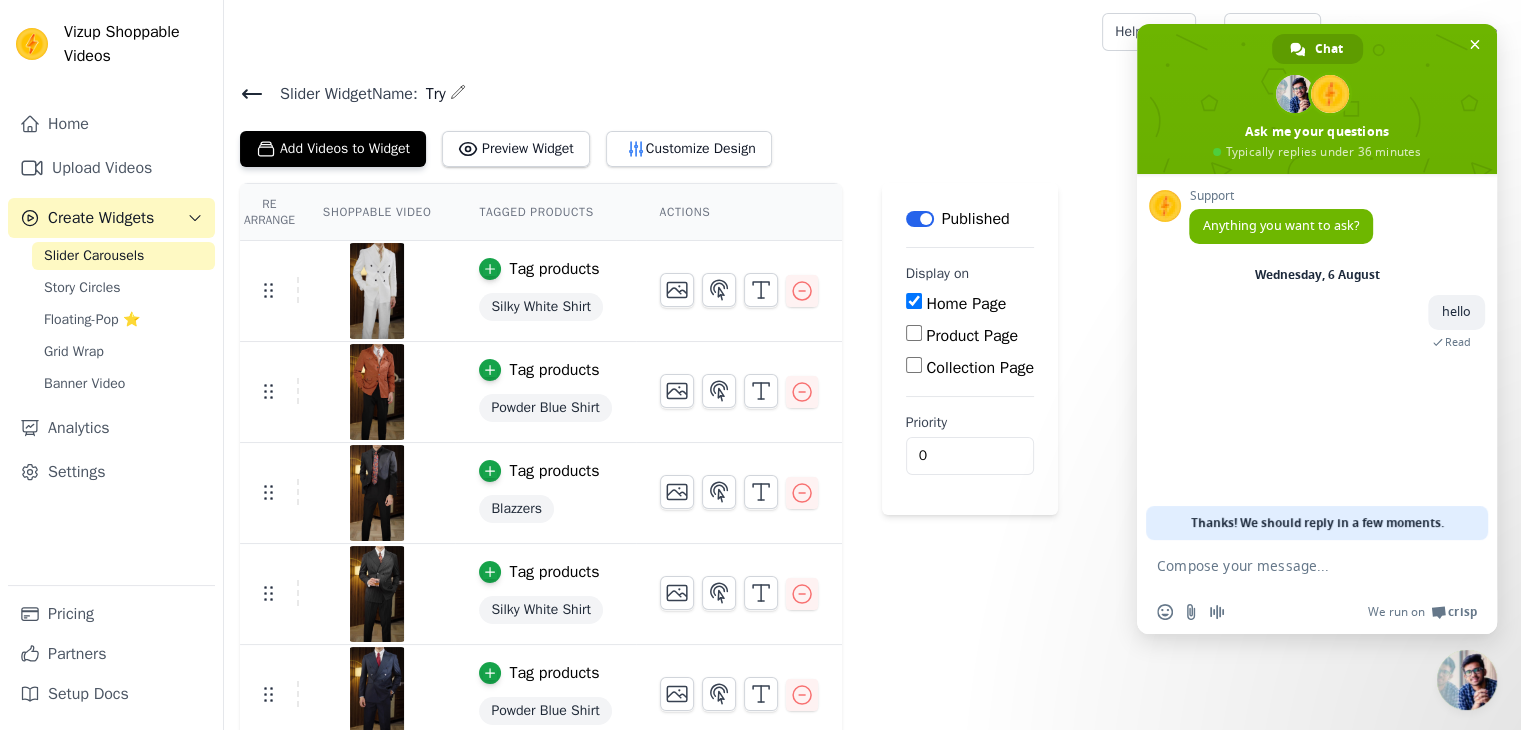 click on "Re Arrange   Shoppable Video   Tagged Products   Actions             Tag products   Silky White Shirt                             Tag products   Powder Blue Shirt                             Tag products   Blazzers                             Tag products   Silky White Shirt                             Tag products   Powder Blue Shirt                       Save Videos In This New Order   Save   Dismiss     Label     Published     Display on     Home Page     Product Page       Collection Page       Priority   0" at bounding box center (872, 464) 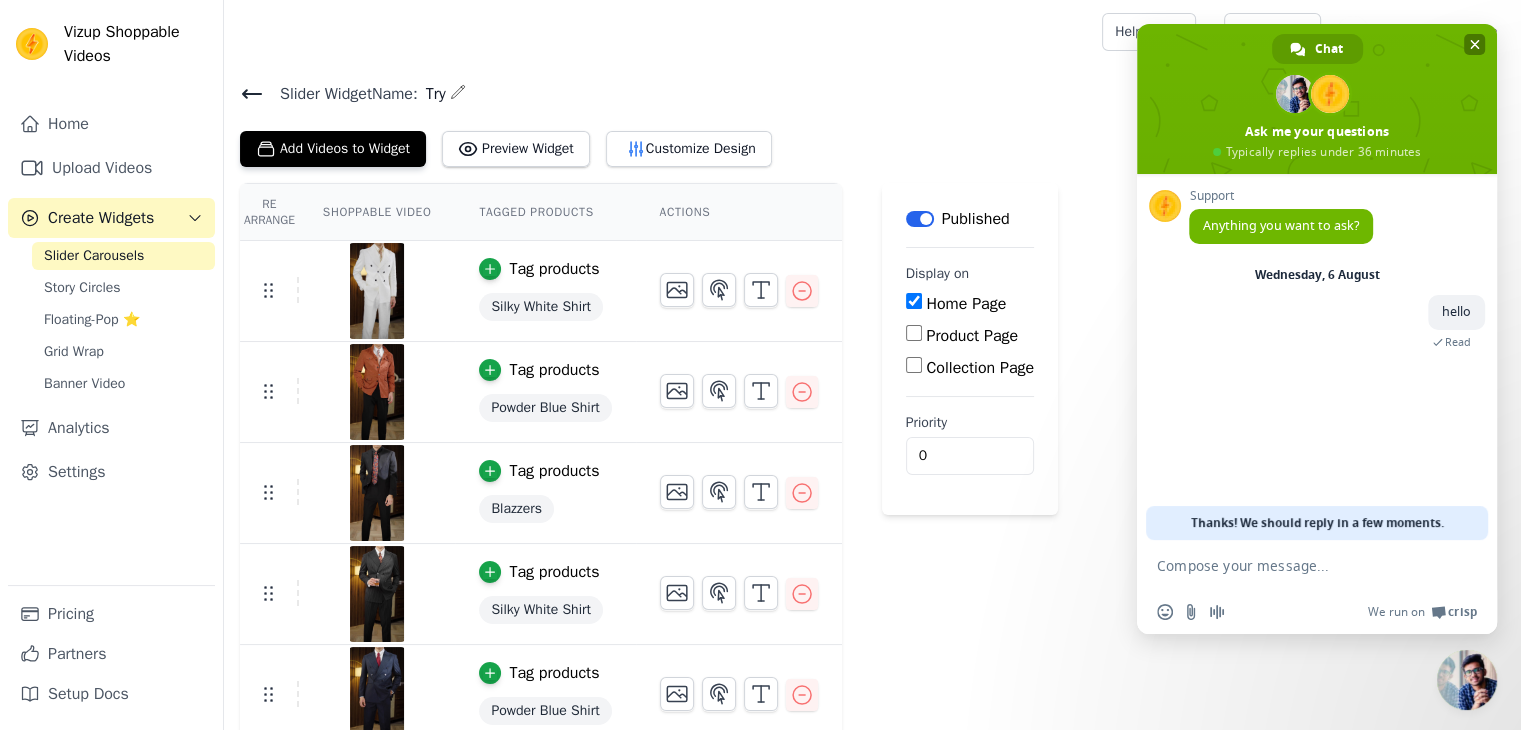 click at bounding box center (1317, 99) 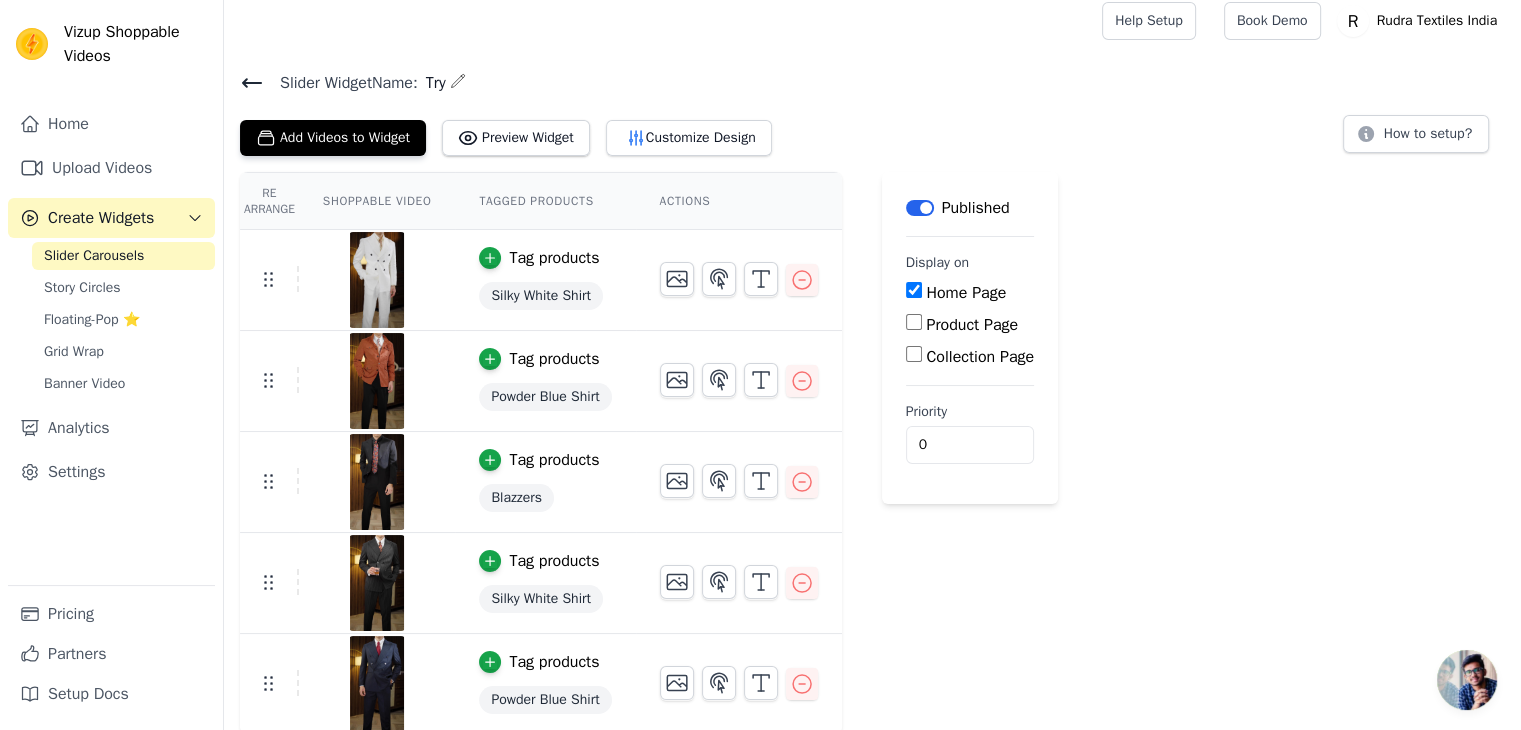 scroll, scrollTop: 13, scrollLeft: 0, axis: vertical 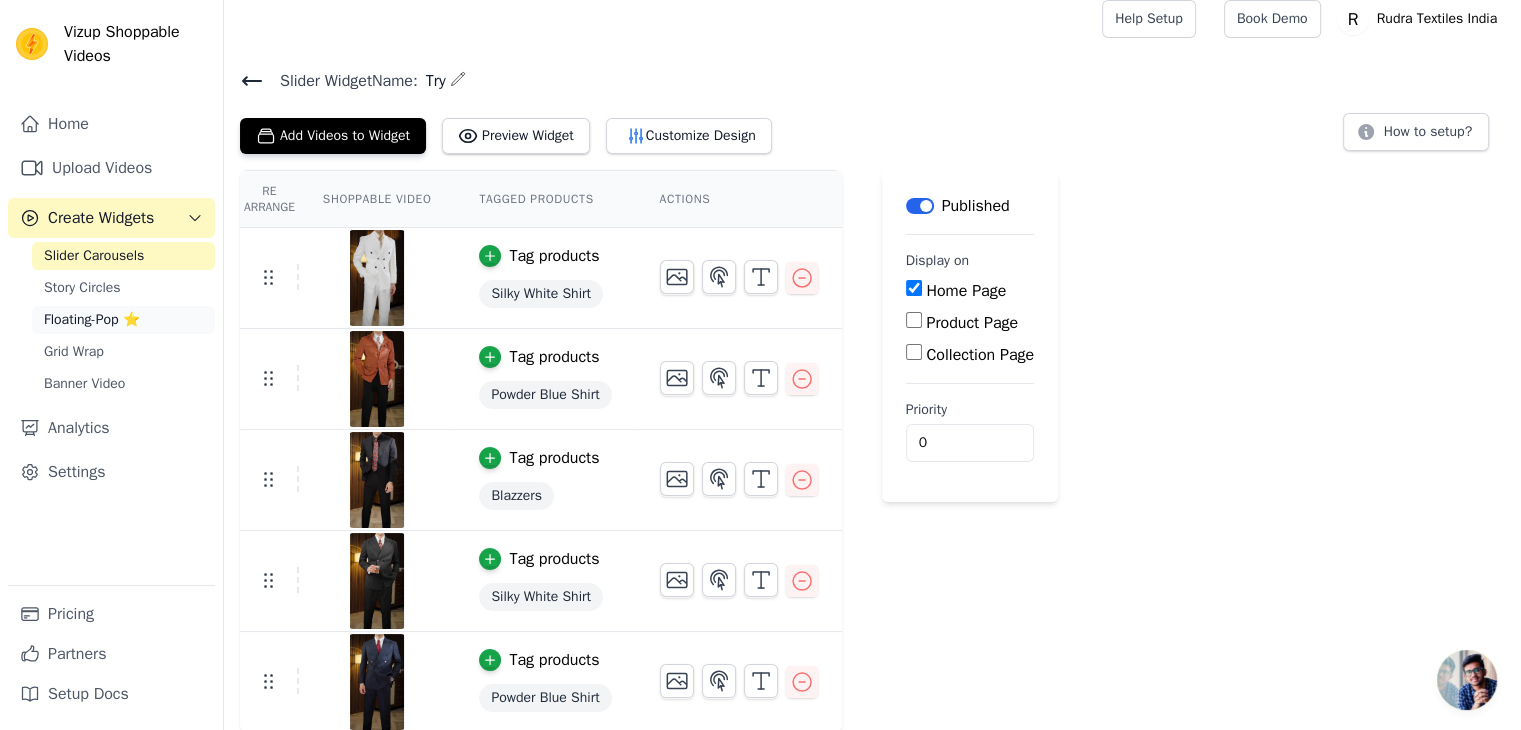click on "Floating-Pop ⭐" at bounding box center (92, 320) 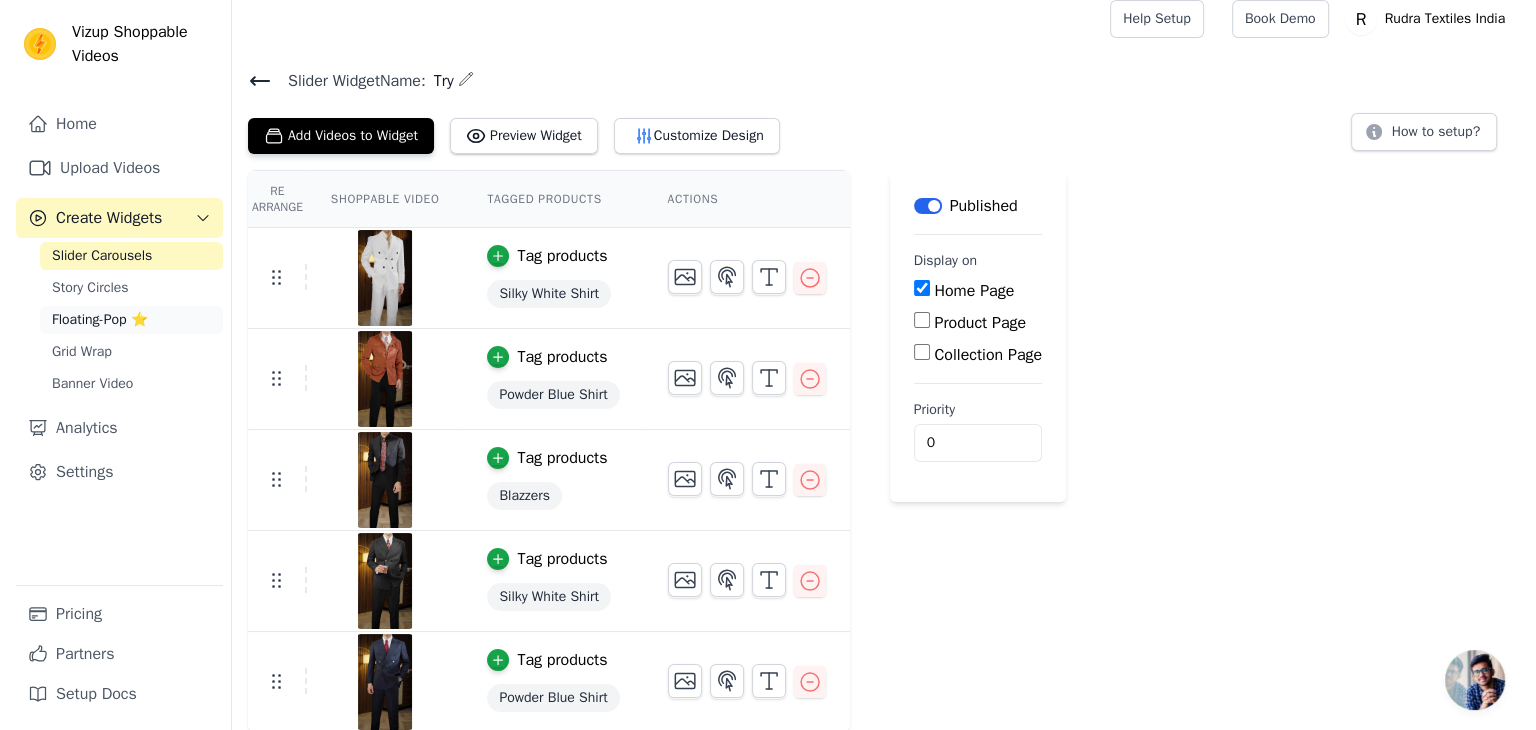scroll, scrollTop: 0, scrollLeft: 0, axis: both 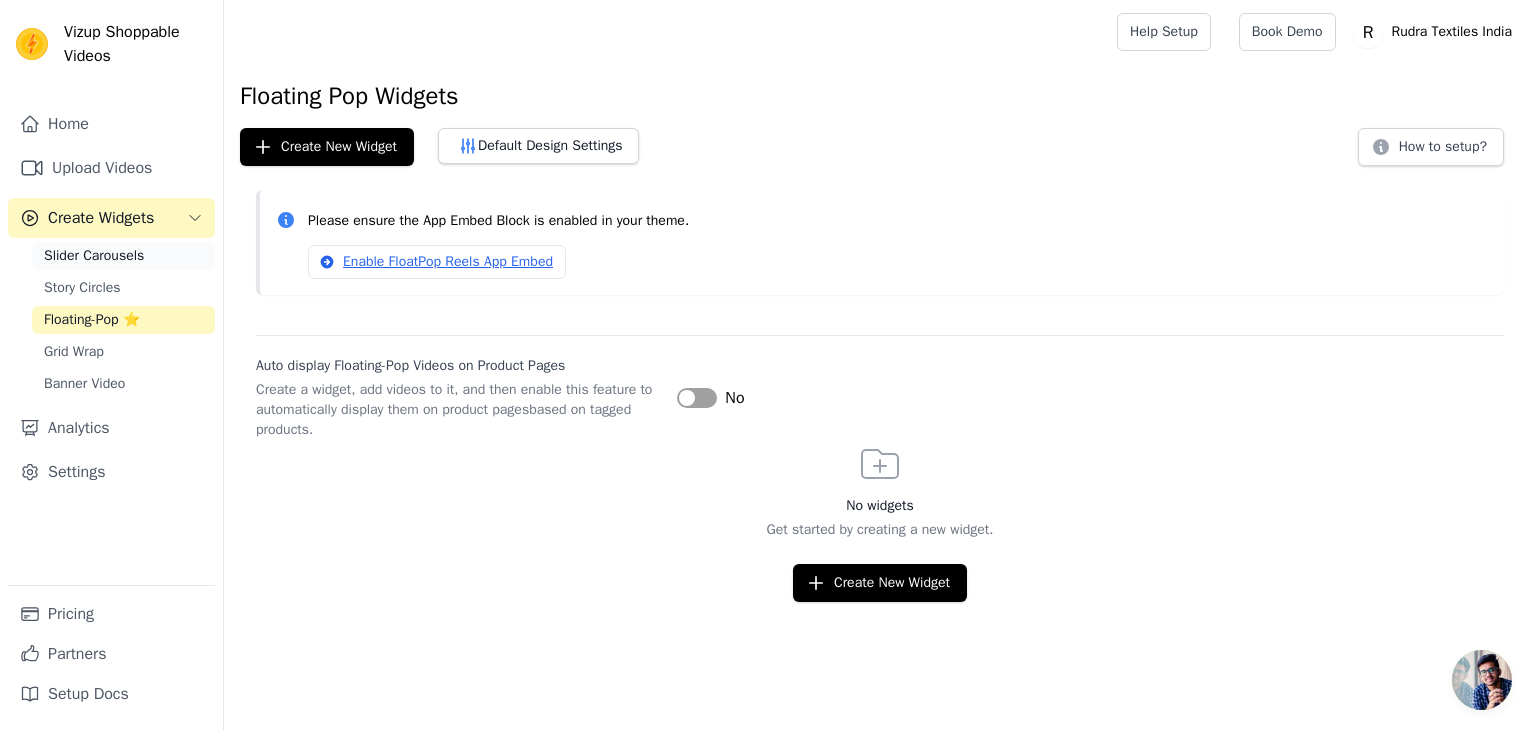 drag, startPoint x: 65, startPoint y: 257, endPoint x: 77, endPoint y: 260, distance: 12.369317 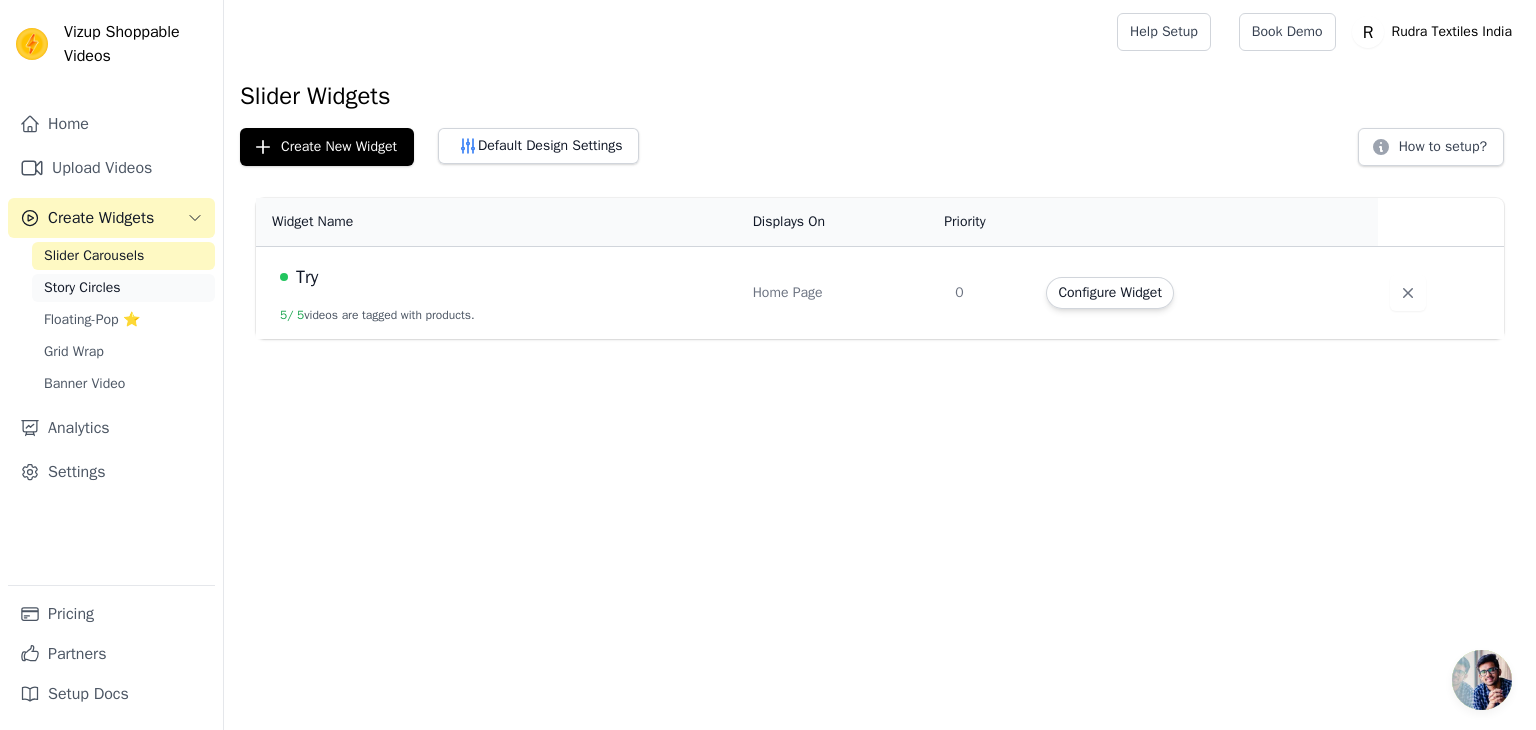 click on "Story Circles" at bounding box center (82, 288) 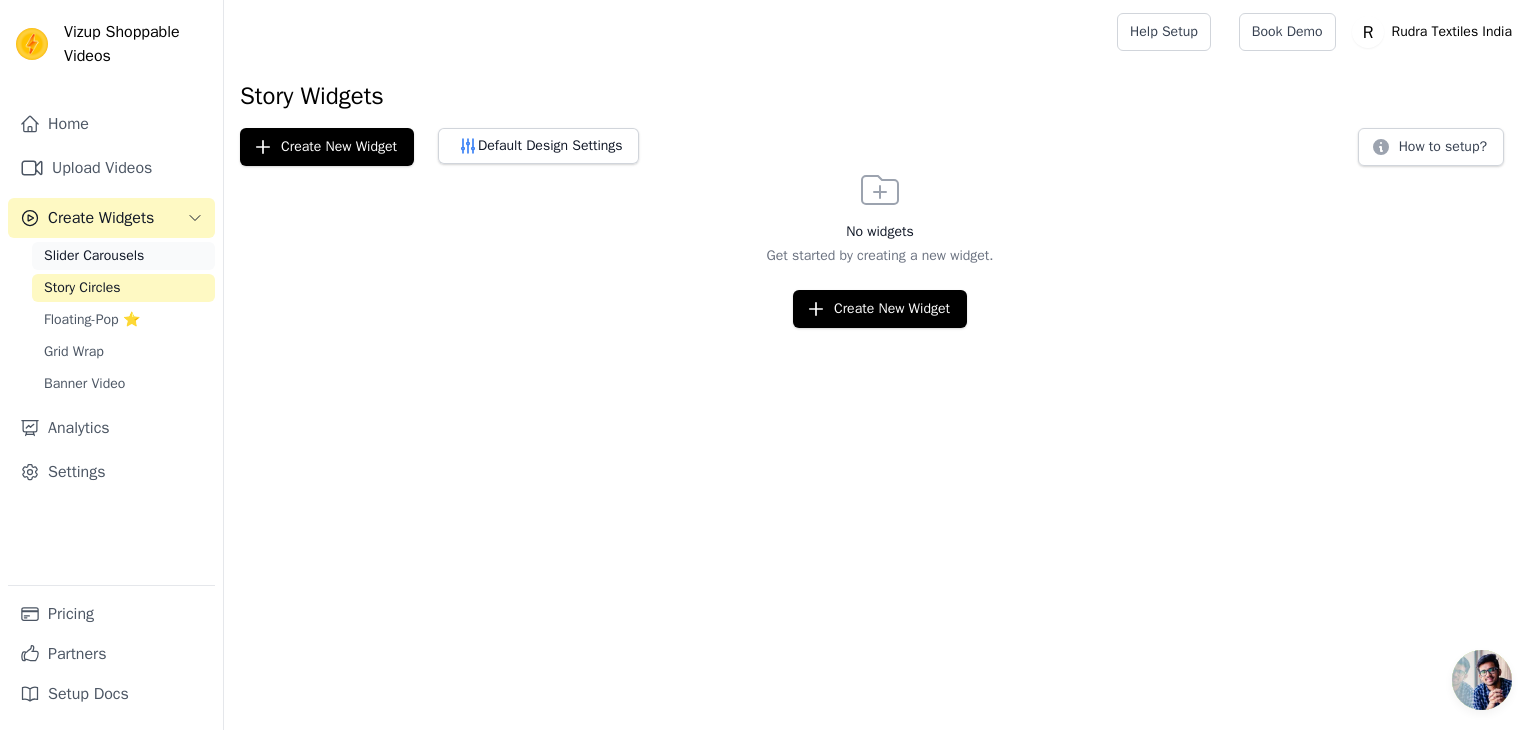 click on "Slider Carousels" at bounding box center [94, 256] 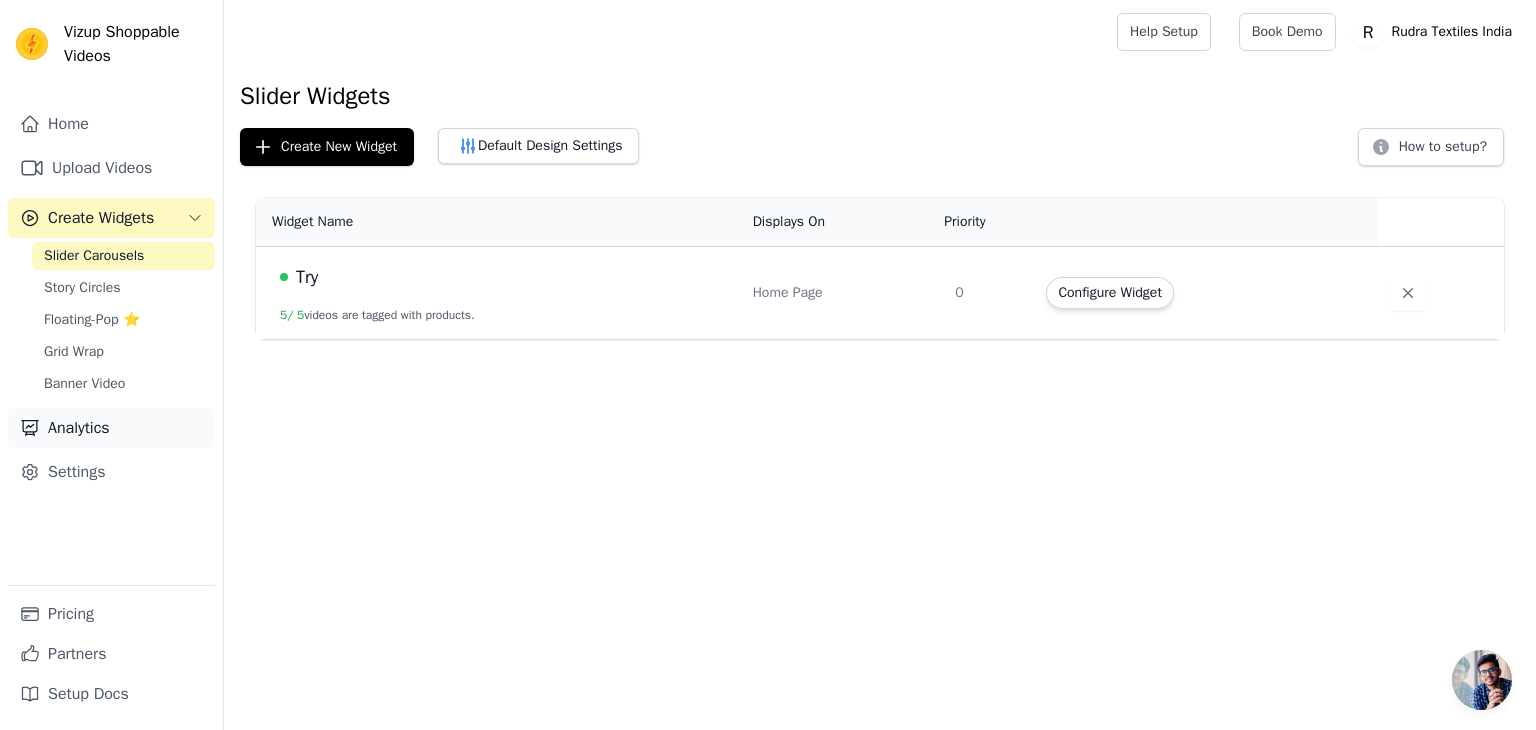 click on "Analytics" at bounding box center (111, 428) 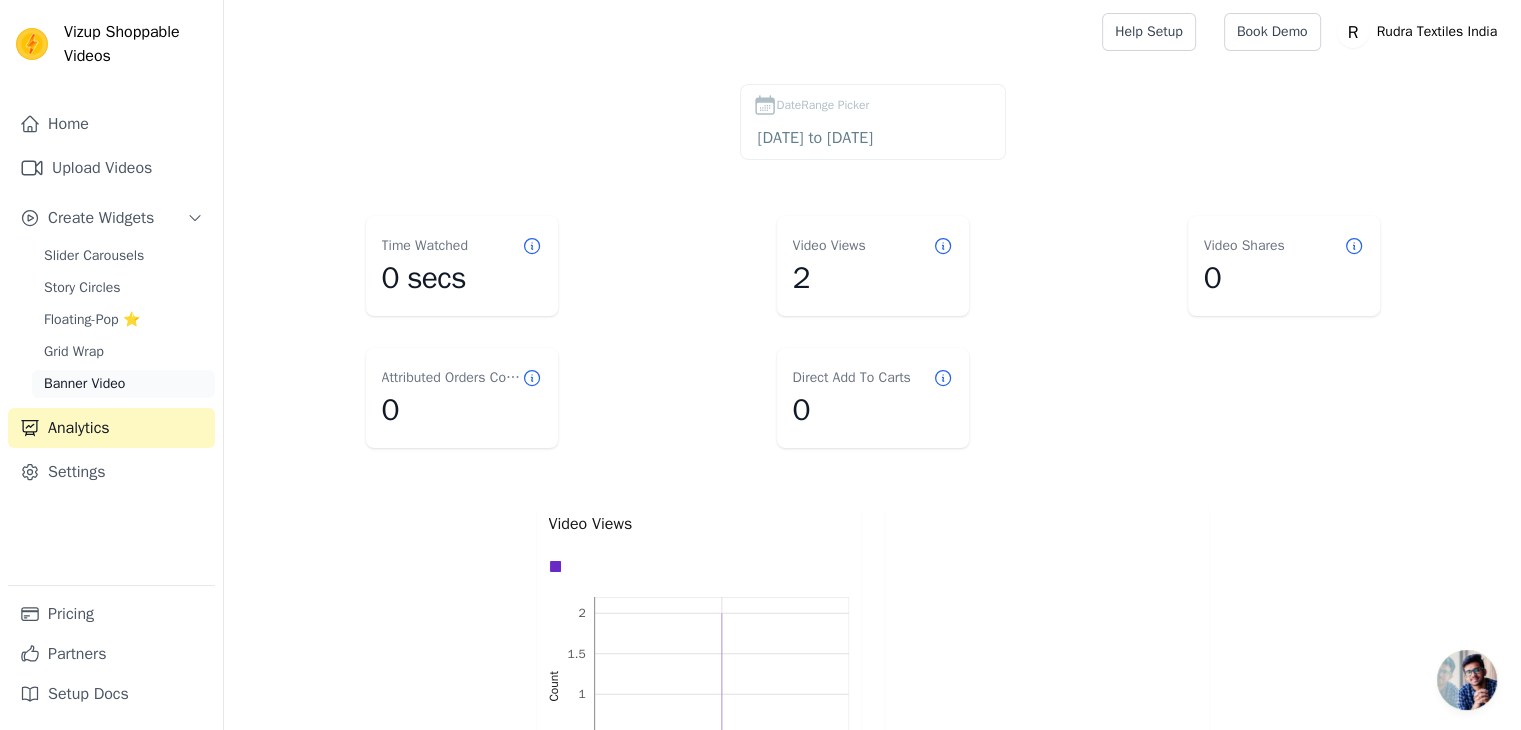 click on "Banner Video" at bounding box center [84, 384] 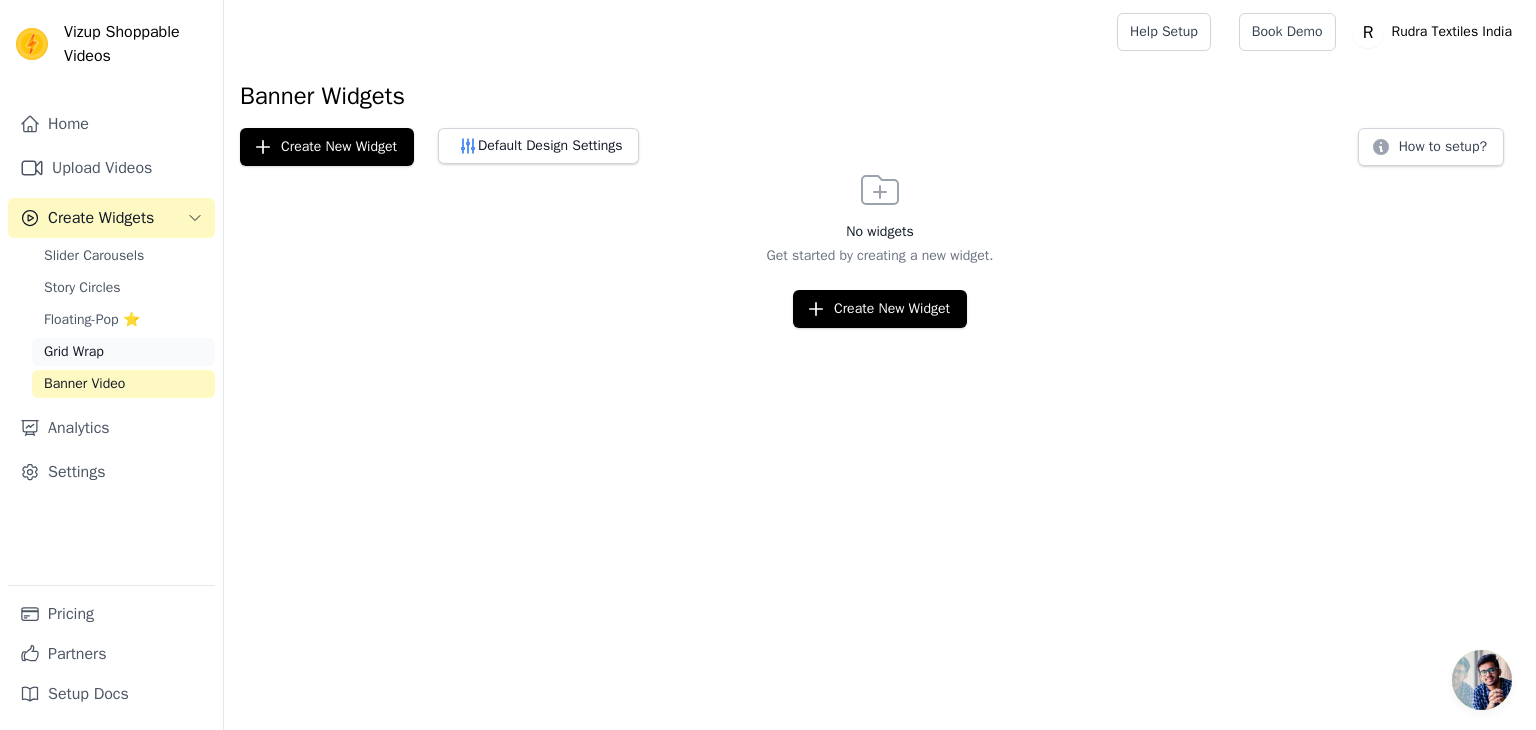 click on "Grid Wrap" at bounding box center [74, 352] 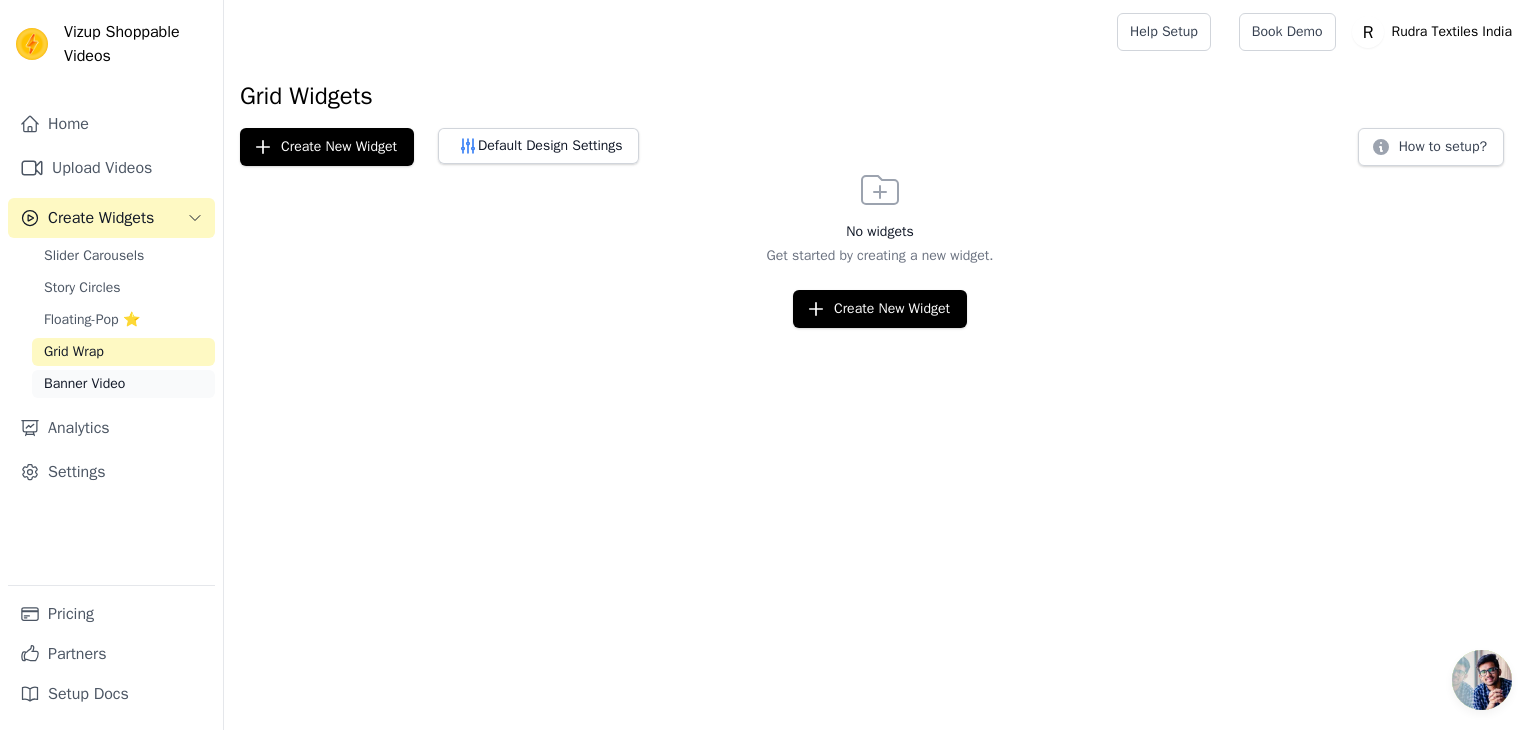 click on "Banner Video" at bounding box center (84, 384) 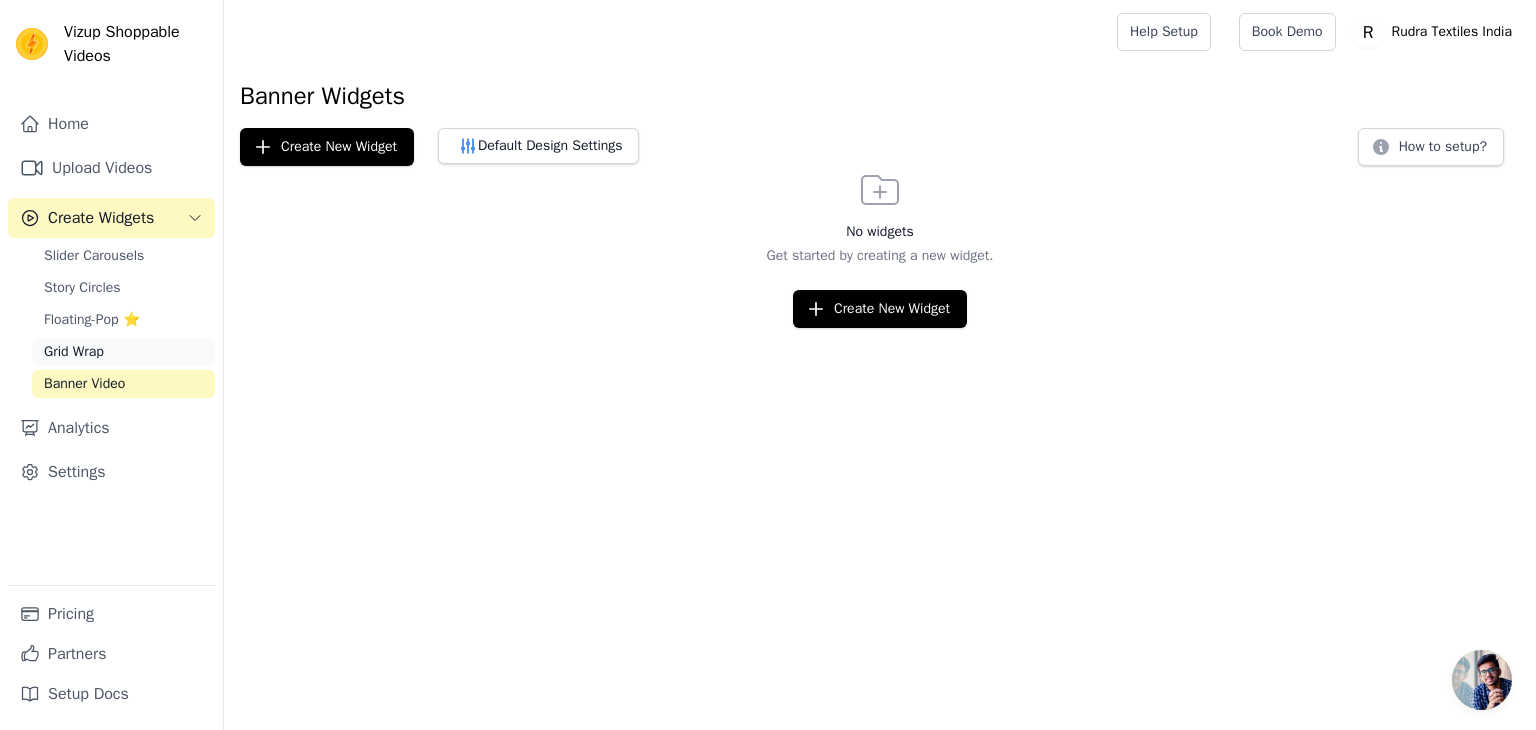 click on "Grid Wrap" at bounding box center [123, 352] 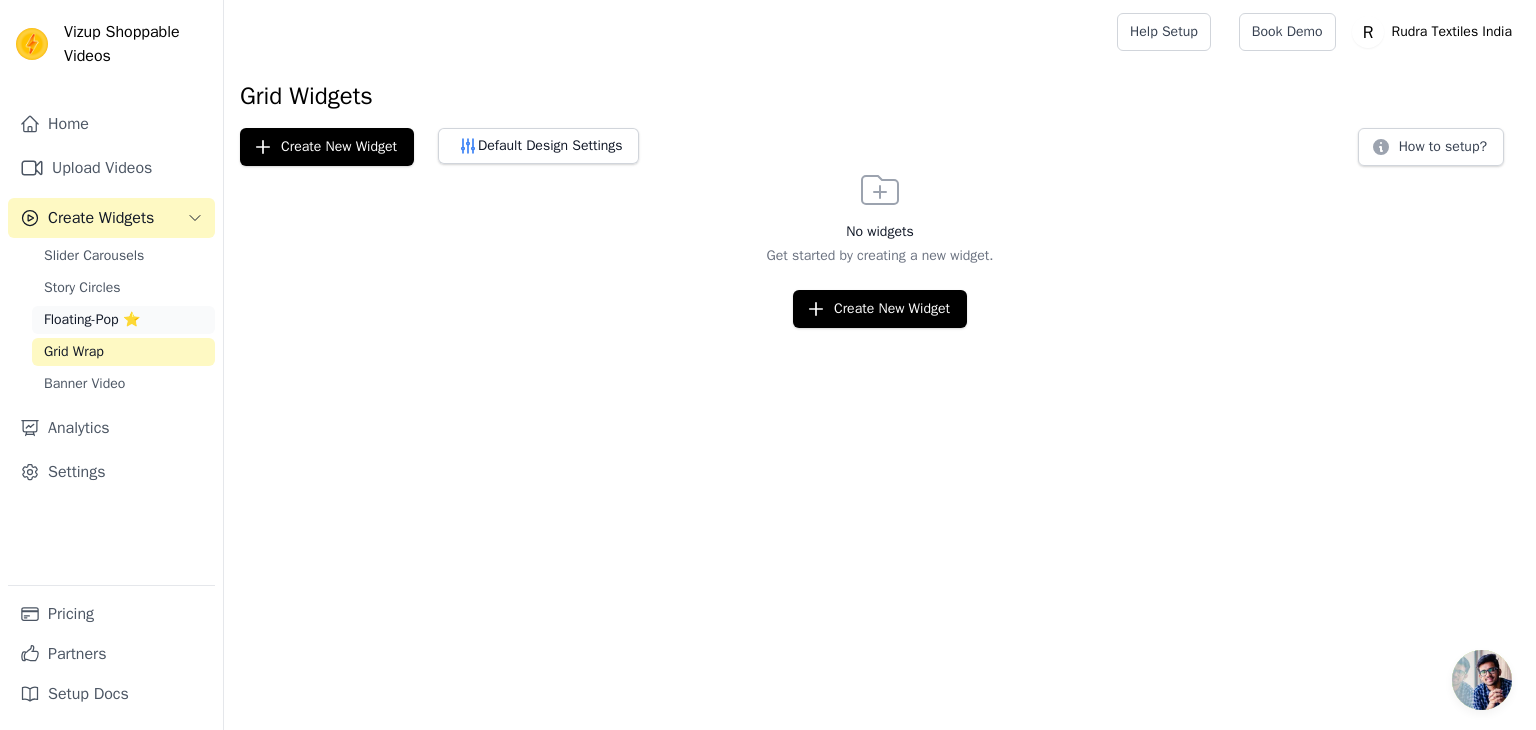 click on "Floating-Pop ⭐" at bounding box center (92, 320) 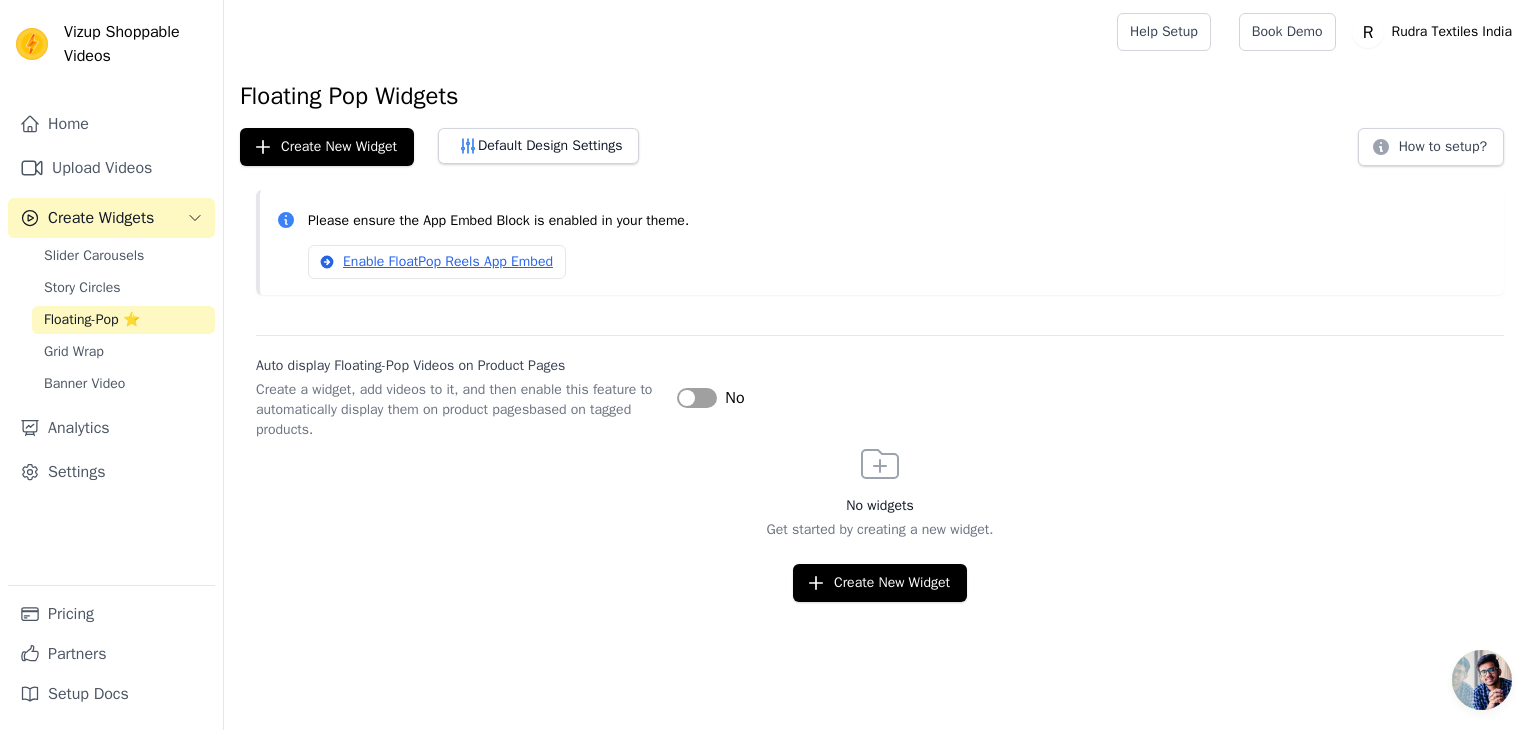 click on "Slider Carousels   Story Circles   Floating-Pop ⭐   Grid Wrap   Banner Video" at bounding box center (123, 320) 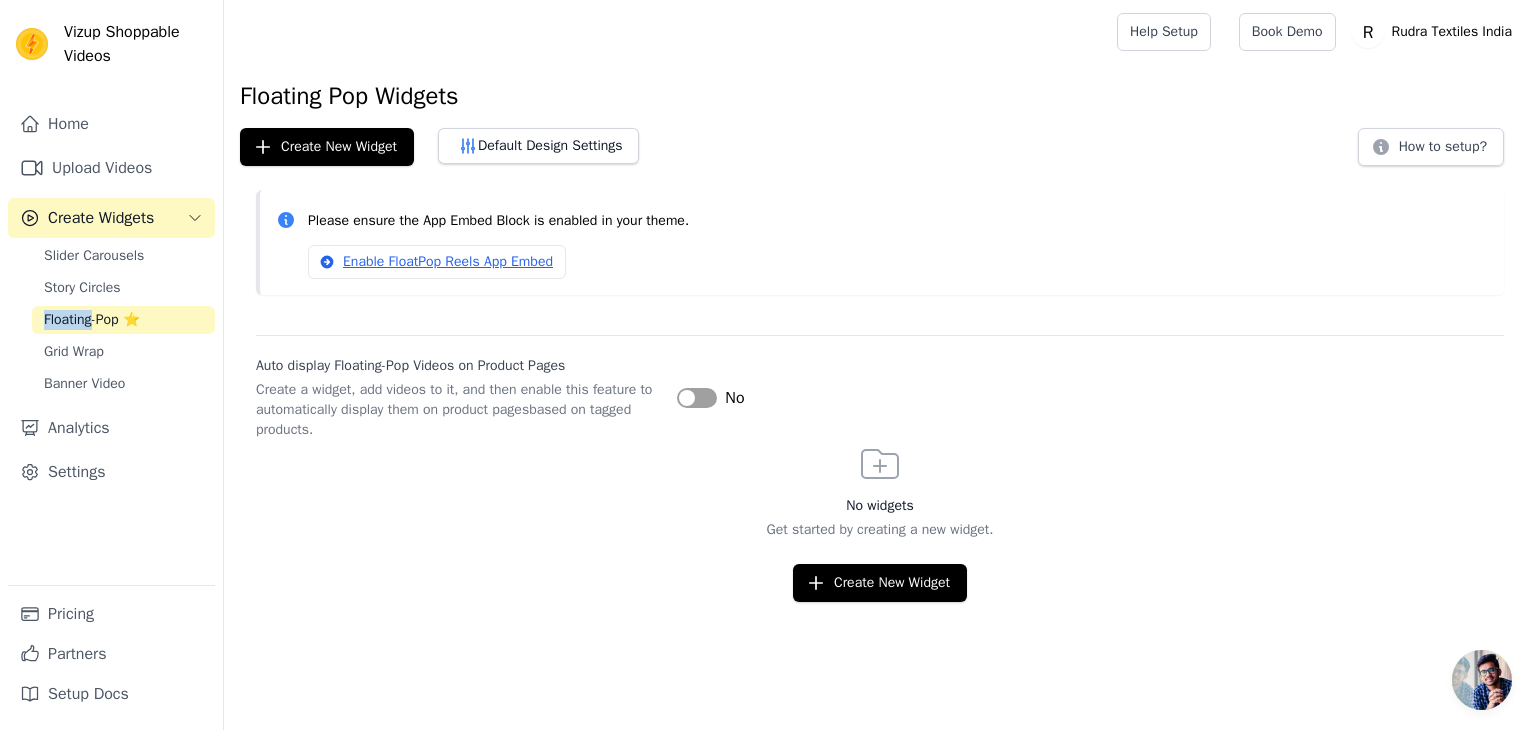 click on "Slider Carousels   Story Circles   Floating-Pop ⭐   Grid Wrap   Banner Video" at bounding box center [123, 320] 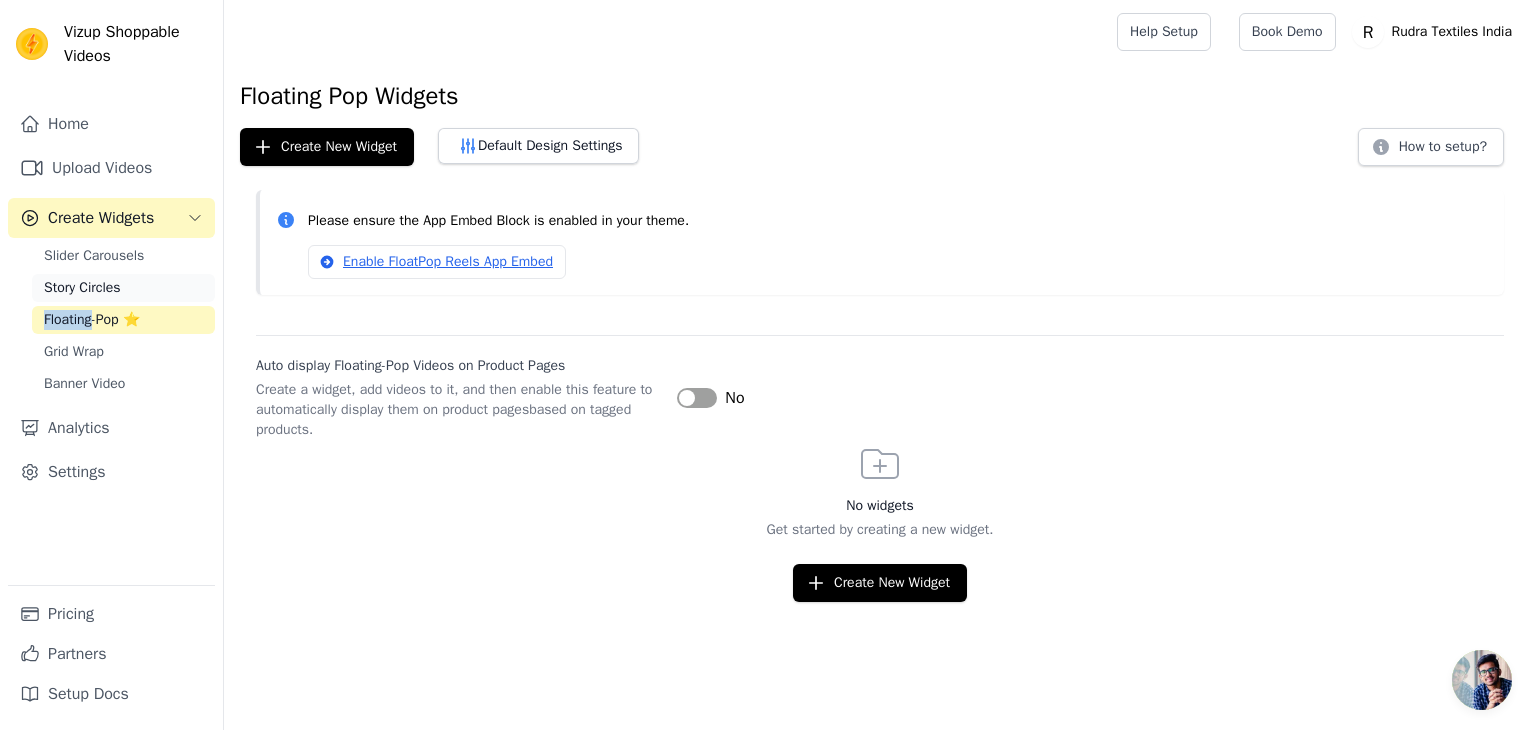 click on "Story Circles" at bounding box center (123, 288) 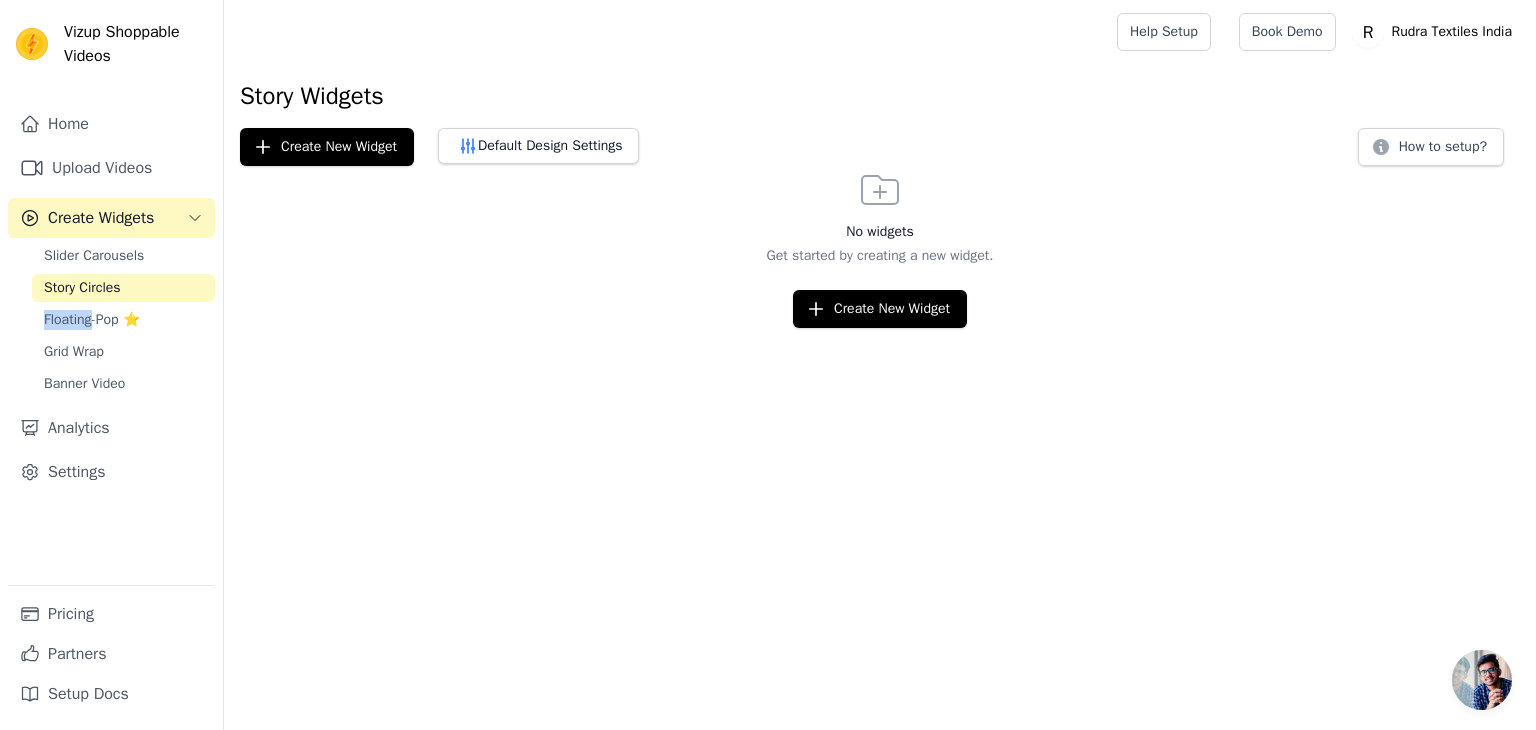 click on "Home
Upload Videos       Create Widgets     Slider Carousels   Story Circles   Floating-Pop ⭐   Grid Wrap   Banner Video
Analytics
Settings
Pricing
Partners
Setup Docs" at bounding box center [111, 417] 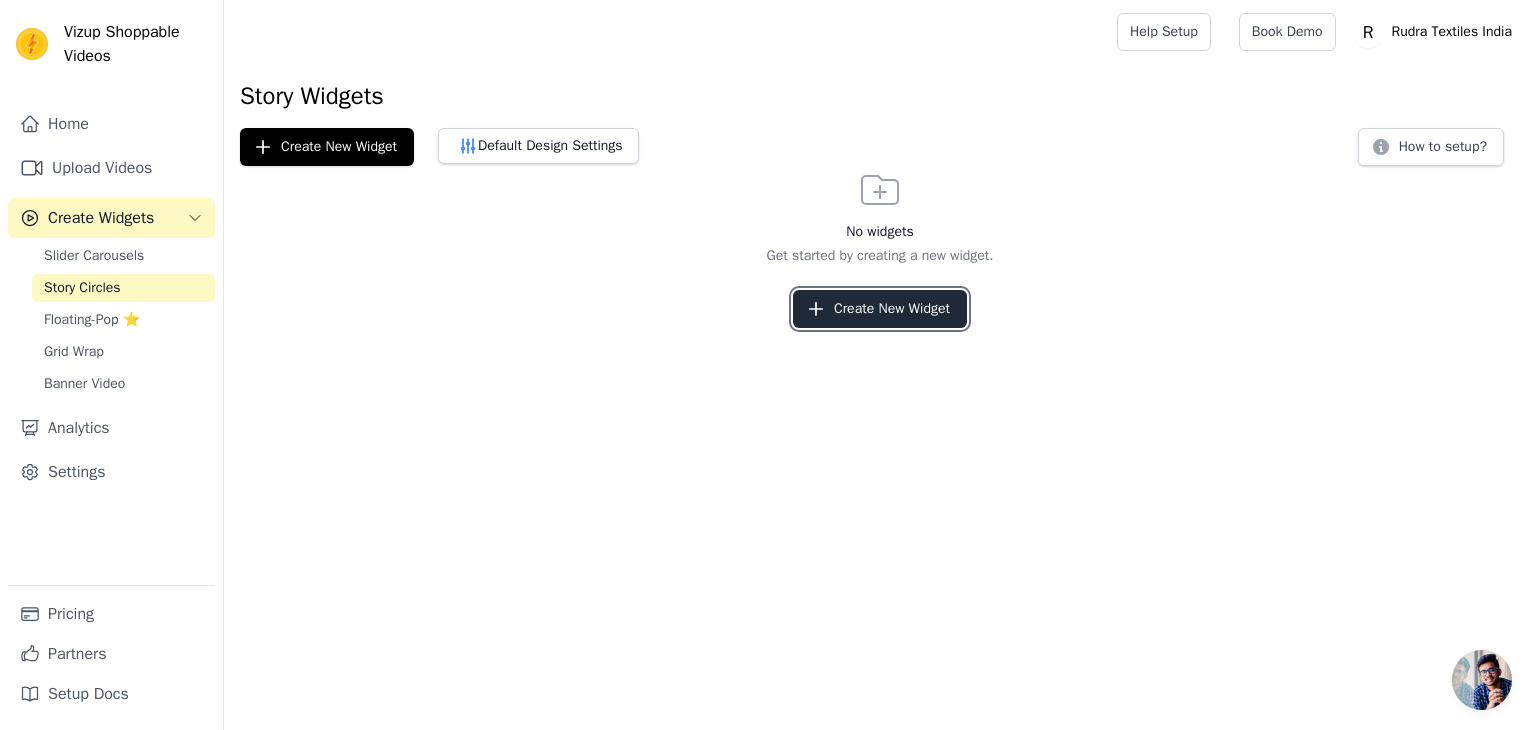 click on "Create New Widget" at bounding box center [880, 309] 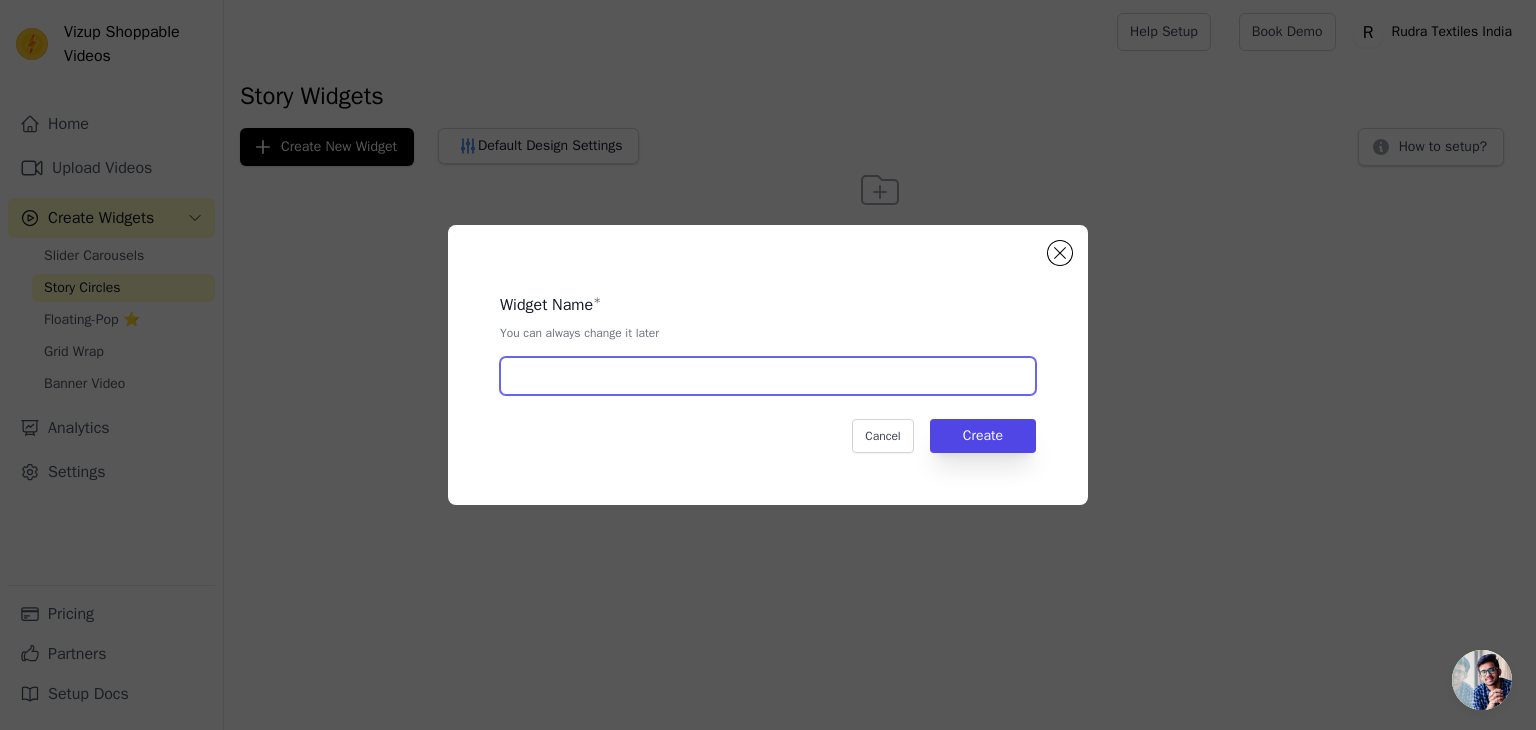 click at bounding box center (768, 376) 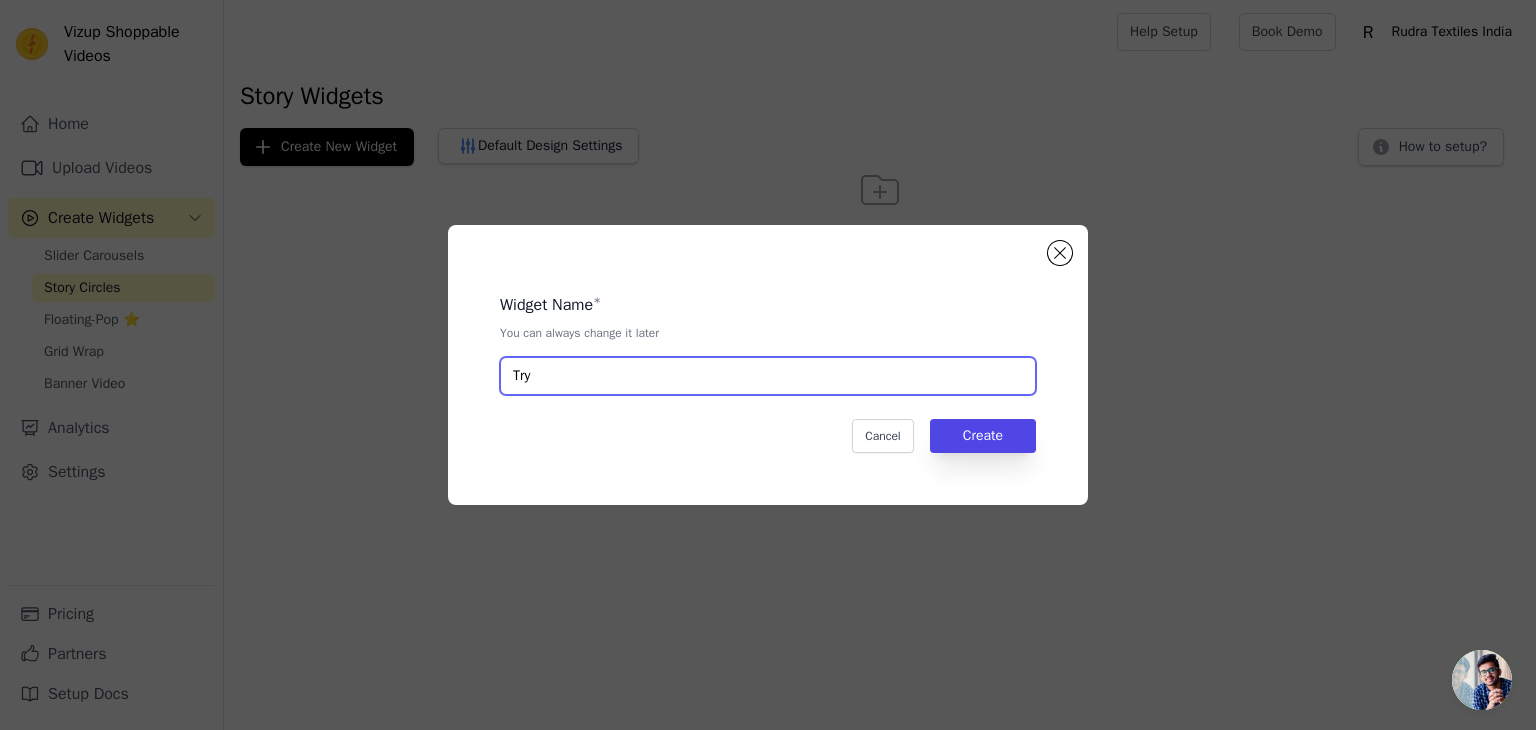 click on "Try" at bounding box center [768, 376] 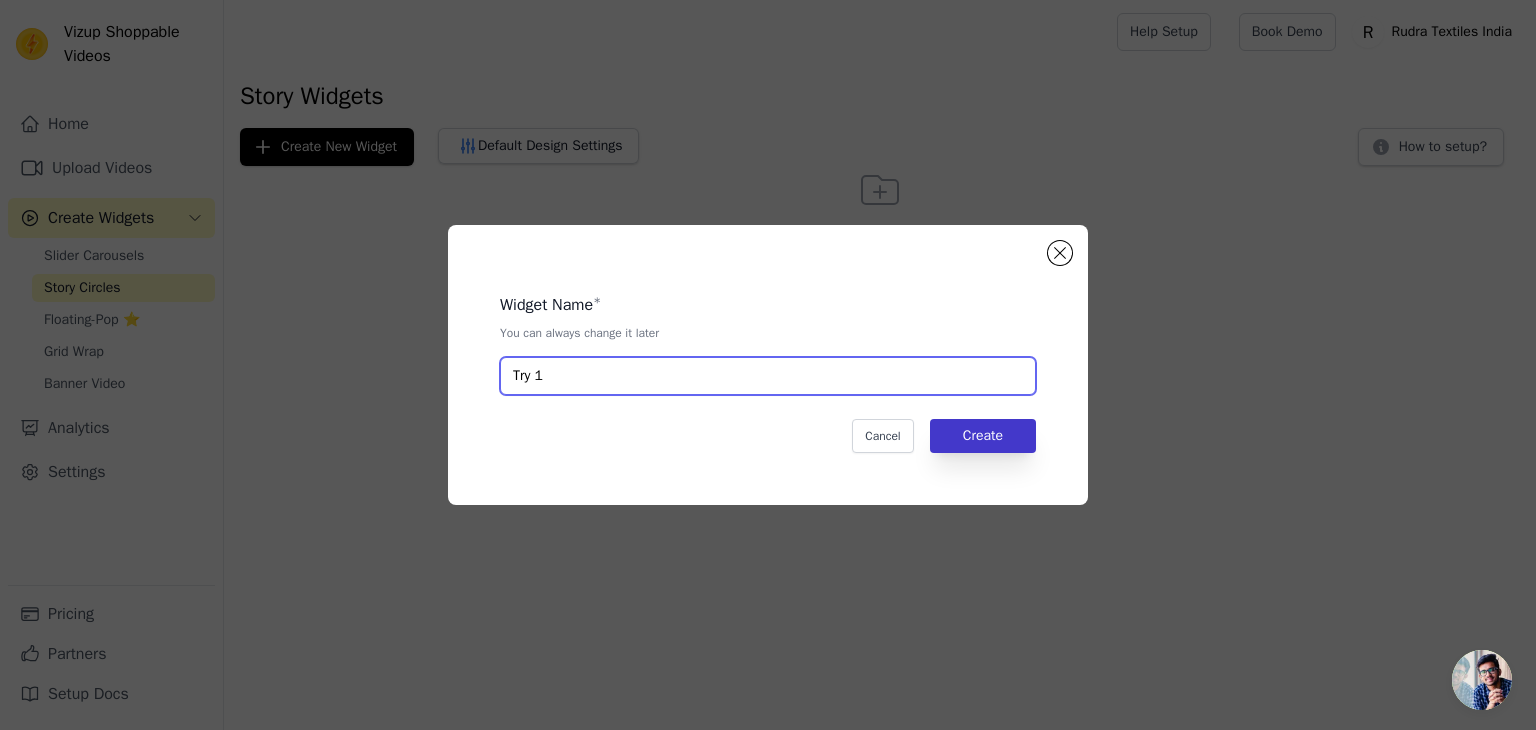 type on "Try 1" 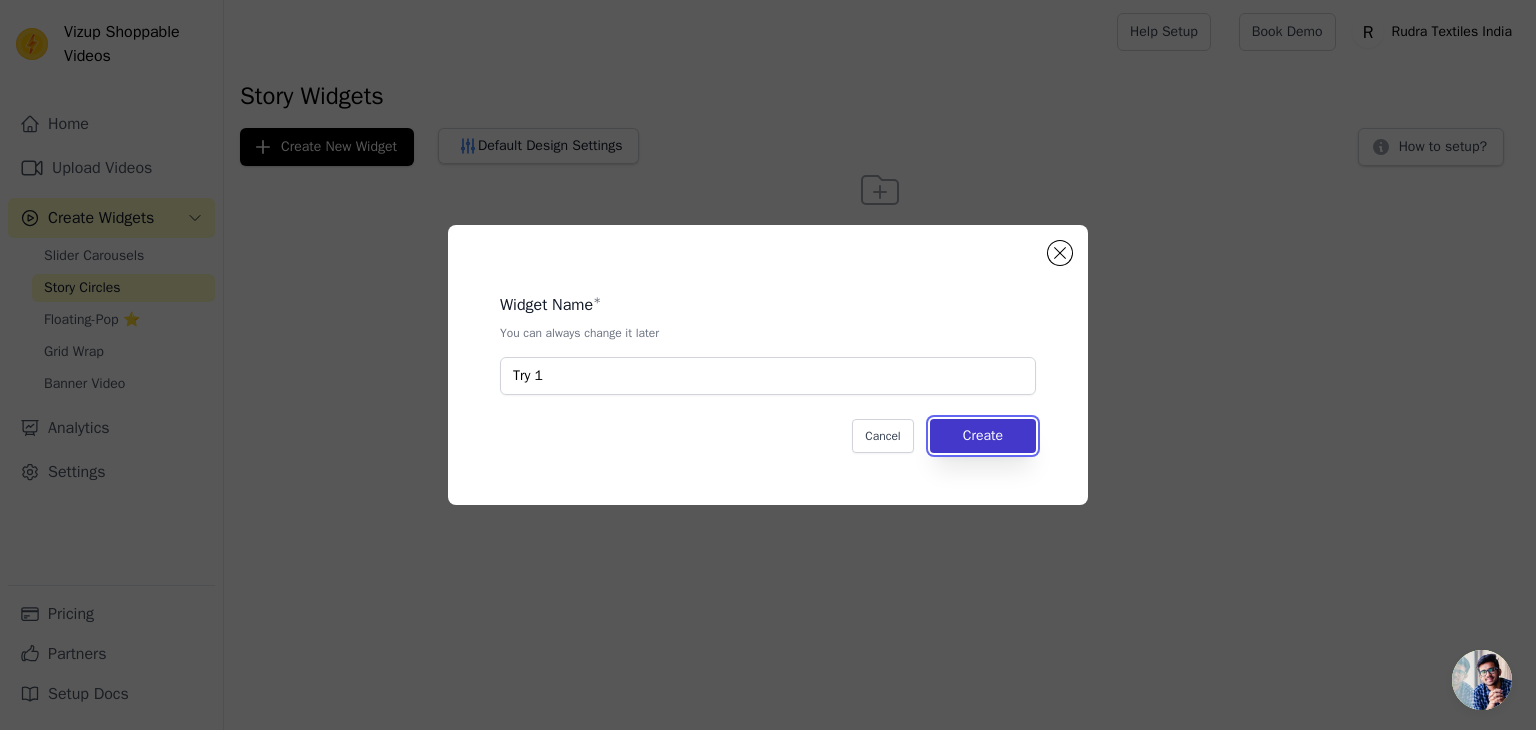 click on "Create" at bounding box center [983, 436] 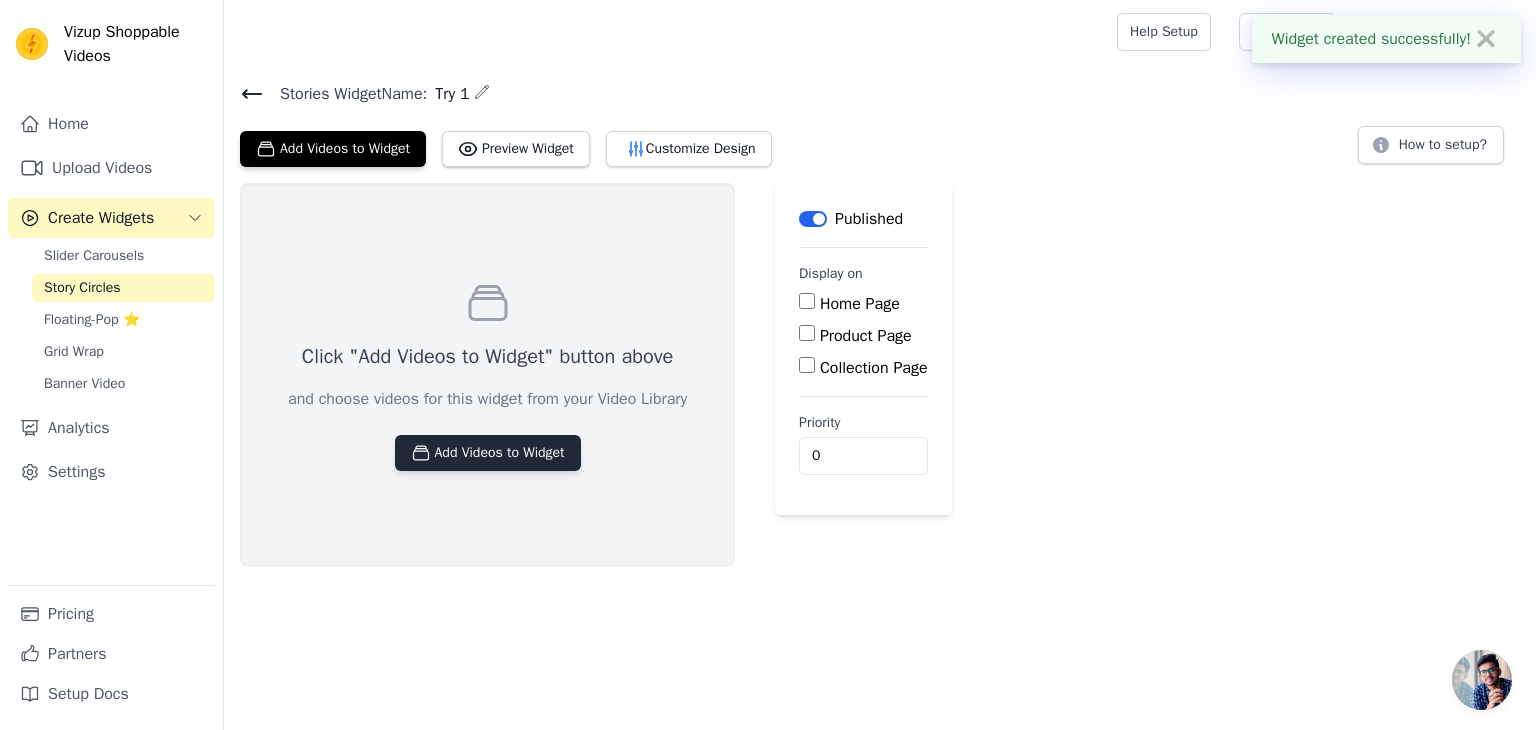 click on "Add Videos to Widget" at bounding box center [488, 453] 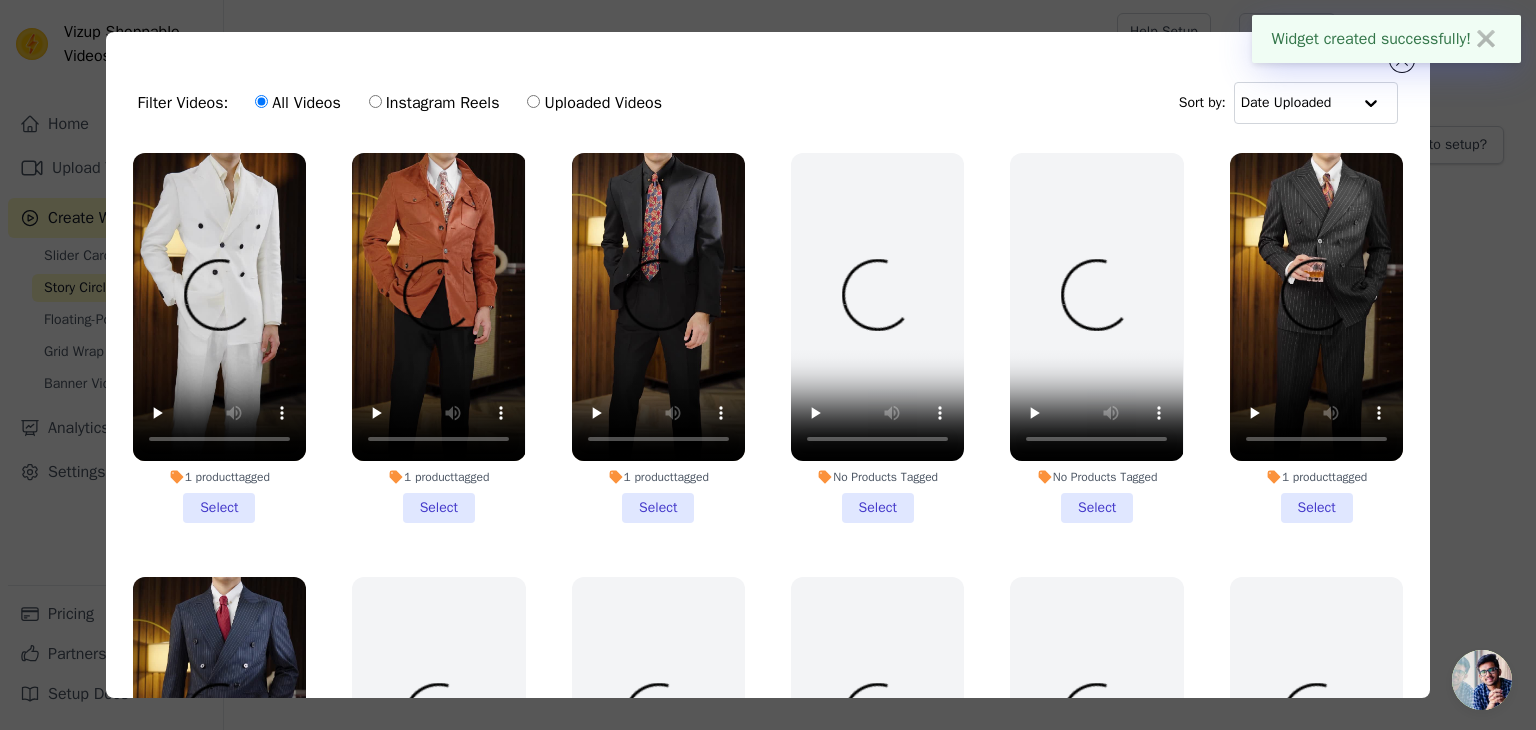 click on "1   product  tagged     Select" at bounding box center [219, 338] 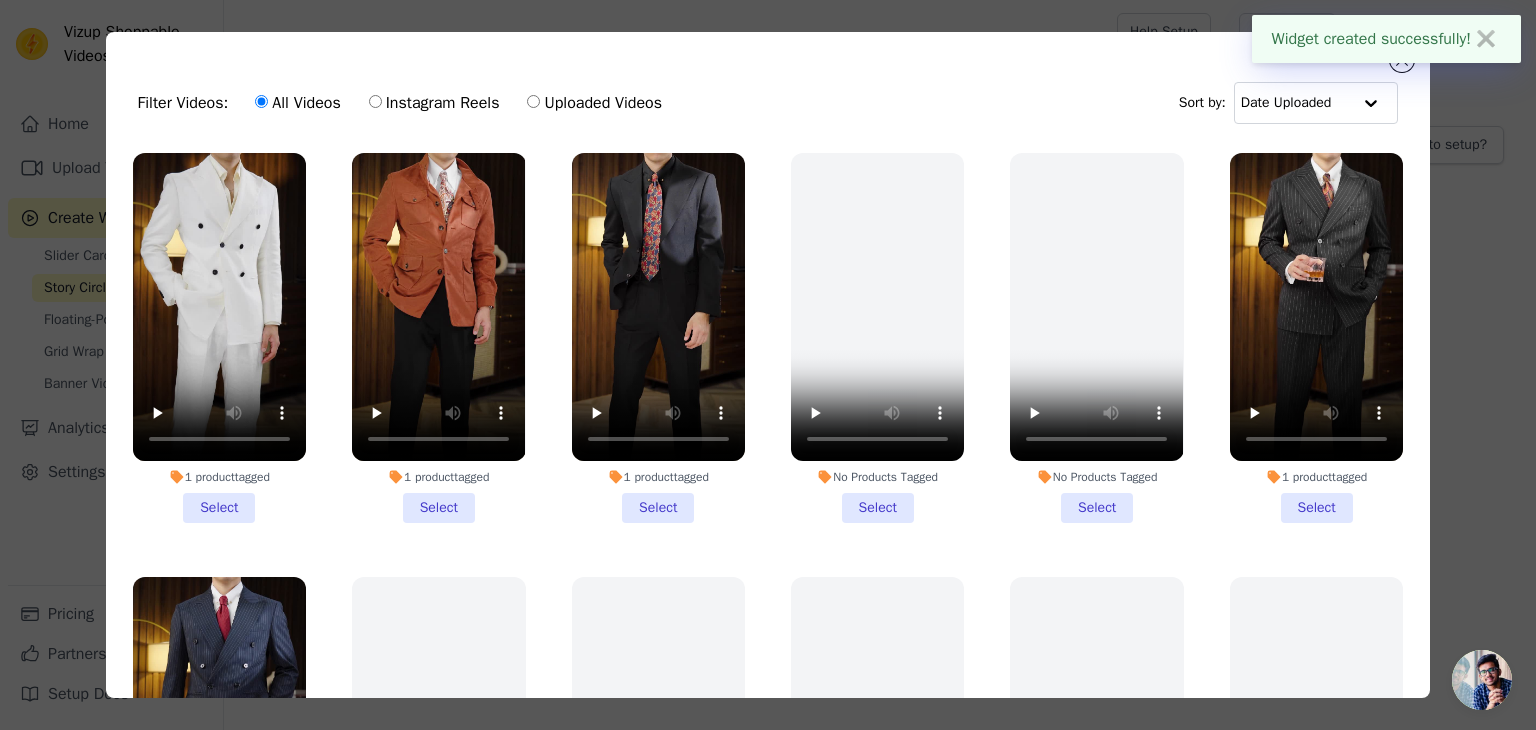 click on "1   product  tagged     Select" at bounding box center [0, 0] 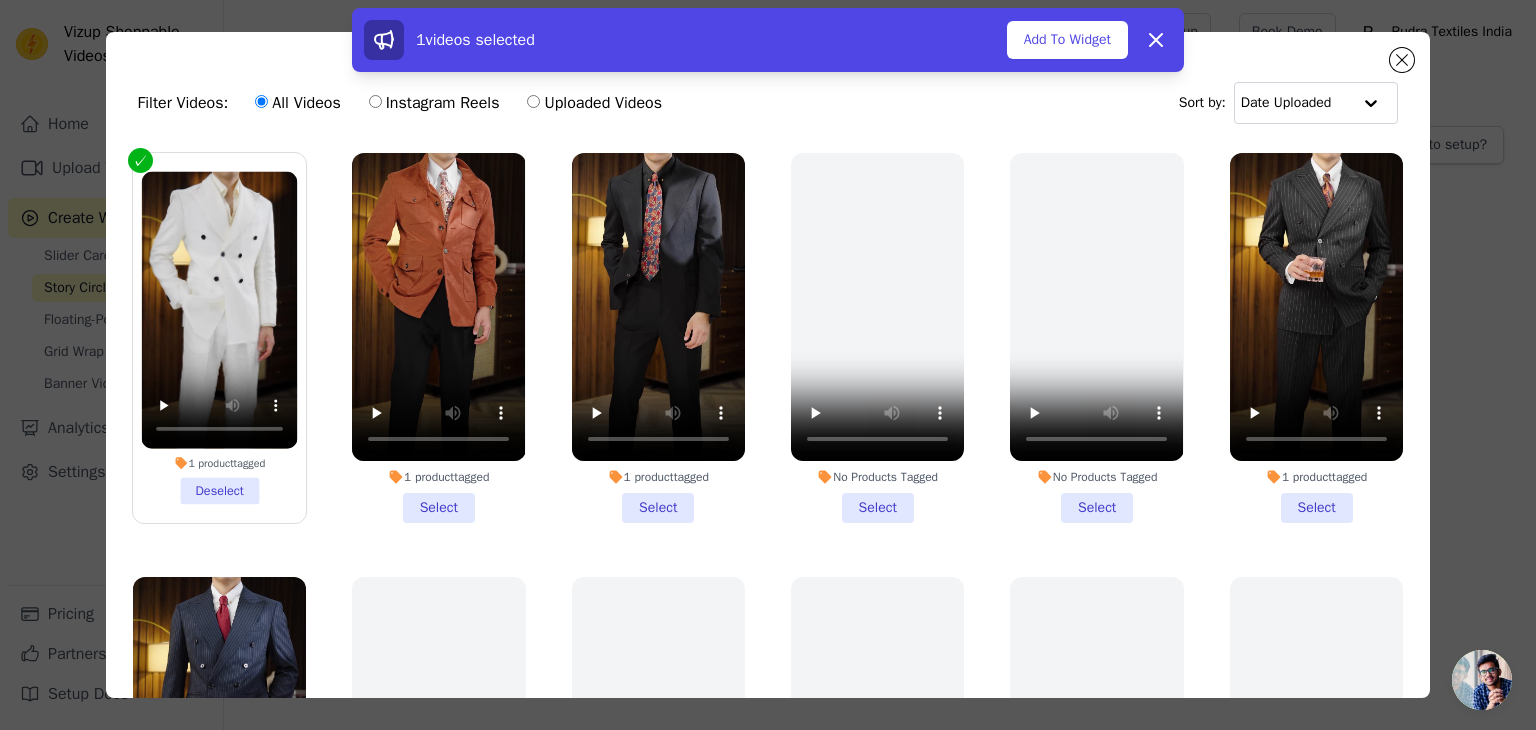 click on "1   product  tagged     Deselect" at bounding box center [219, 338] 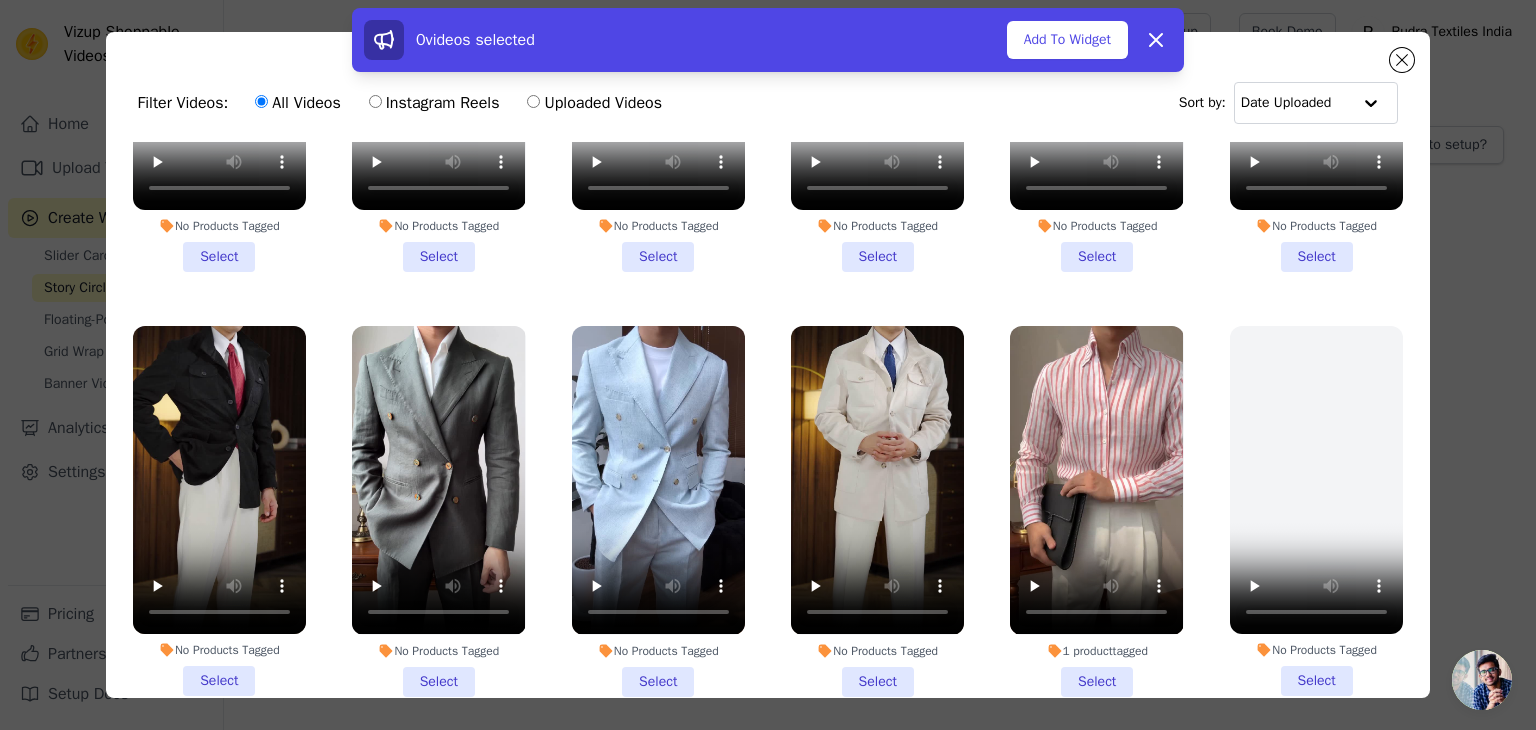 scroll, scrollTop: 1200, scrollLeft: 0, axis: vertical 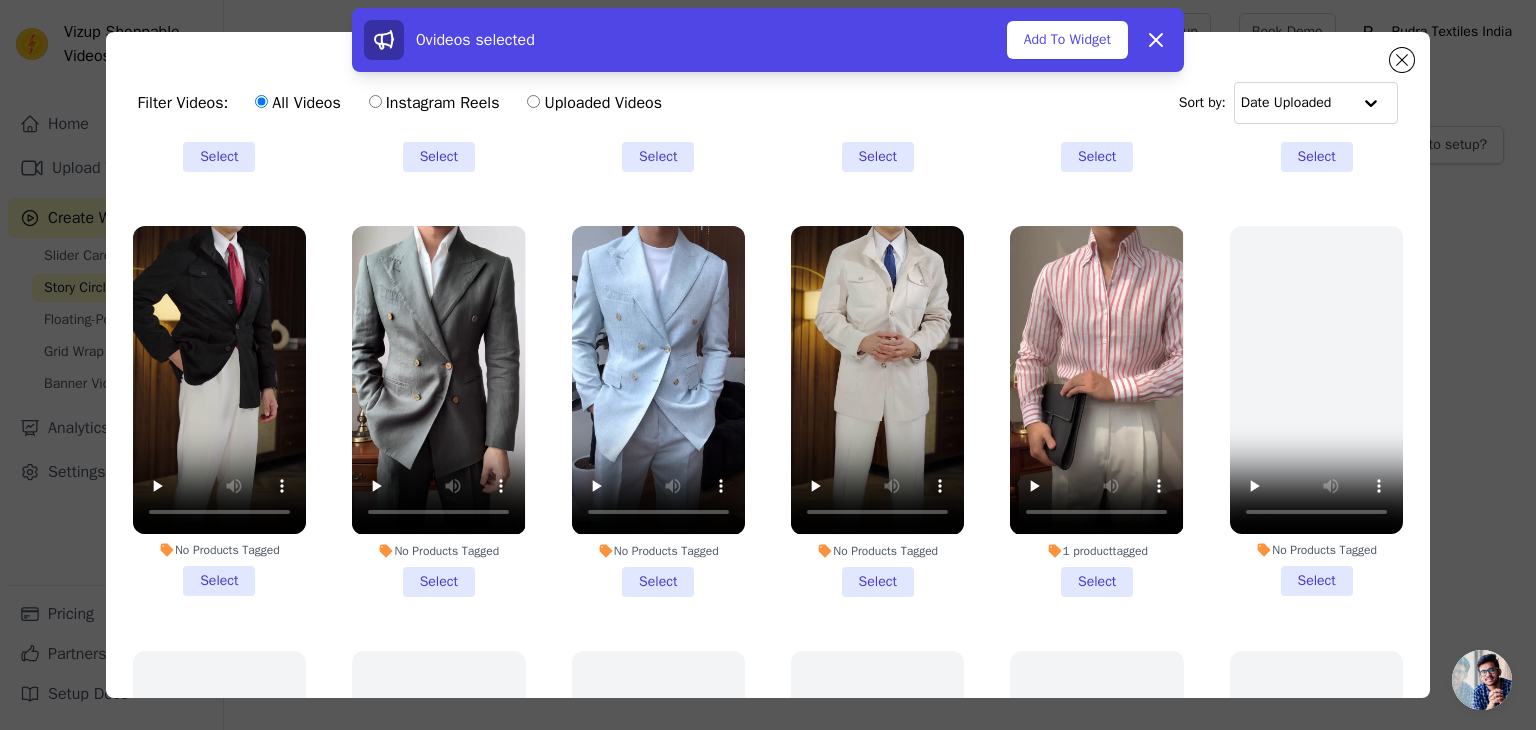 click on "No Products Tagged     Select" at bounding box center (219, 411) 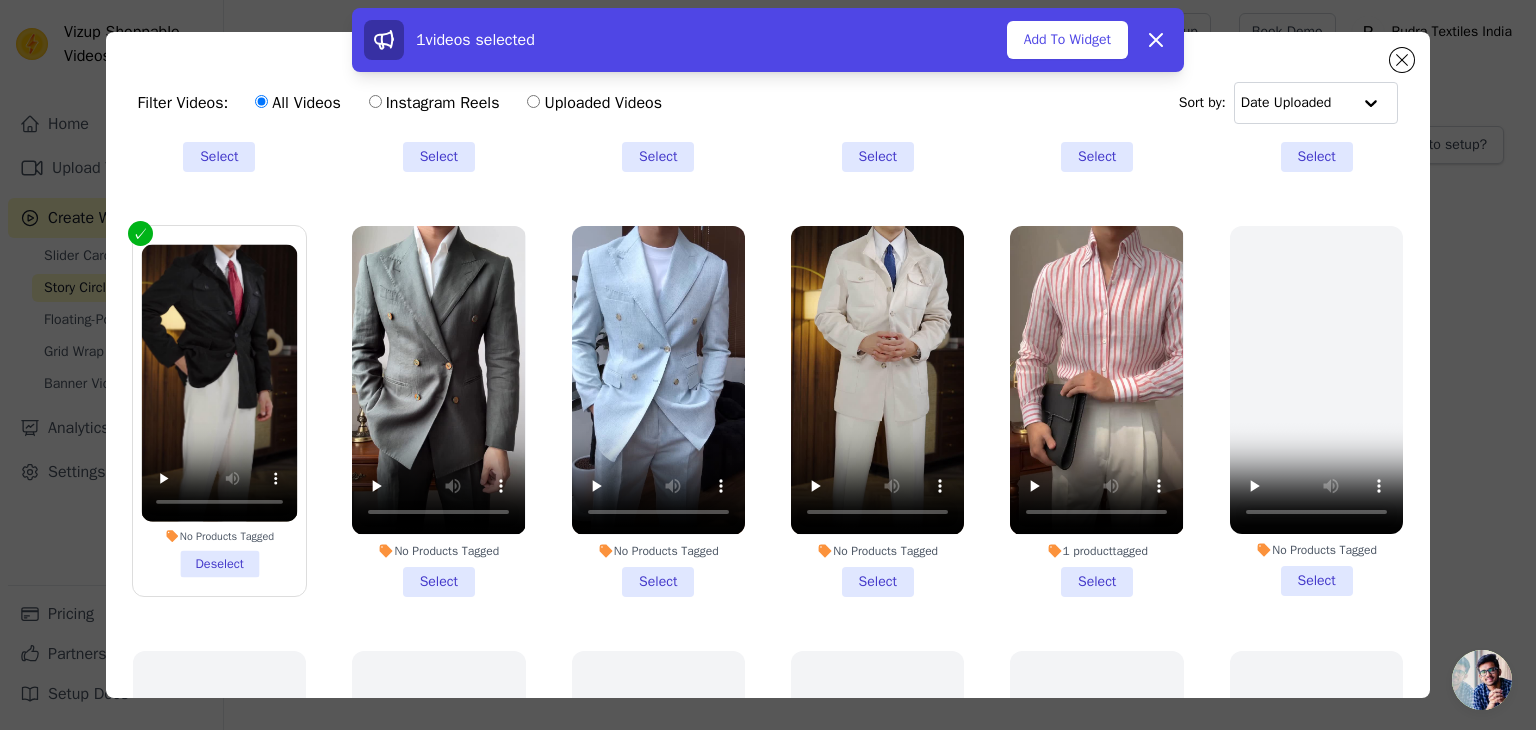click on "No Products Tagged     Select" at bounding box center [438, 411] 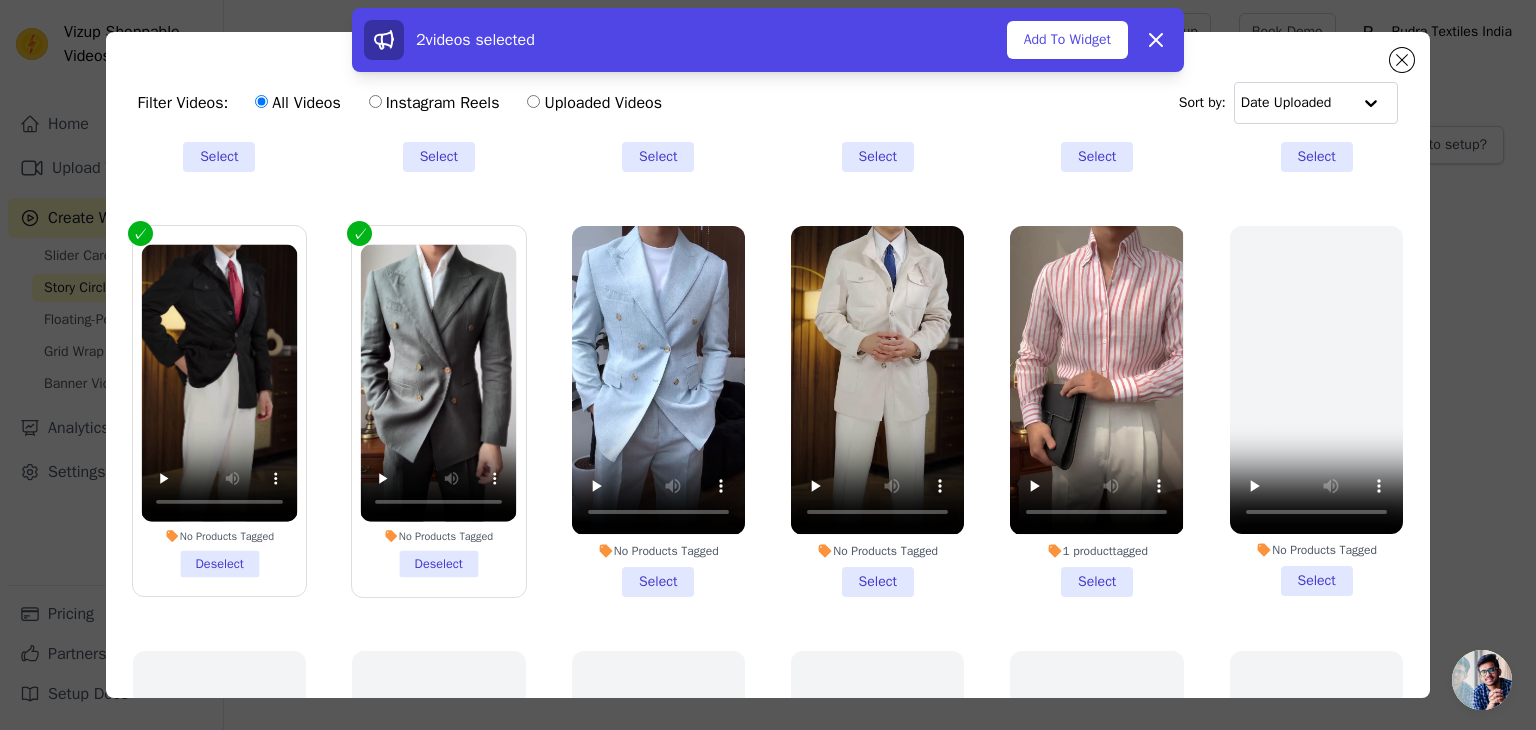 click on "No Products Tagged     Select" at bounding box center (658, 411) 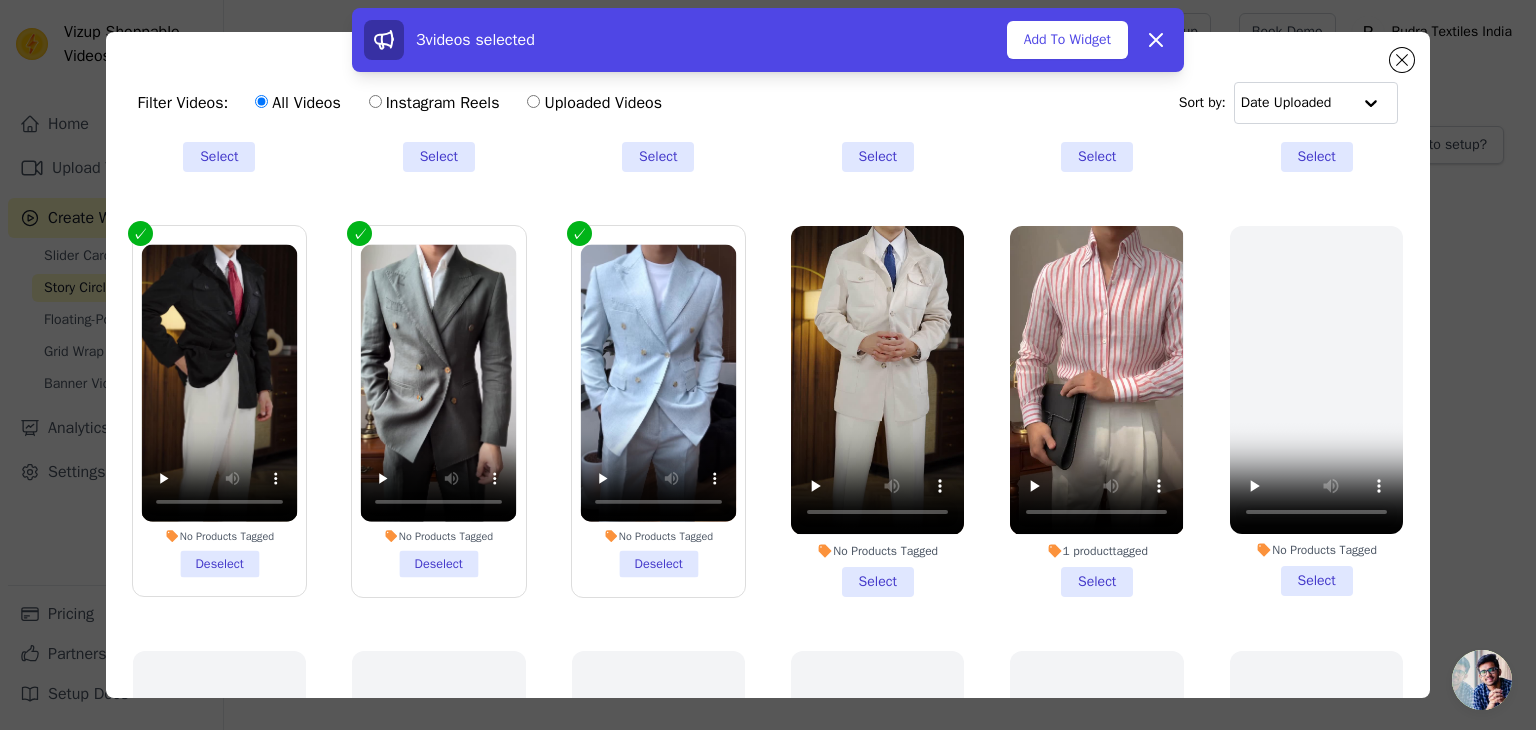 click on "No Products Tagged     Select" at bounding box center (877, 411) 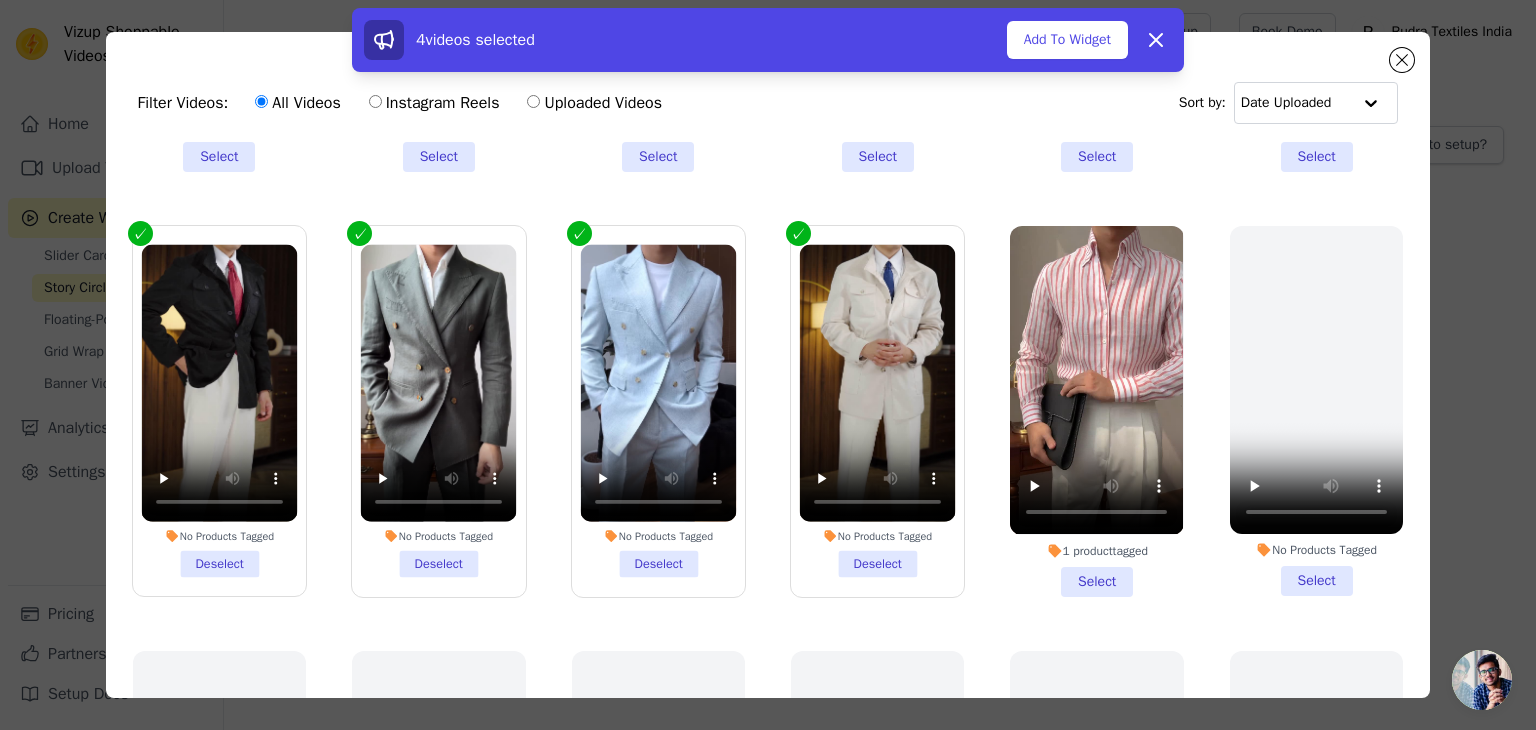 click on "1   product  tagged     Select" at bounding box center [1096, 411] 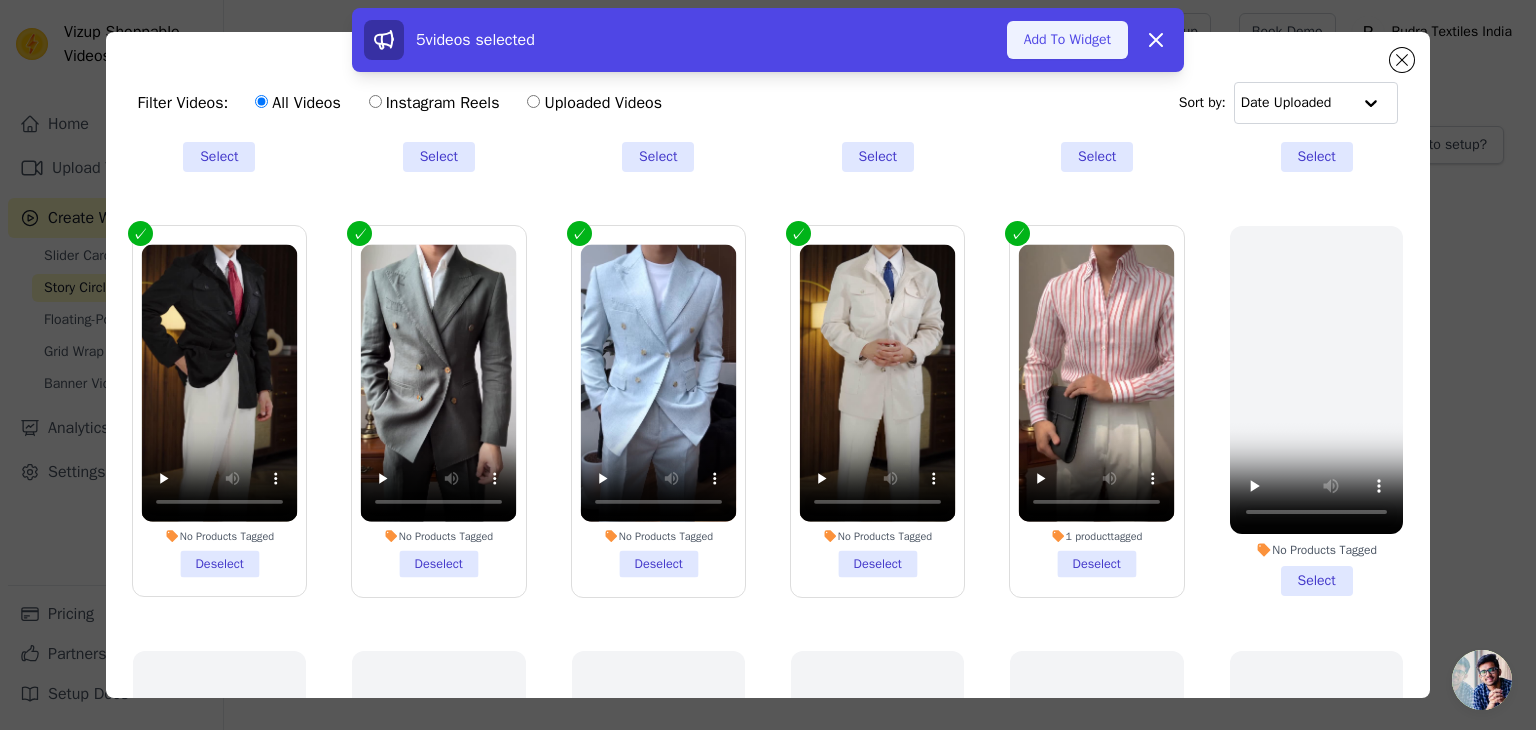 click on "Add To Widget" at bounding box center [1067, 40] 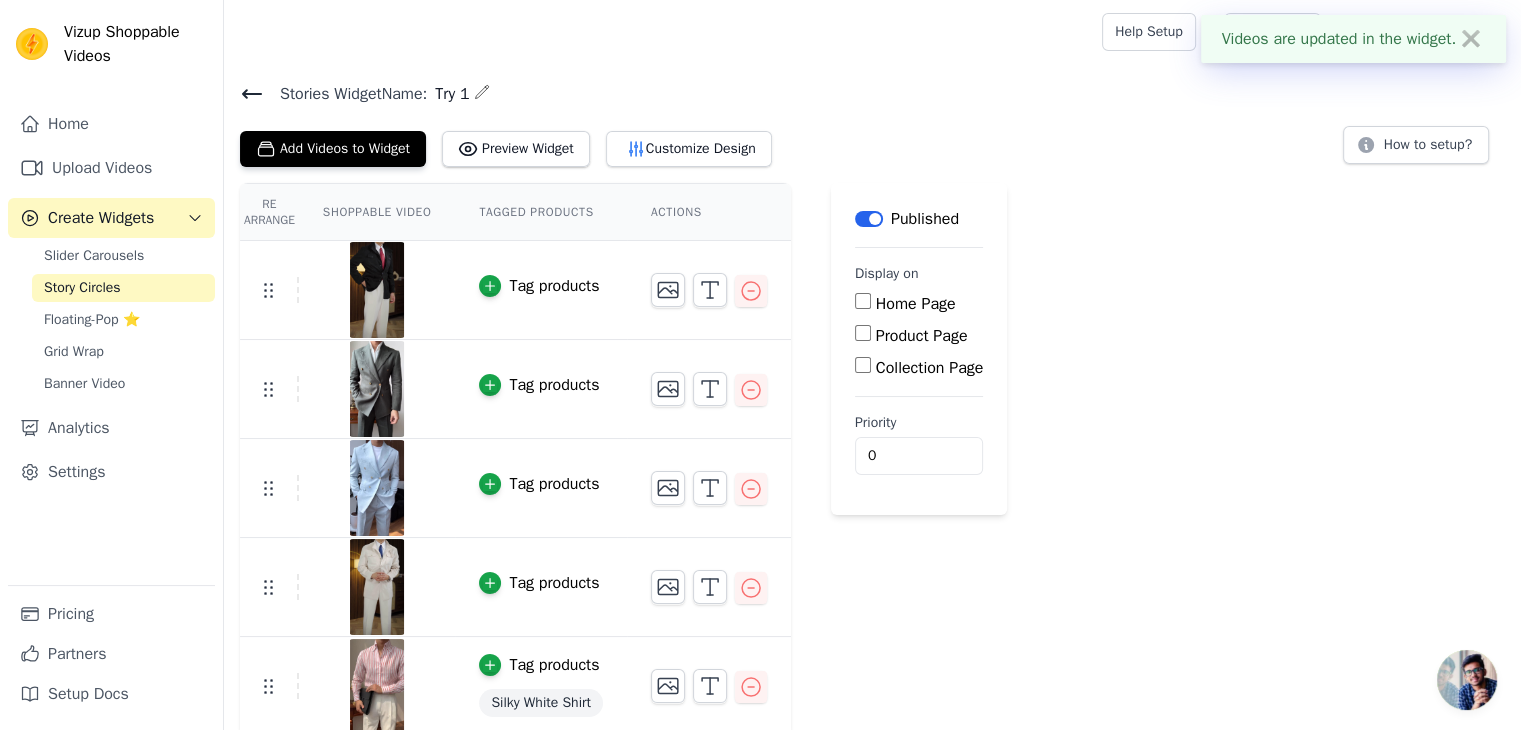 click on "Home Page" at bounding box center [863, 301] 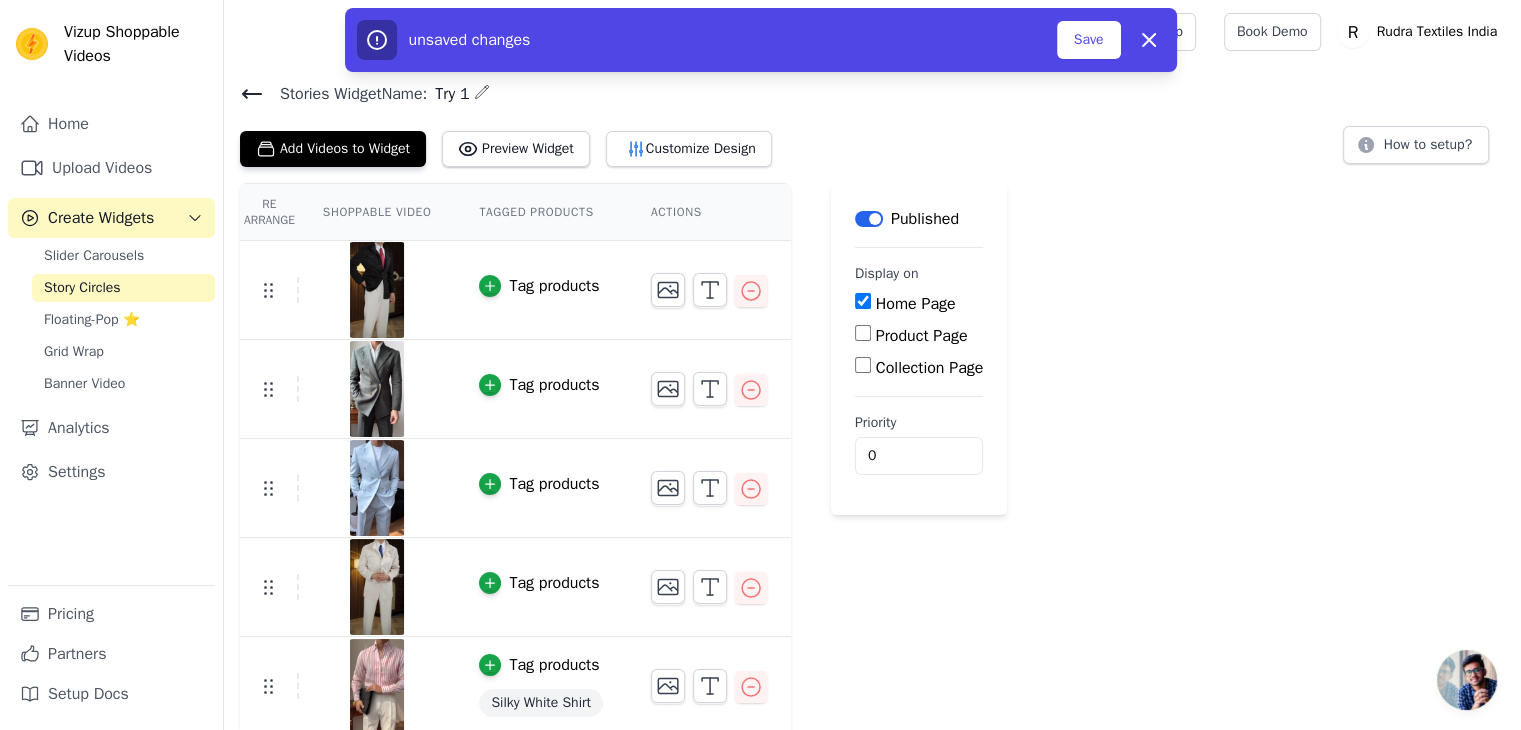 click on "Stories Widget  Name:   Try 1
Add Videos to Widget
Preview Widget       Customize Design
How to setup?         Re Arrange   Shoppable Video   Tagged Products   Actions             Tag products                         Tag products                         Tag products                         Tag products                         Tag products   Silky White Shirt                   Save Videos In This New Order   Save   Dismiss     Label     Published     Display on     Home Page     Product Page       Collection Page       Priority   0     unsaved changes   Save   Dismiss" at bounding box center [872, 401] 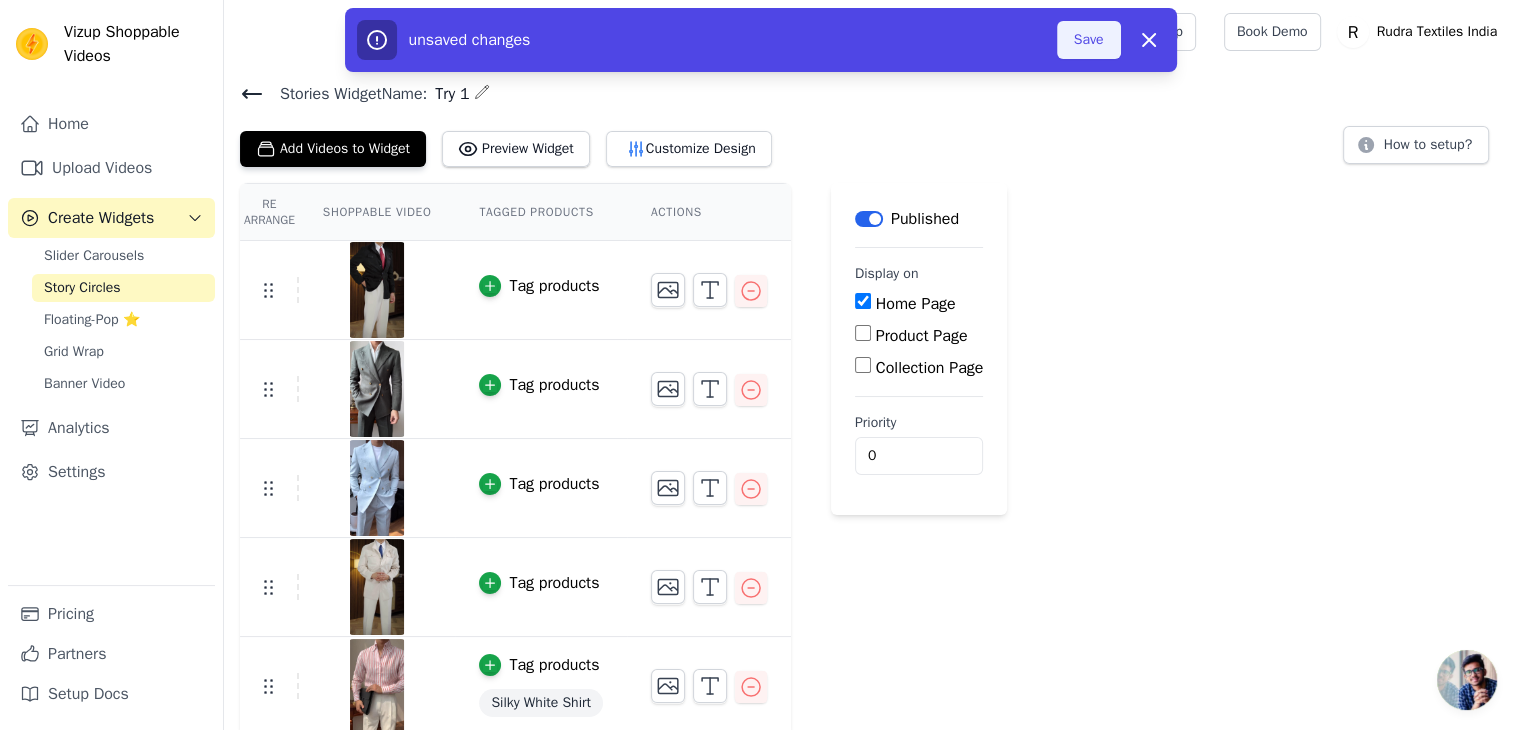 click on "Save" at bounding box center (1089, 40) 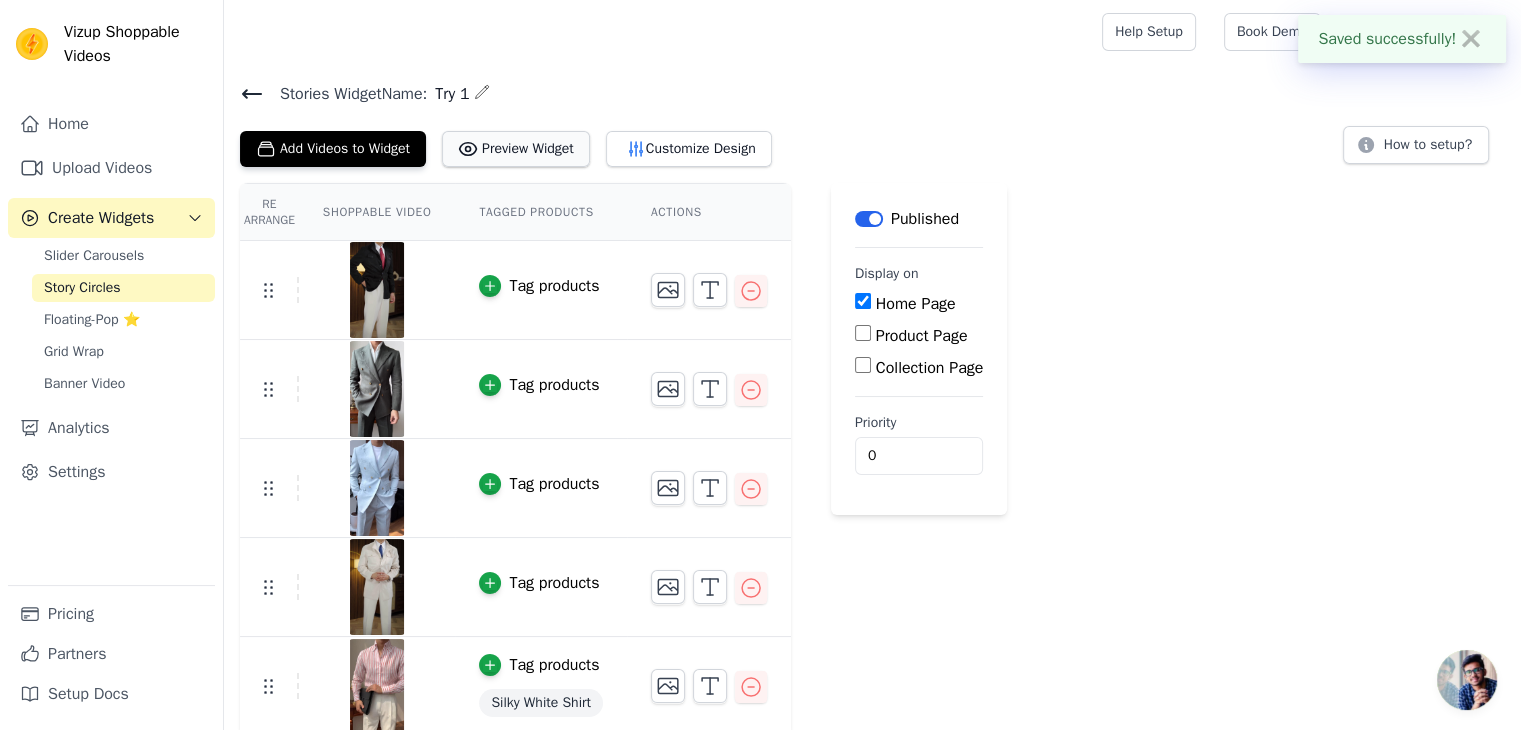 click on "Preview Widget" at bounding box center [516, 149] 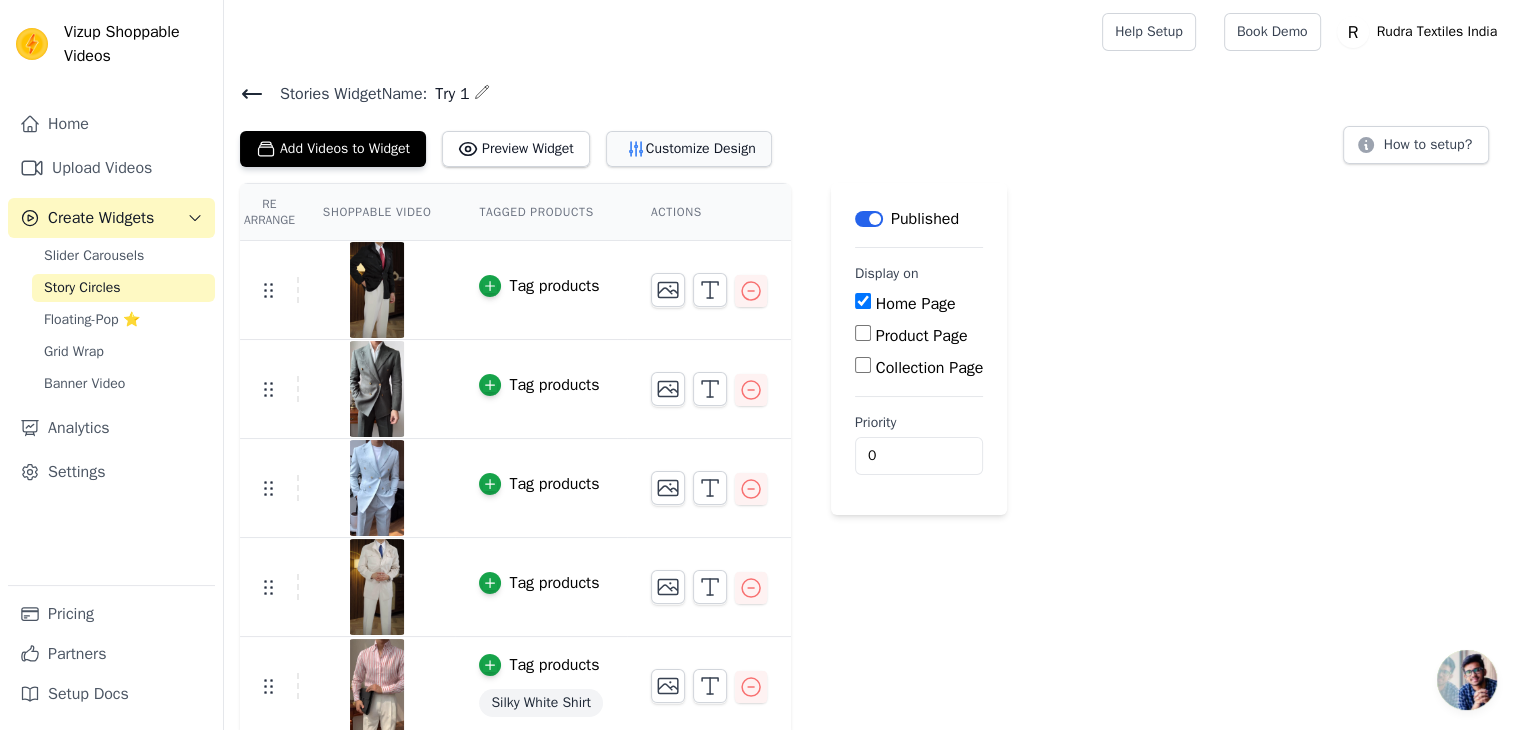 click on "Customize Design" at bounding box center [689, 149] 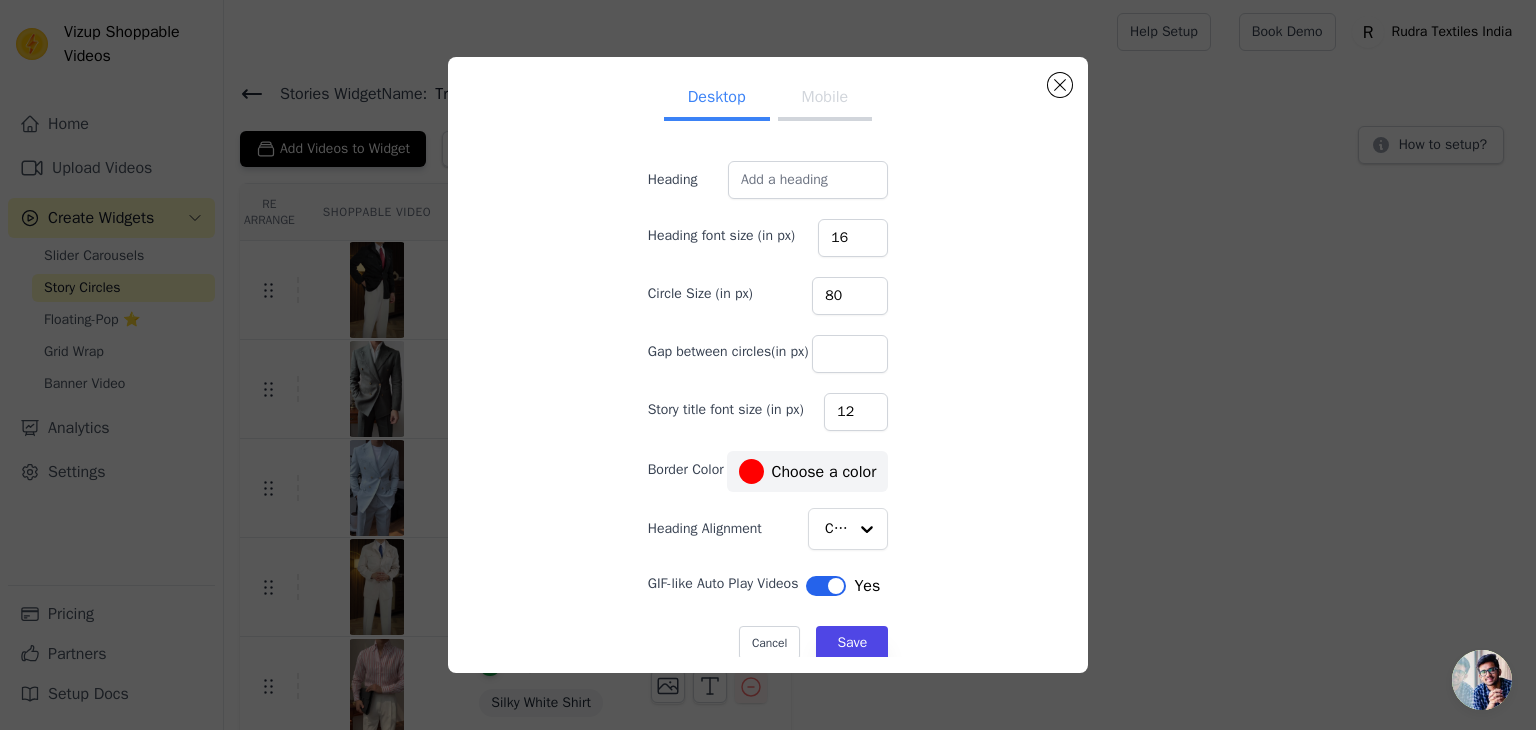 scroll, scrollTop: 0, scrollLeft: 0, axis: both 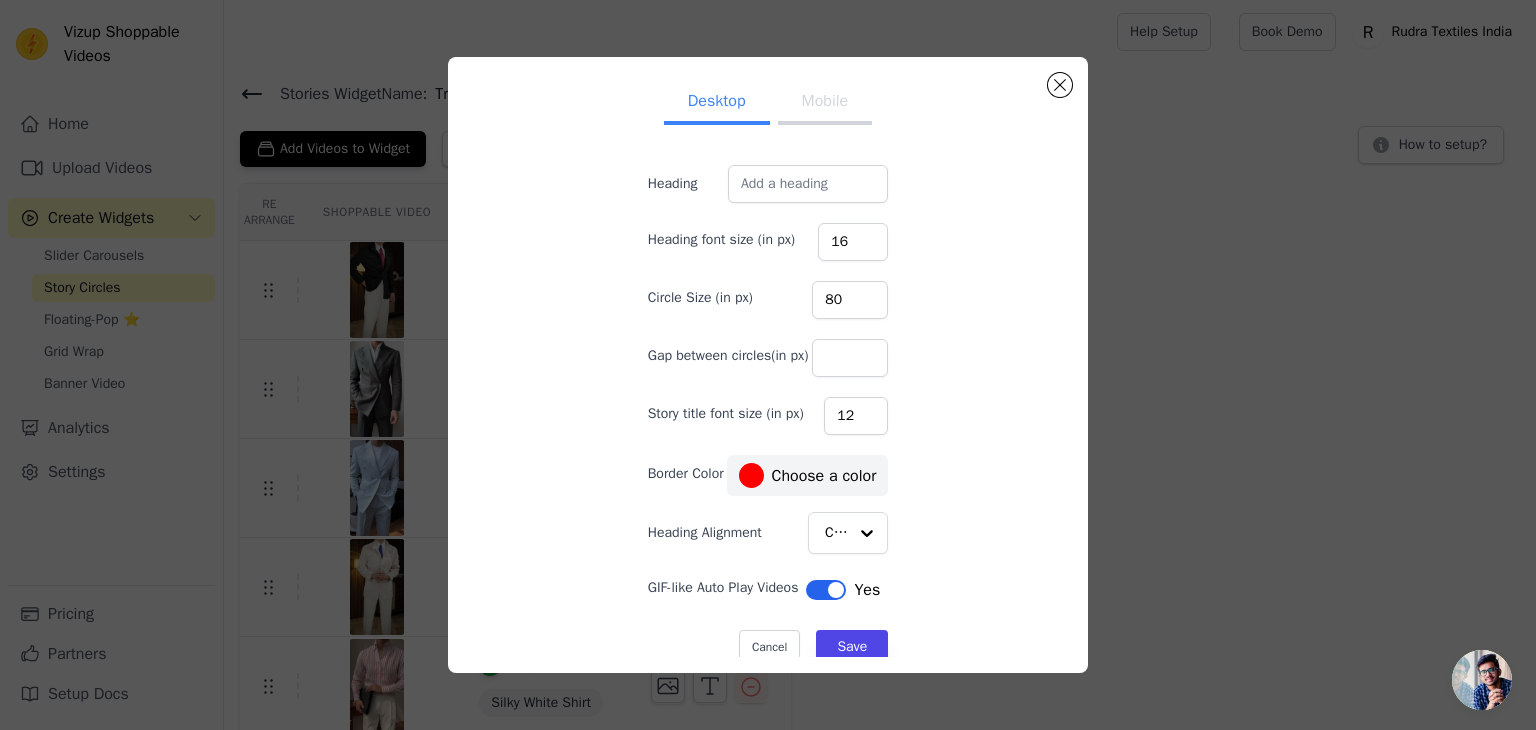 click on "Mobile" at bounding box center [825, 103] 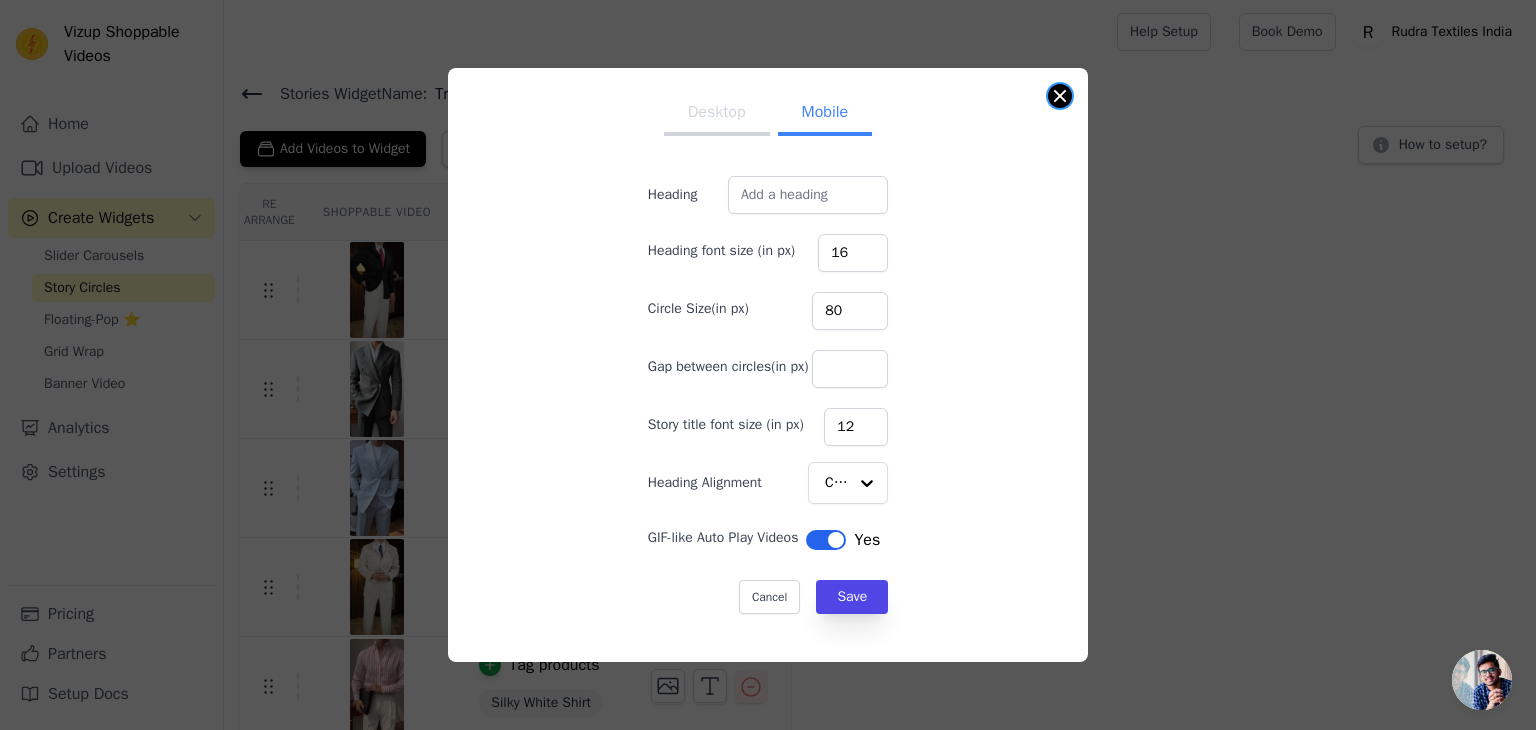 click on "Desktop Mobile   Heading     Heading font size (in px)   16   Circle Size(in px)   80   Gap between circles(in px)     Story title font size (in px)   12   Heading Alignment         Center               GIF-like Auto Play Videos   Label     Yes   Cancel     Save" at bounding box center [768, 365] 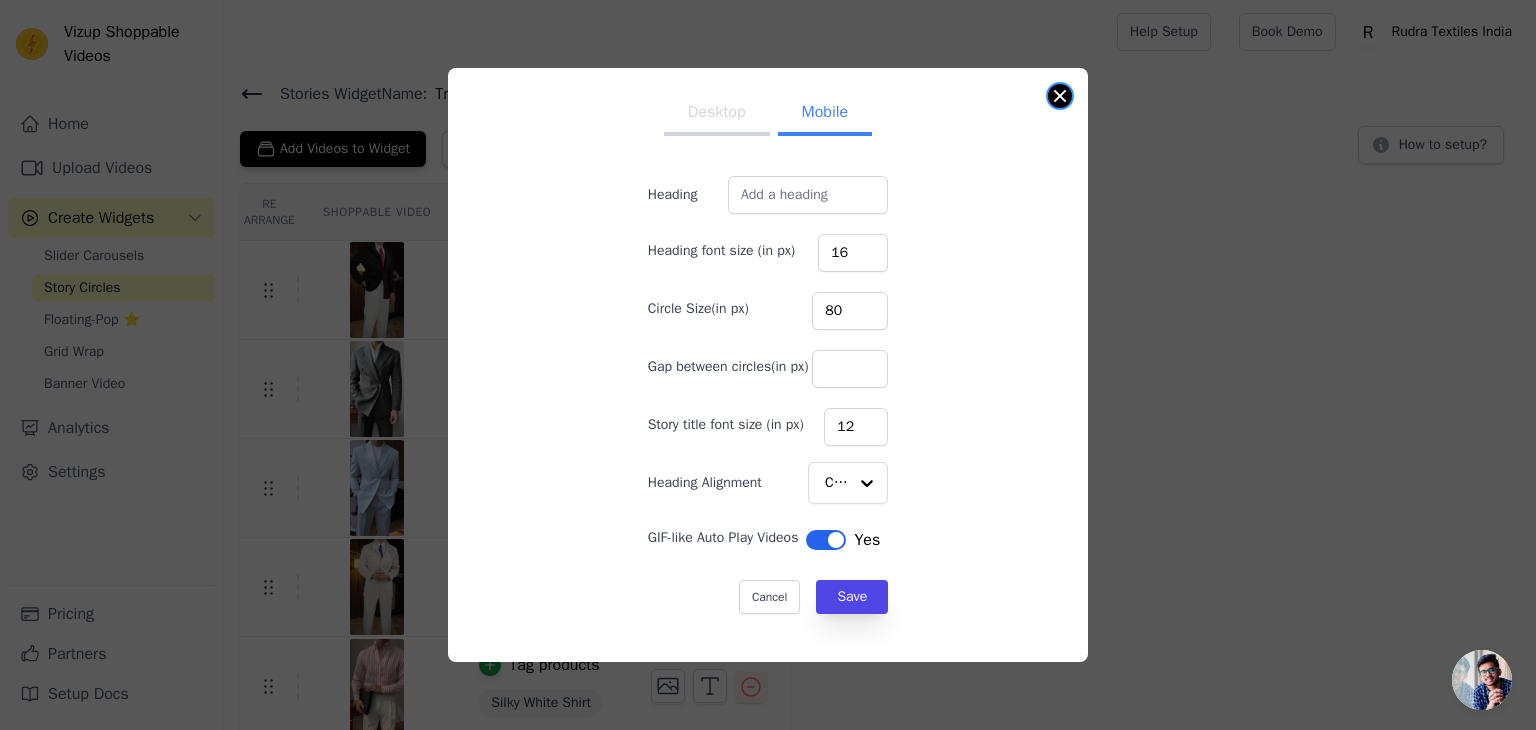 click at bounding box center (1060, 96) 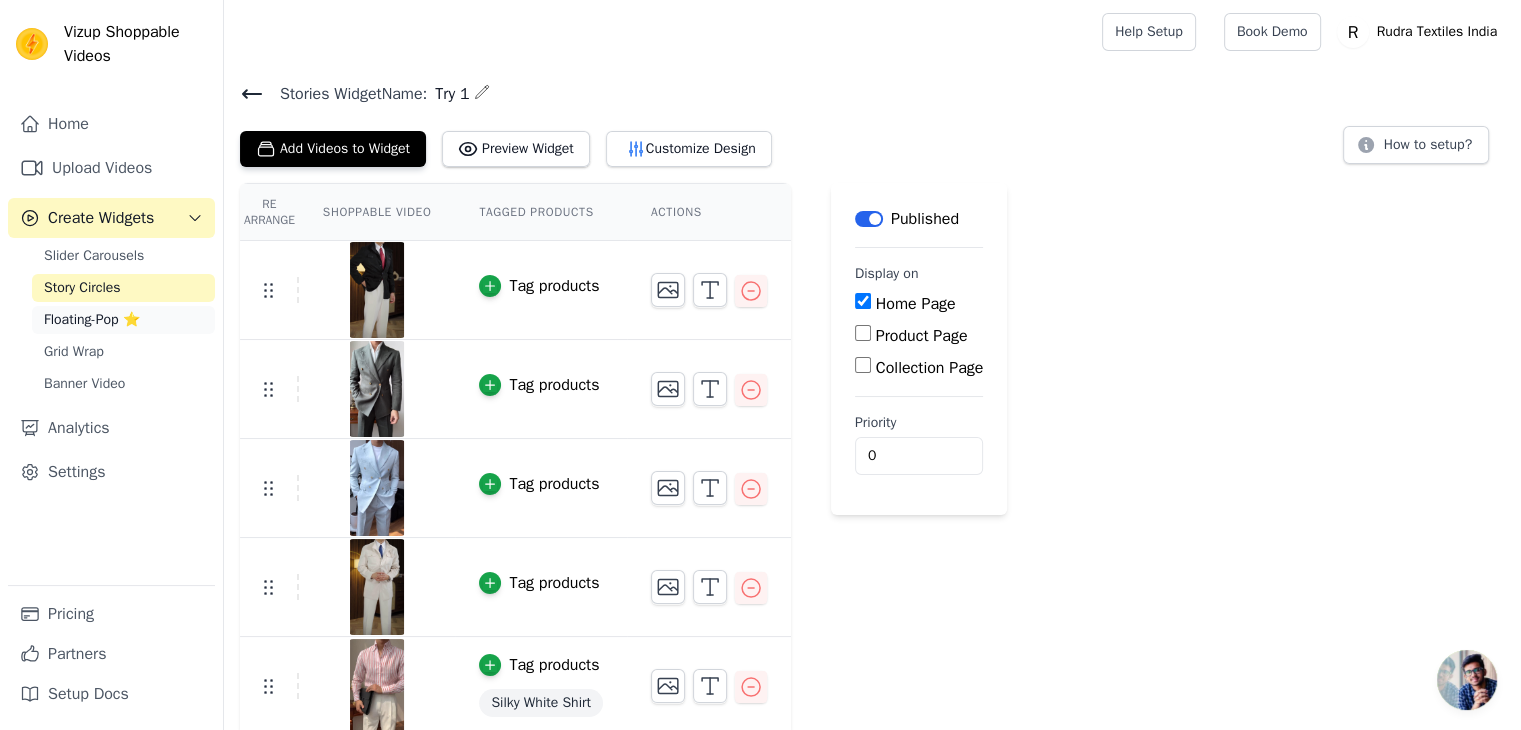 click on "Floating-Pop ⭐" at bounding box center [92, 320] 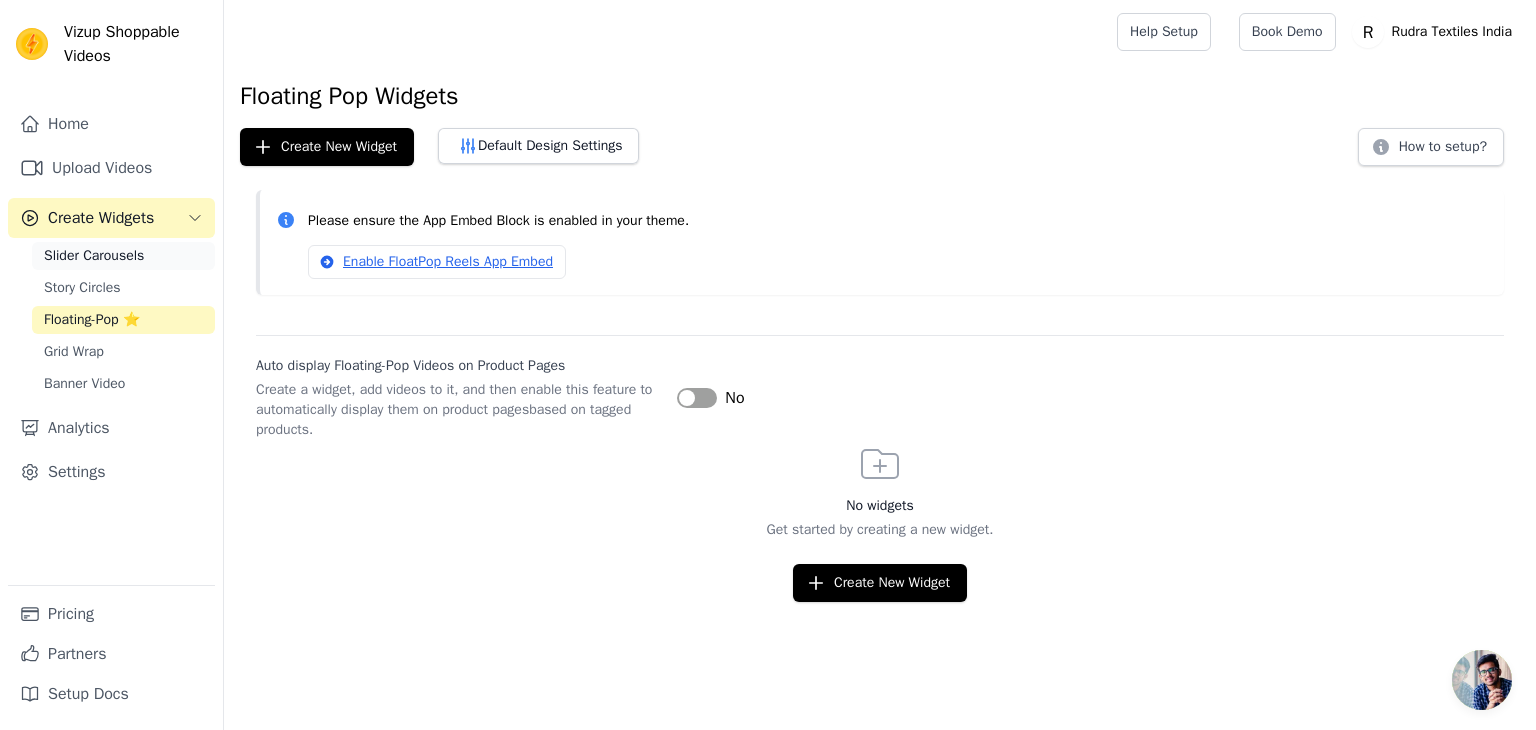 click on "Slider Carousels" at bounding box center (94, 256) 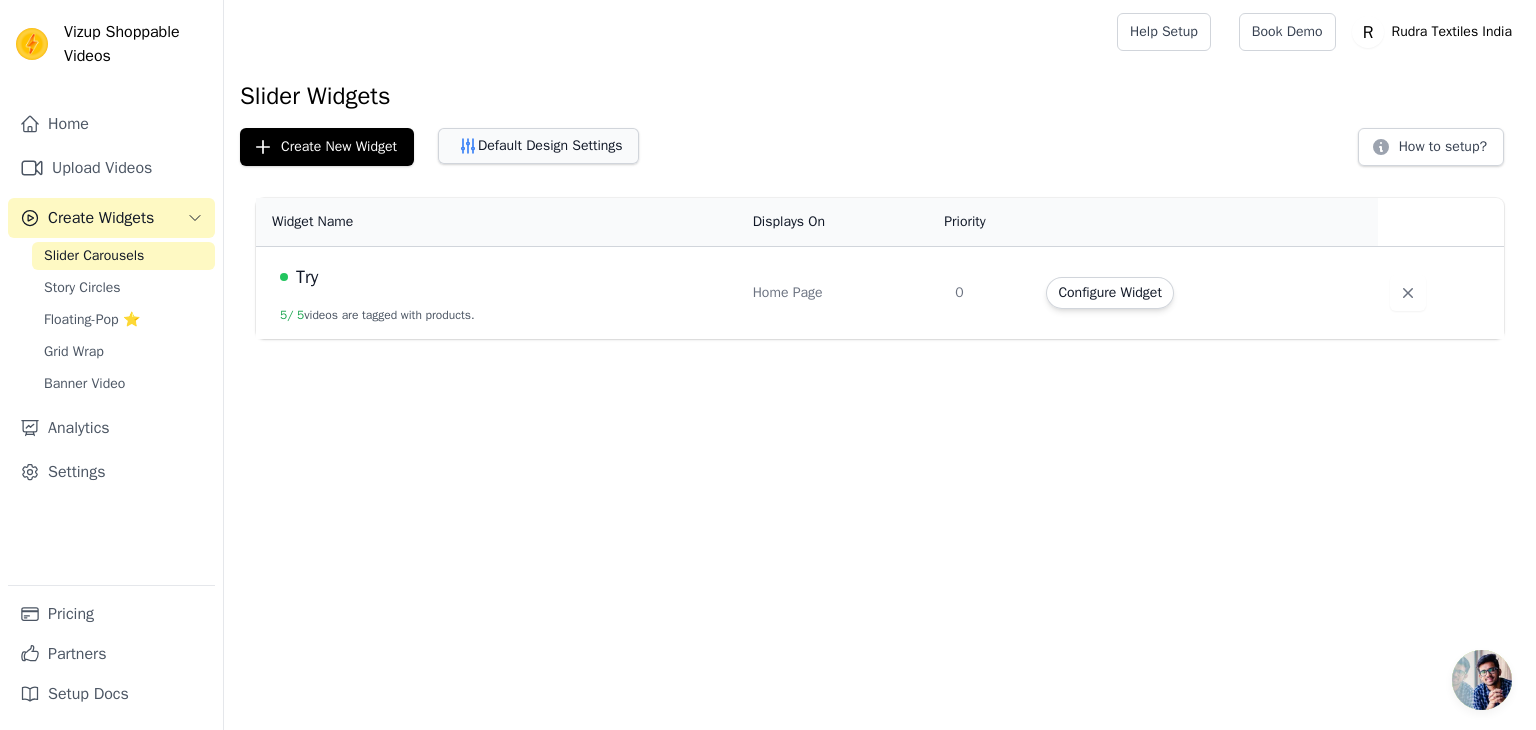click on "Default Design Settings" at bounding box center (538, 146) 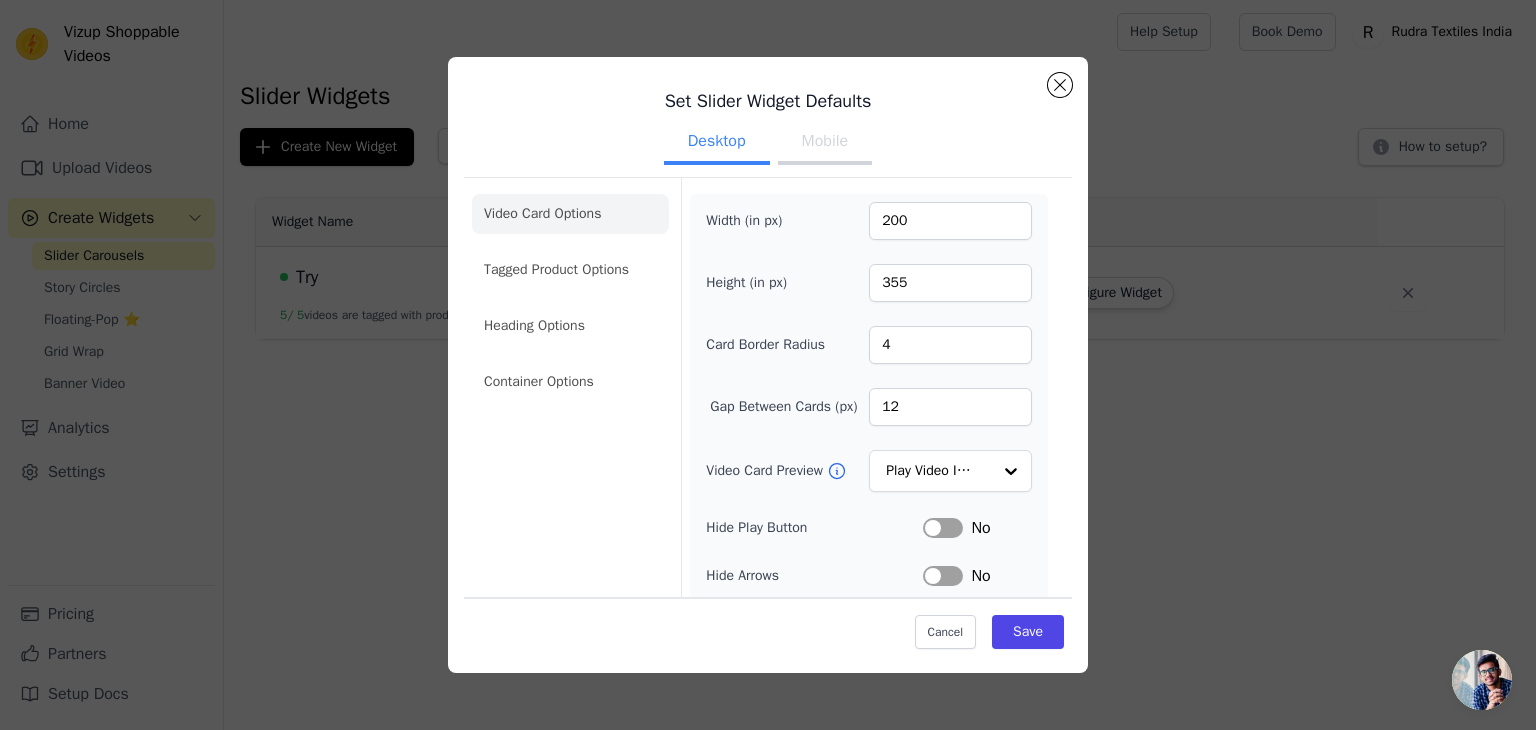 scroll, scrollTop: 100, scrollLeft: 0, axis: vertical 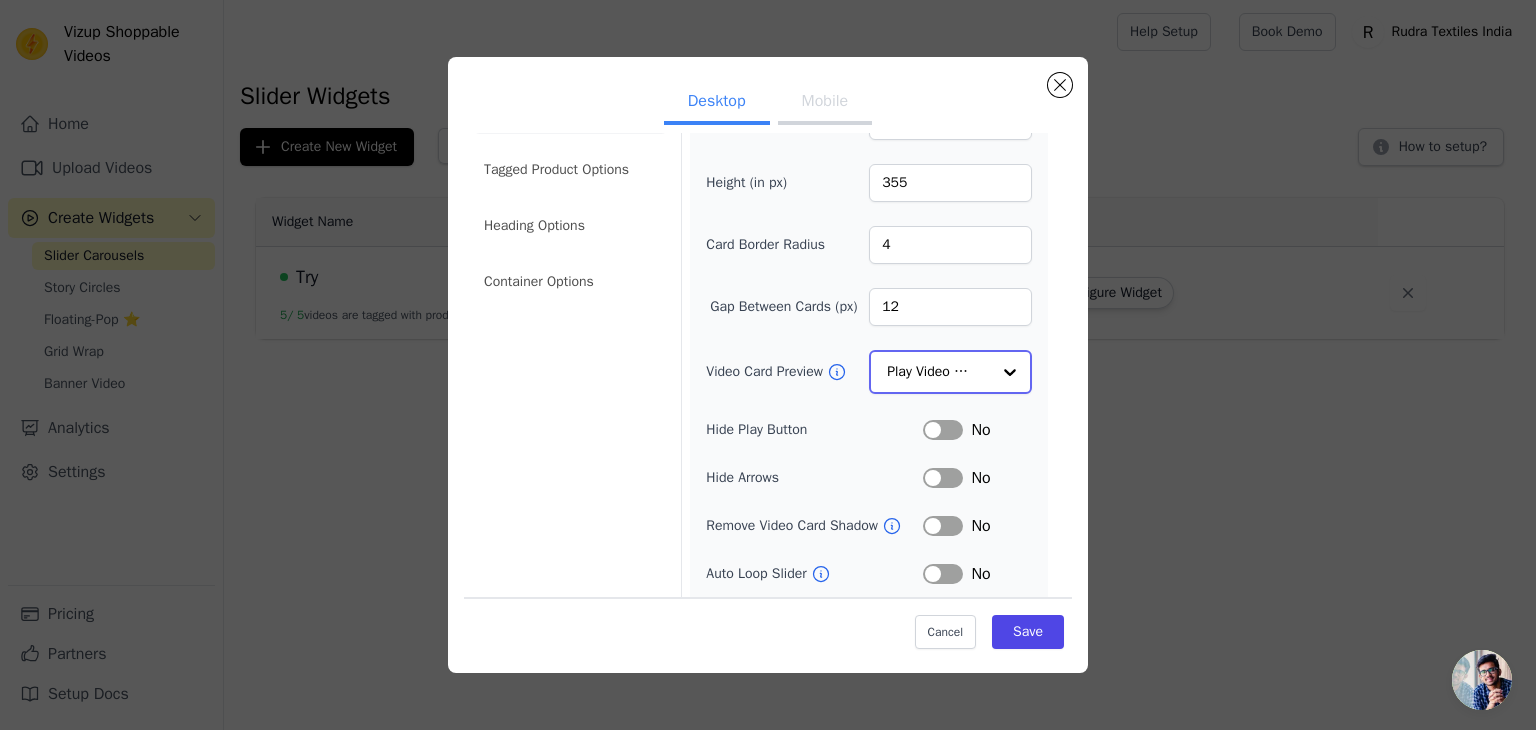click on "Video Card Preview" 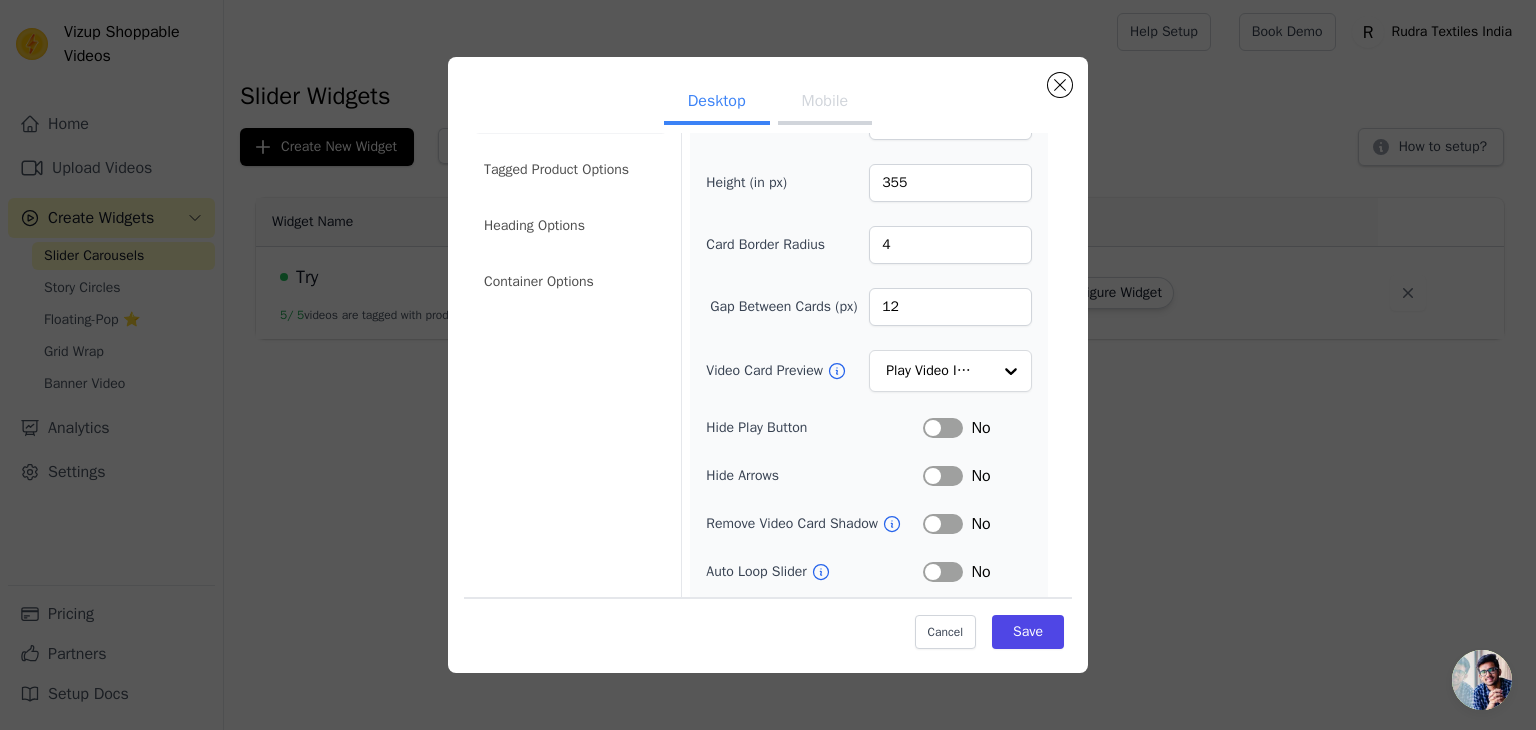 click on "Hide Play Button" at bounding box center [814, 428] 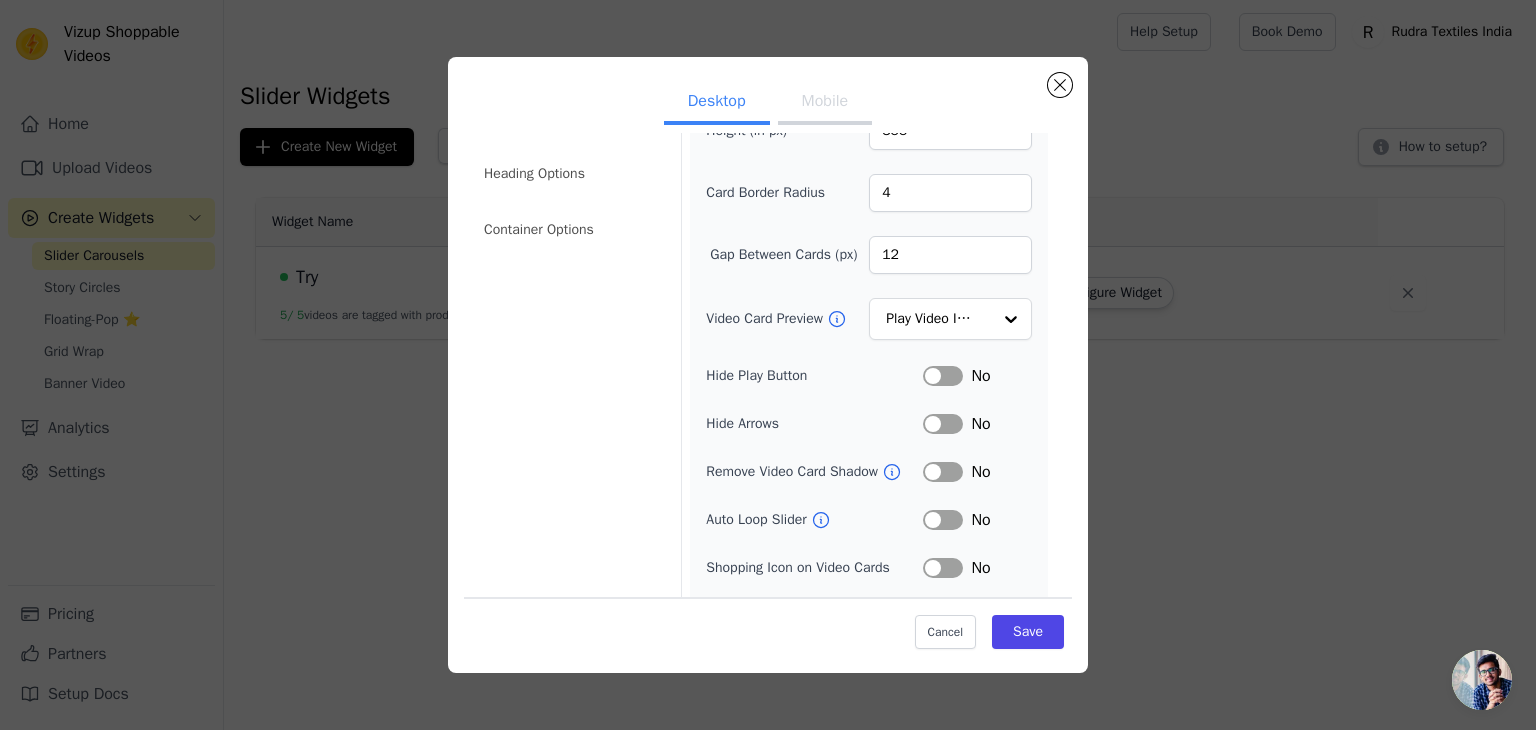 scroll, scrollTop: 196, scrollLeft: 0, axis: vertical 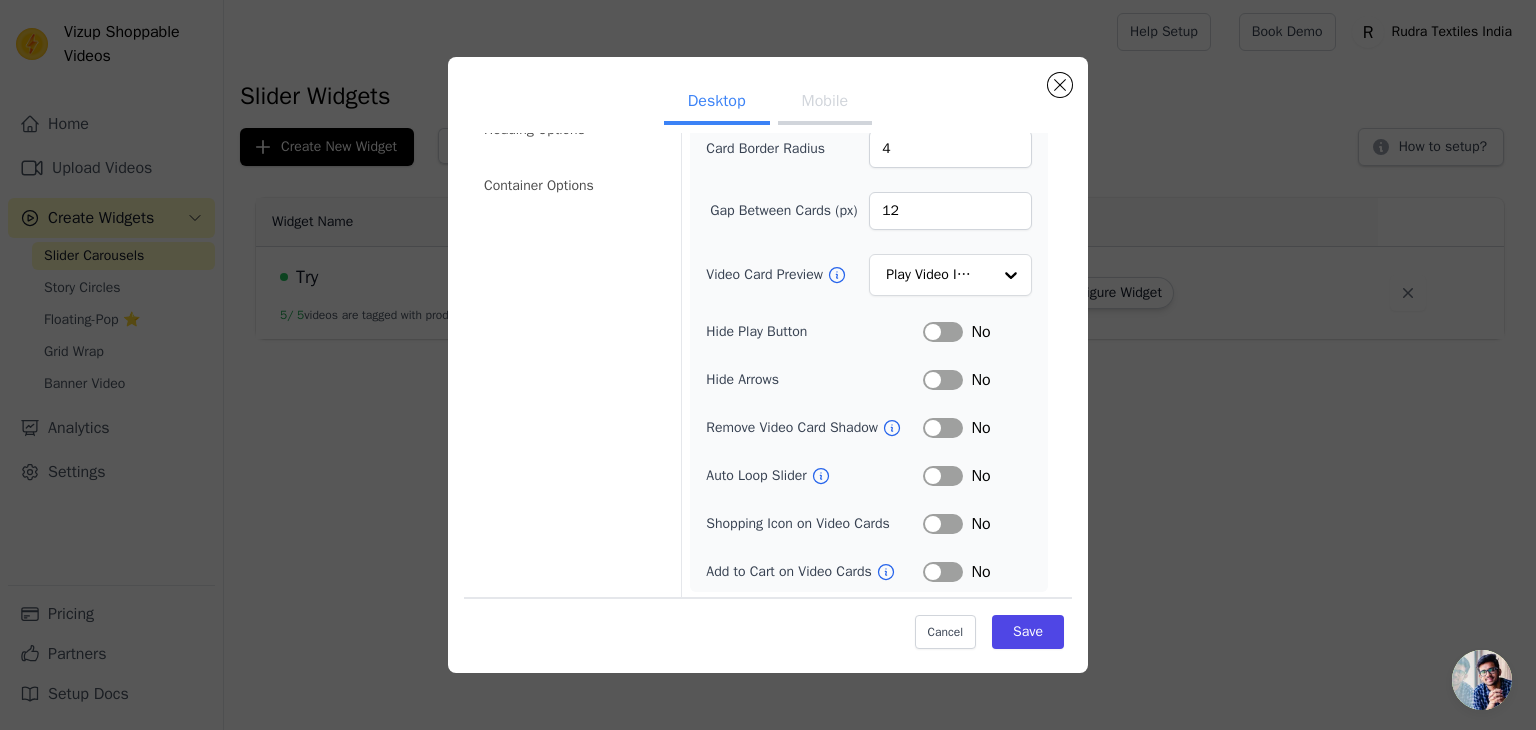click on "Label" at bounding box center [943, 524] 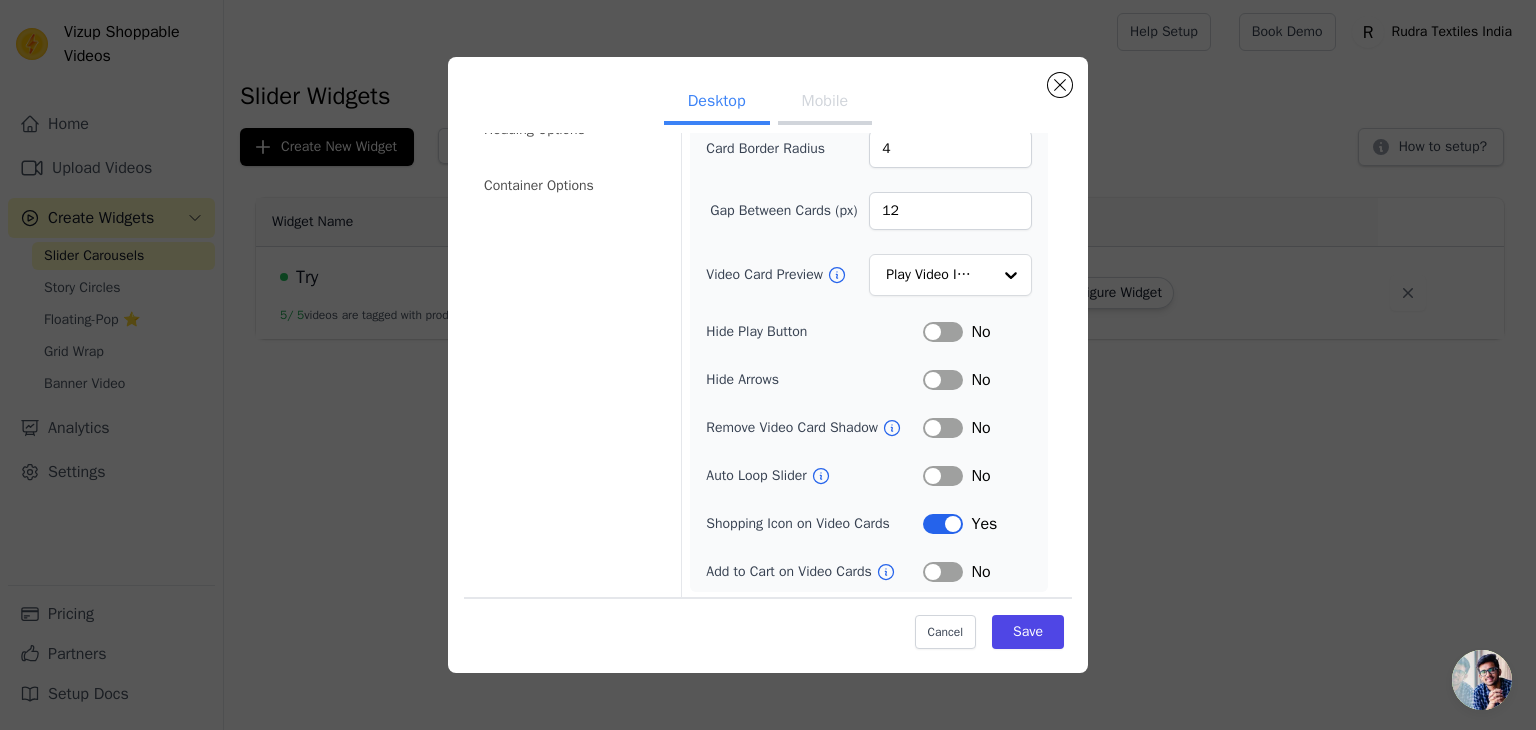 click on "Label" at bounding box center (943, 524) 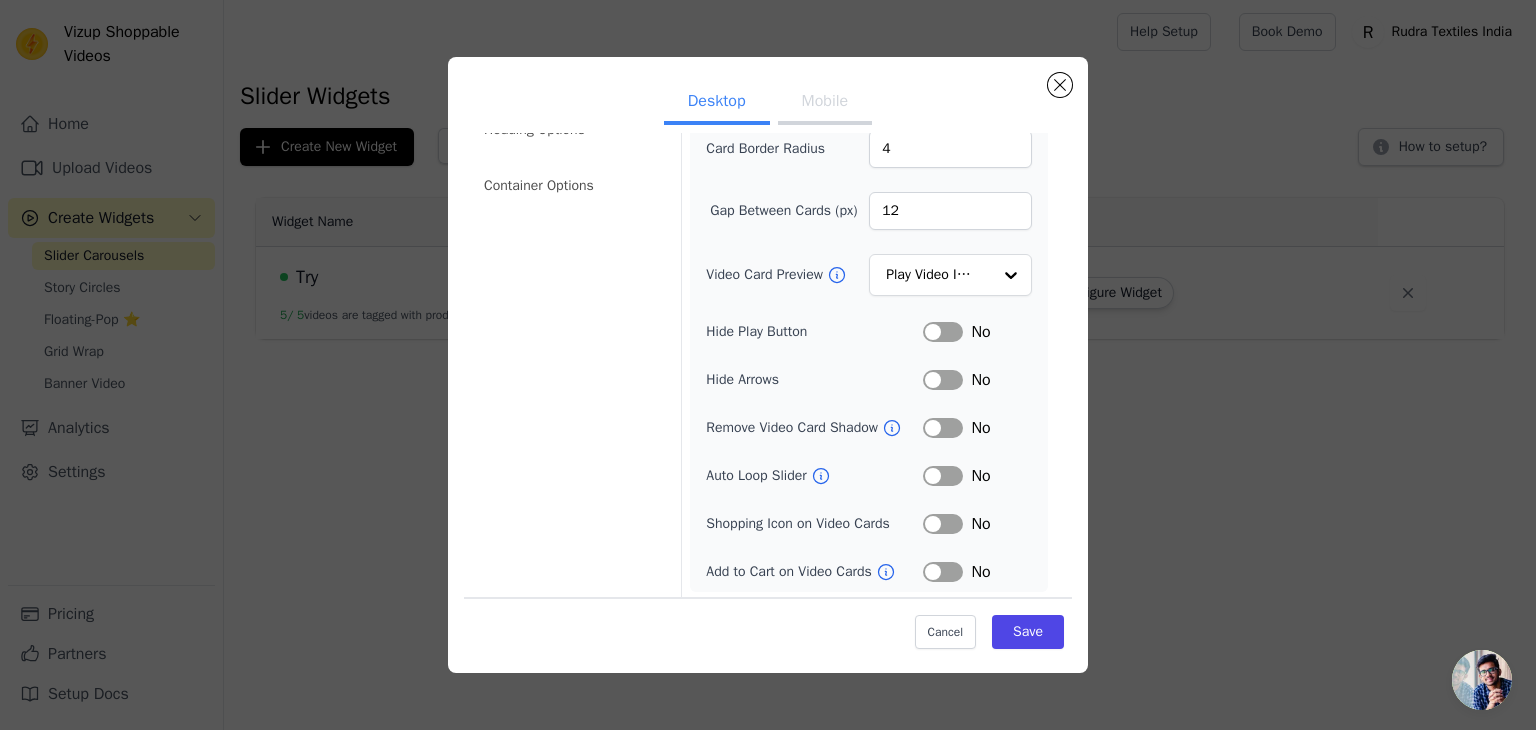 click on "Label" at bounding box center (943, 524) 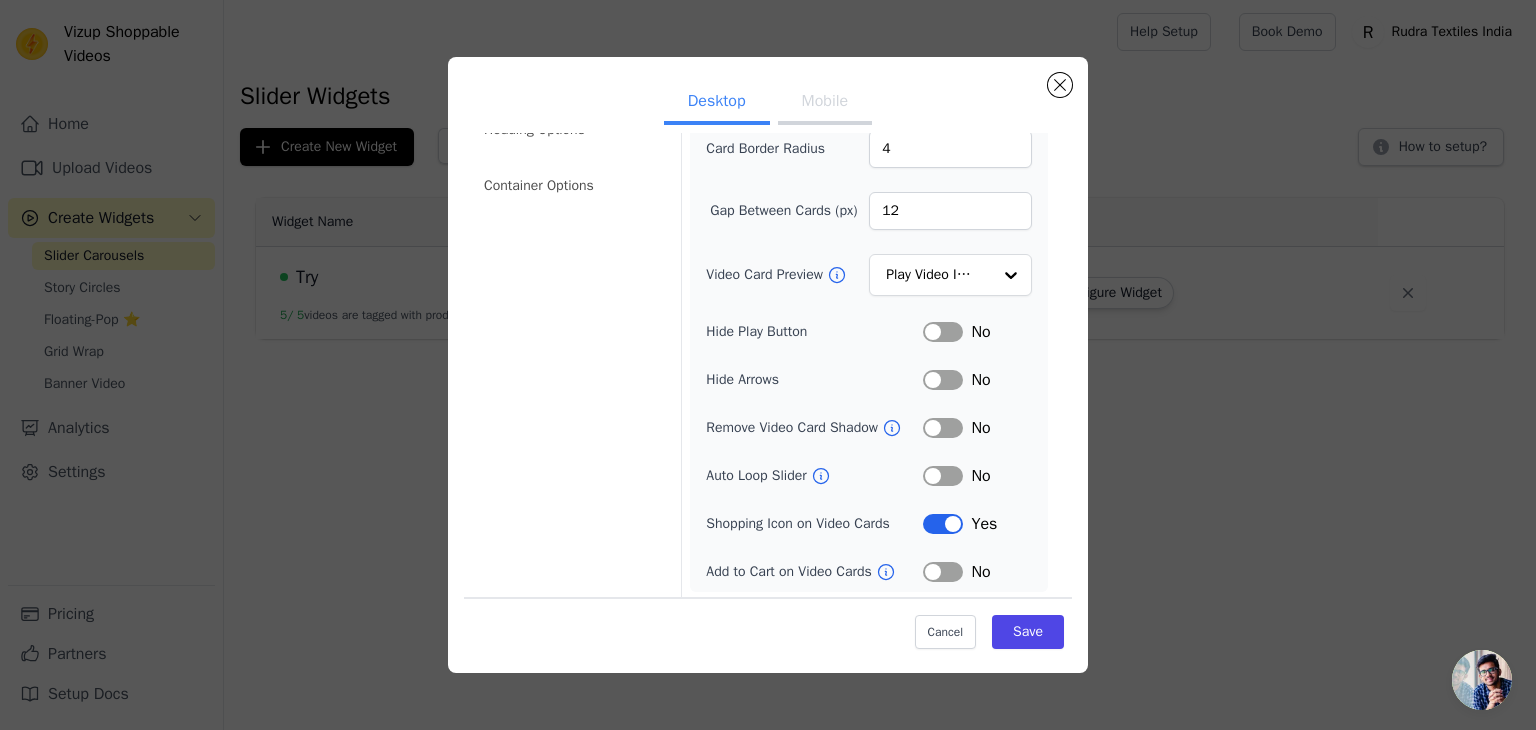 click on "Label" at bounding box center [943, 524] 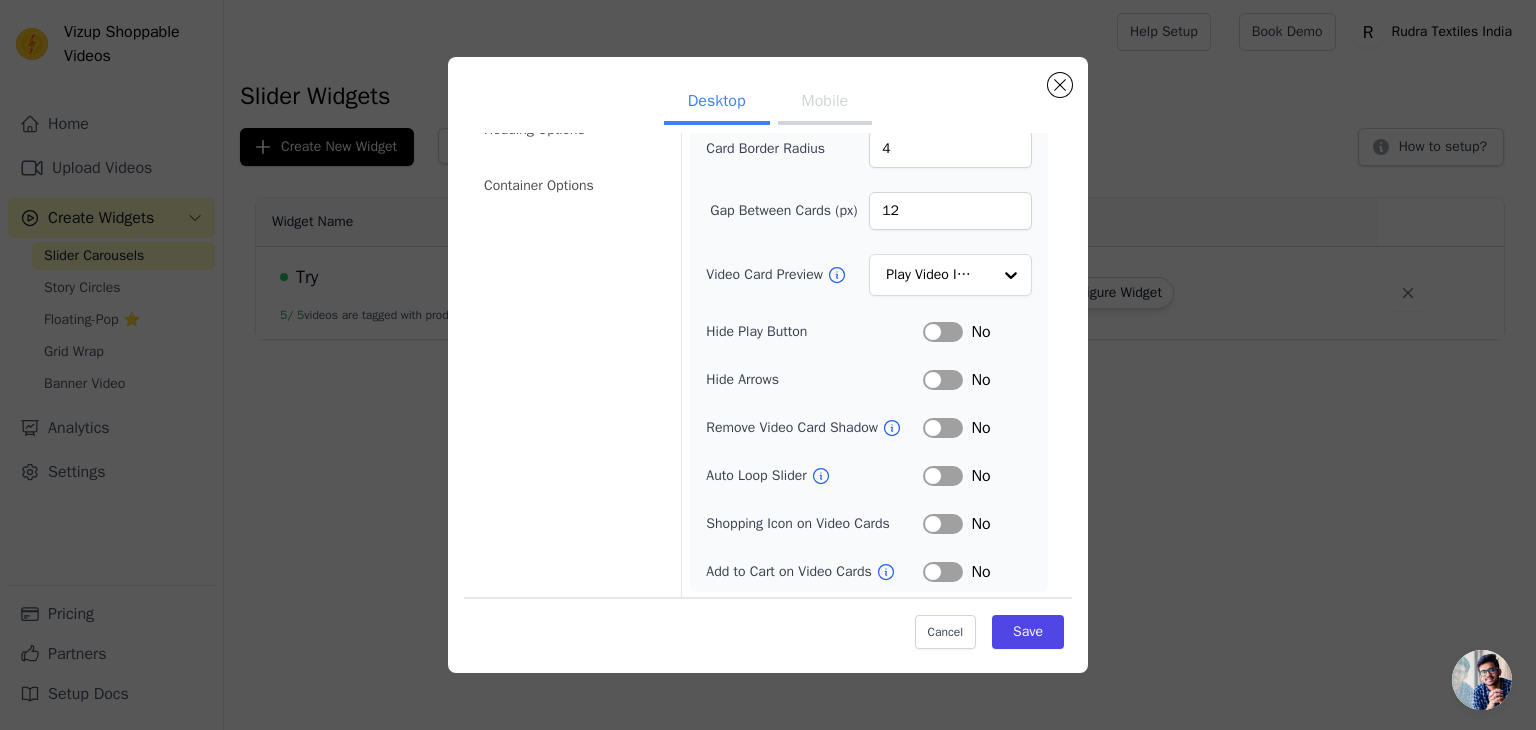scroll, scrollTop: 0, scrollLeft: 0, axis: both 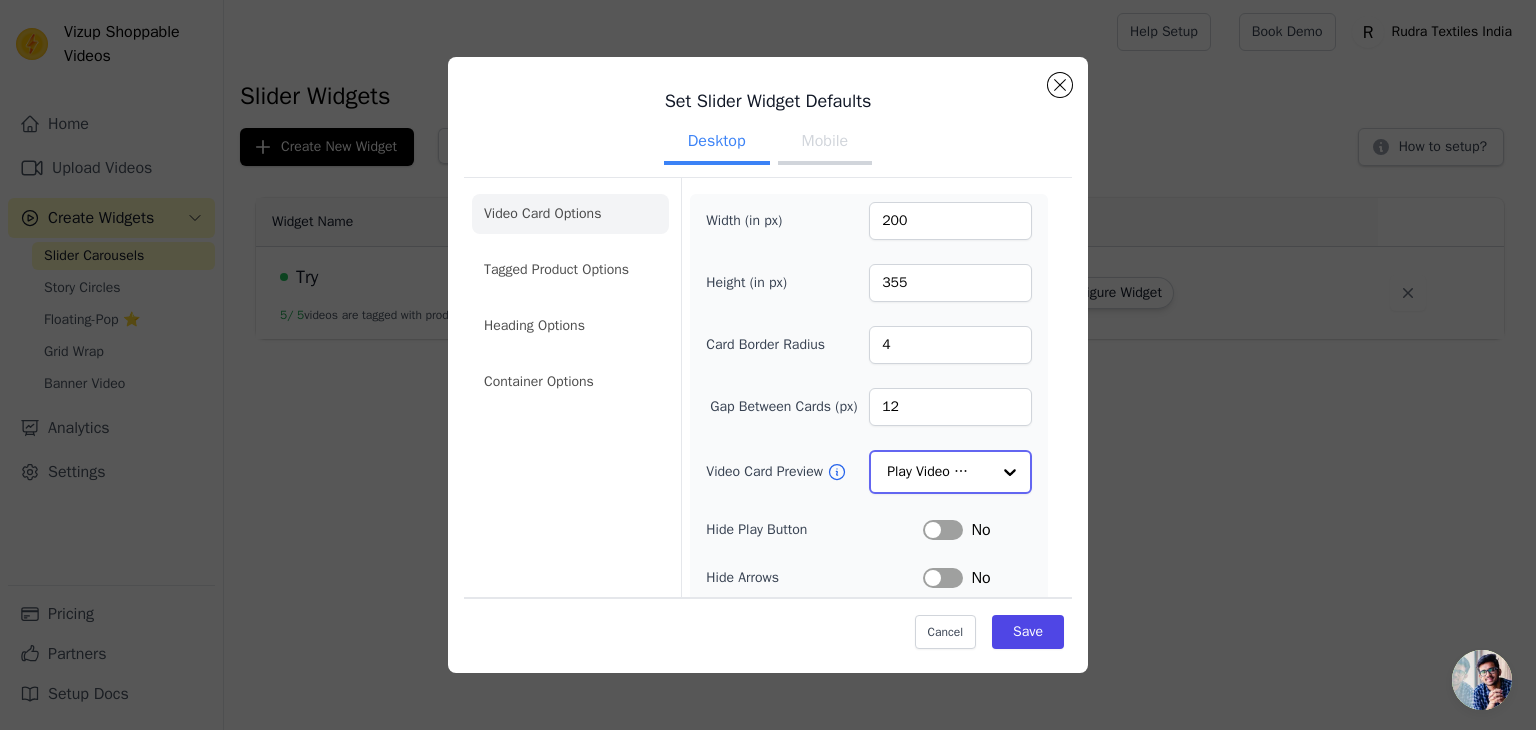 click on "Video Card Preview" 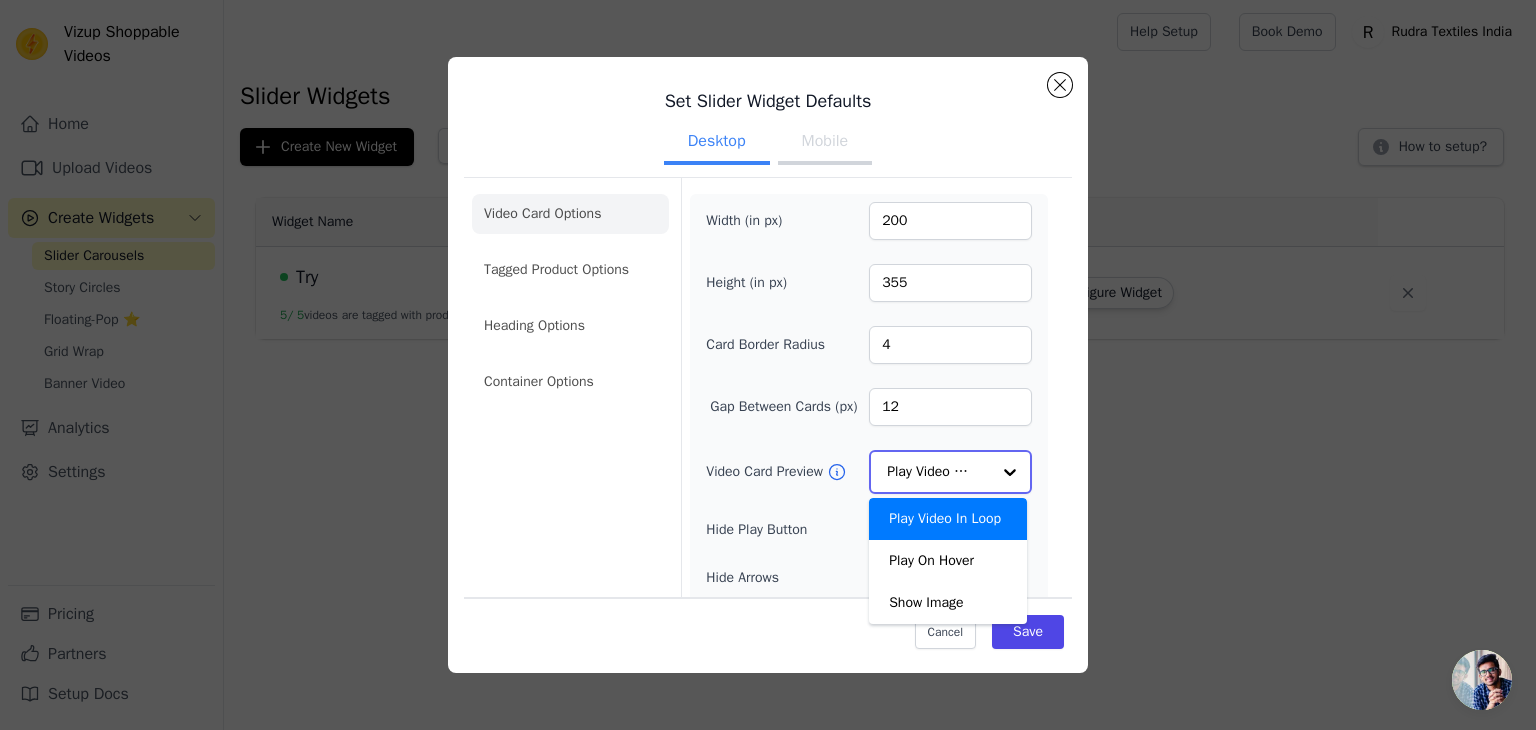 click on "Video Card Preview" 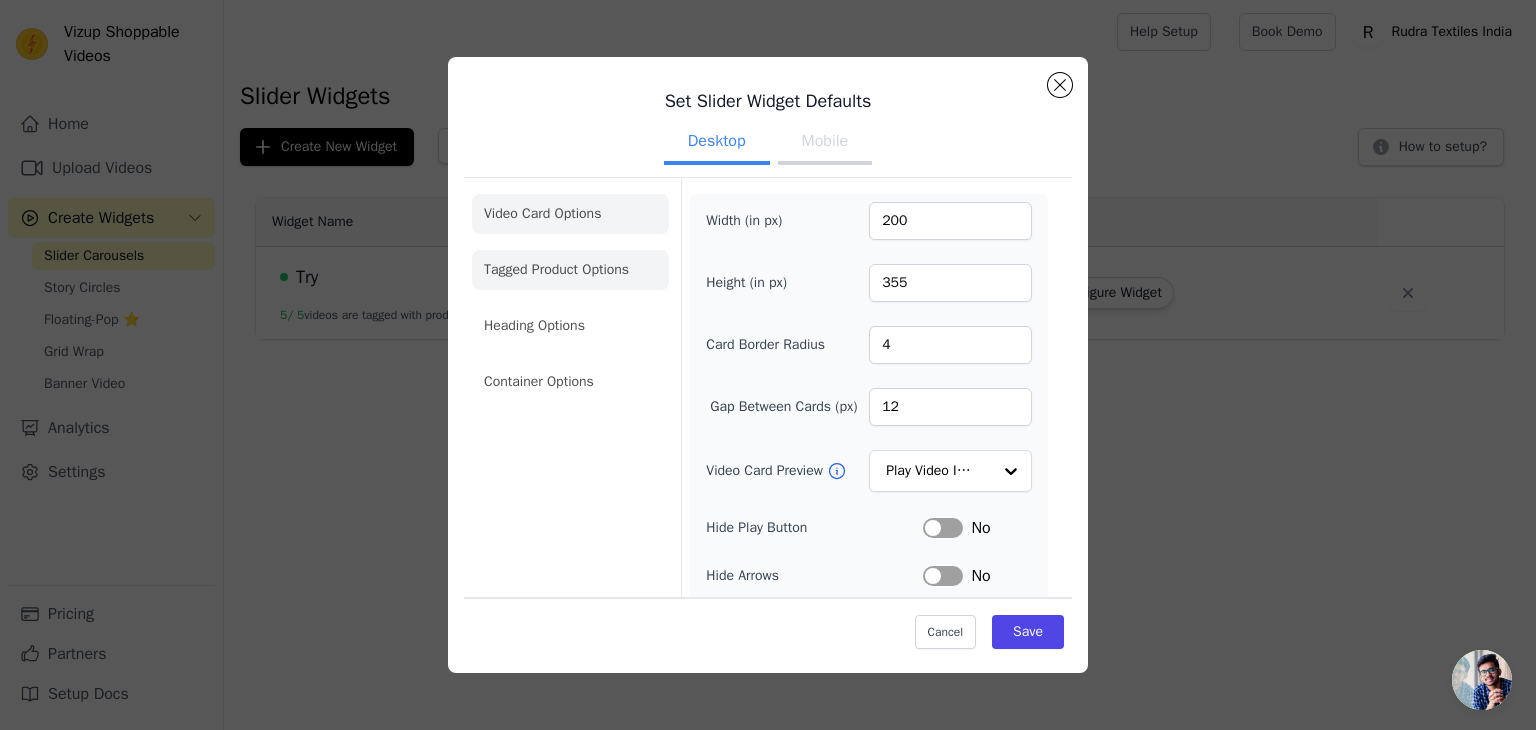 click on "Tagged Product Options" 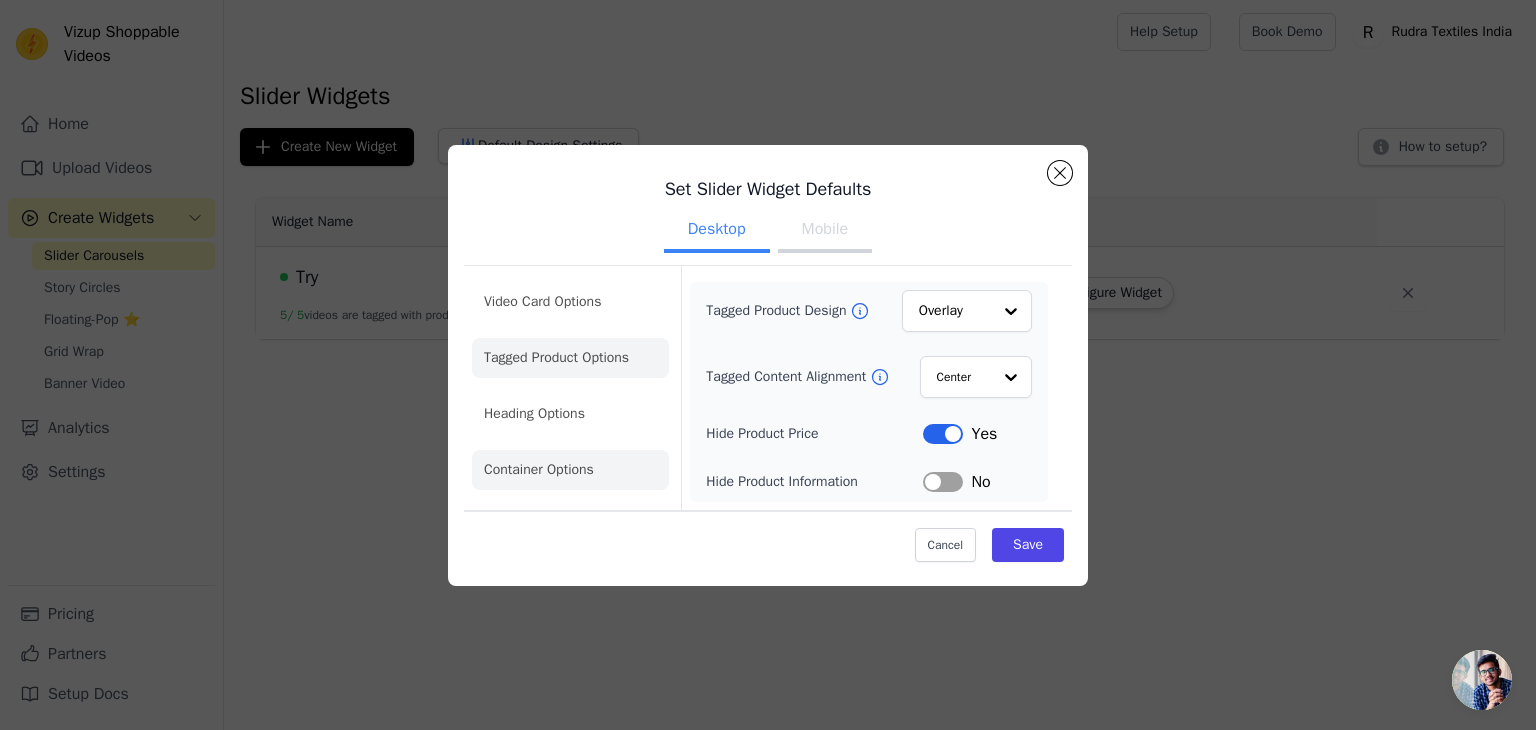 click on "Heading Options" 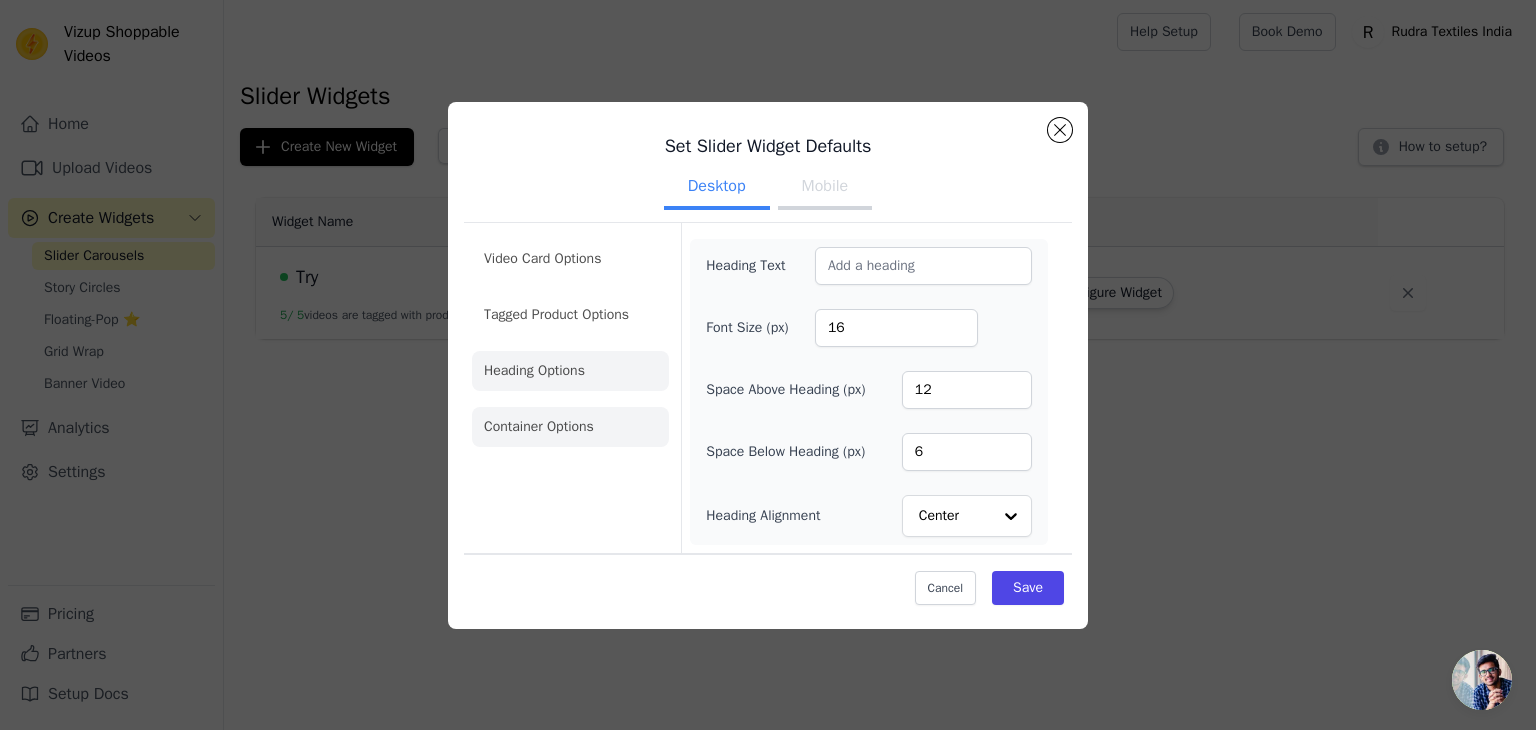 click on "Container Options" 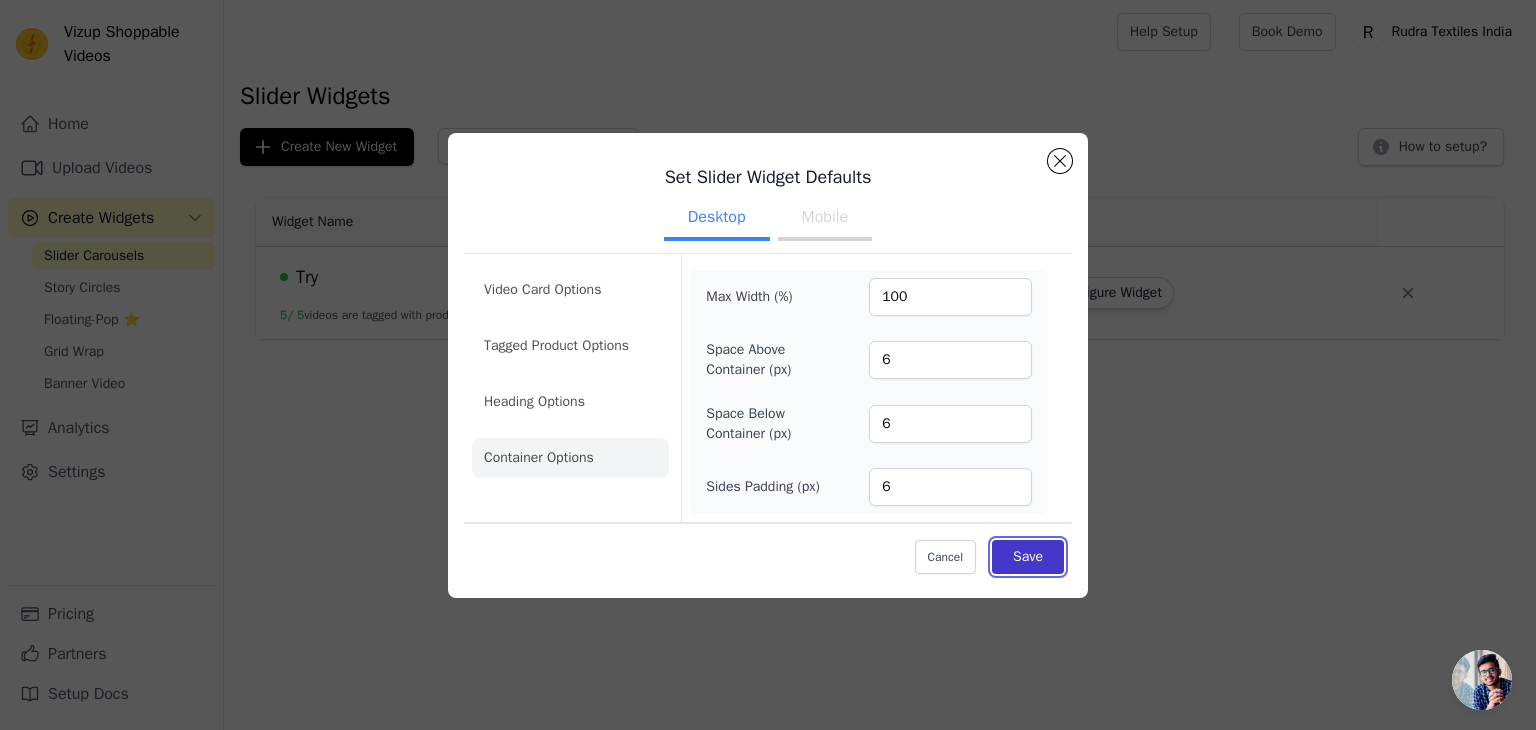 click on "Save" at bounding box center [1028, 557] 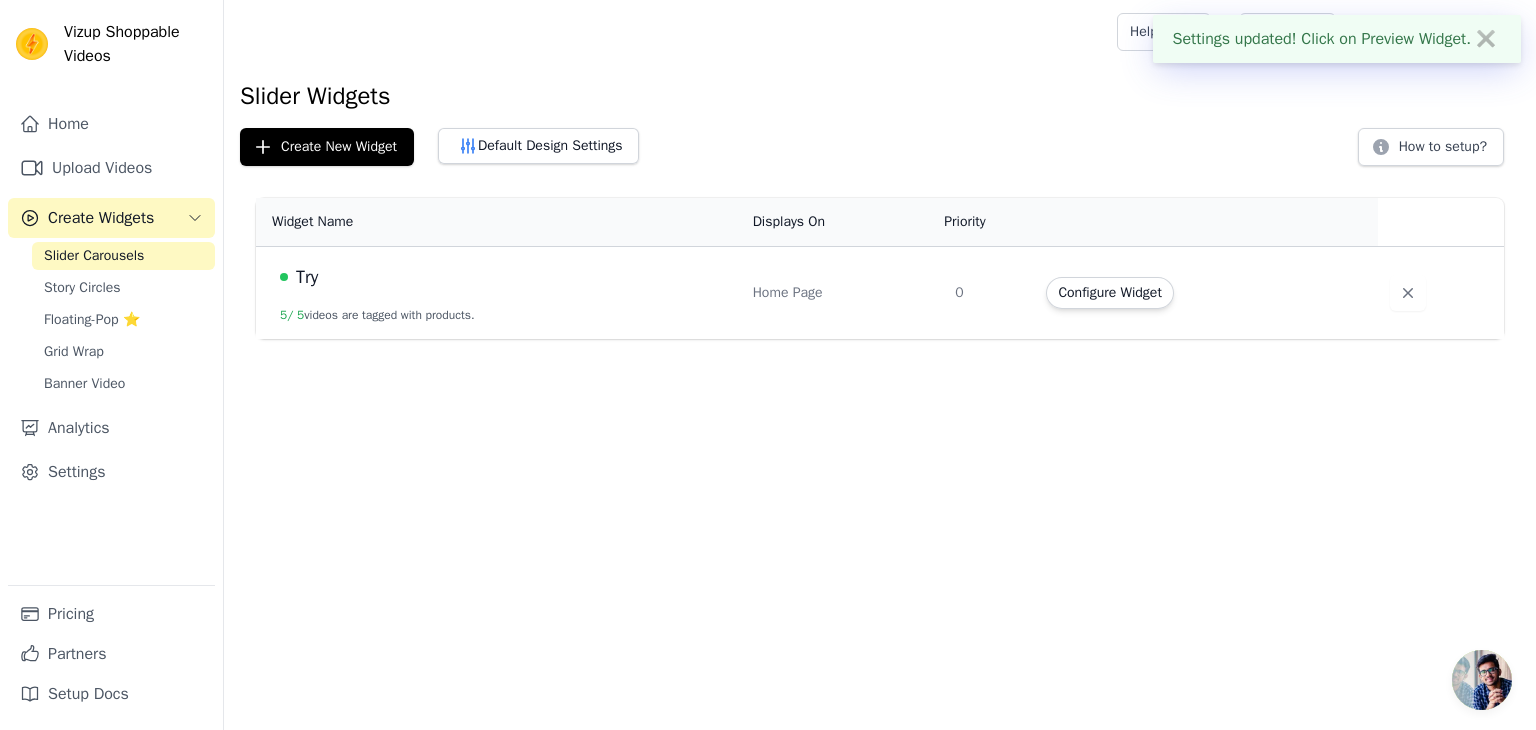 click on "Try   5  /   5  videos are tagged with products." at bounding box center [498, 293] 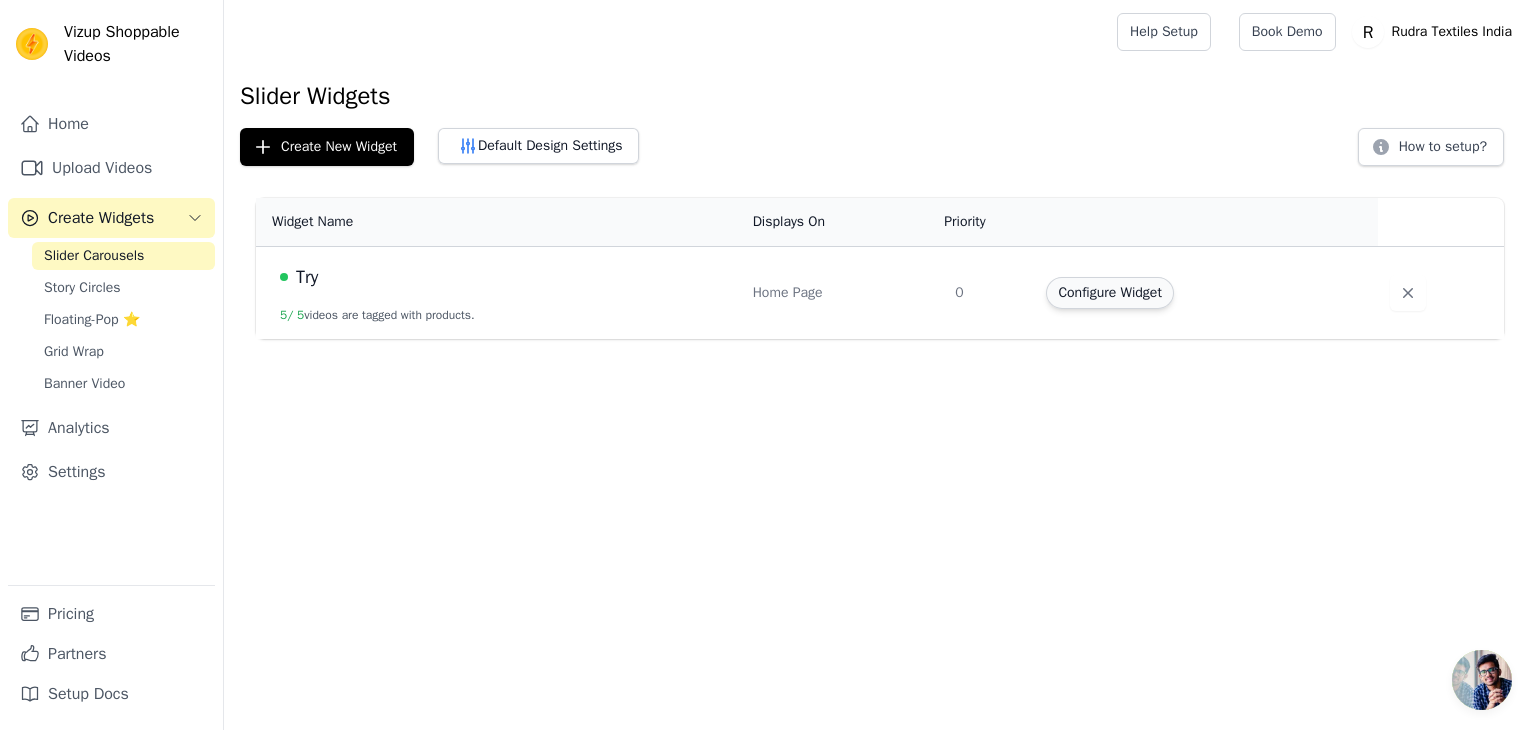 click on "Configure Widget" at bounding box center (1109, 293) 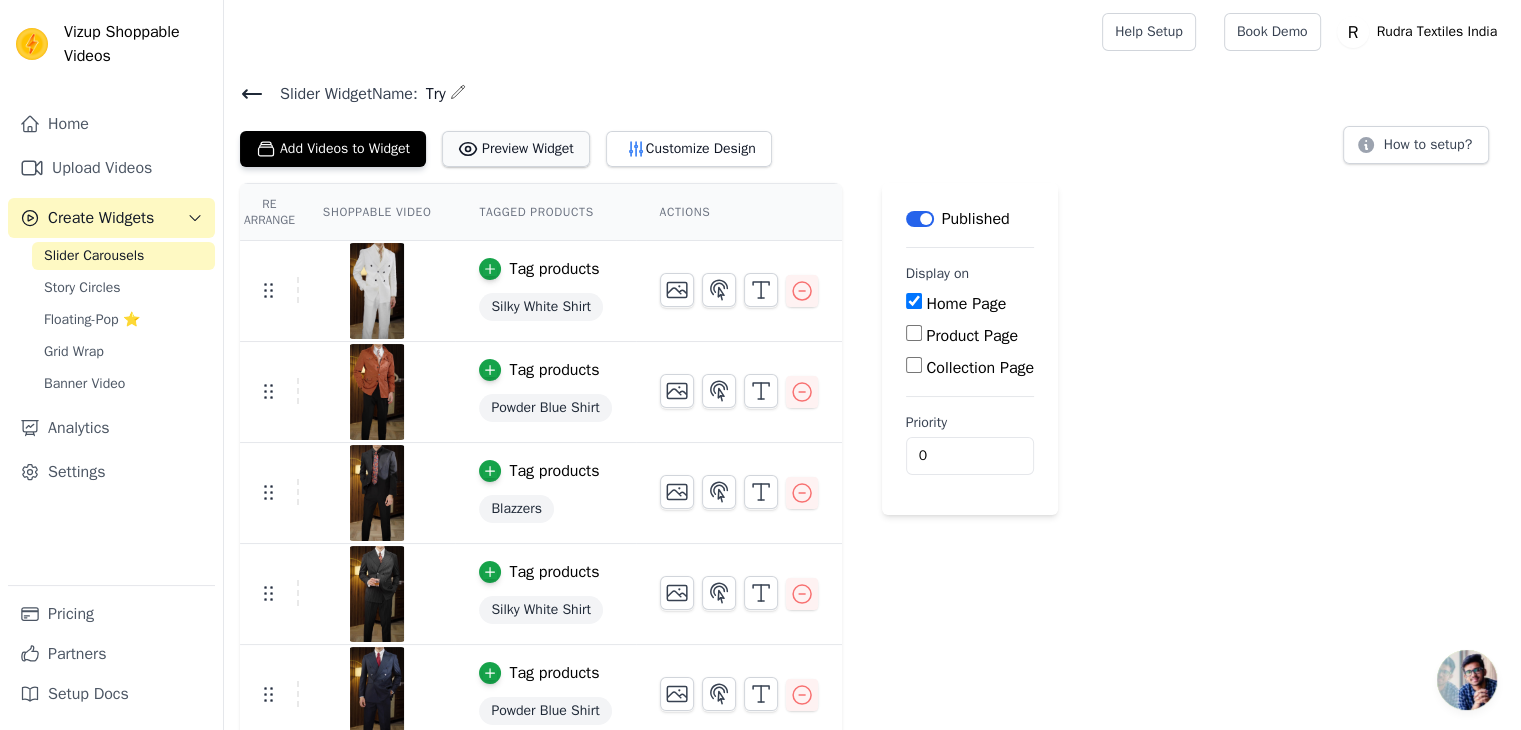 click on "Preview Widget" at bounding box center (516, 149) 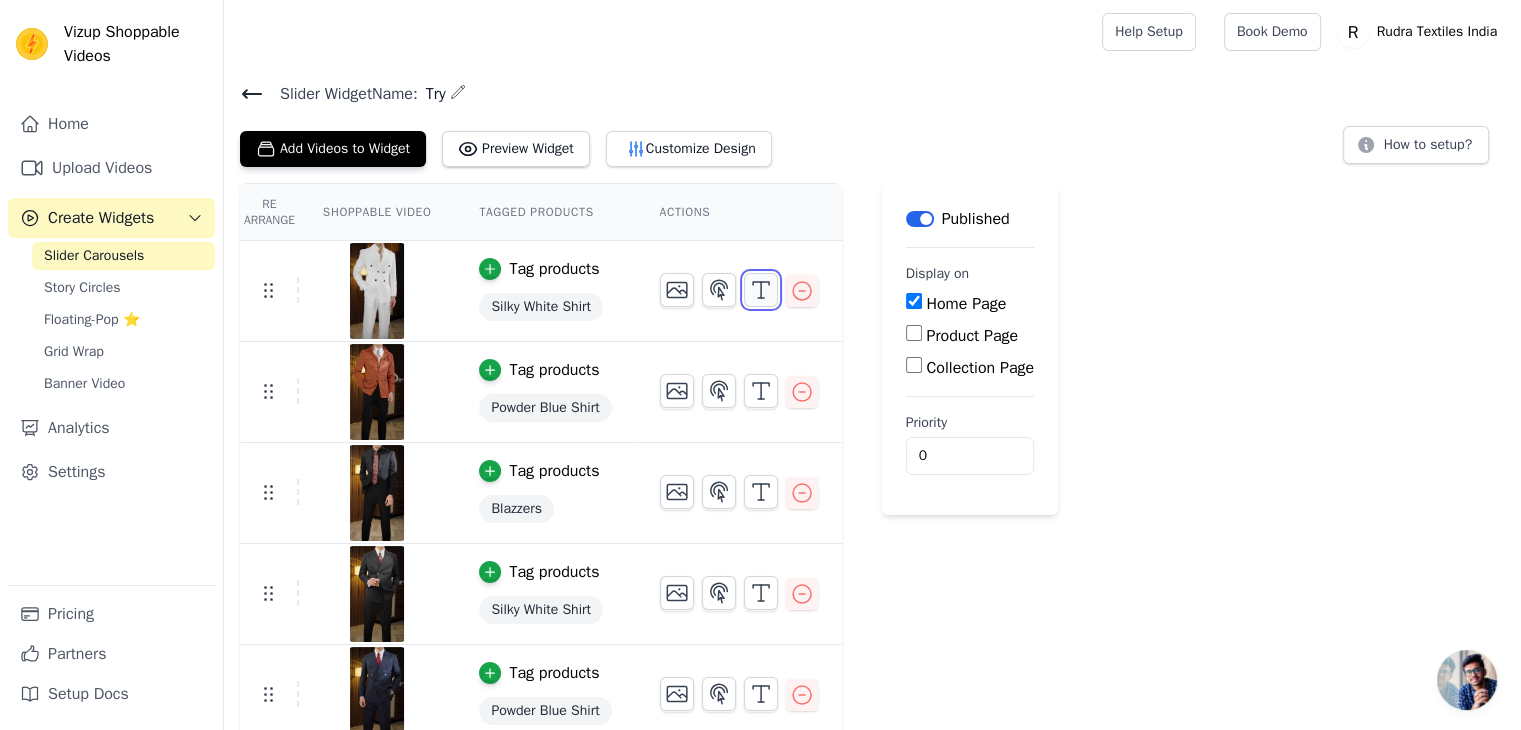click 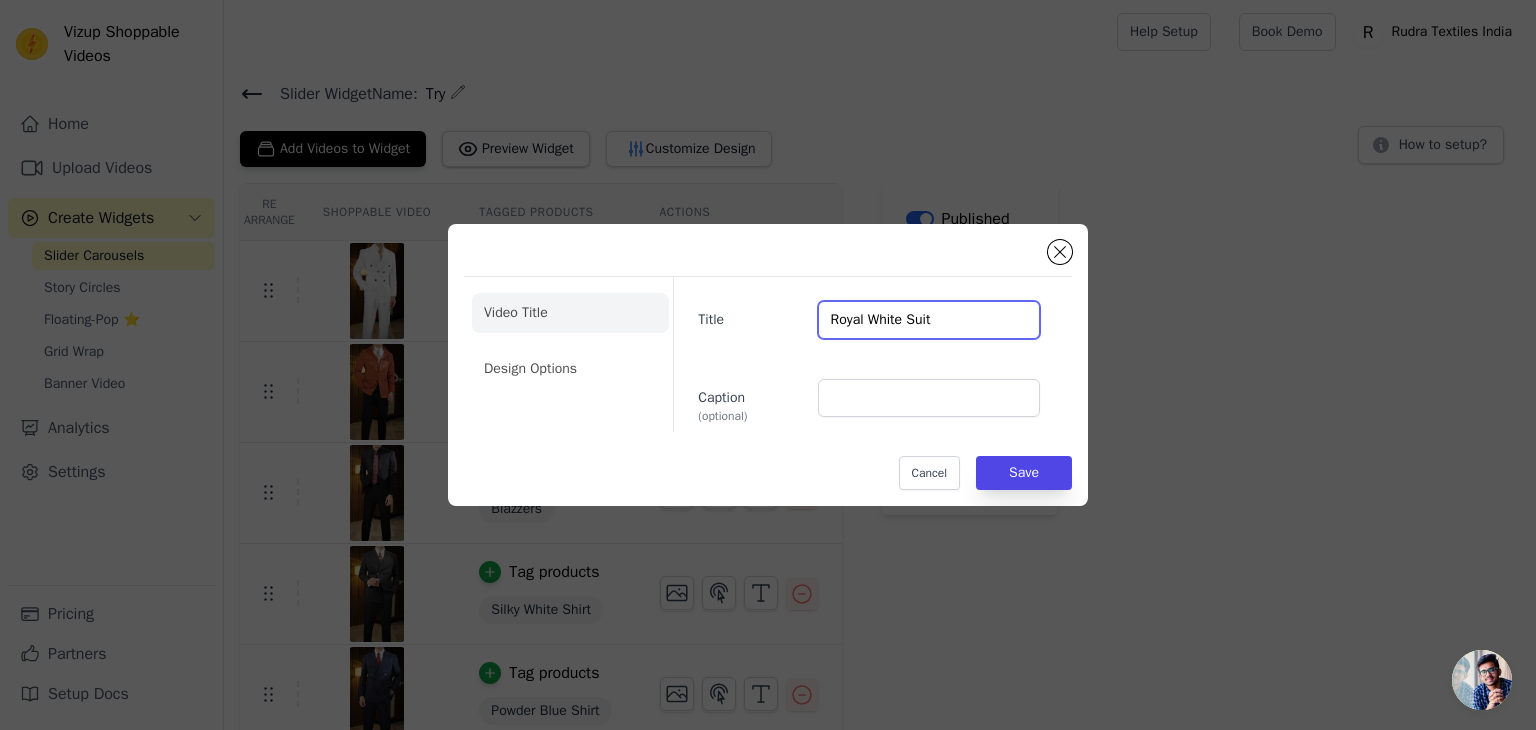 click on "Royal White Suit" at bounding box center [929, 320] 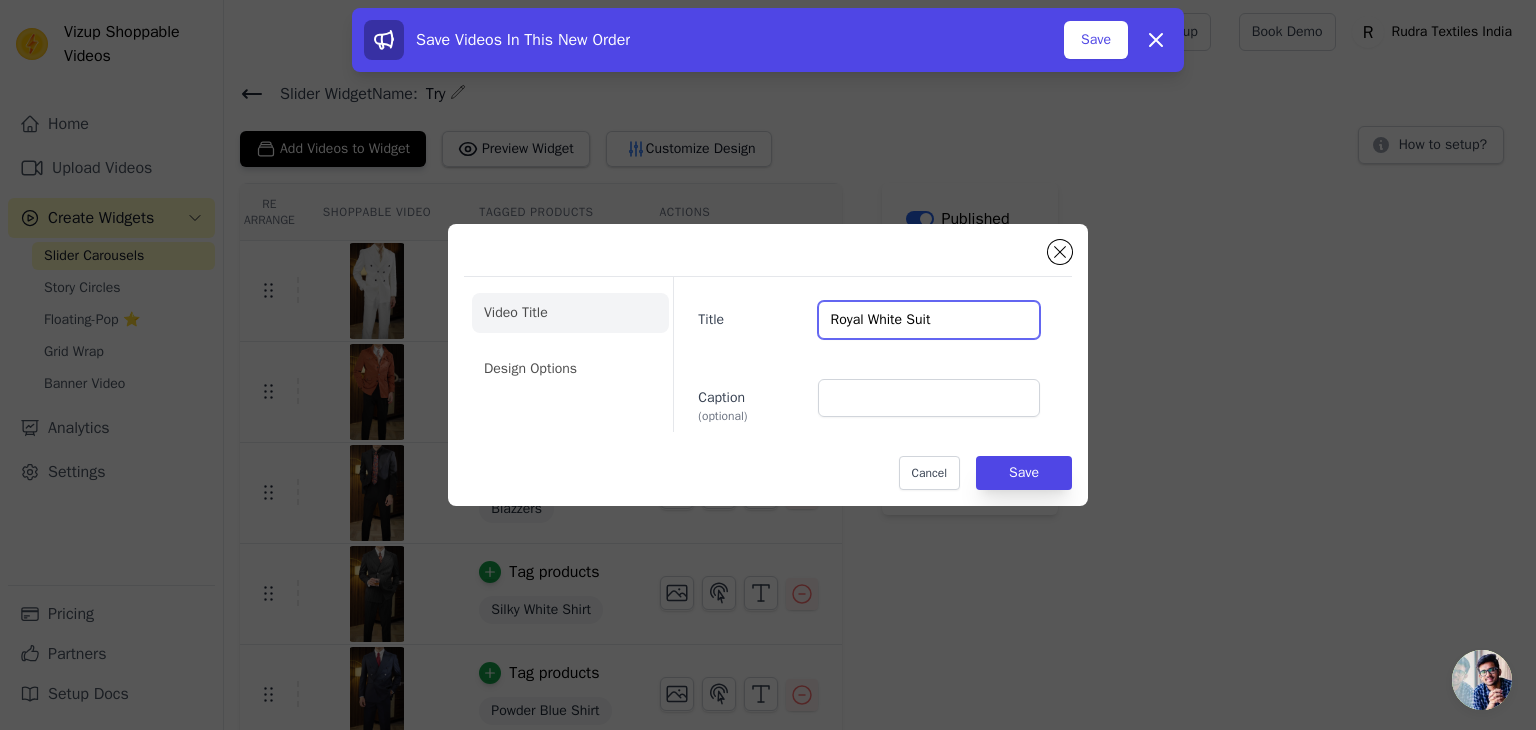 click on "Royal White Suit" at bounding box center [929, 320] 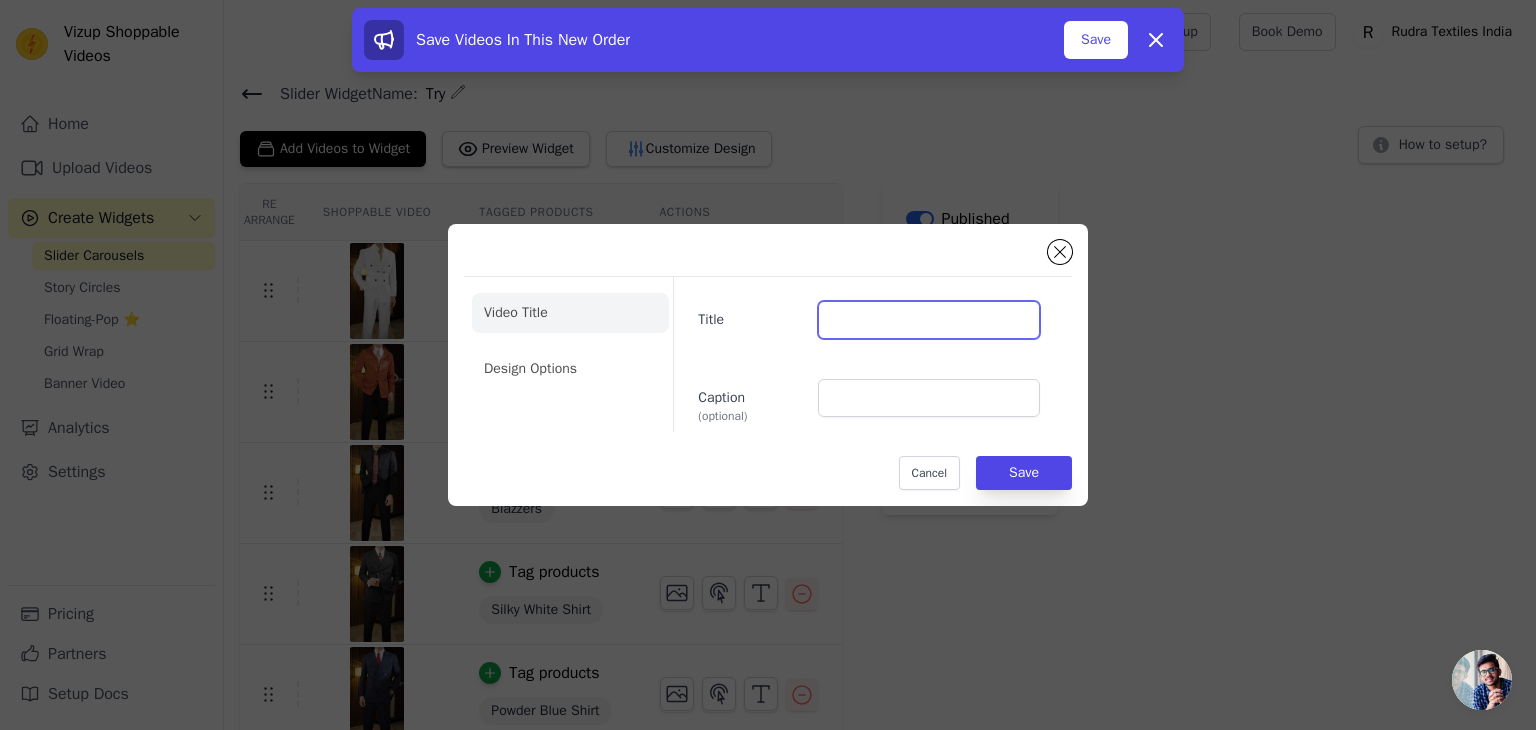 type 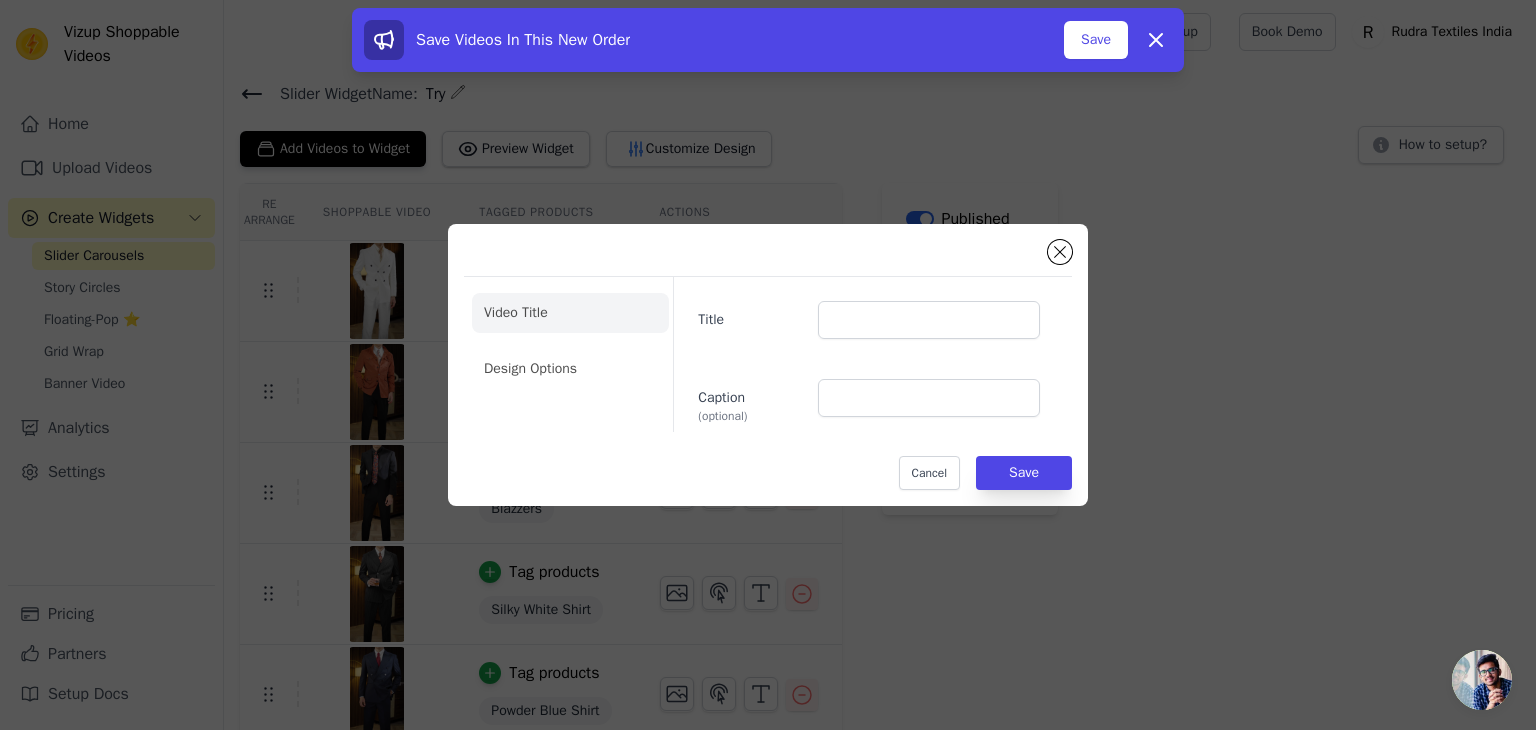 click on "Video Title Design Options   Title     Caption  (optional)     Cancel   Save" 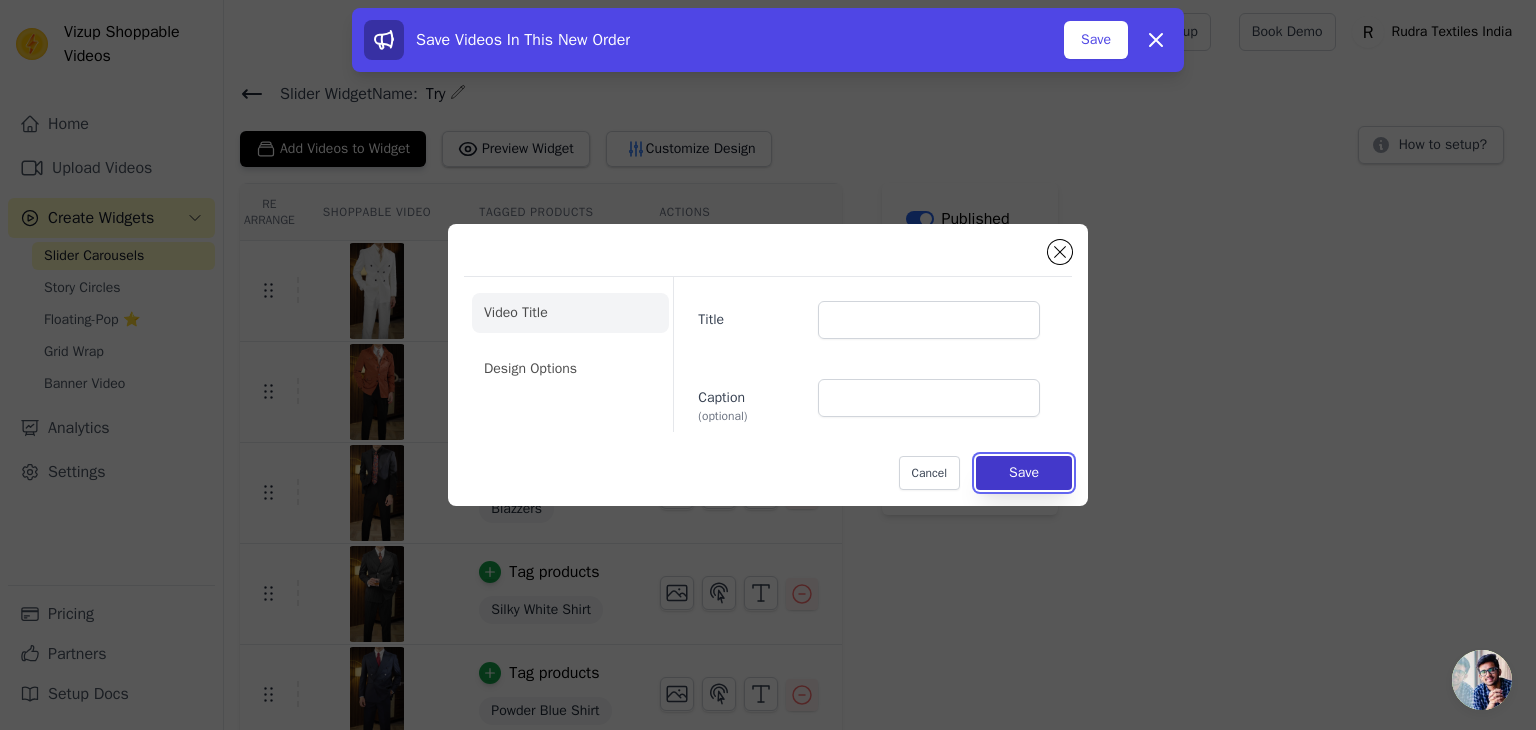 click on "Save" at bounding box center [1024, 473] 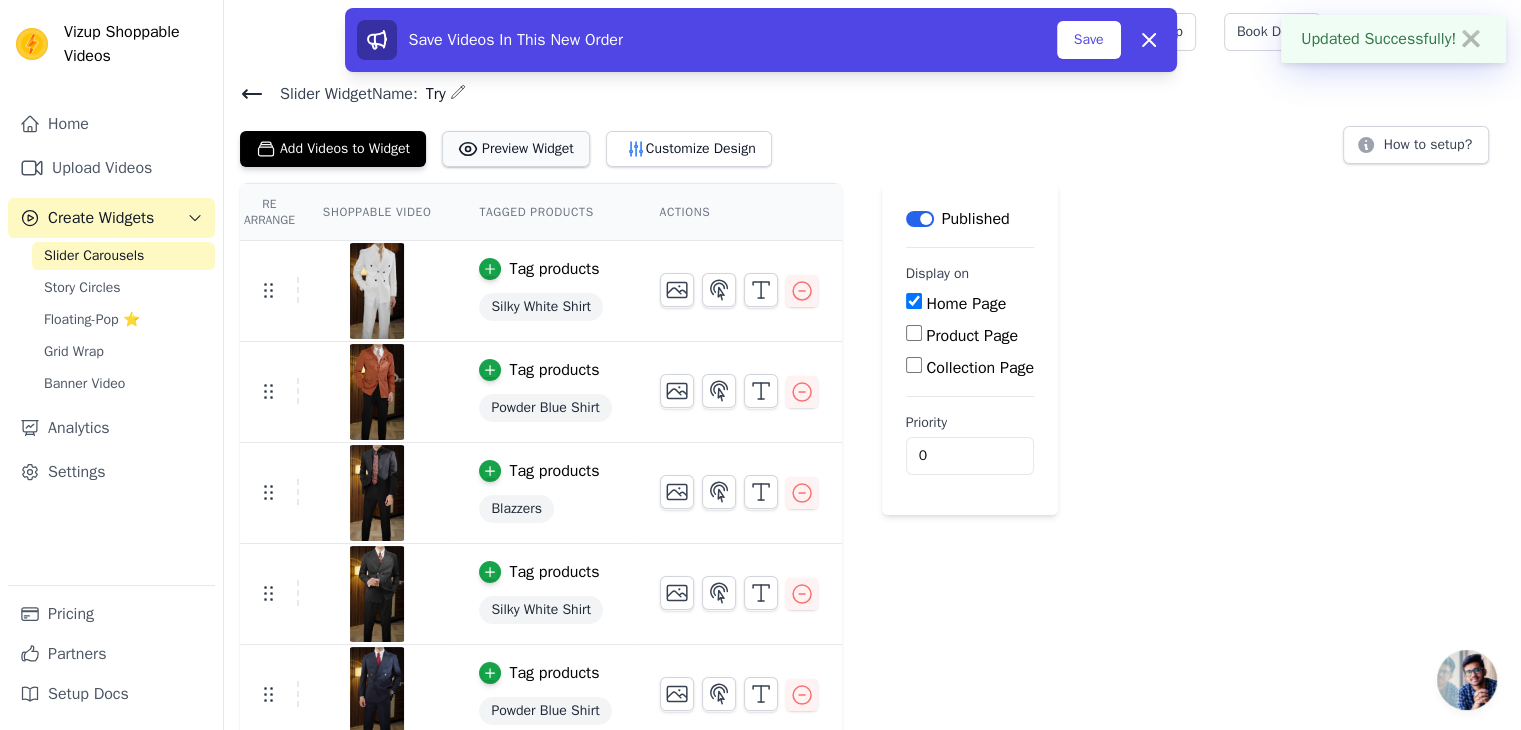 click on "Preview Widget" at bounding box center [516, 149] 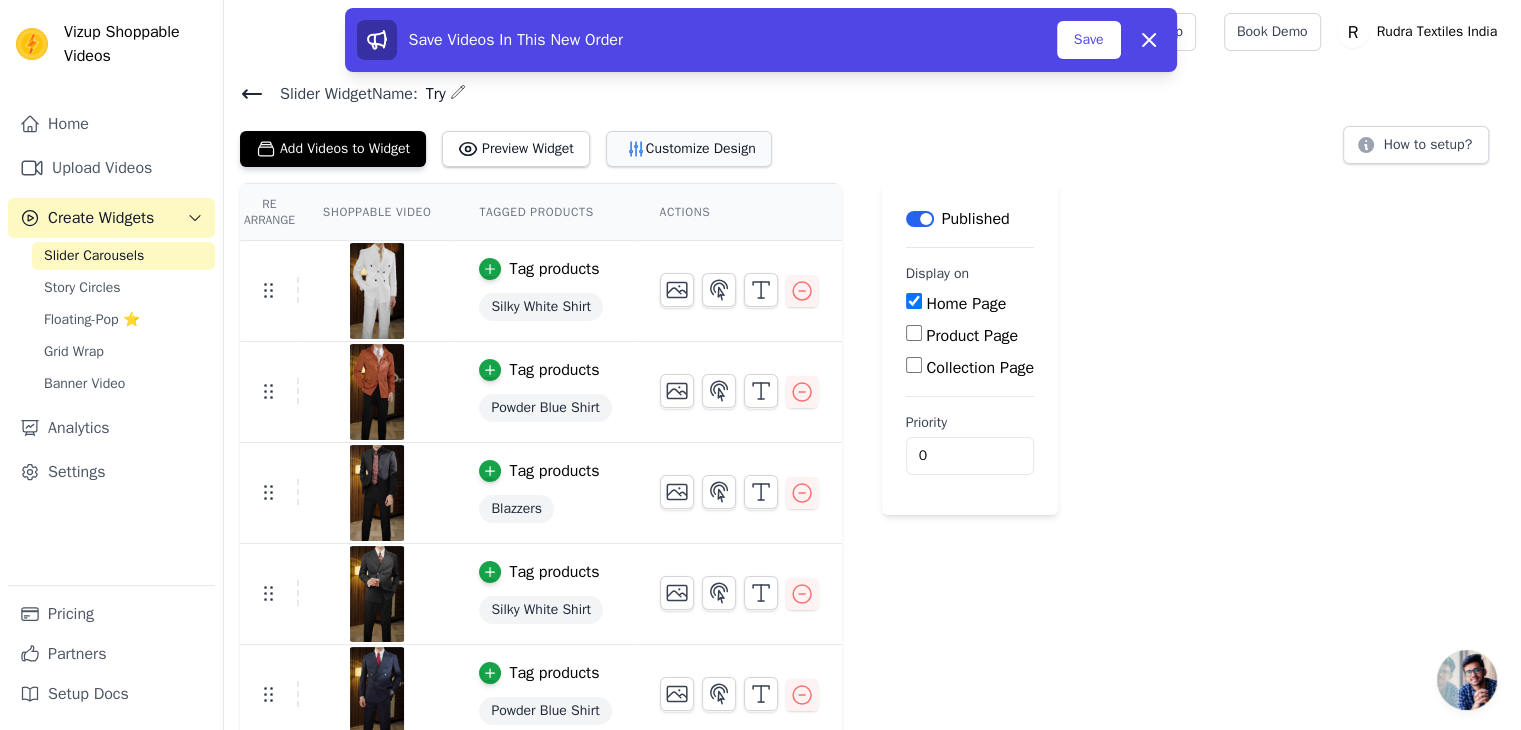 click on "Customize Design" at bounding box center [689, 149] 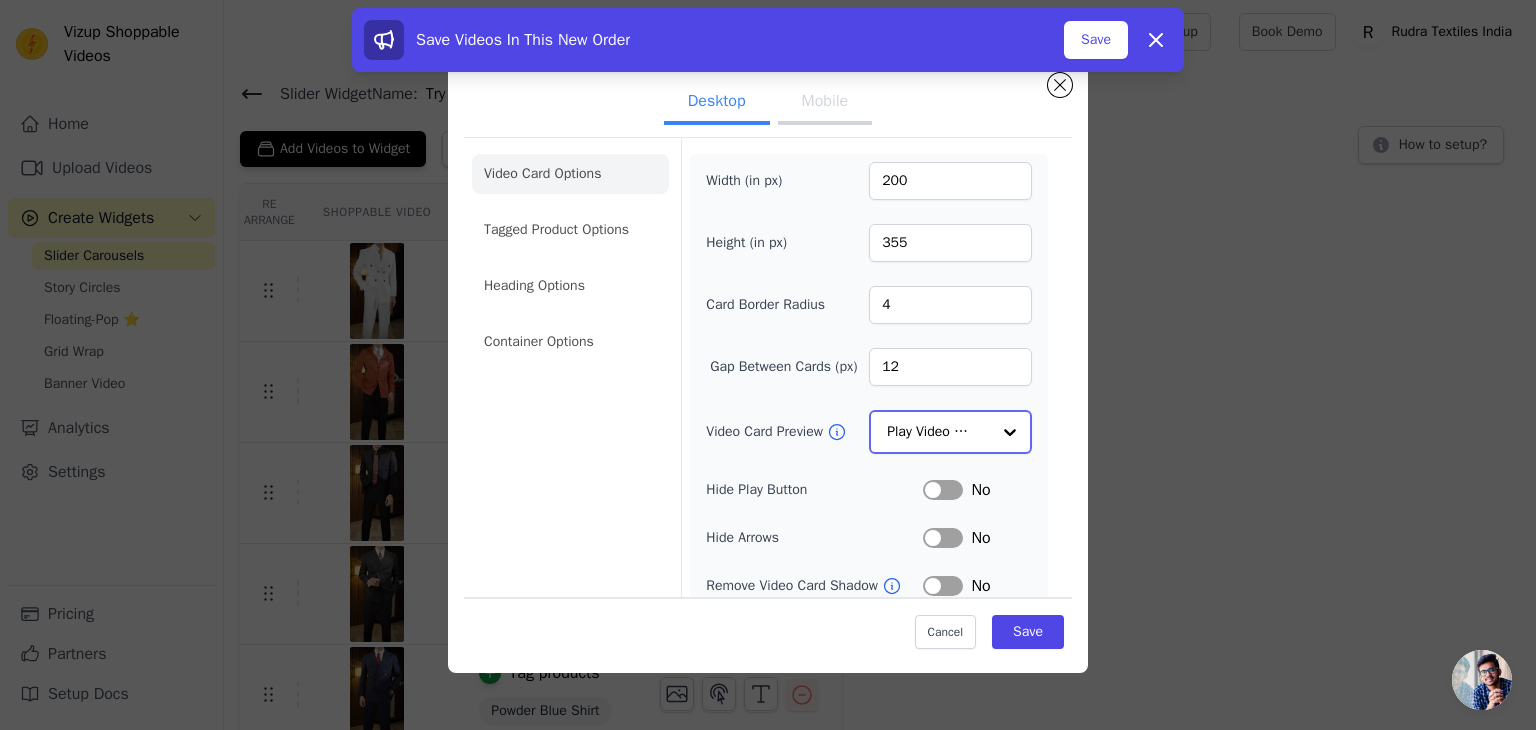 click on "Video Card Preview" 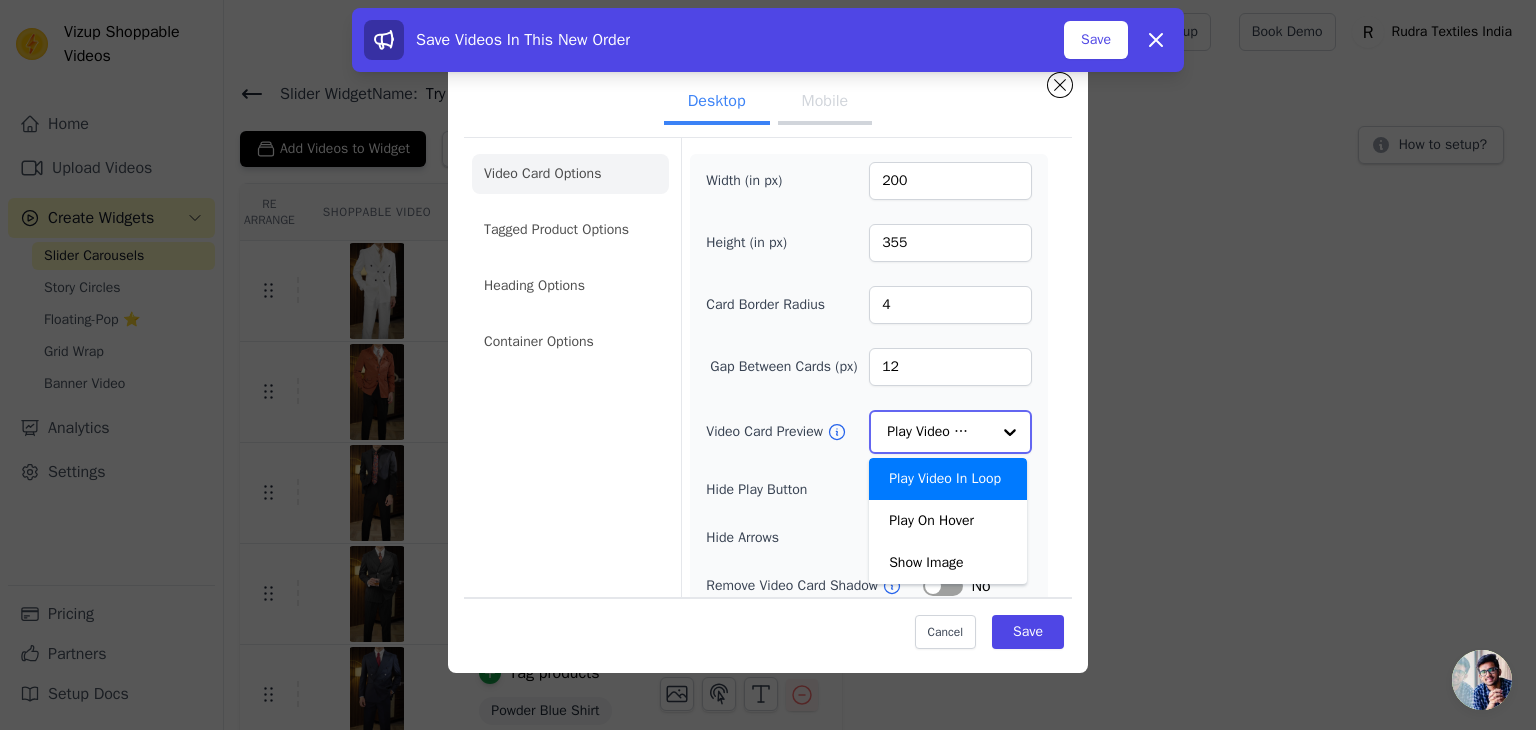 click on "Video Card Preview" 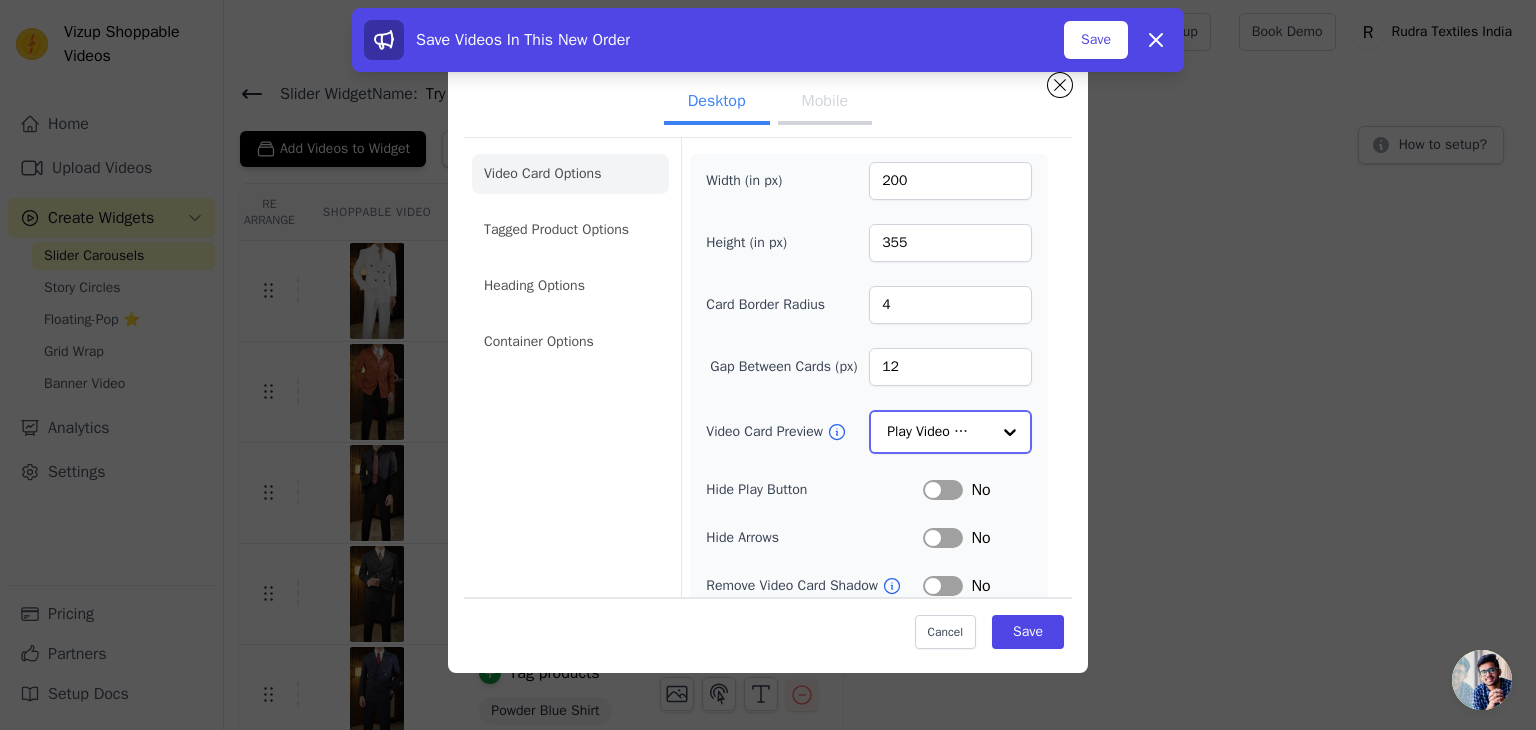 scroll, scrollTop: 100, scrollLeft: 0, axis: vertical 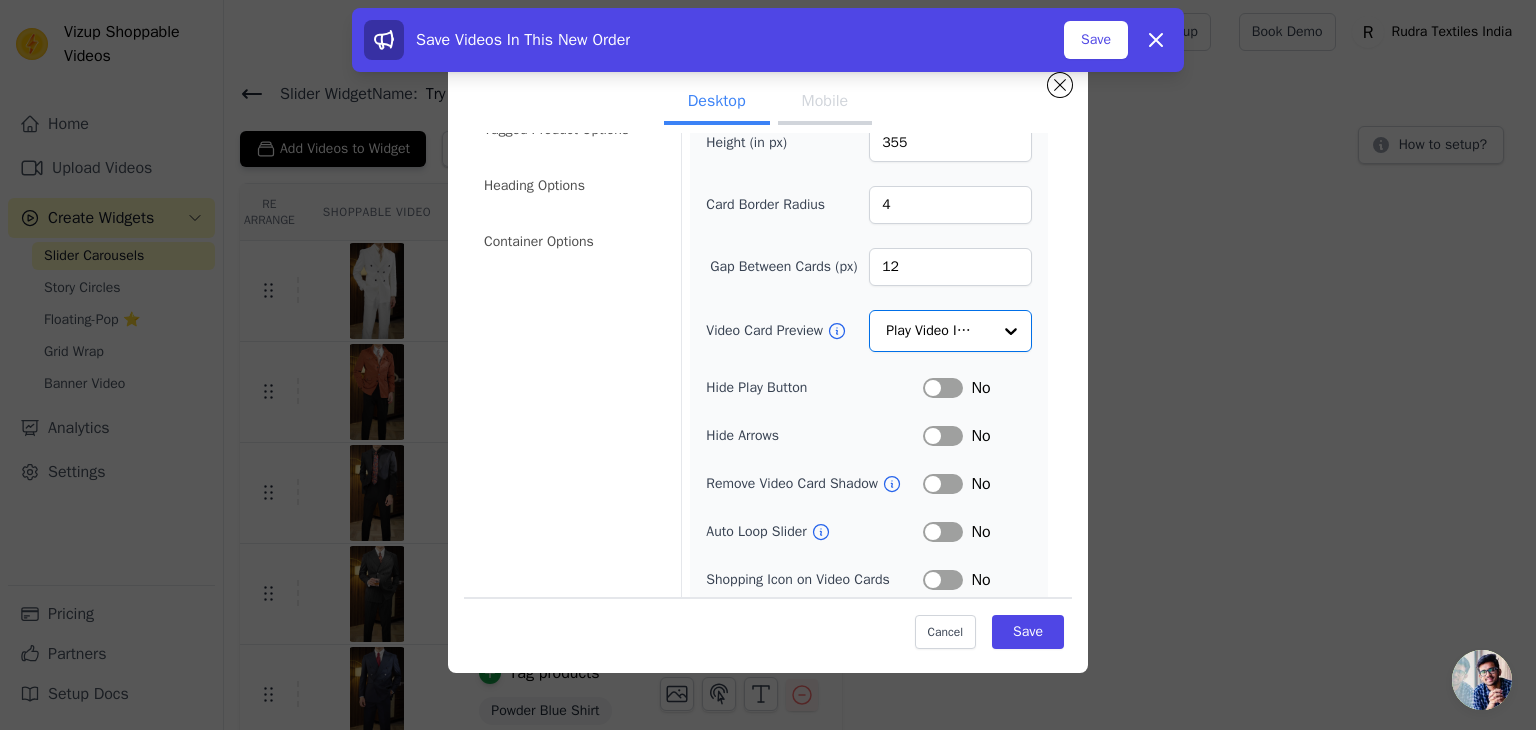 click on "Label" at bounding box center (943, 436) 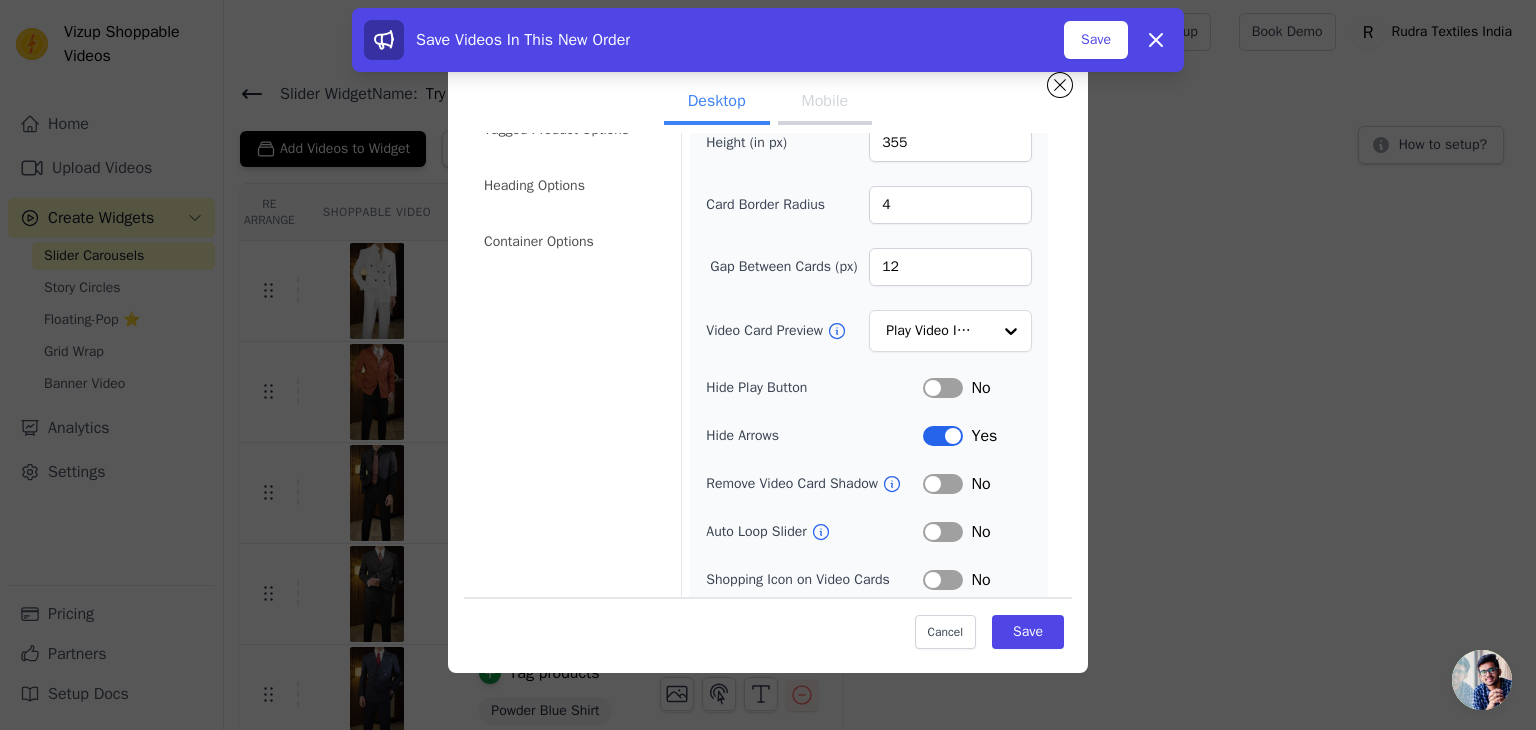 click on "Label" at bounding box center (943, 436) 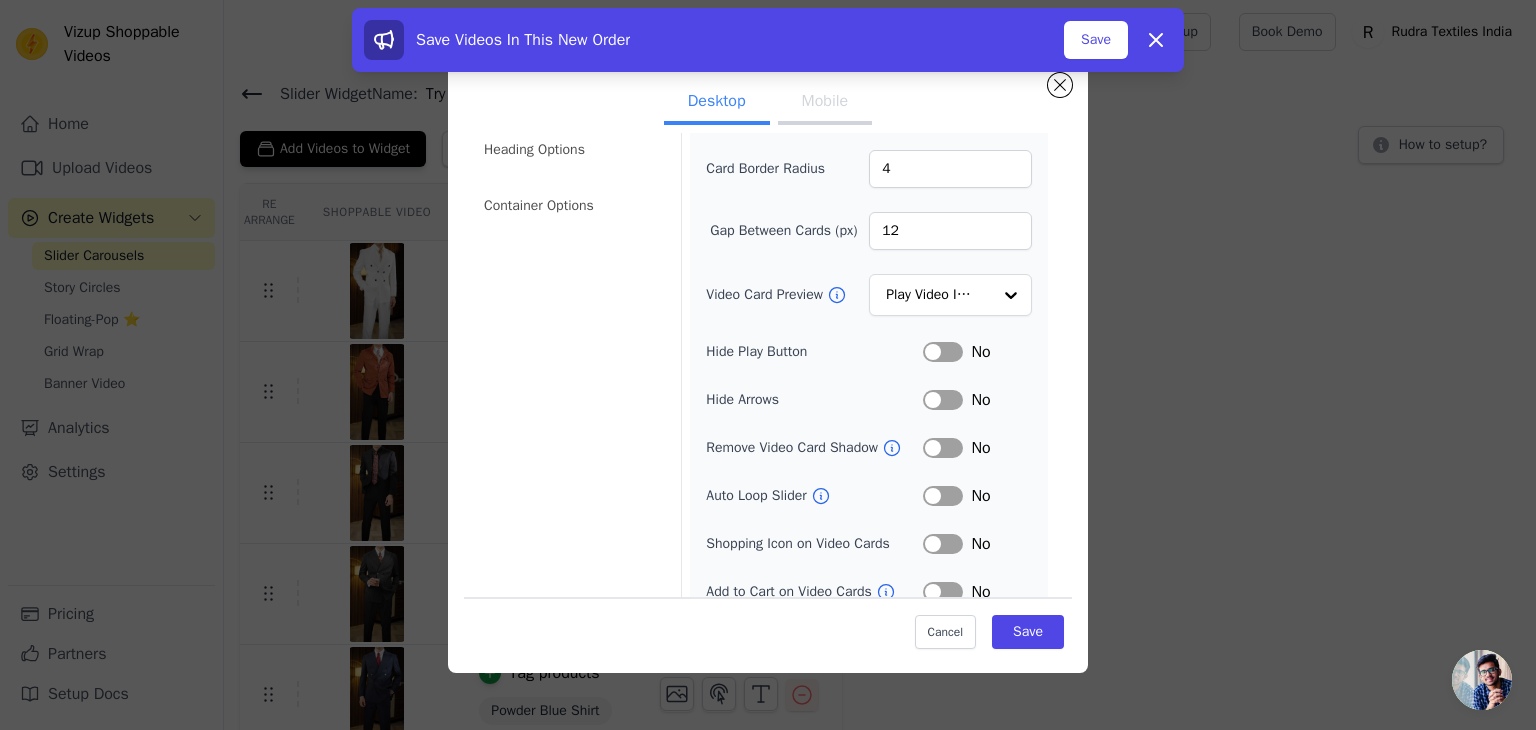 scroll, scrollTop: 156, scrollLeft: 0, axis: vertical 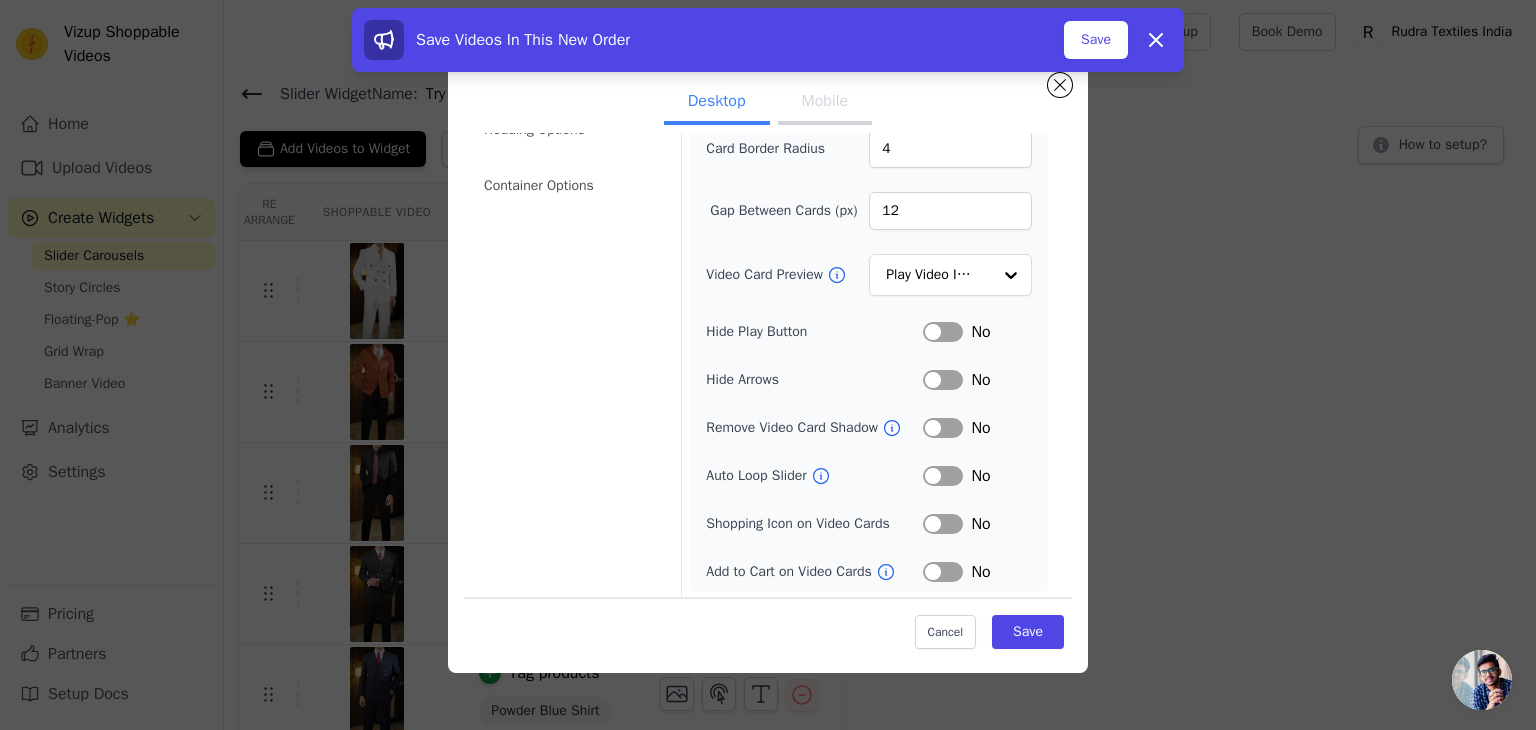 click on "Label" at bounding box center (943, 572) 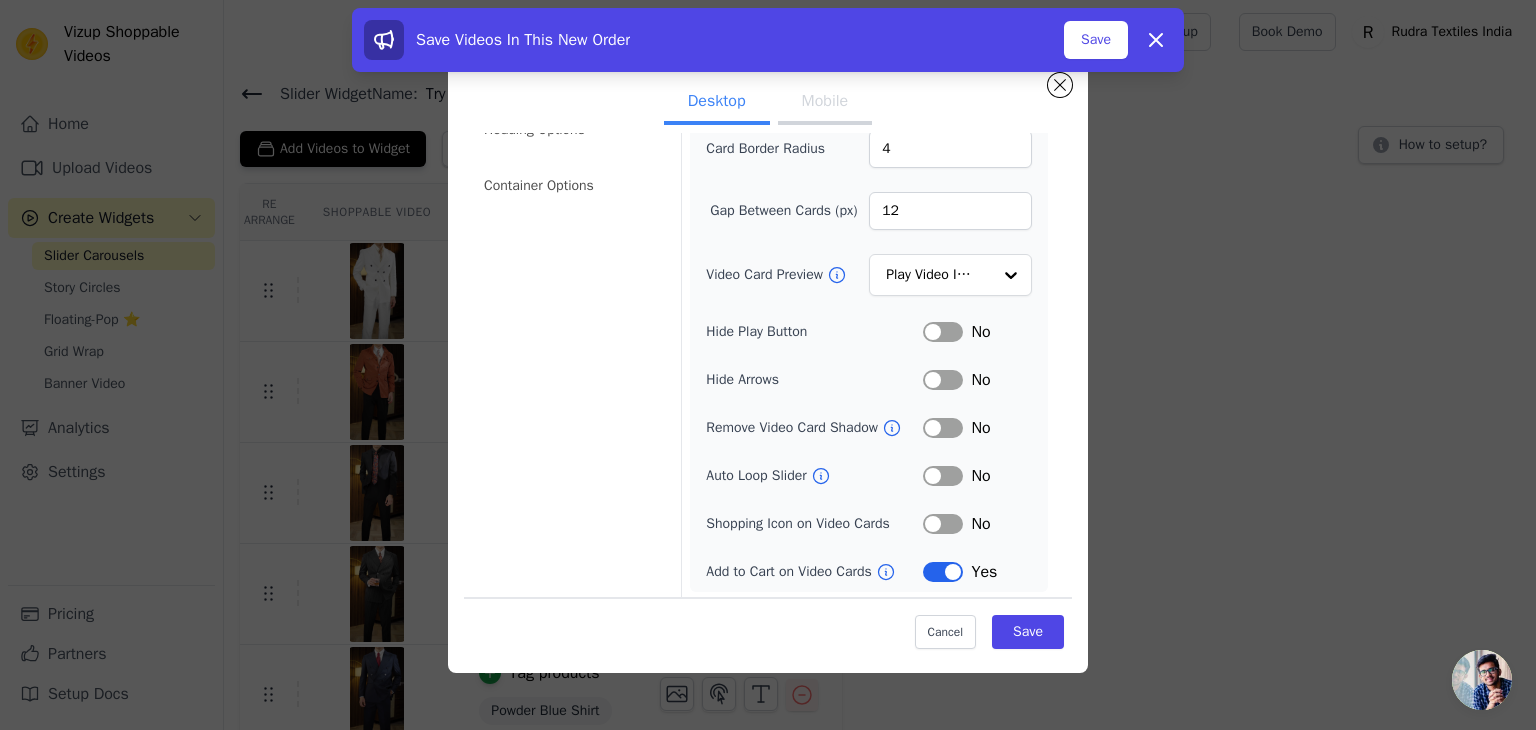 click on "Label" at bounding box center [943, 524] 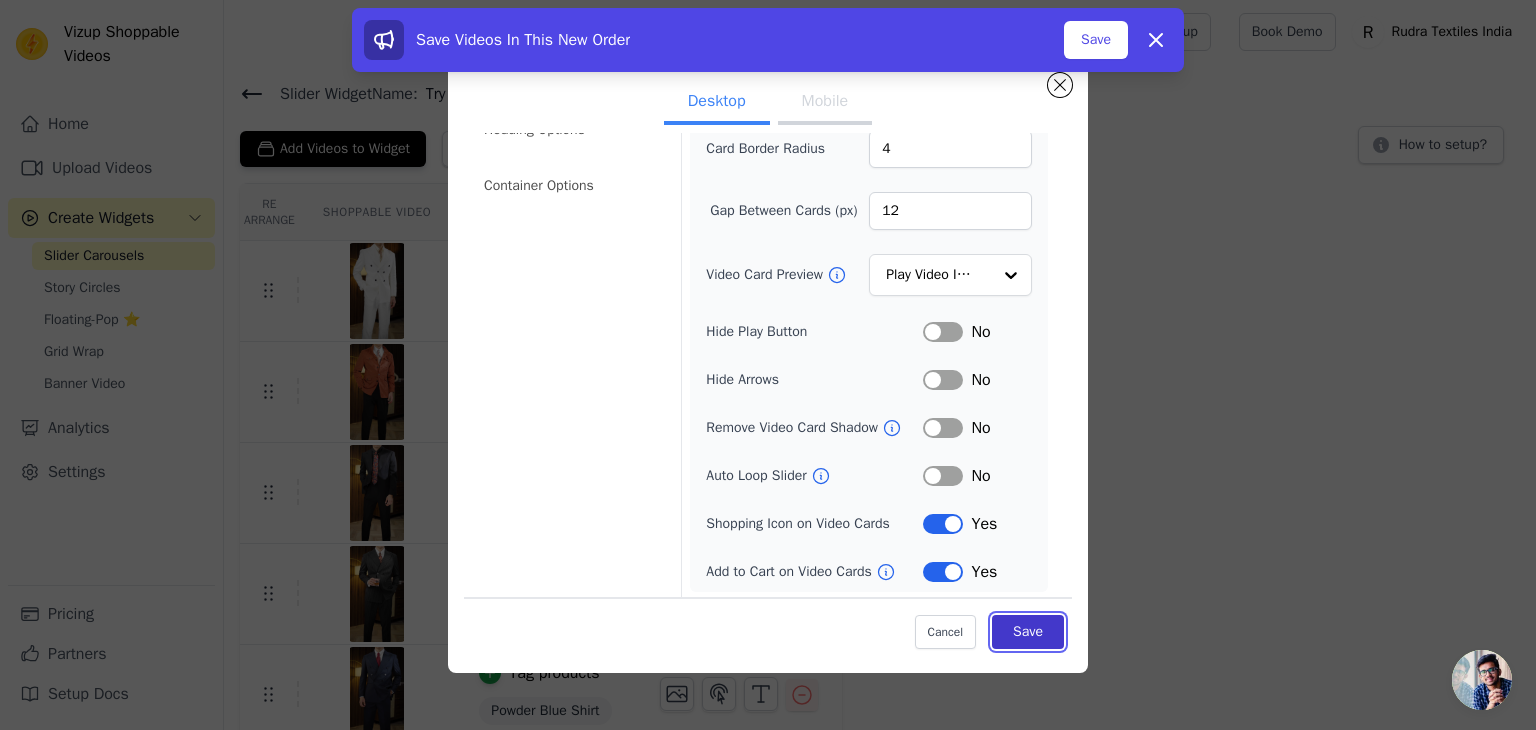 click on "Save" at bounding box center [1028, 632] 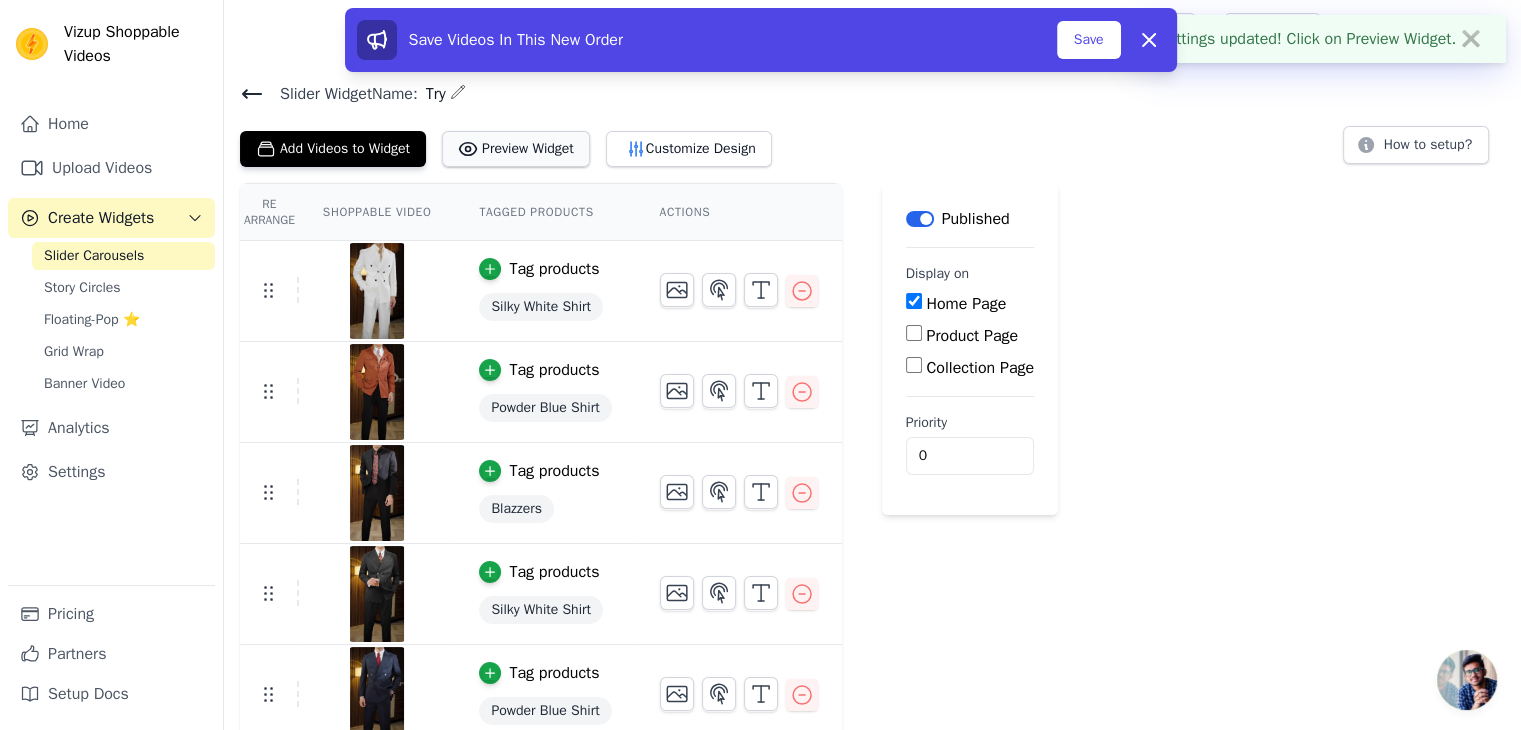 click on "Preview Widget" at bounding box center [516, 149] 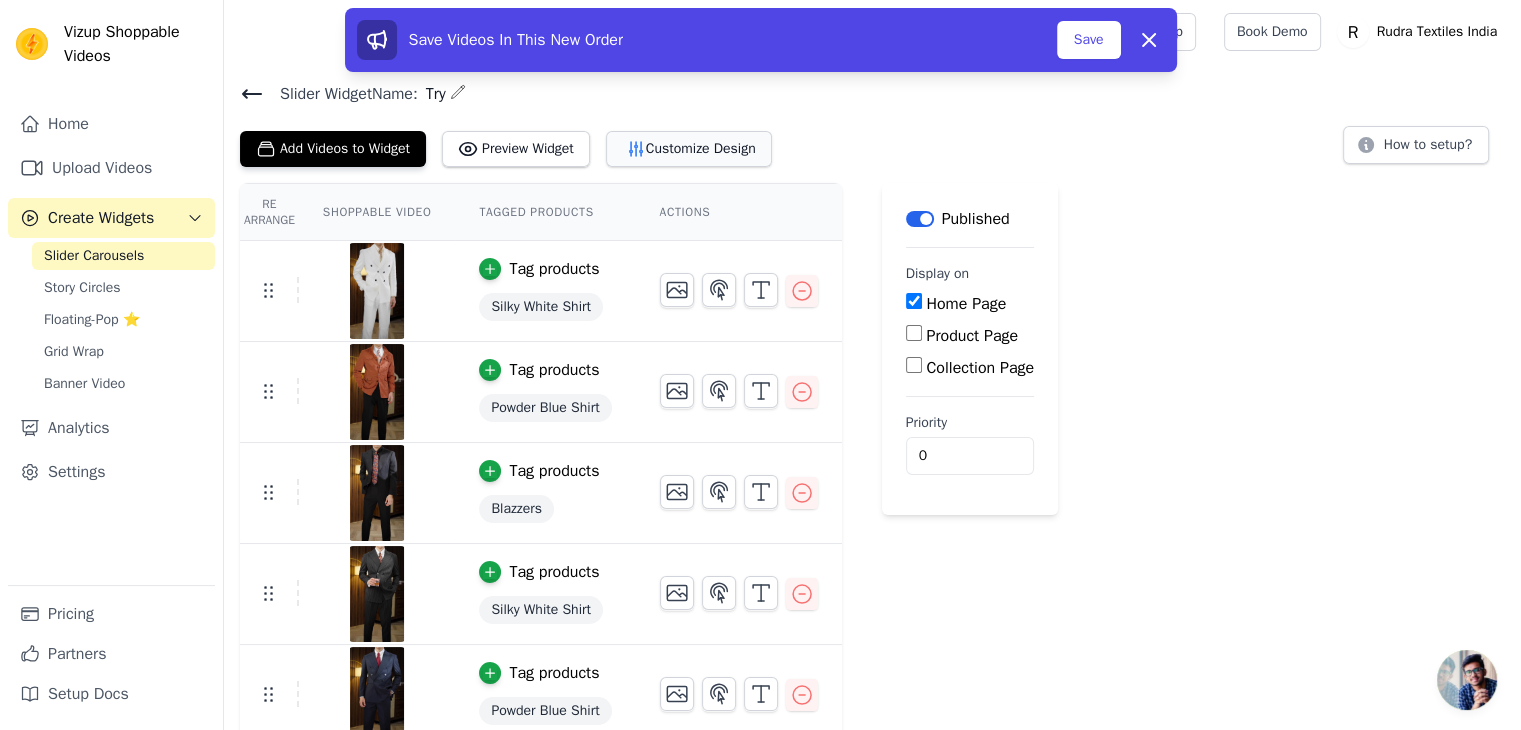click on "Customize Design" at bounding box center (689, 149) 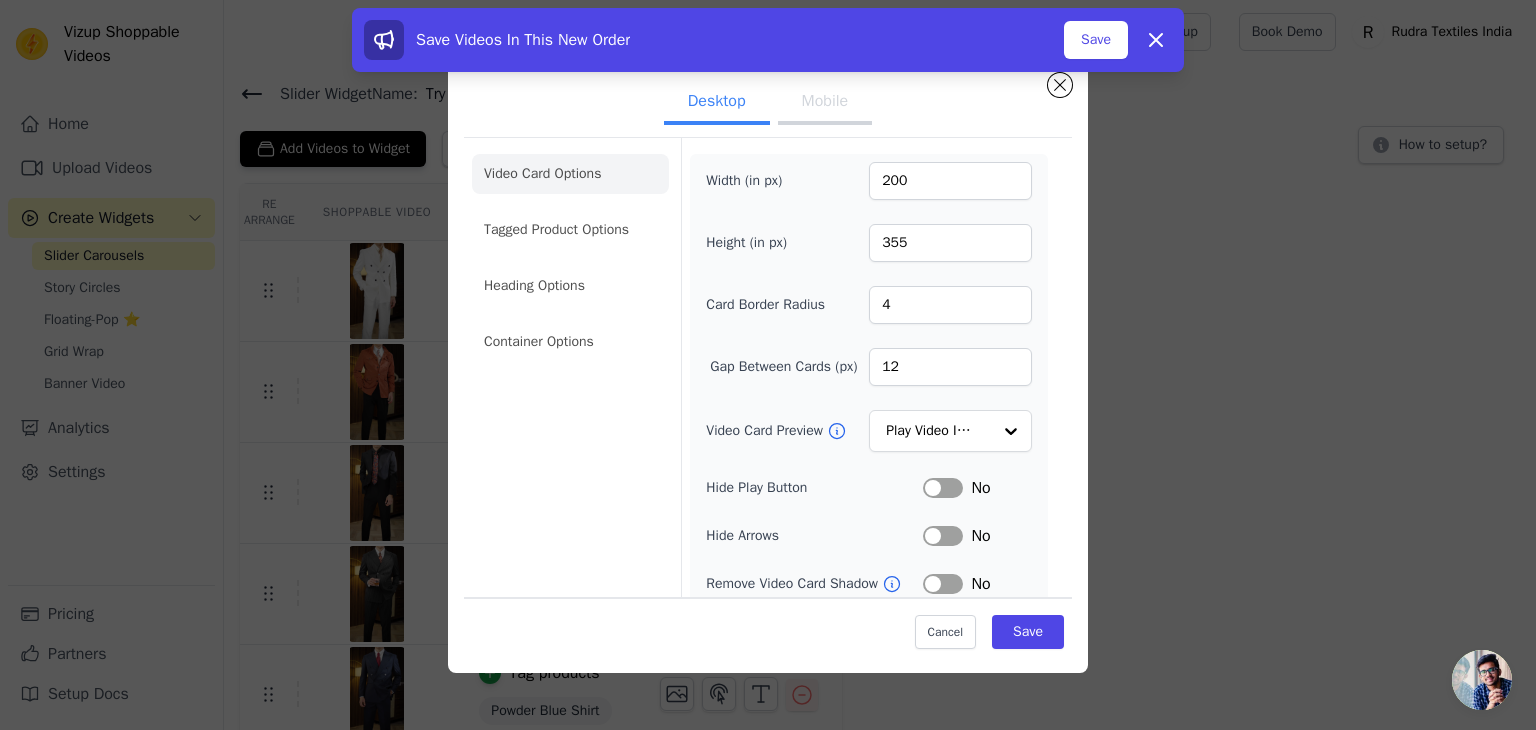 scroll, scrollTop: 156, scrollLeft: 0, axis: vertical 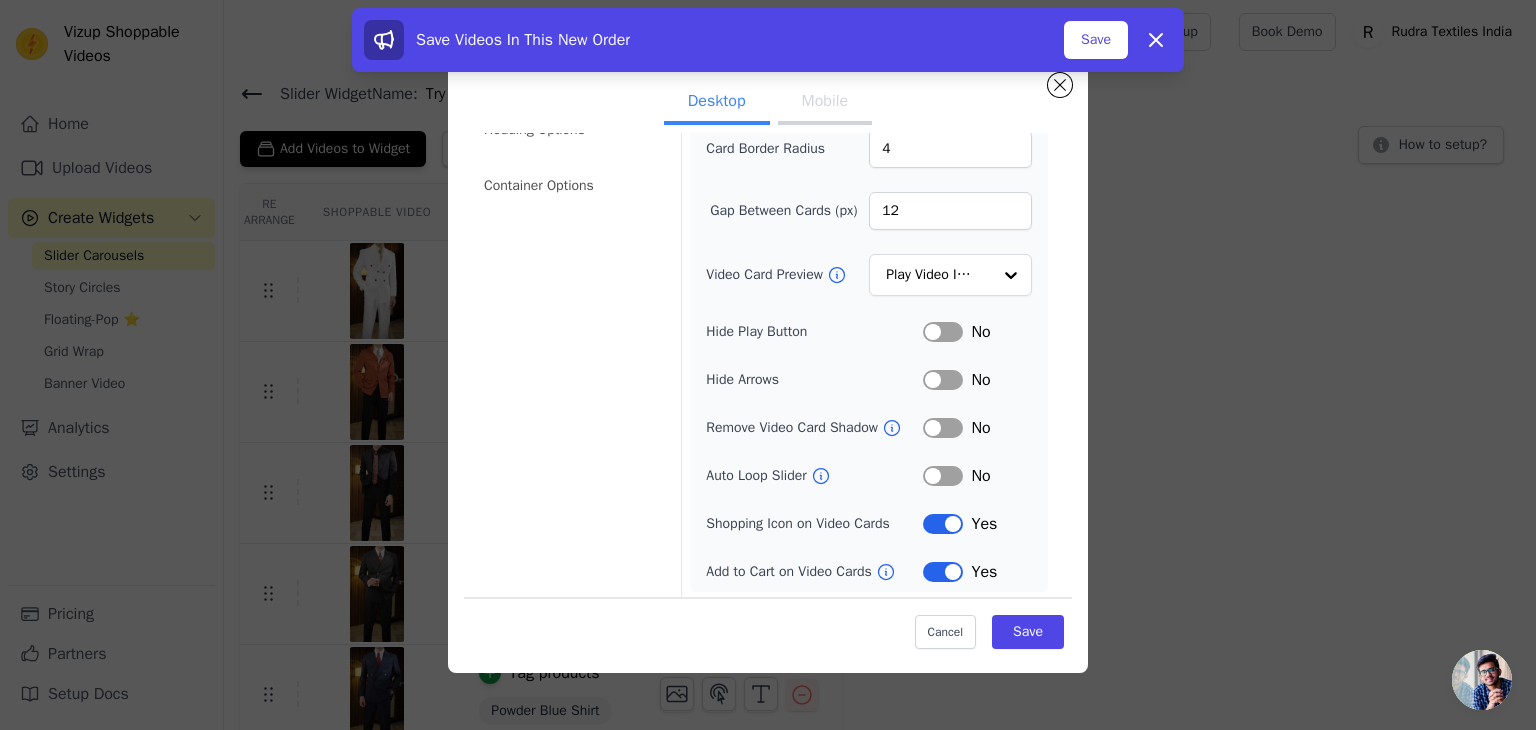 click on "Label" at bounding box center [943, 524] 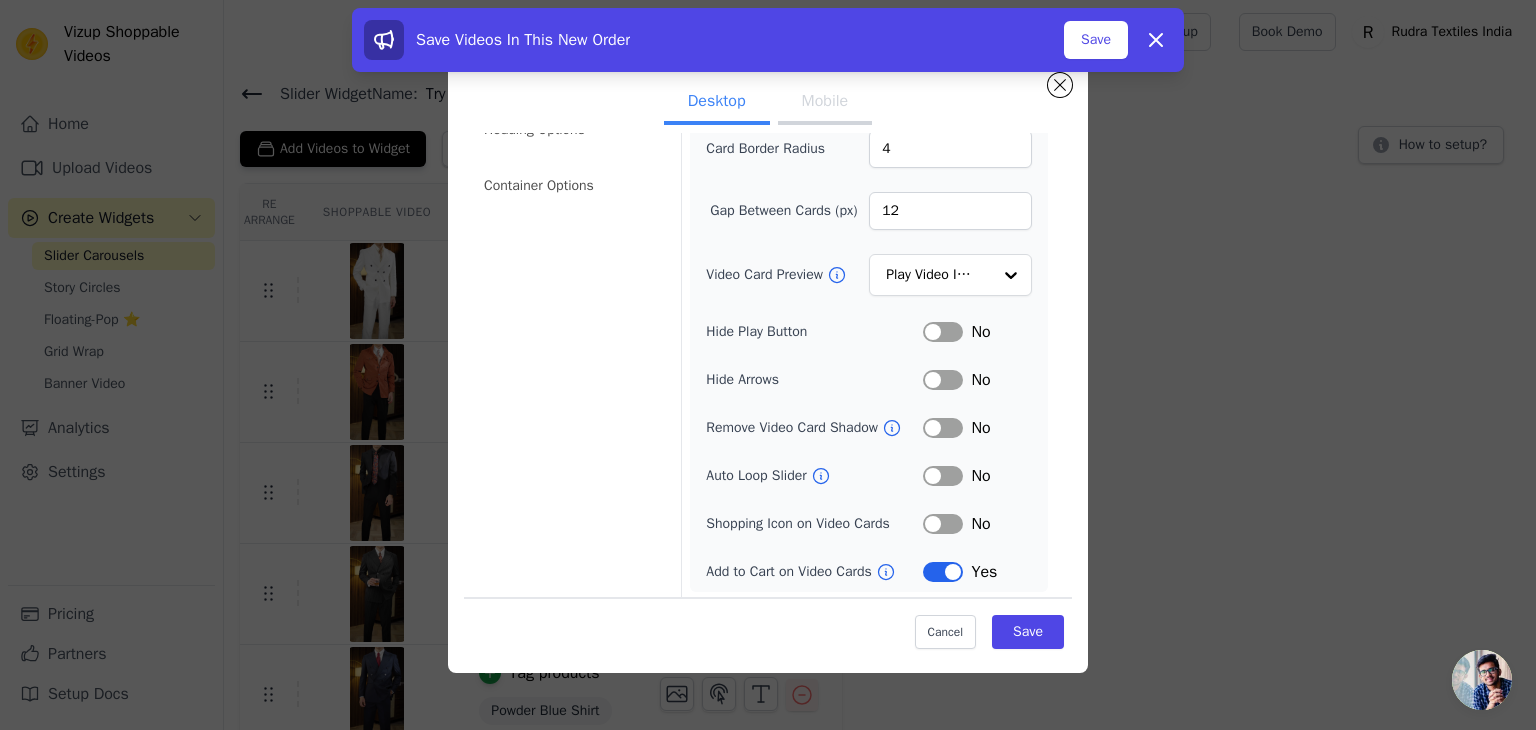 click on "Label" at bounding box center (943, 572) 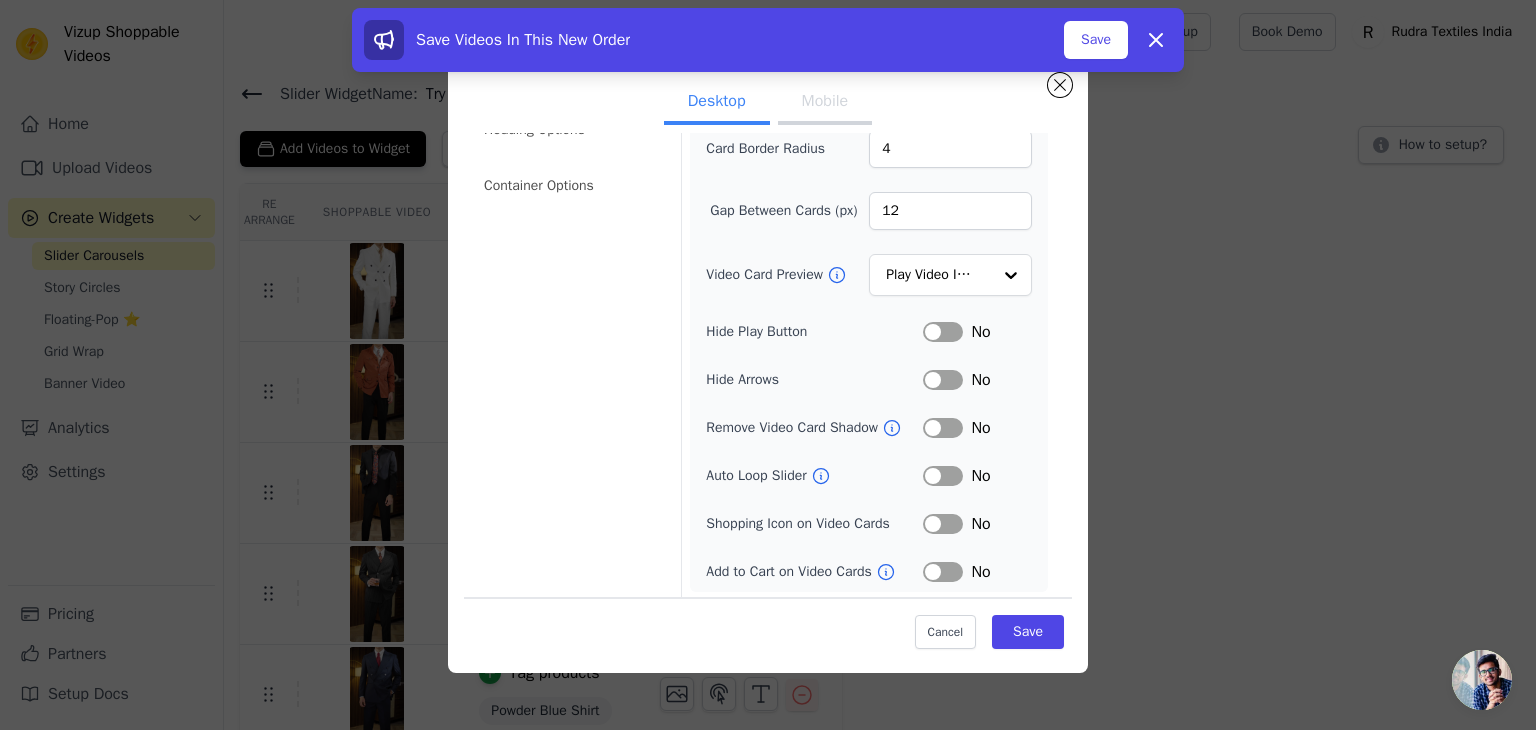 click on "Label" at bounding box center [943, 524] 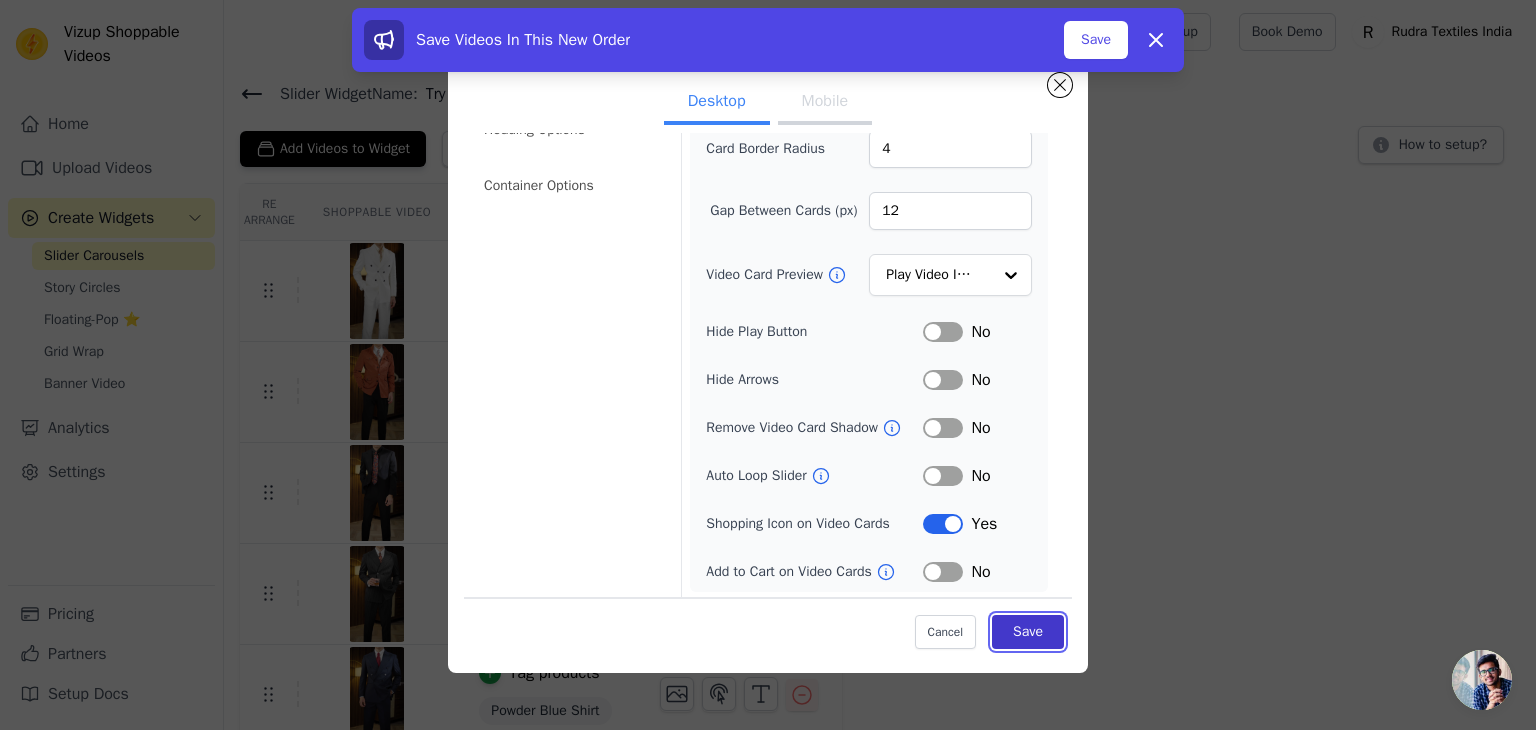click on "Save" at bounding box center [1028, 632] 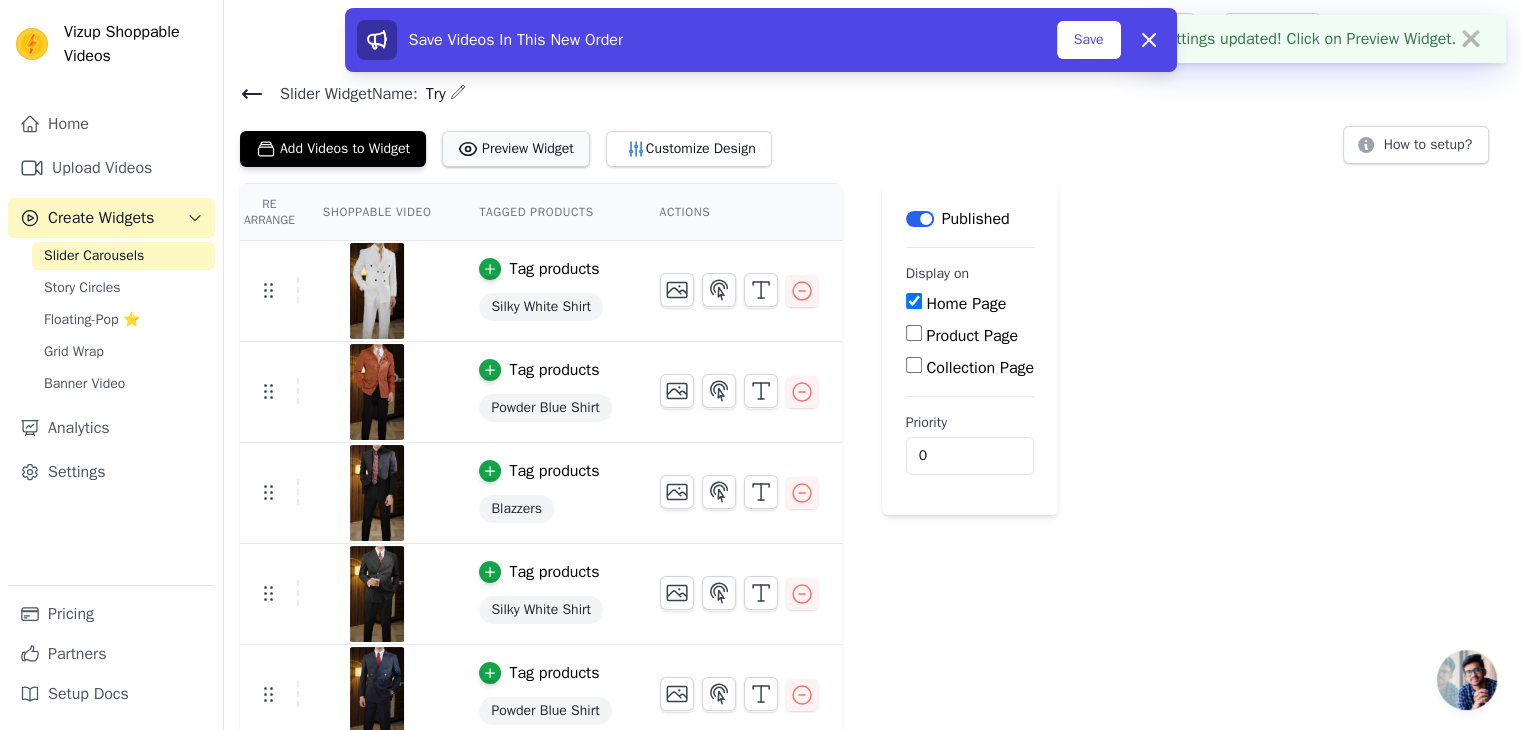 click on "Preview Widget" at bounding box center (516, 149) 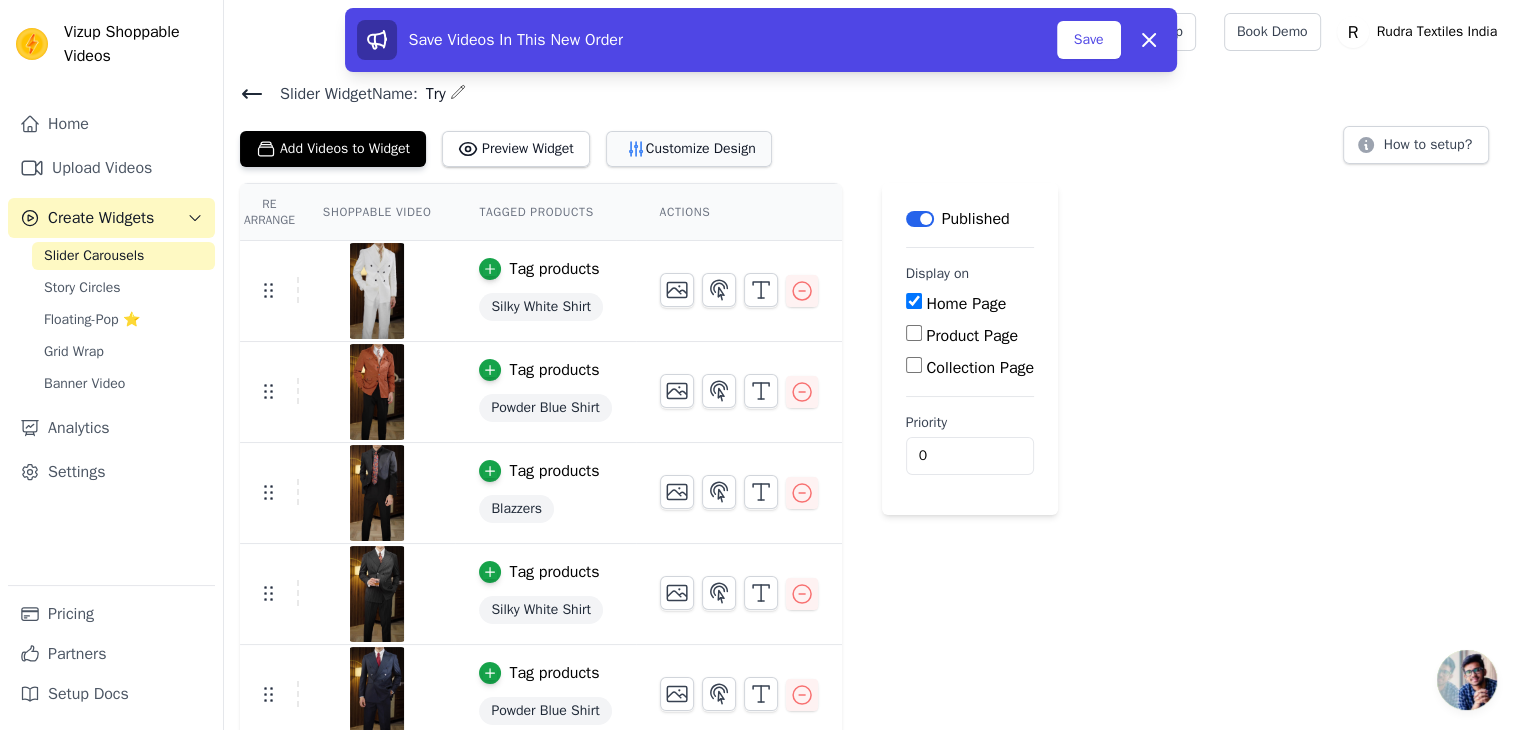 click on "Customize Design" at bounding box center (689, 149) 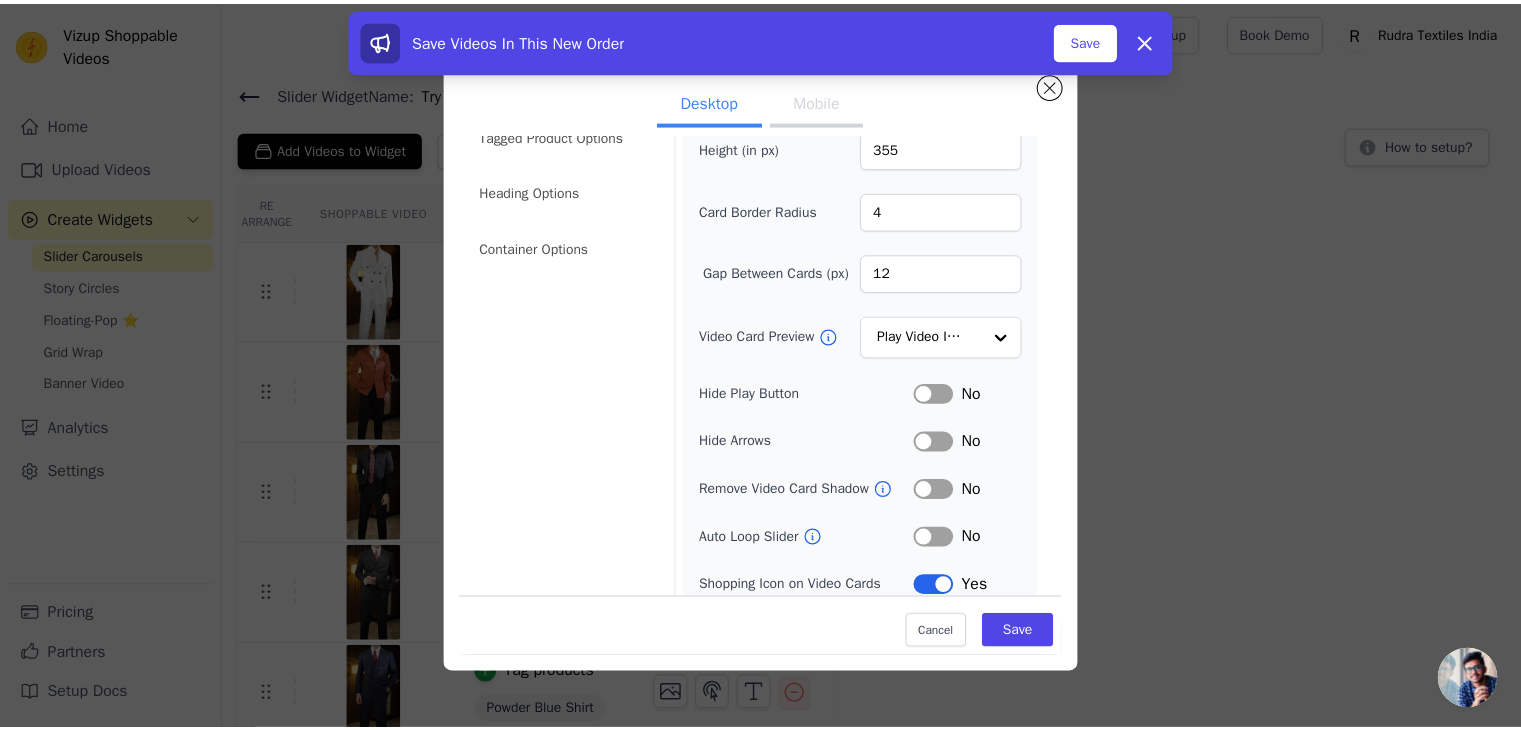 scroll, scrollTop: 156, scrollLeft: 0, axis: vertical 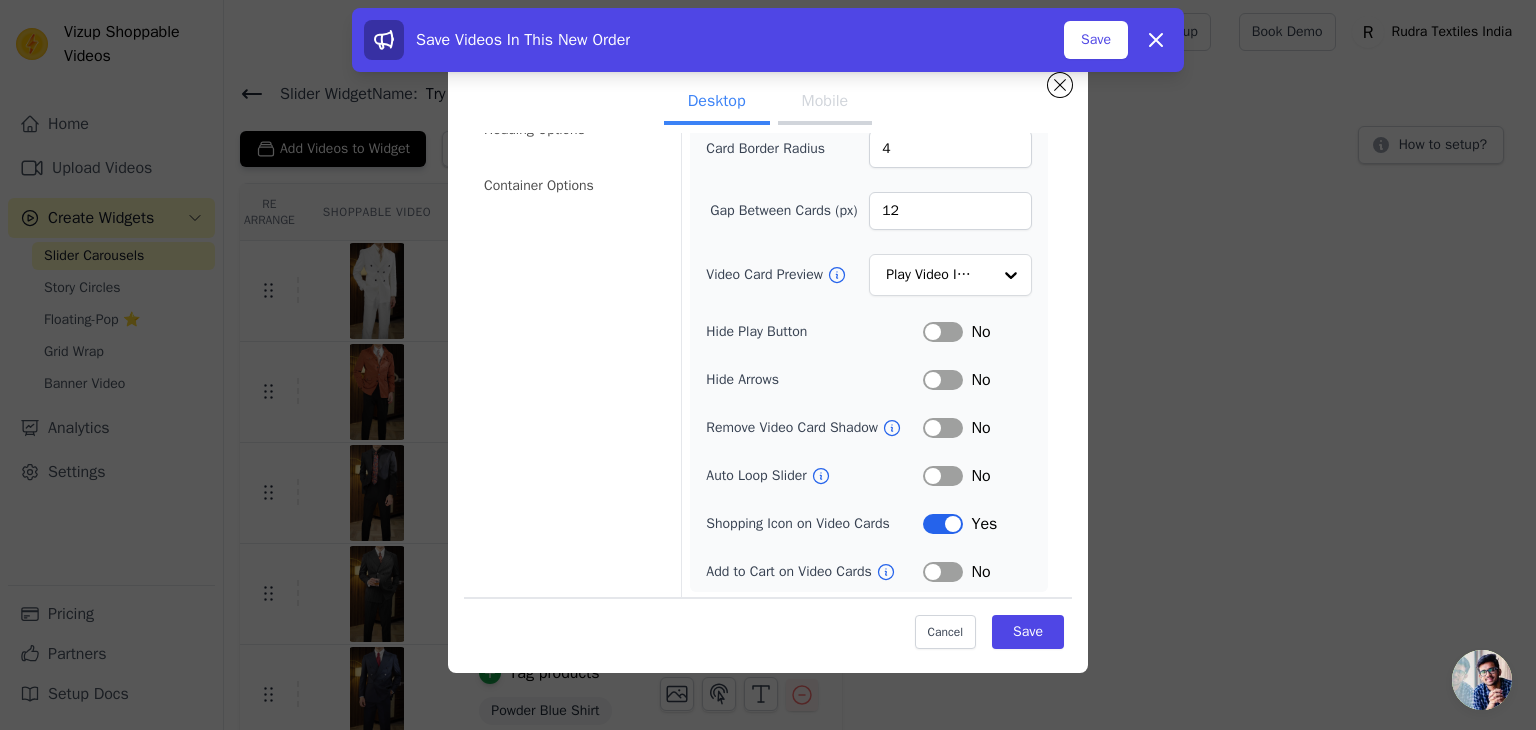 click 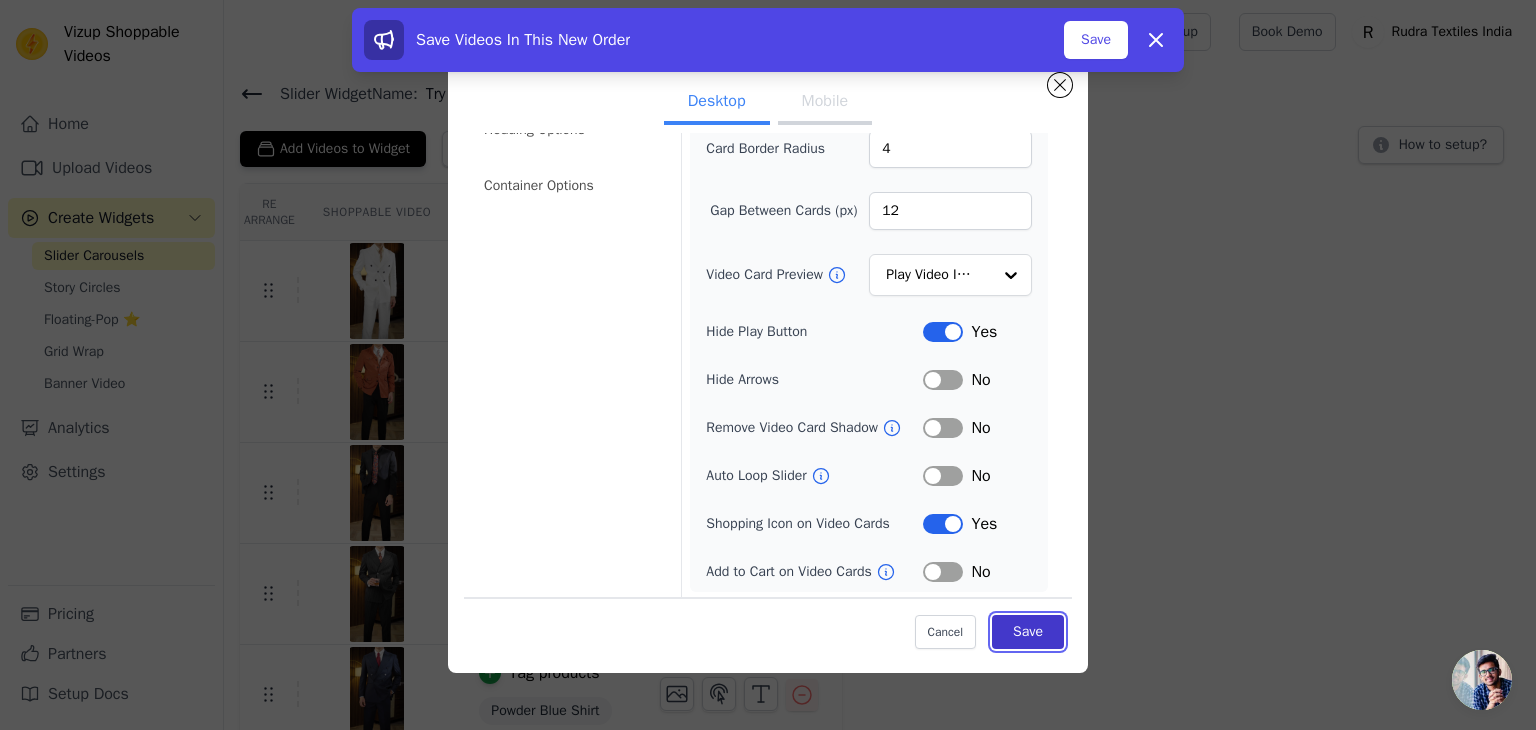 click on "Save" at bounding box center [1028, 632] 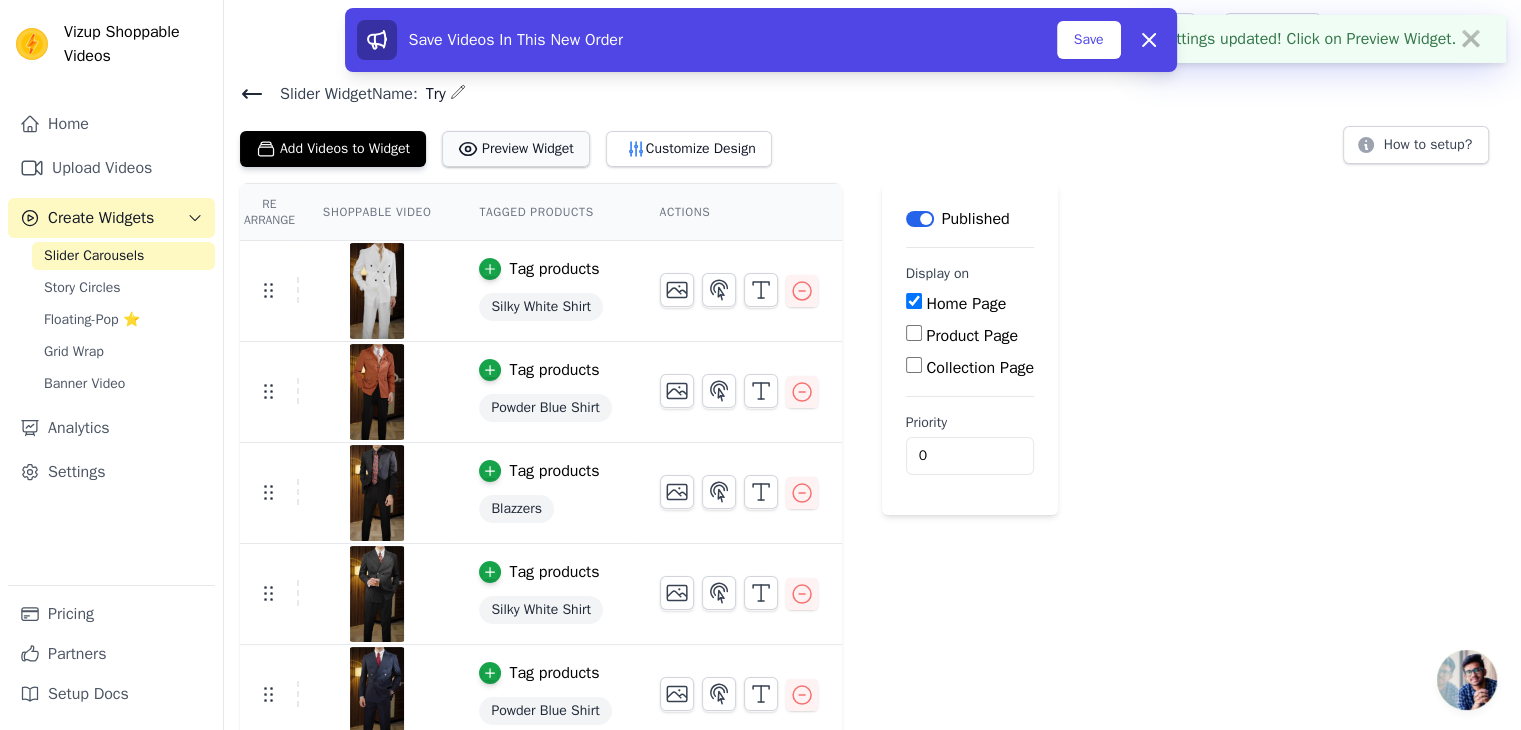 click on "Preview Widget" at bounding box center (516, 149) 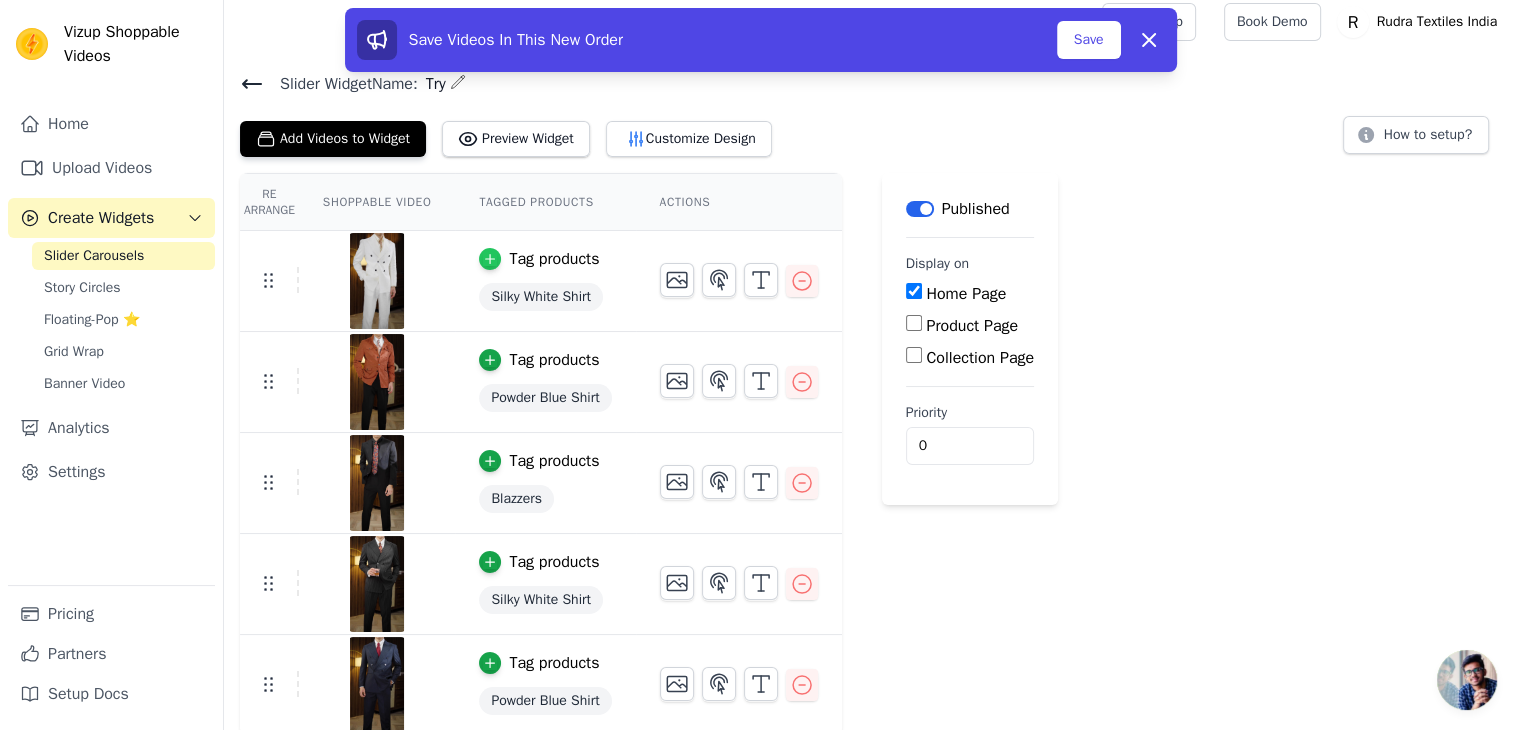 scroll, scrollTop: 13, scrollLeft: 0, axis: vertical 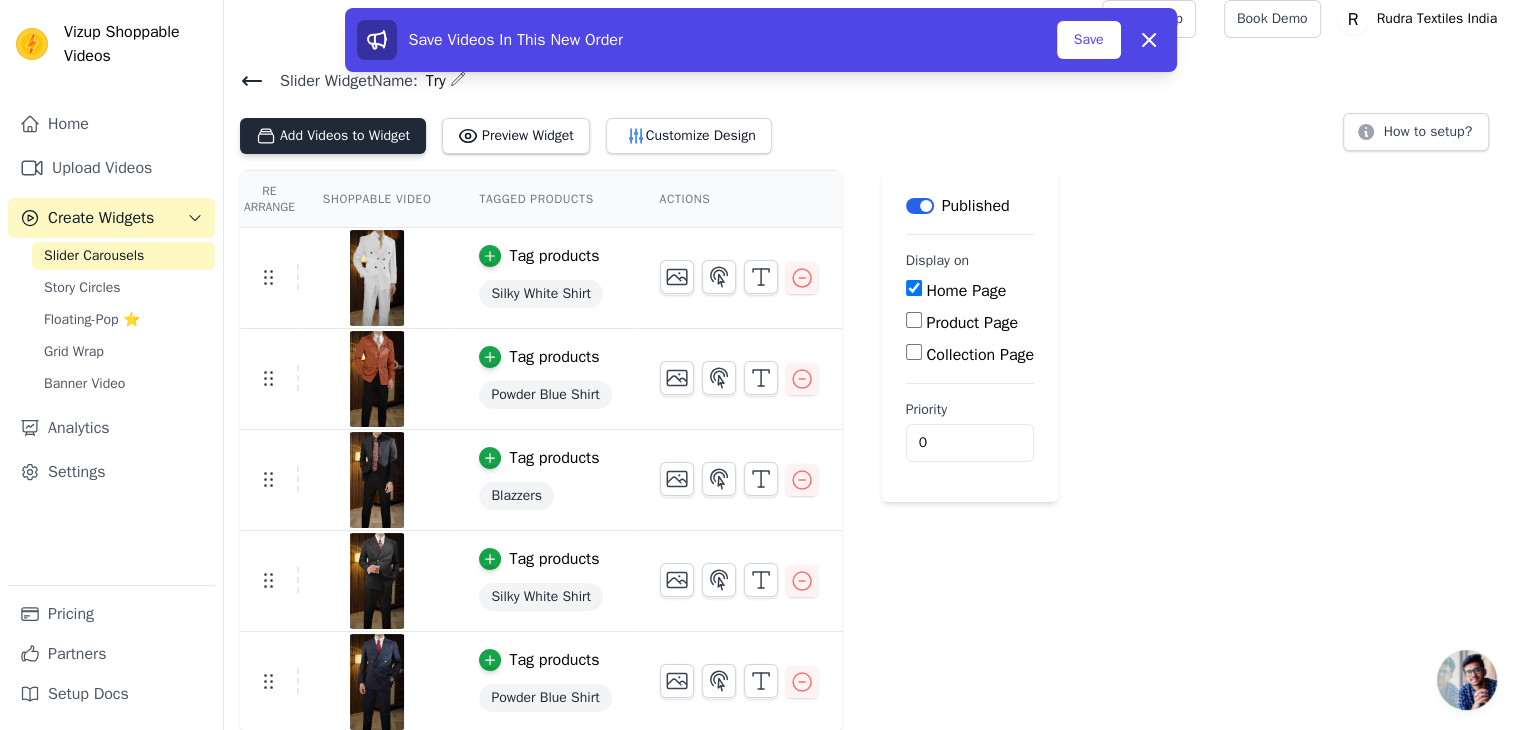 click on "Add Videos to Widget" at bounding box center (333, 136) 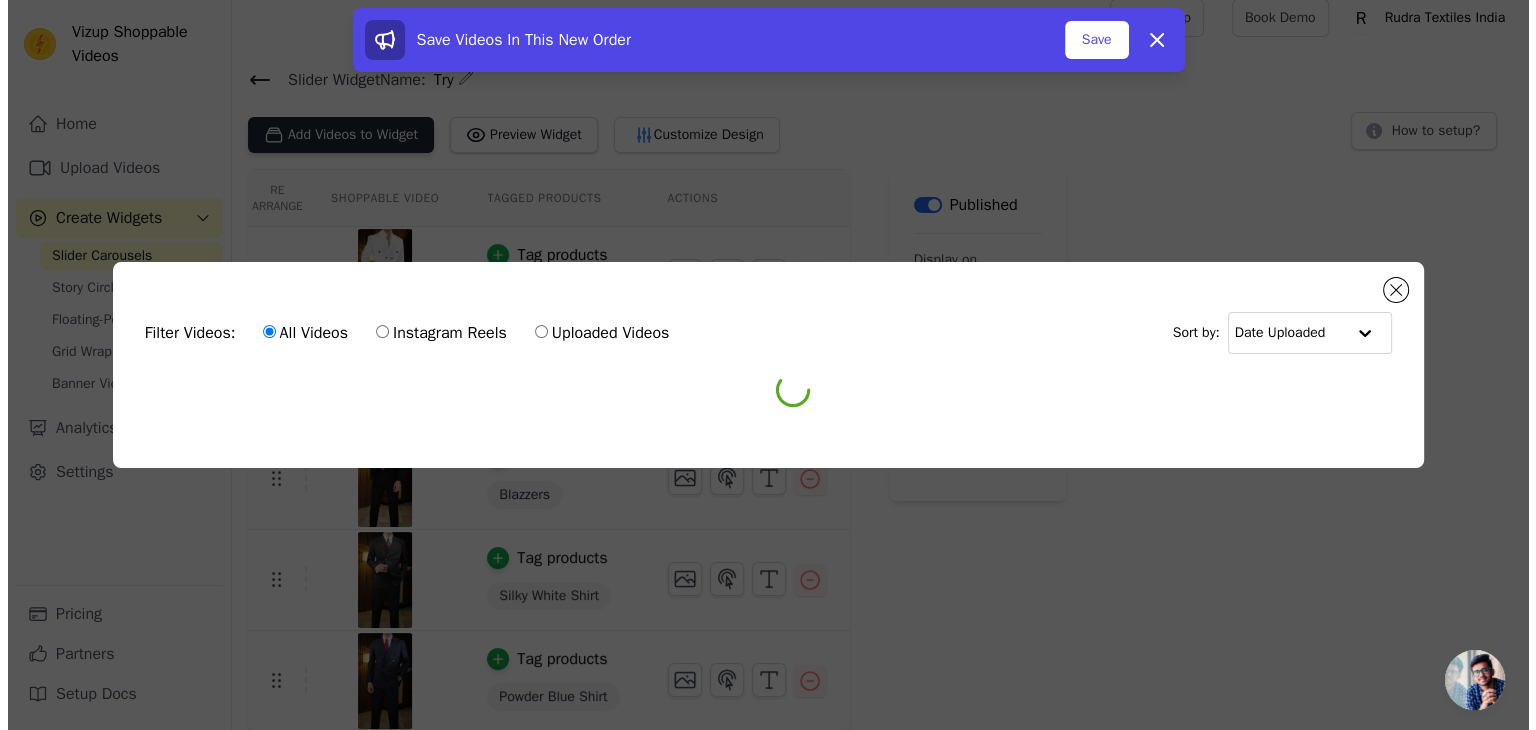 scroll, scrollTop: 0, scrollLeft: 0, axis: both 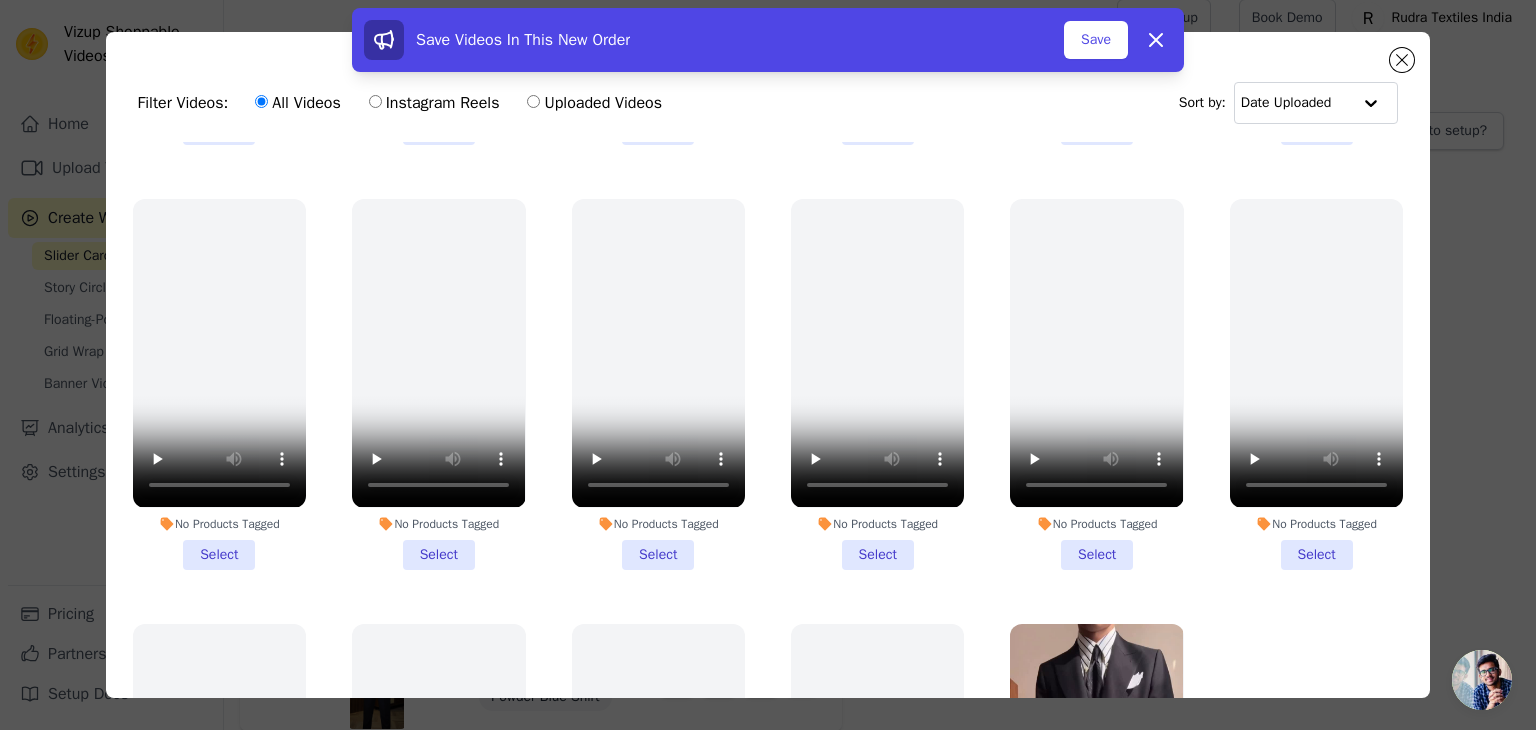 click on "No Products Tagged     Select" at bounding box center [438, 384] 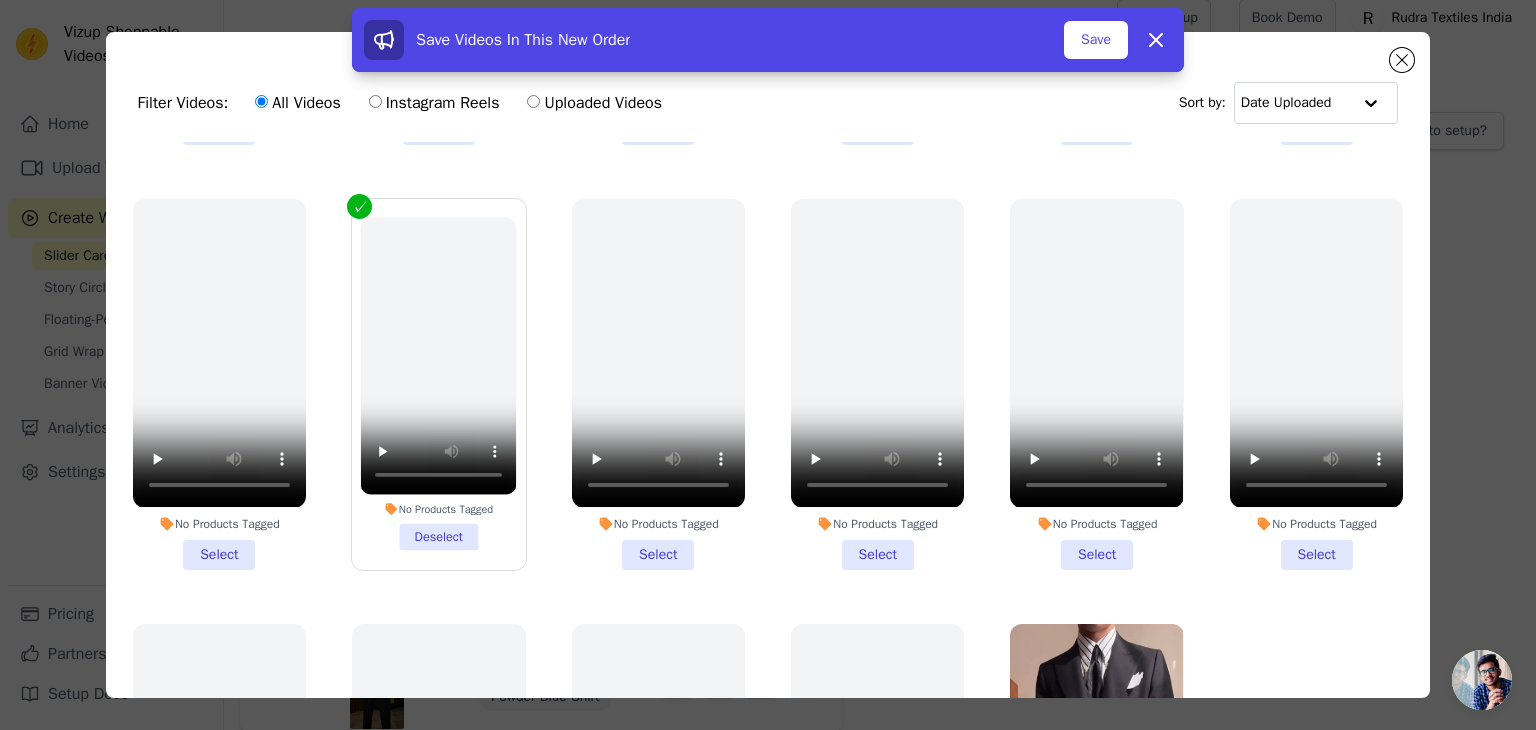 click on "No Products Tagged     Select" at bounding box center [658, 384] 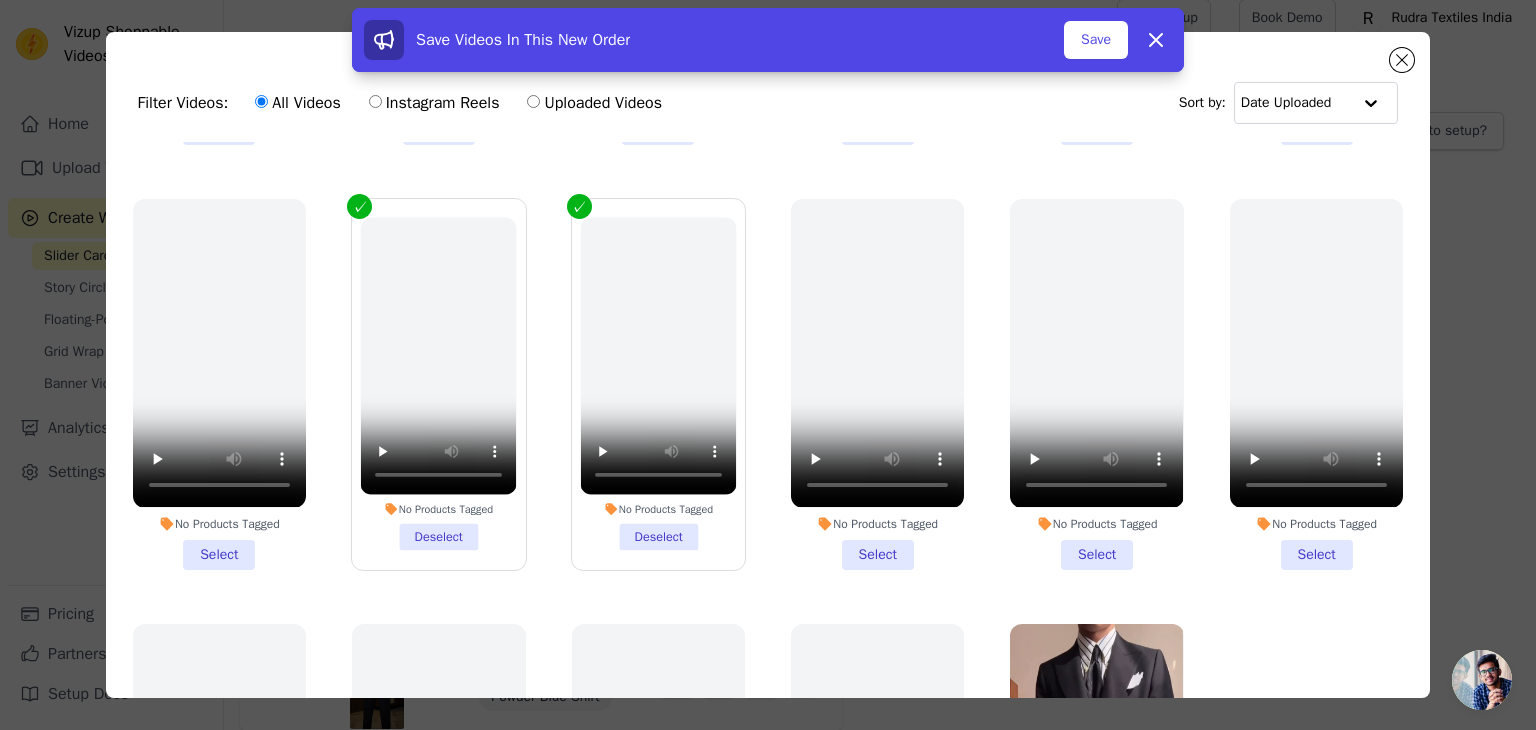 click on "No Products Tagged     Select" at bounding box center (877, 384) 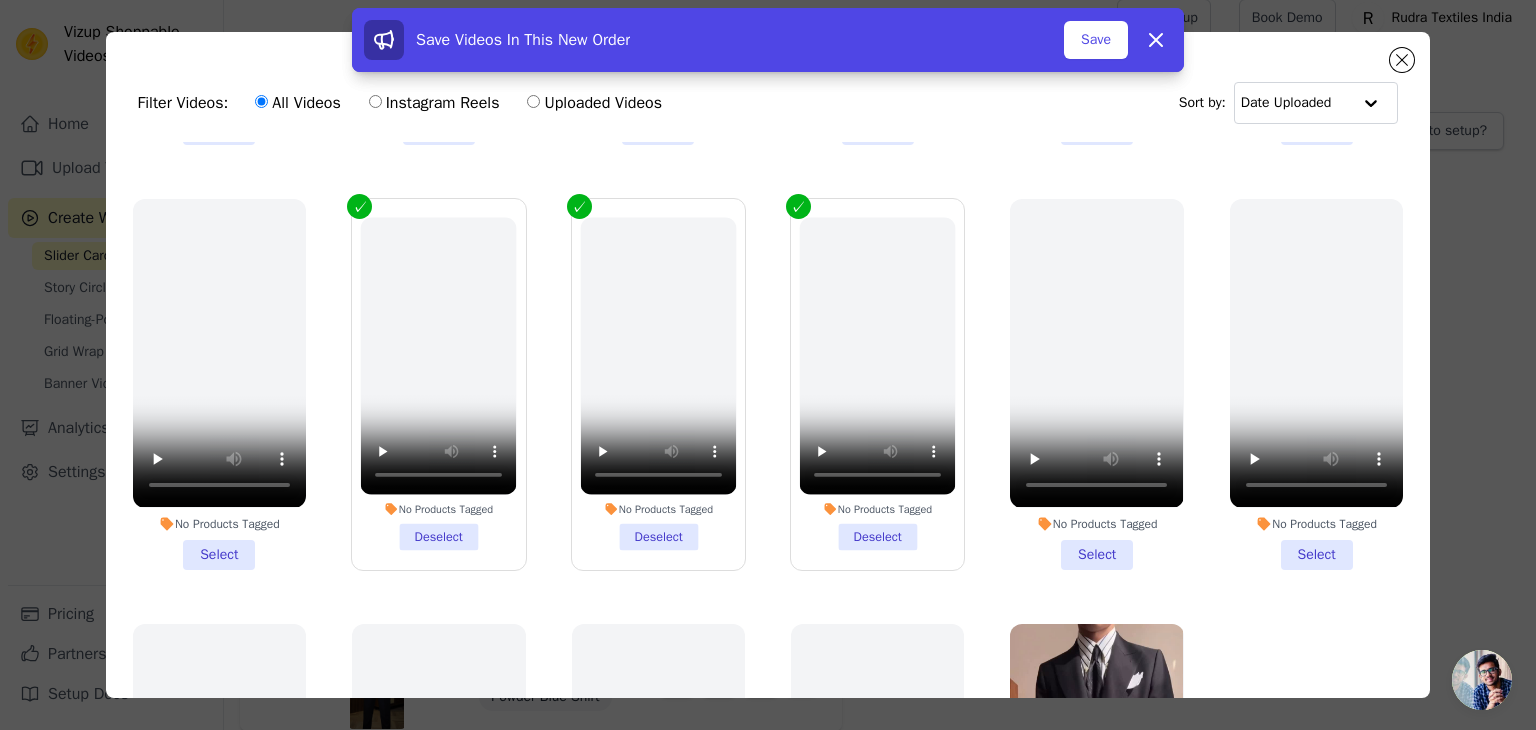 click on "No Products Tagged     Select" at bounding box center (1096, 384) 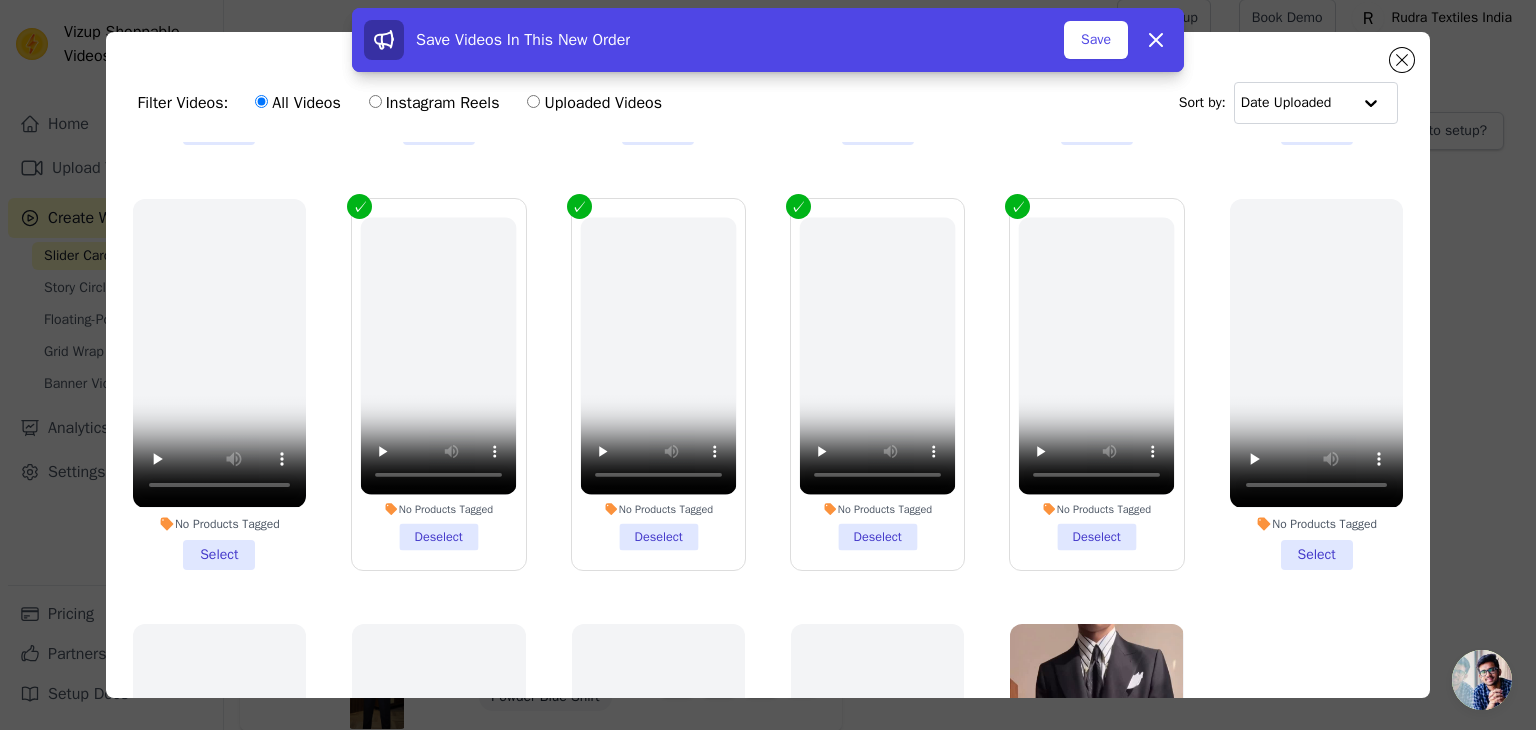 click on "No Products Tagged     Select" at bounding box center [1316, 384] 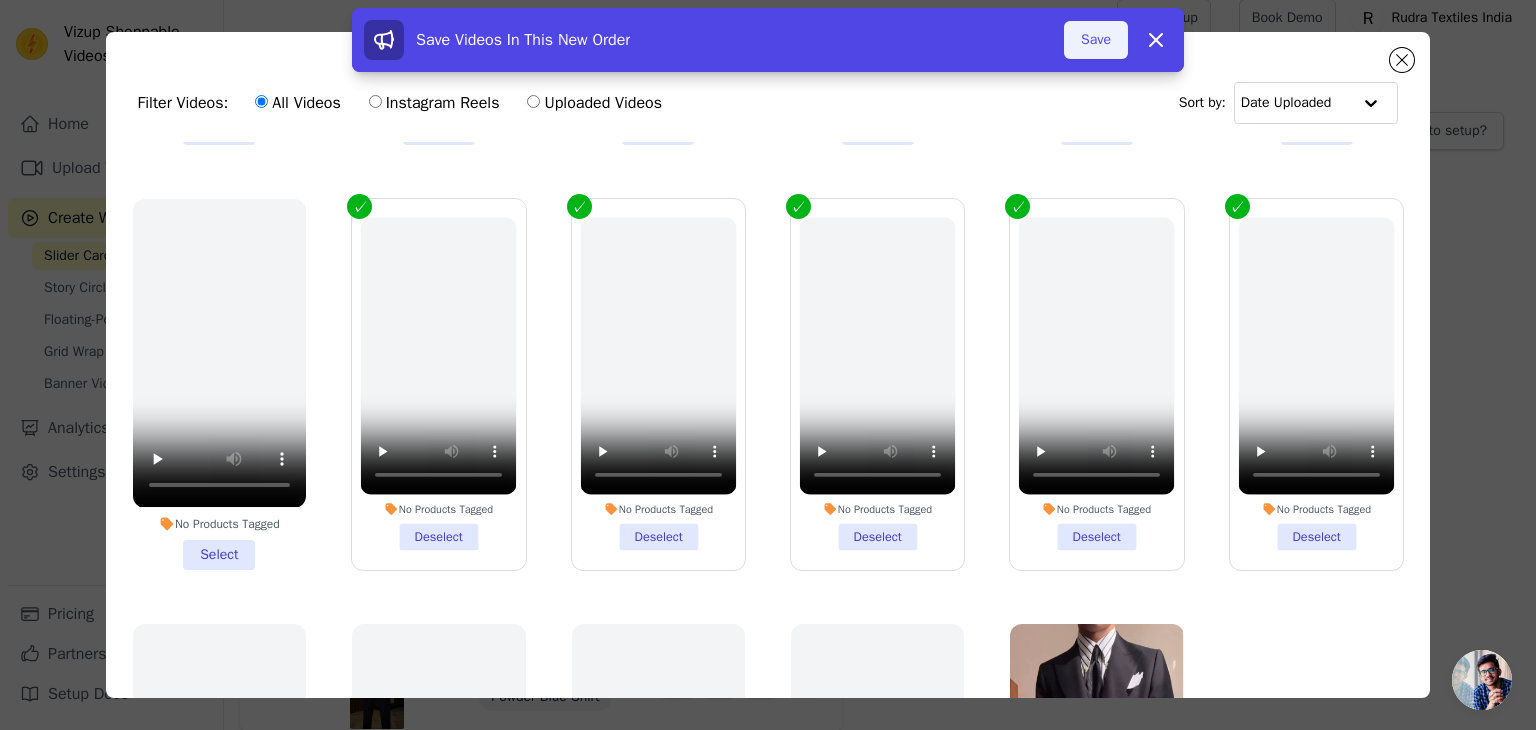 click on "Save" at bounding box center [1096, 40] 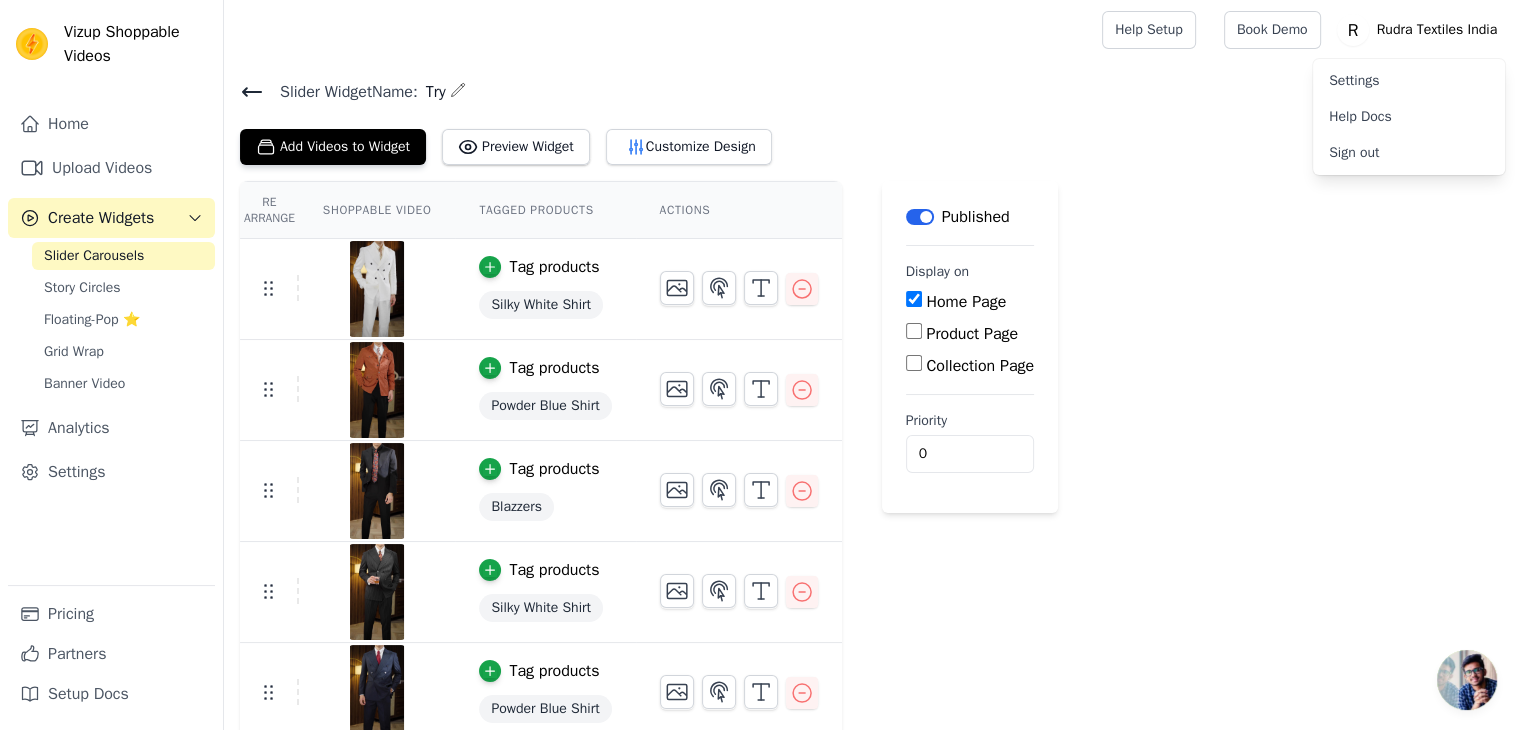 scroll, scrollTop: 0, scrollLeft: 0, axis: both 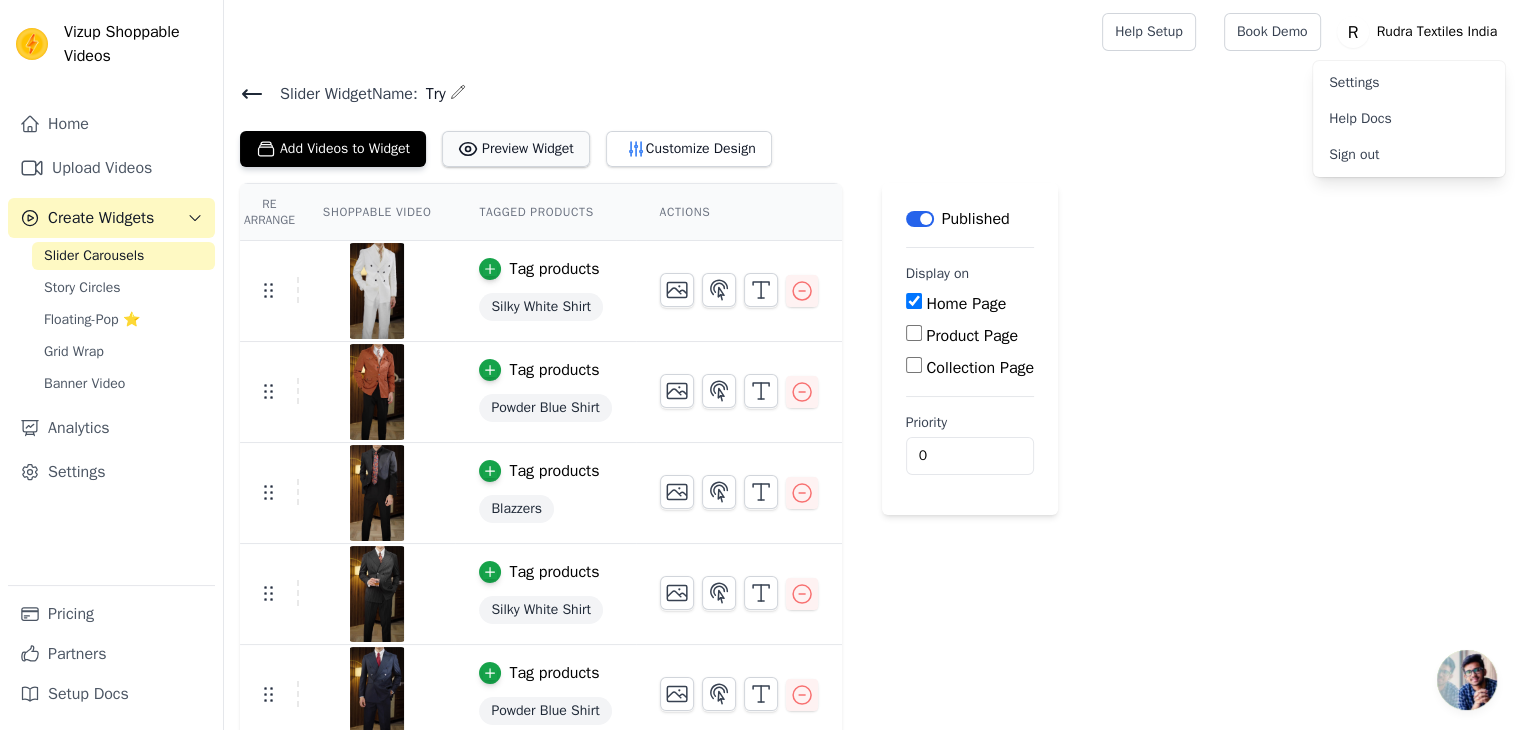 click on "Preview Widget" at bounding box center [516, 149] 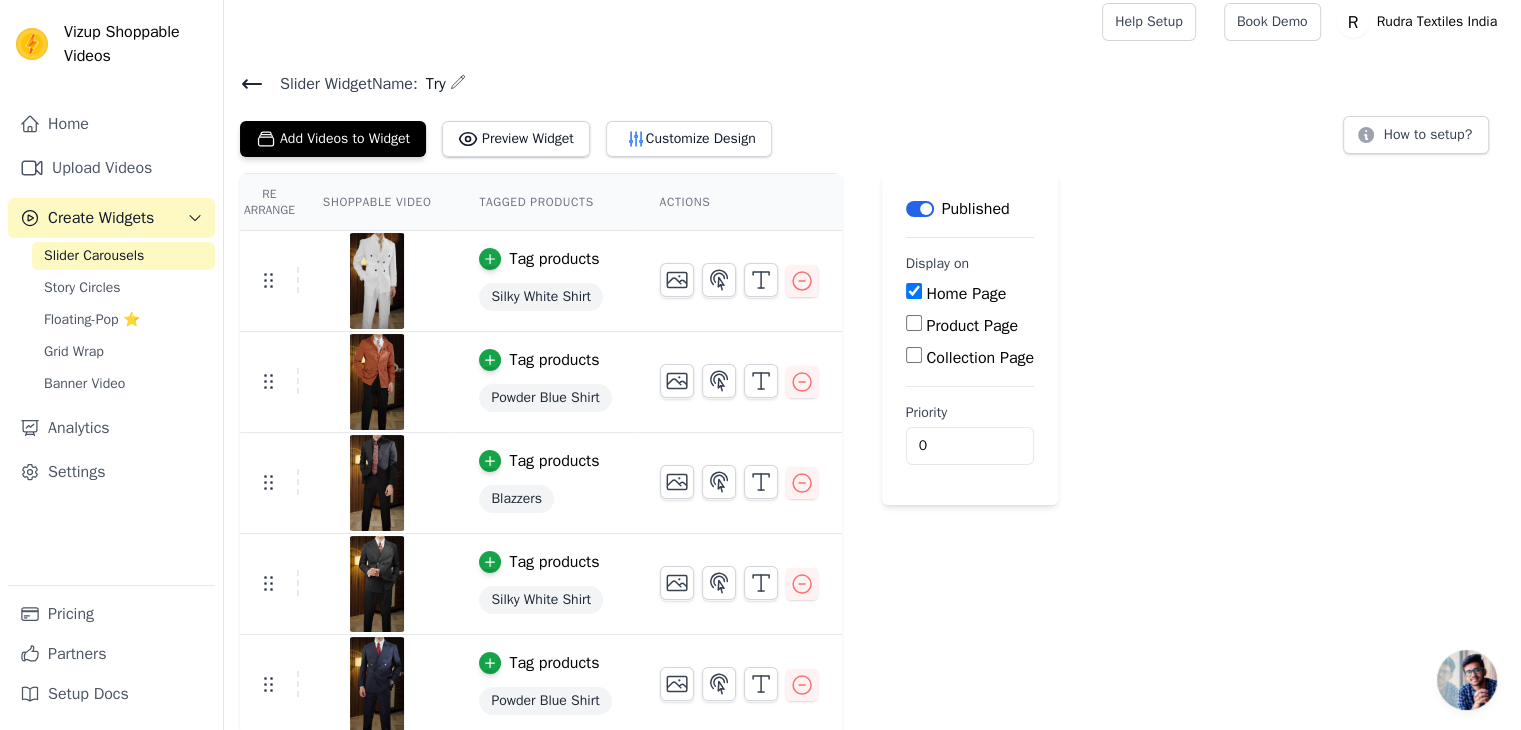 scroll, scrollTop: 13, scrollLeft: 0, axis: vertical 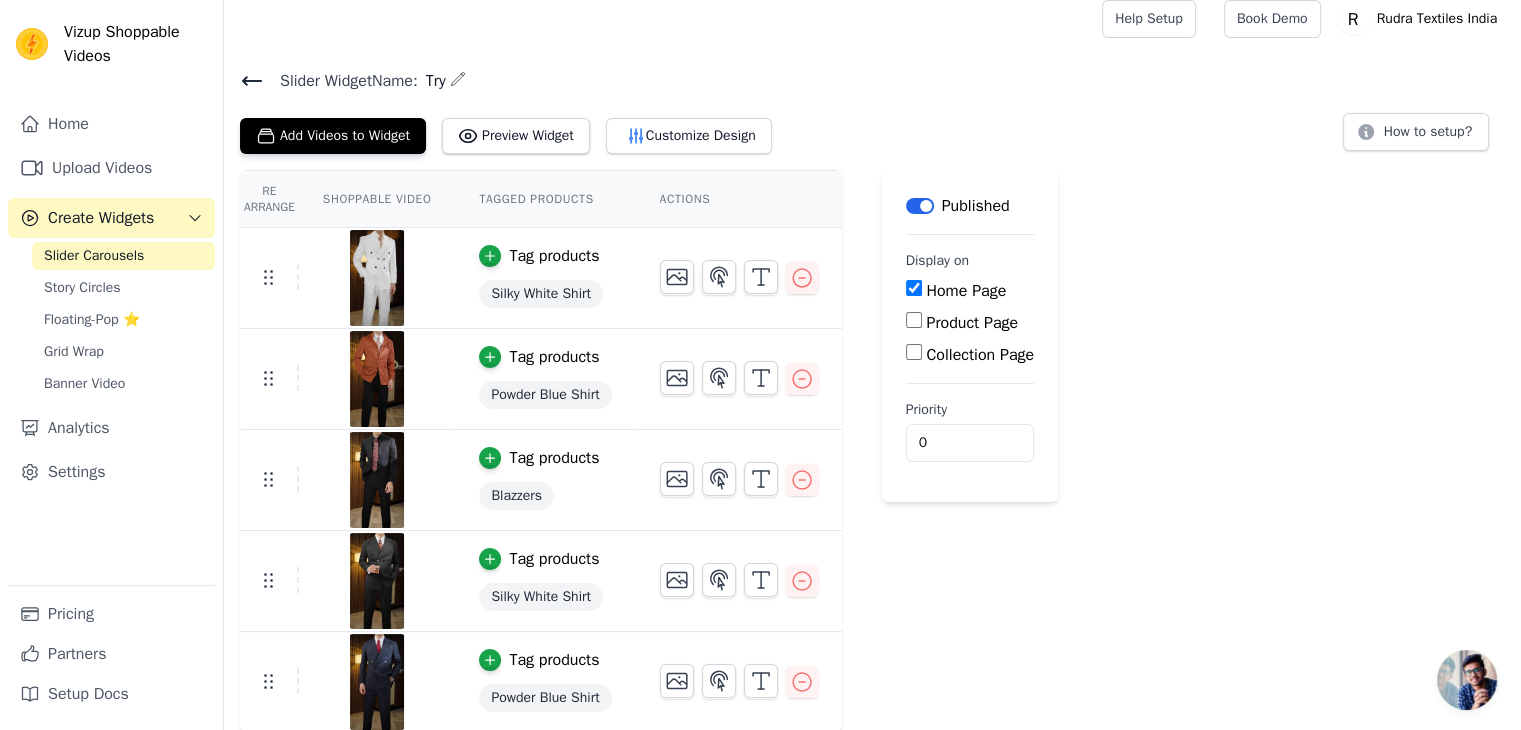 click on "Shoppable Video" at bounding box center (377, 199) 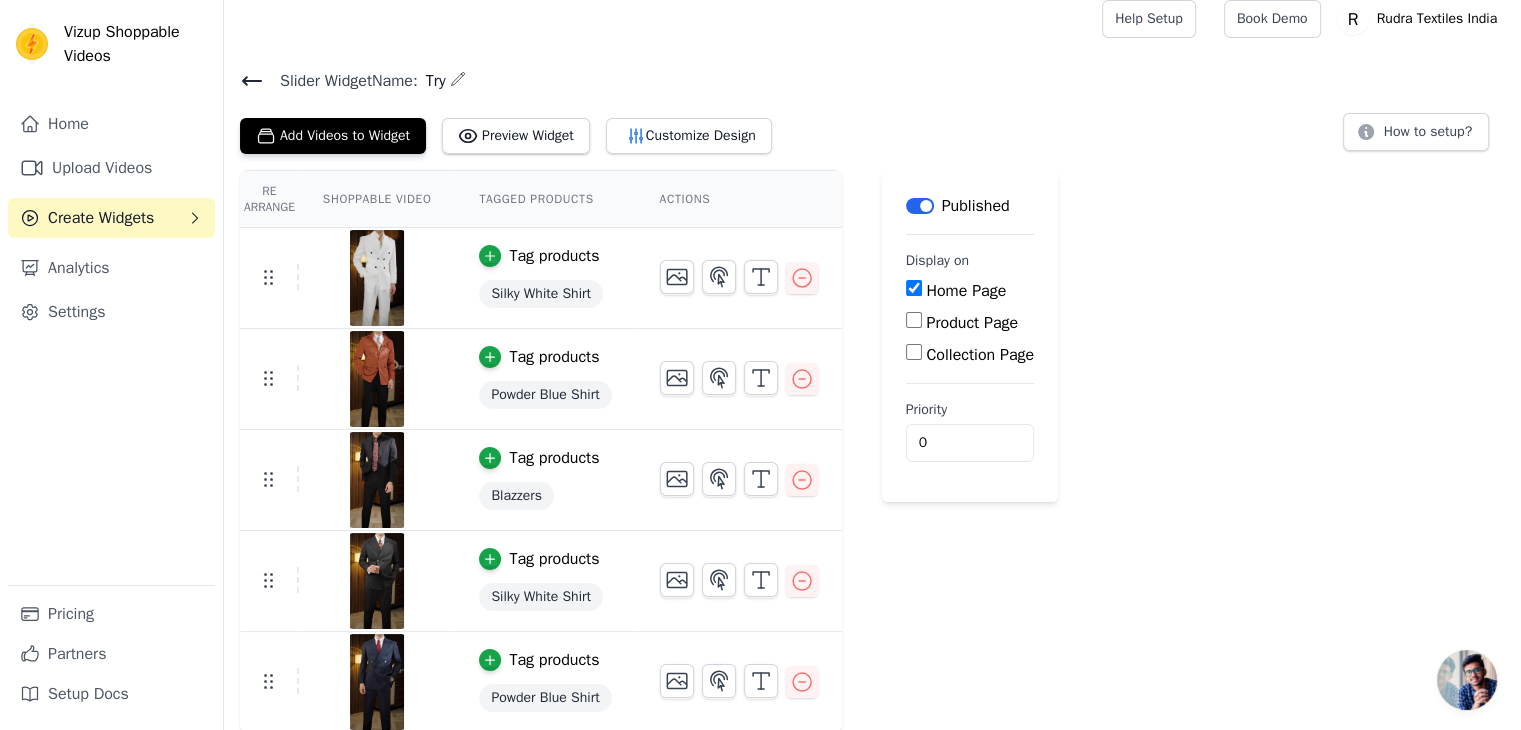 click 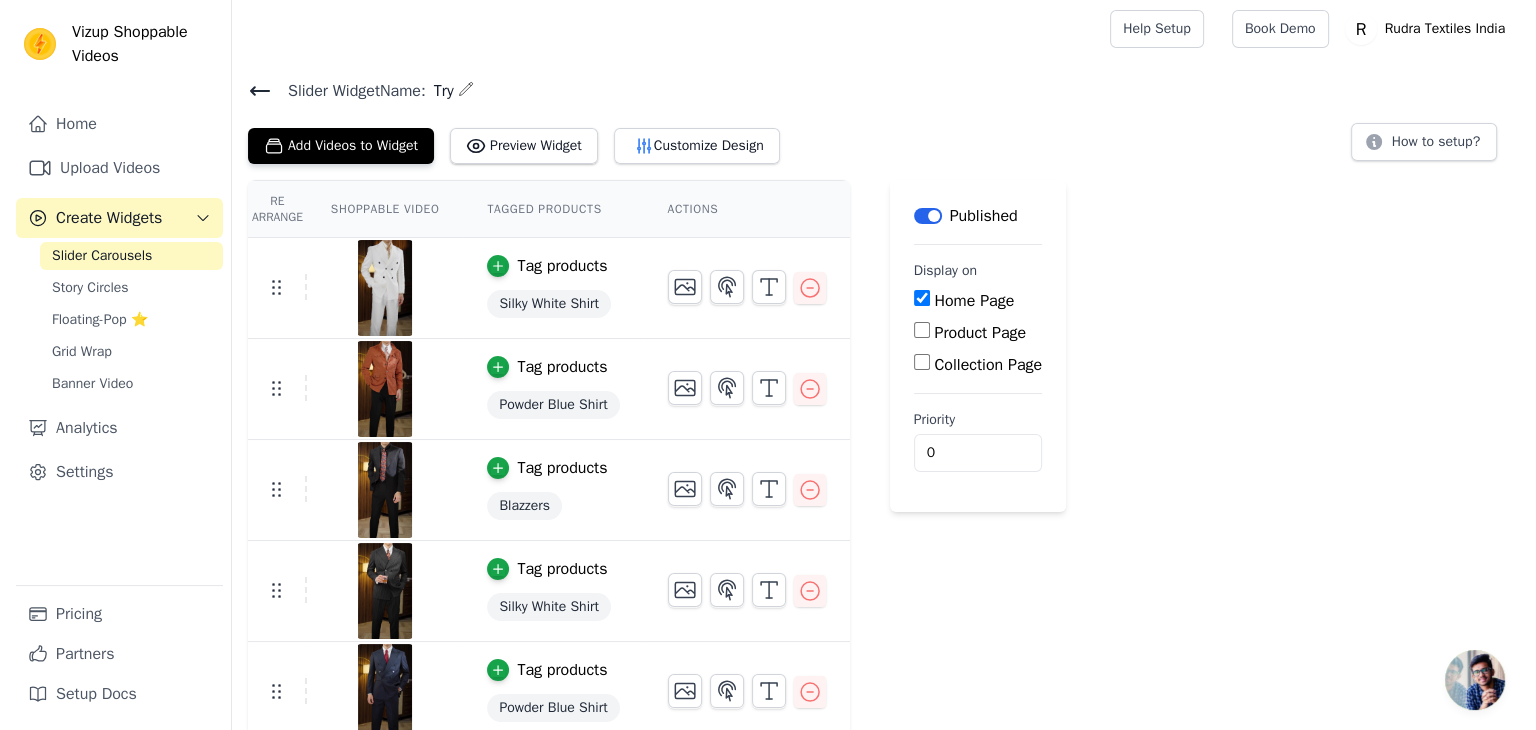 scroll, scrollTop: 0, scrollLeft: 0, axis: both 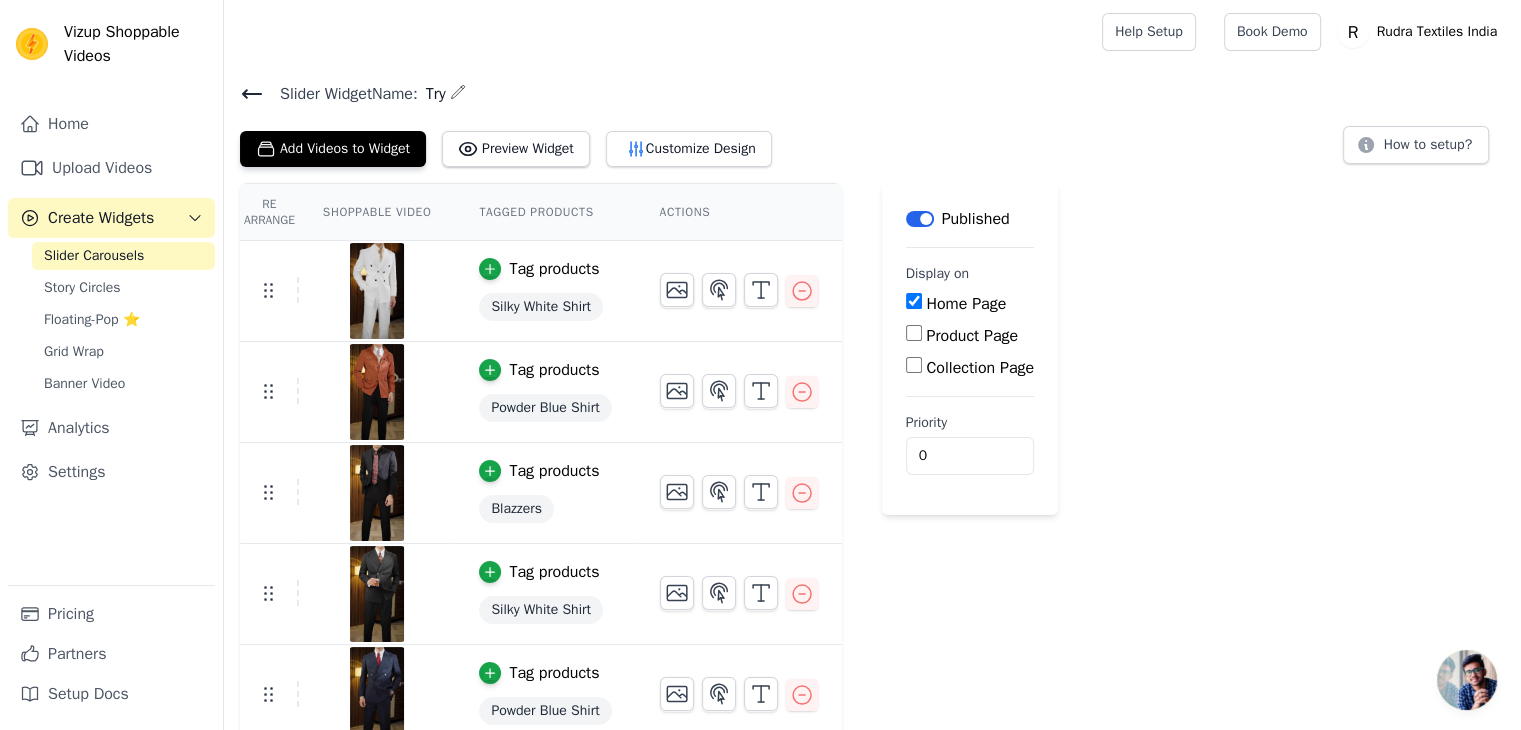click 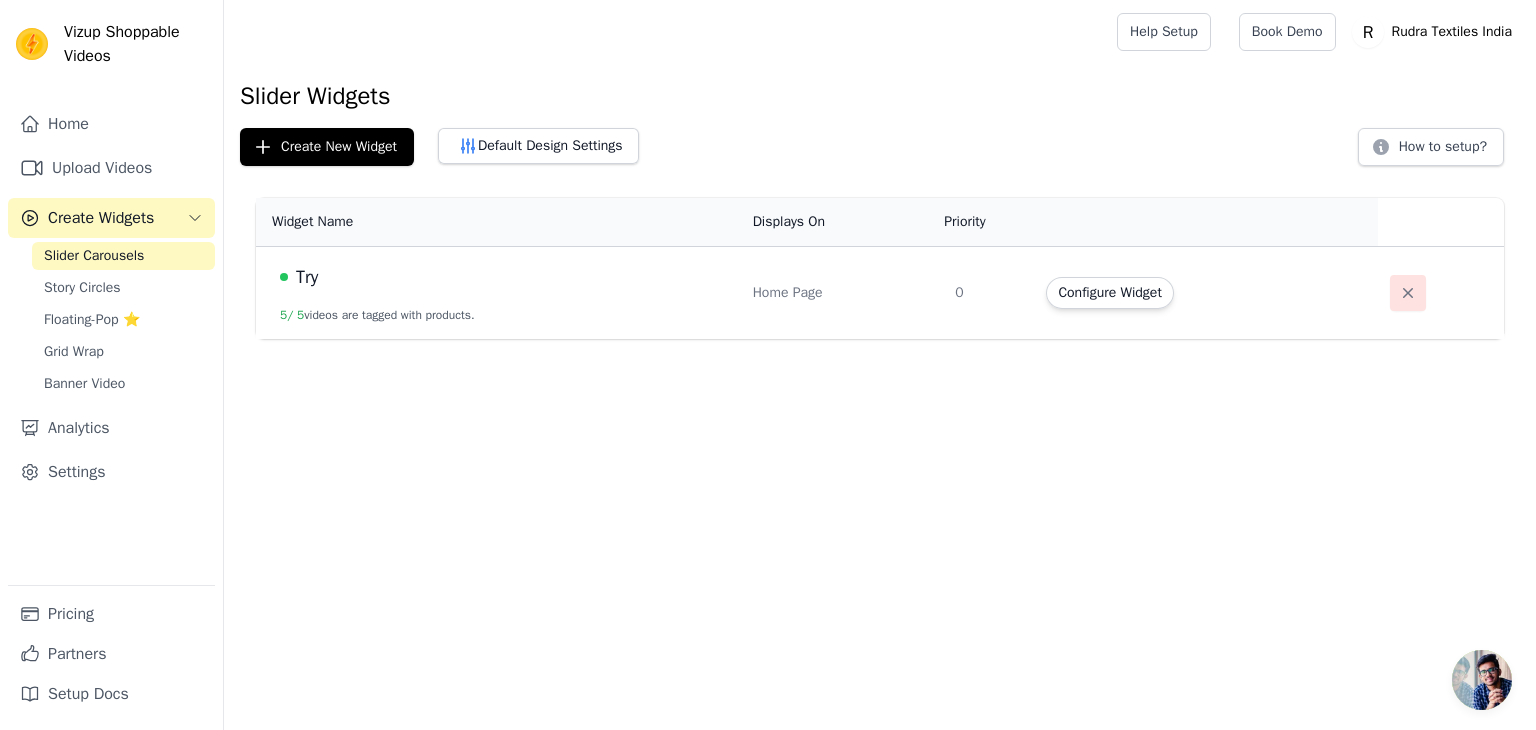click at bounding box center [1408, 293] 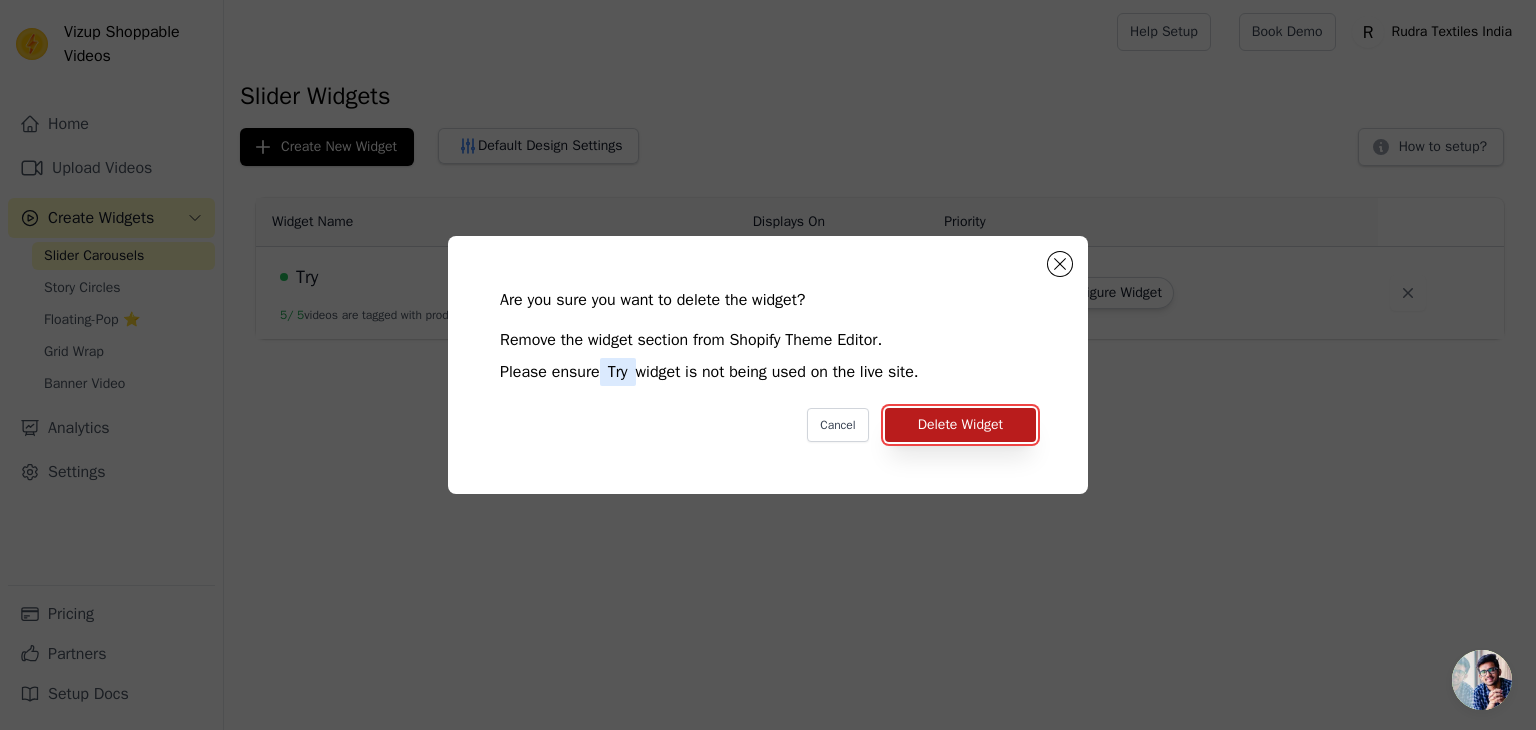 click on "Delete Widget" at bounding box center [960, 425] 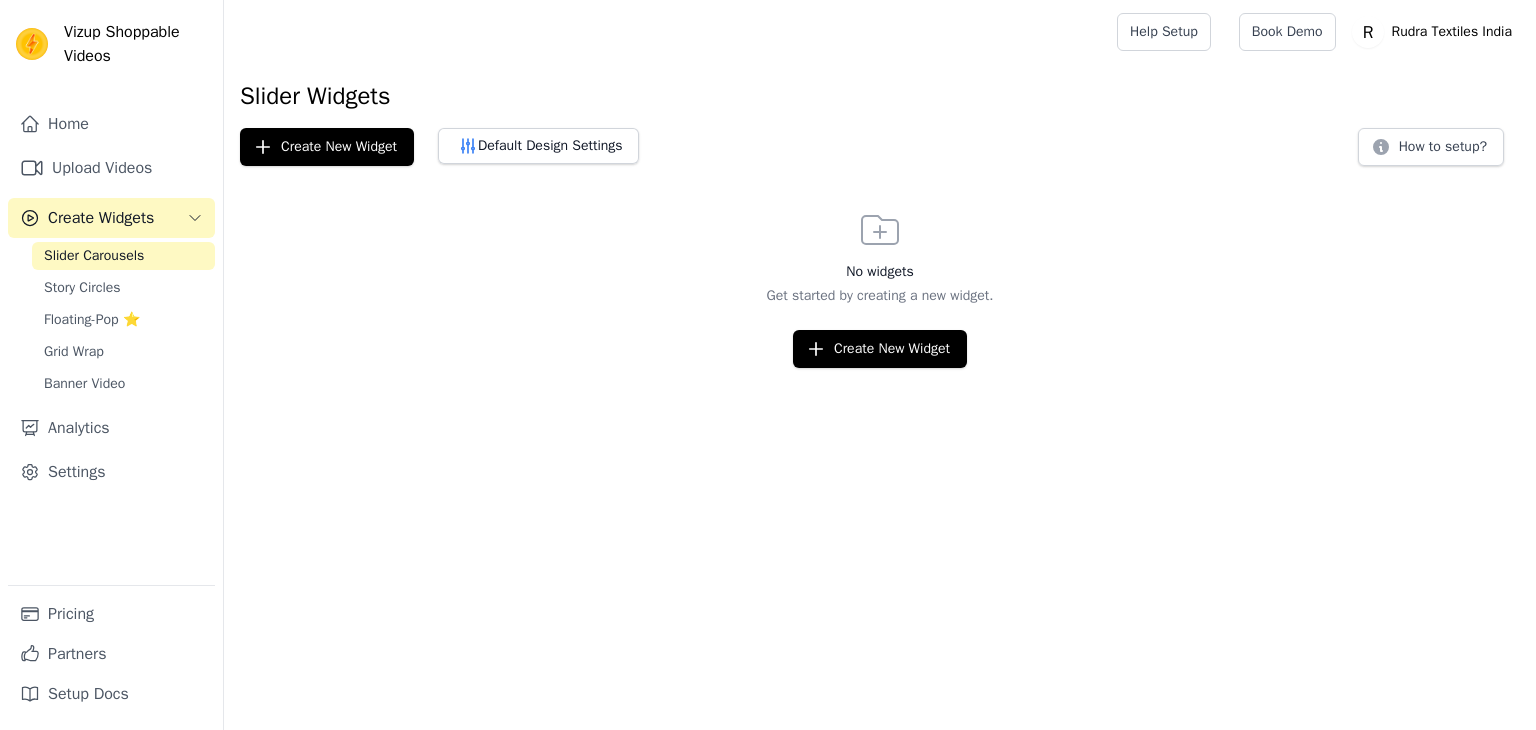 scroll, scrollTop: 0, scrollLeft: 0, axis: both 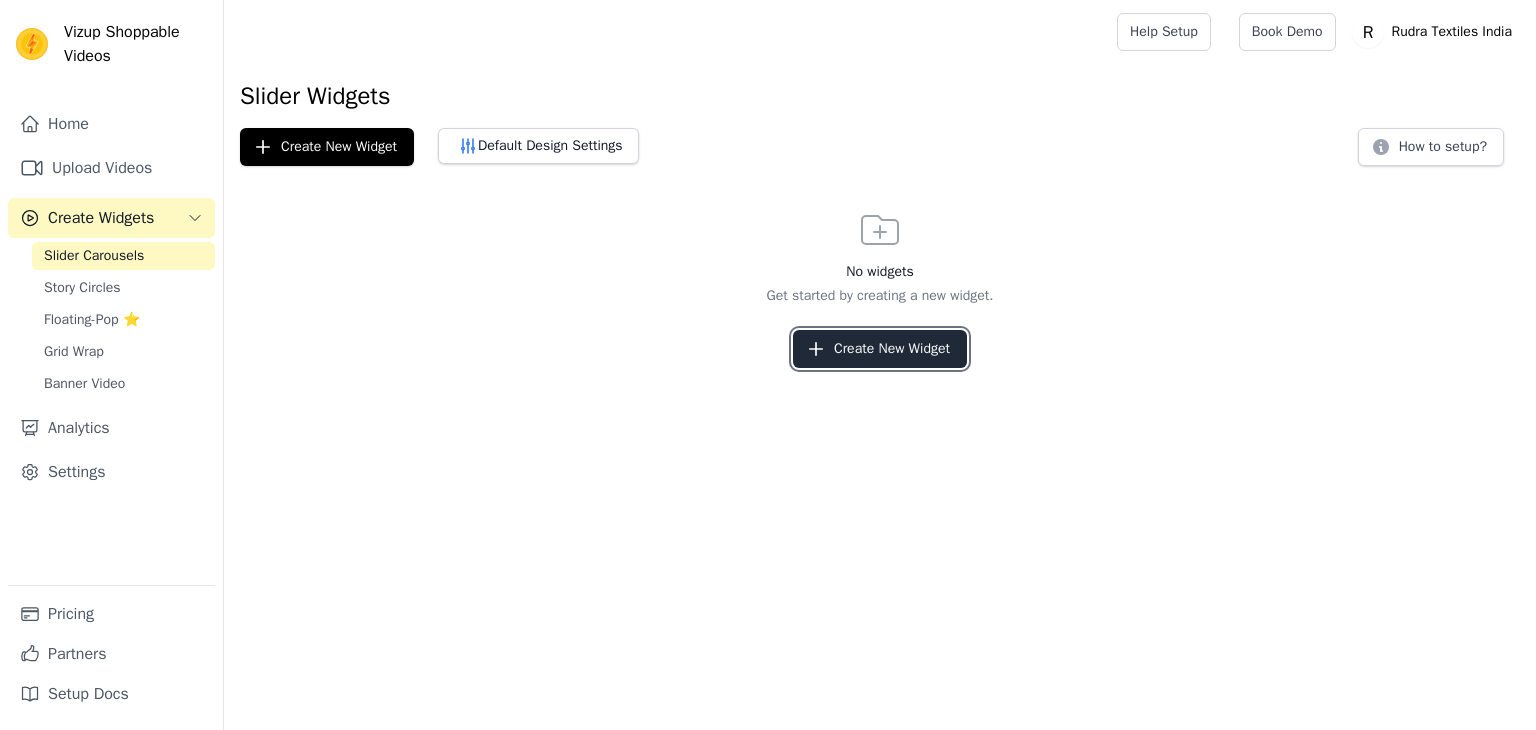 click on "Create New Widget" at bounding box center (880, 349) 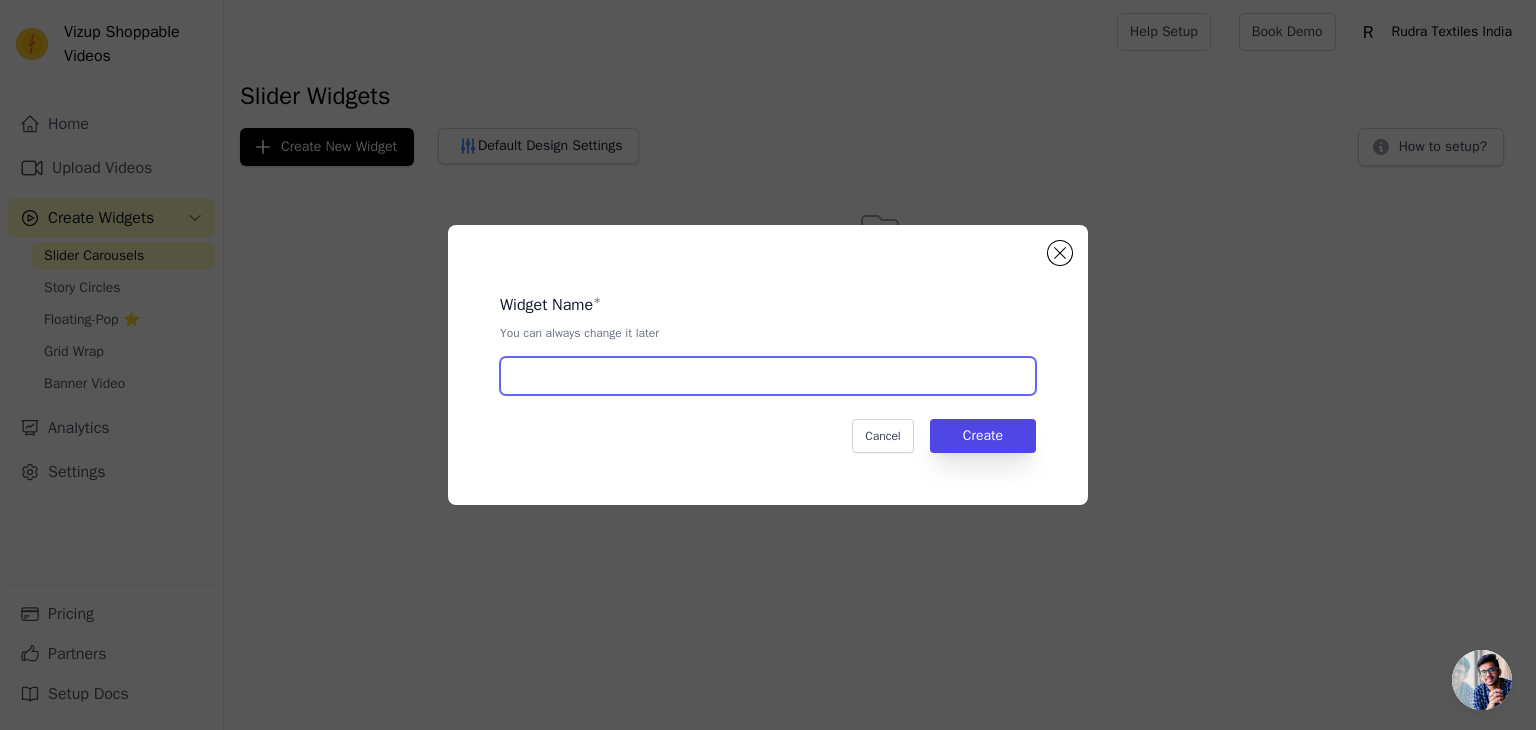 click at bounding box center (768, 376) 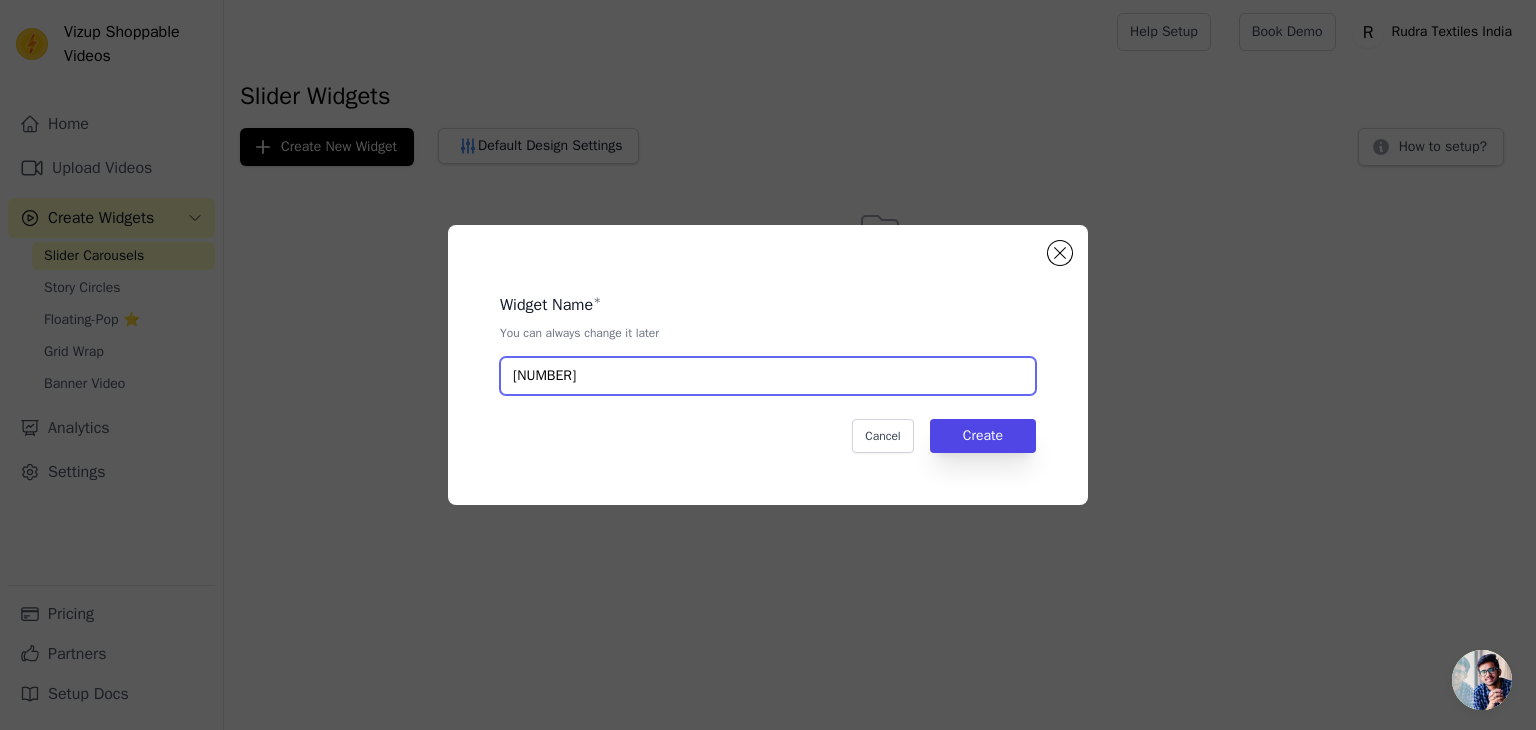type on "123456" 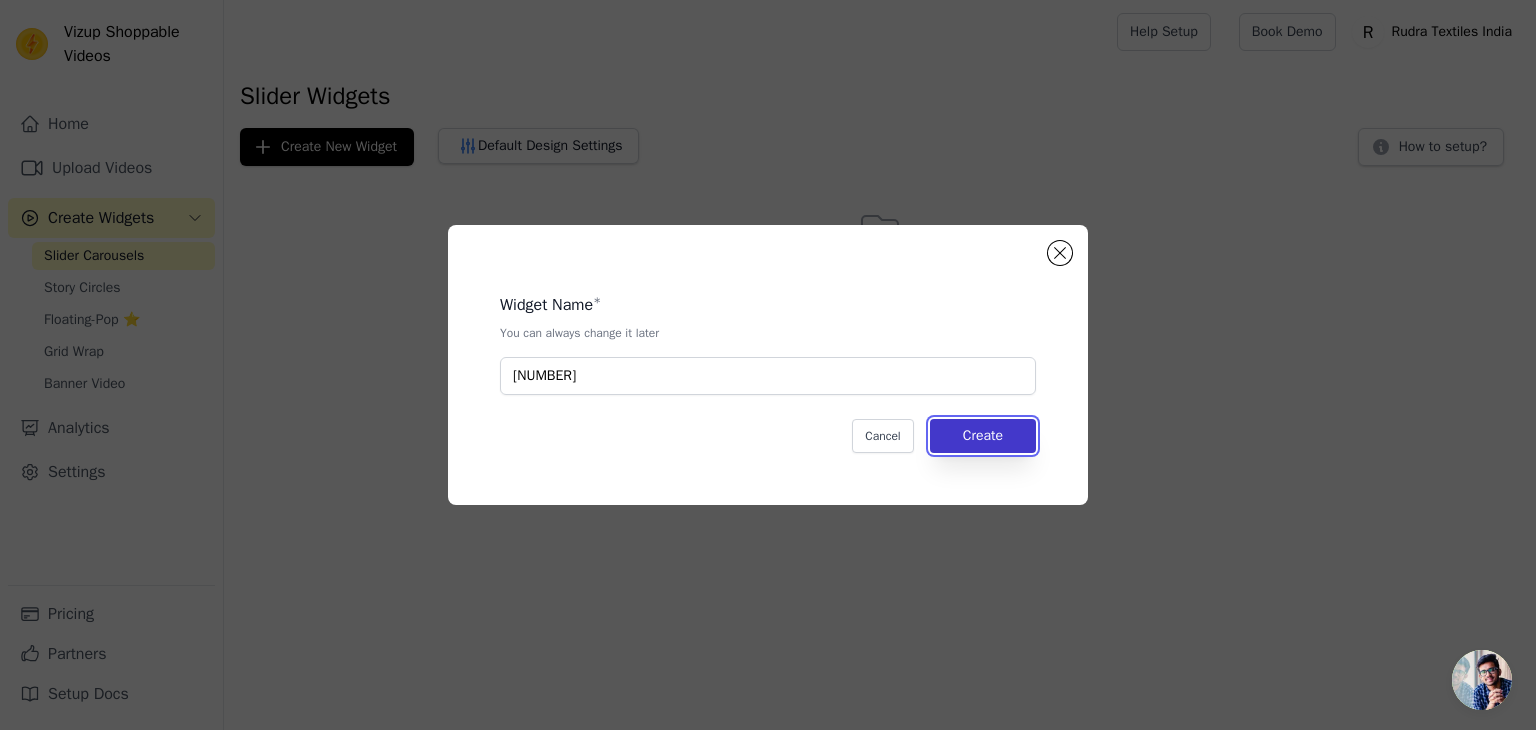 click on "Create" at bounding box center [983, 436] 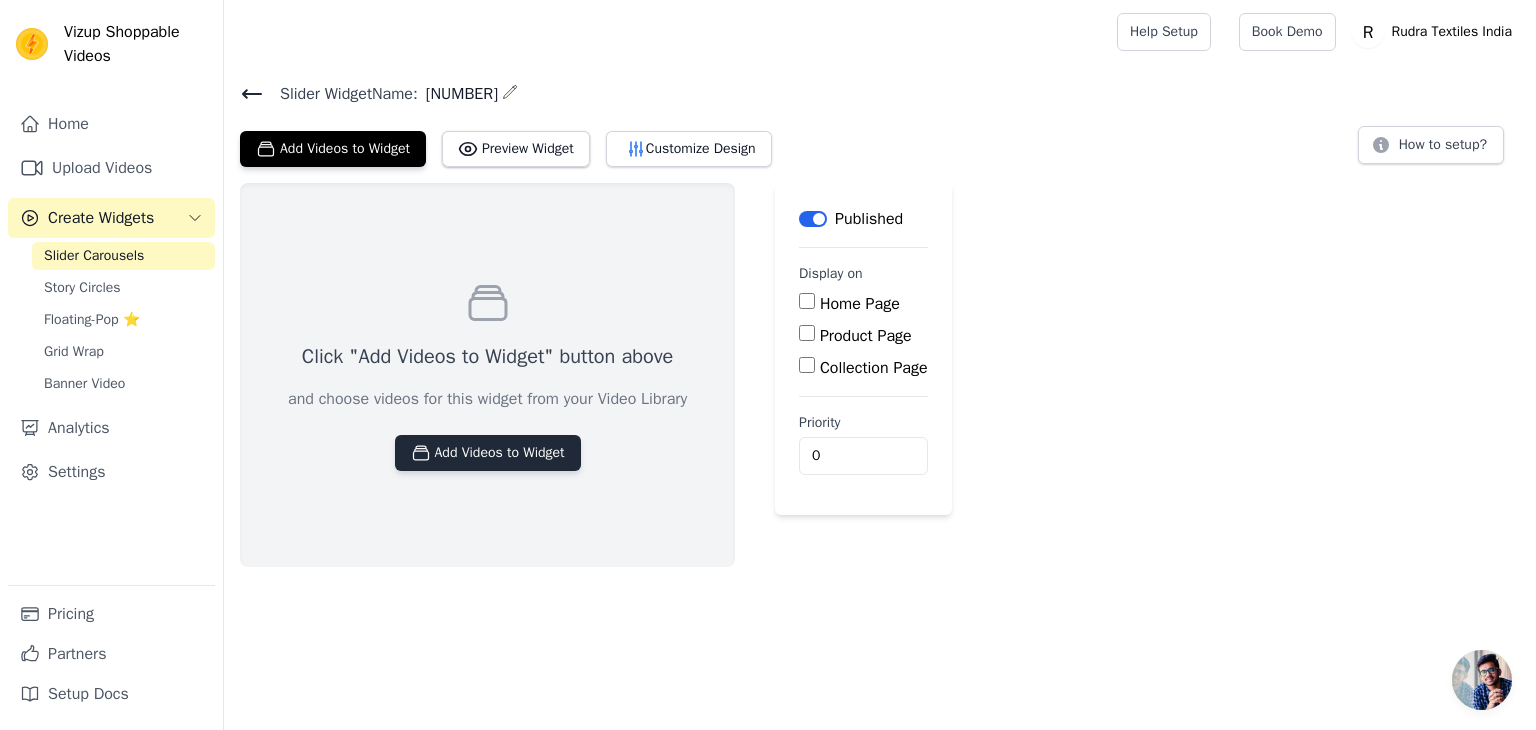 click on "Add Videos to Widget" at bounding box center [488, 453] 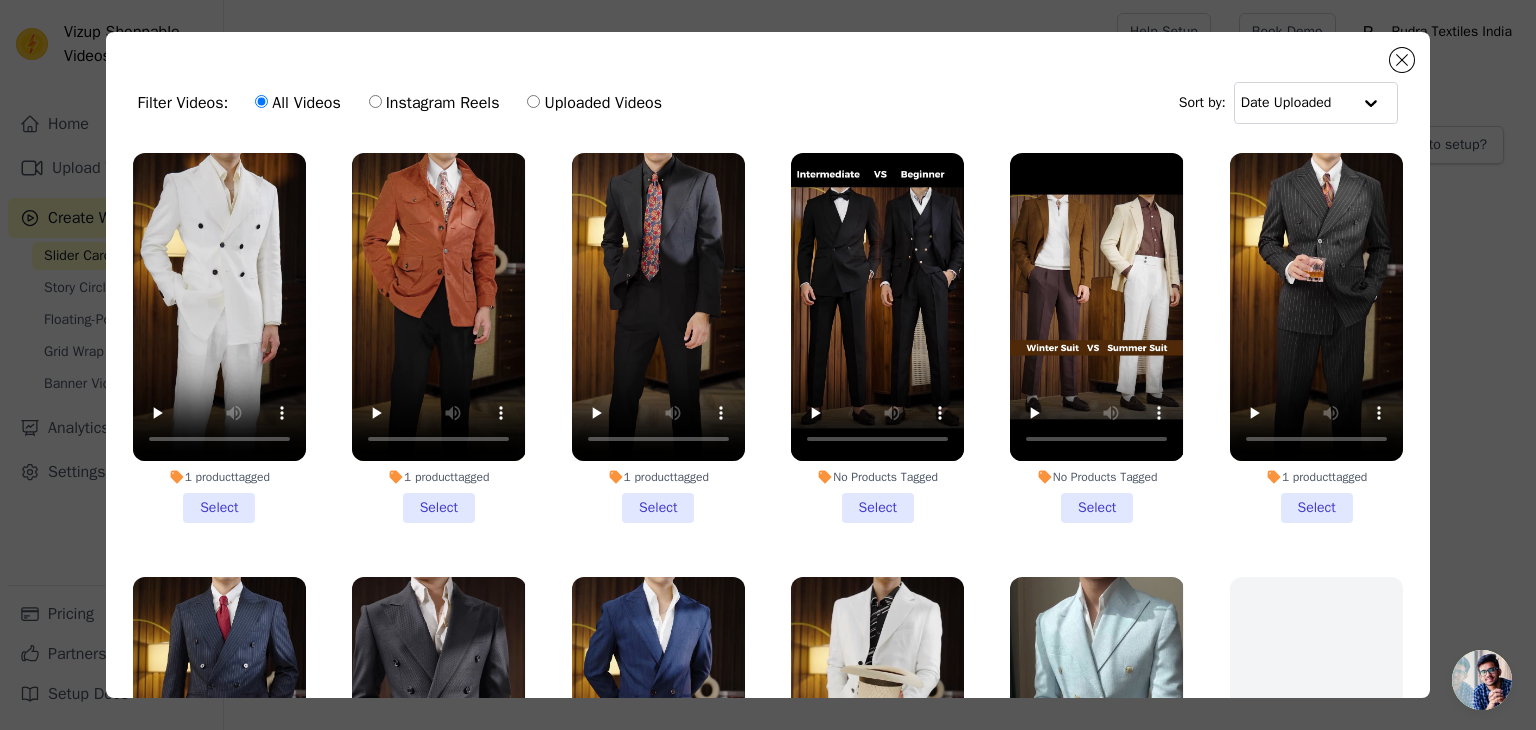 click on "1   product  tagged     Select" at bounding box center [219, 338] 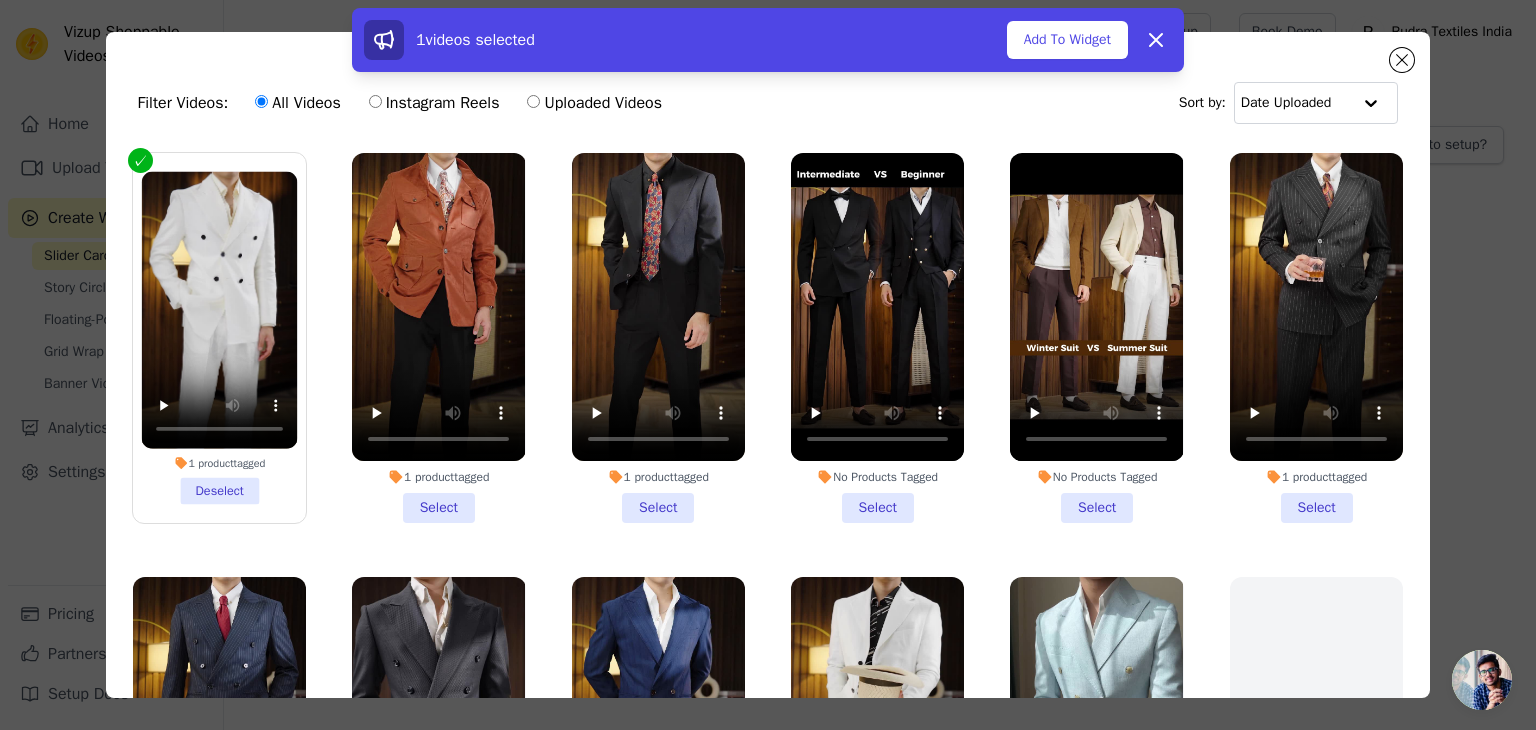 click on "1   product  tagged     Select" at bounding box center [438, 338] 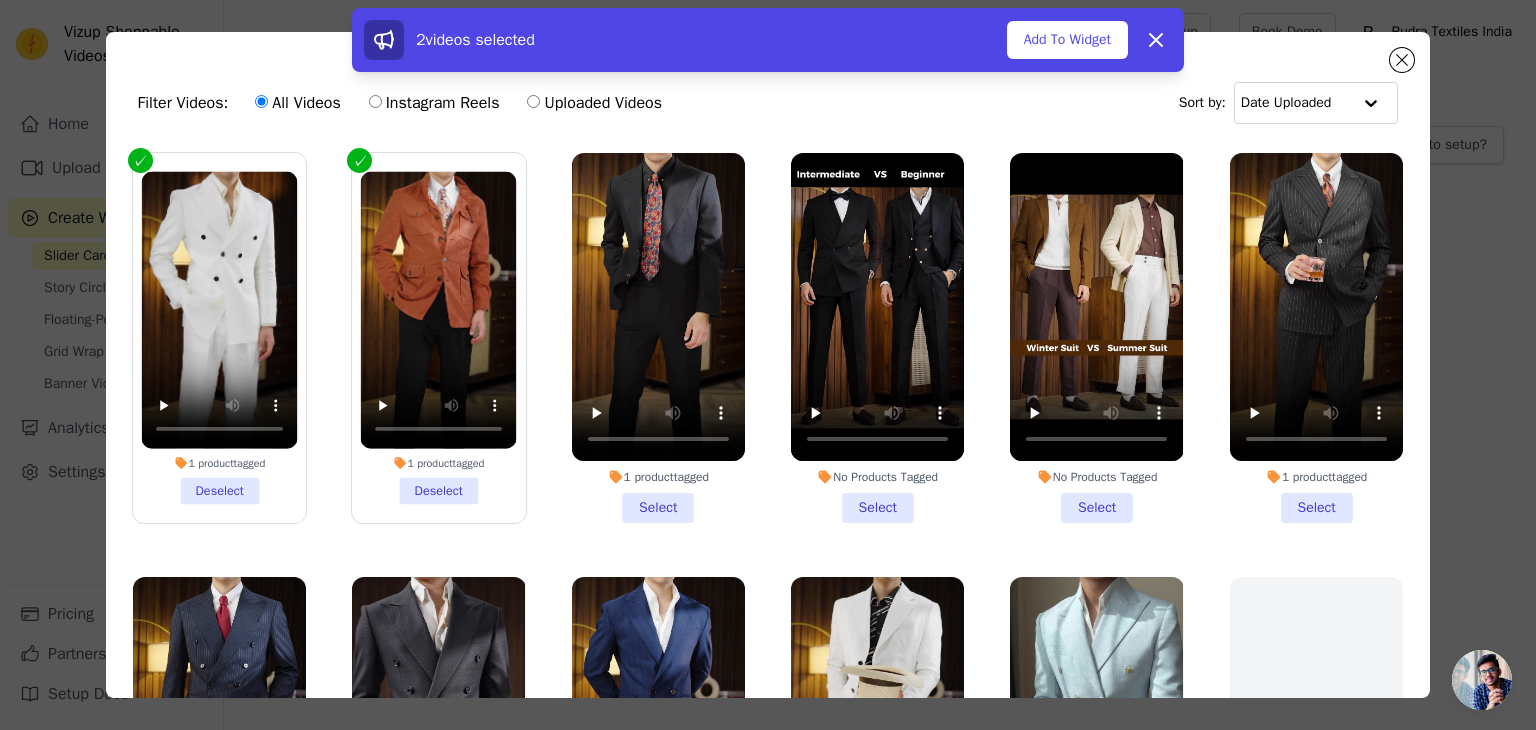 click on "1   product  tagged     Select" at bounding box center [658, 338] 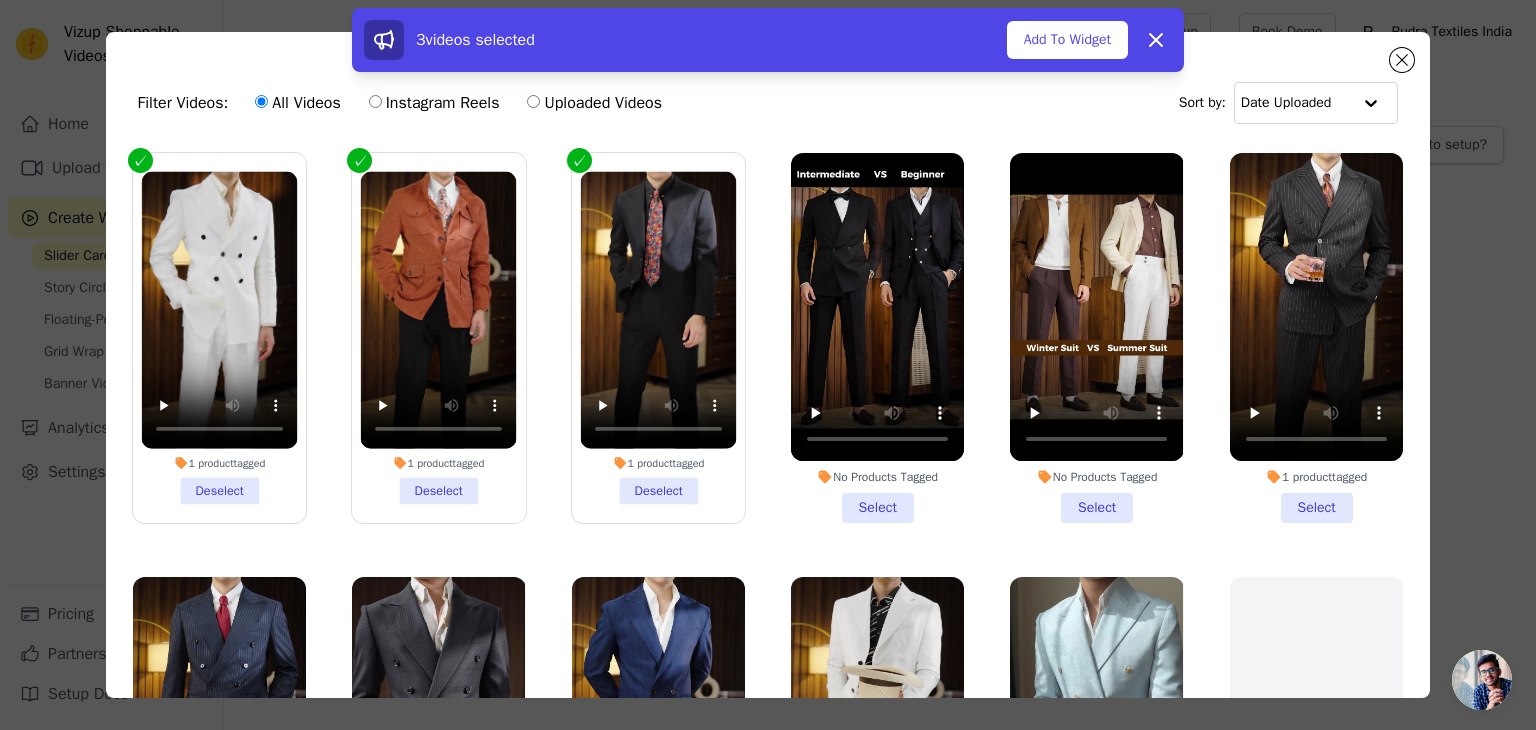 drag, startPoint x: 804, startPoint y: 483, endPoint x: 836, endPoint y: 505, distance: 38.832977 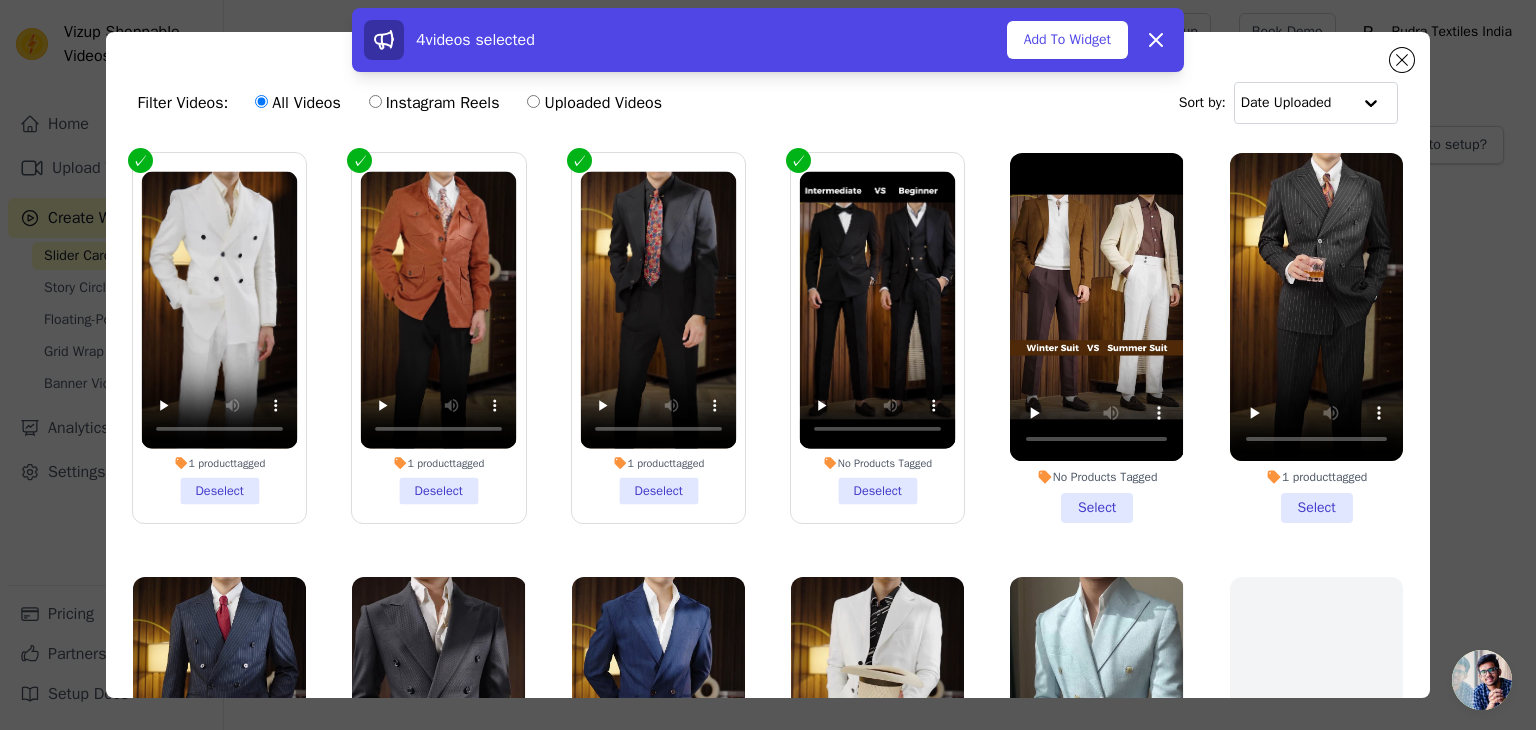 click on "No Products Tagged     Select" at bounding box center [1096, 338] 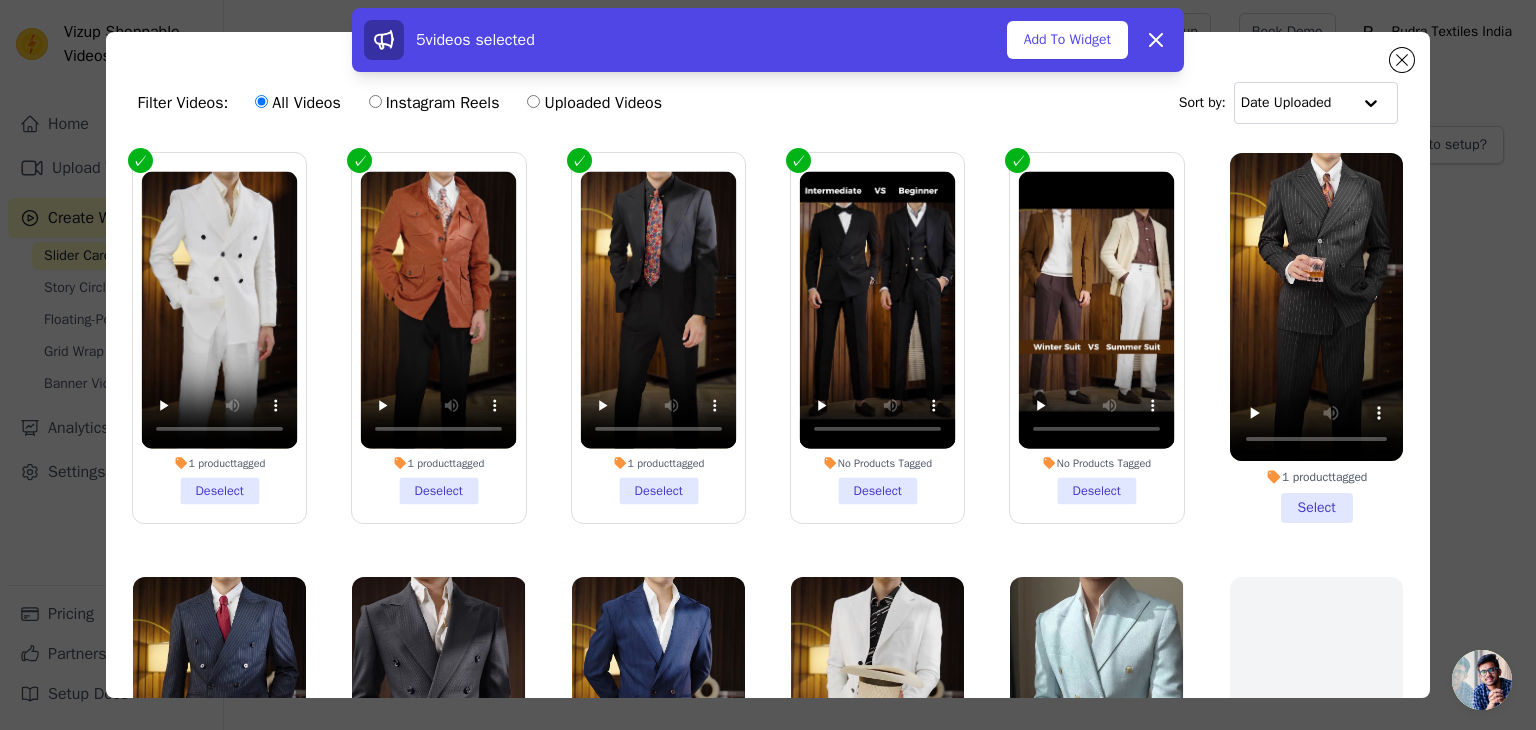 click on "1   product  tagged     Select" at bounding box center (1316, 338) 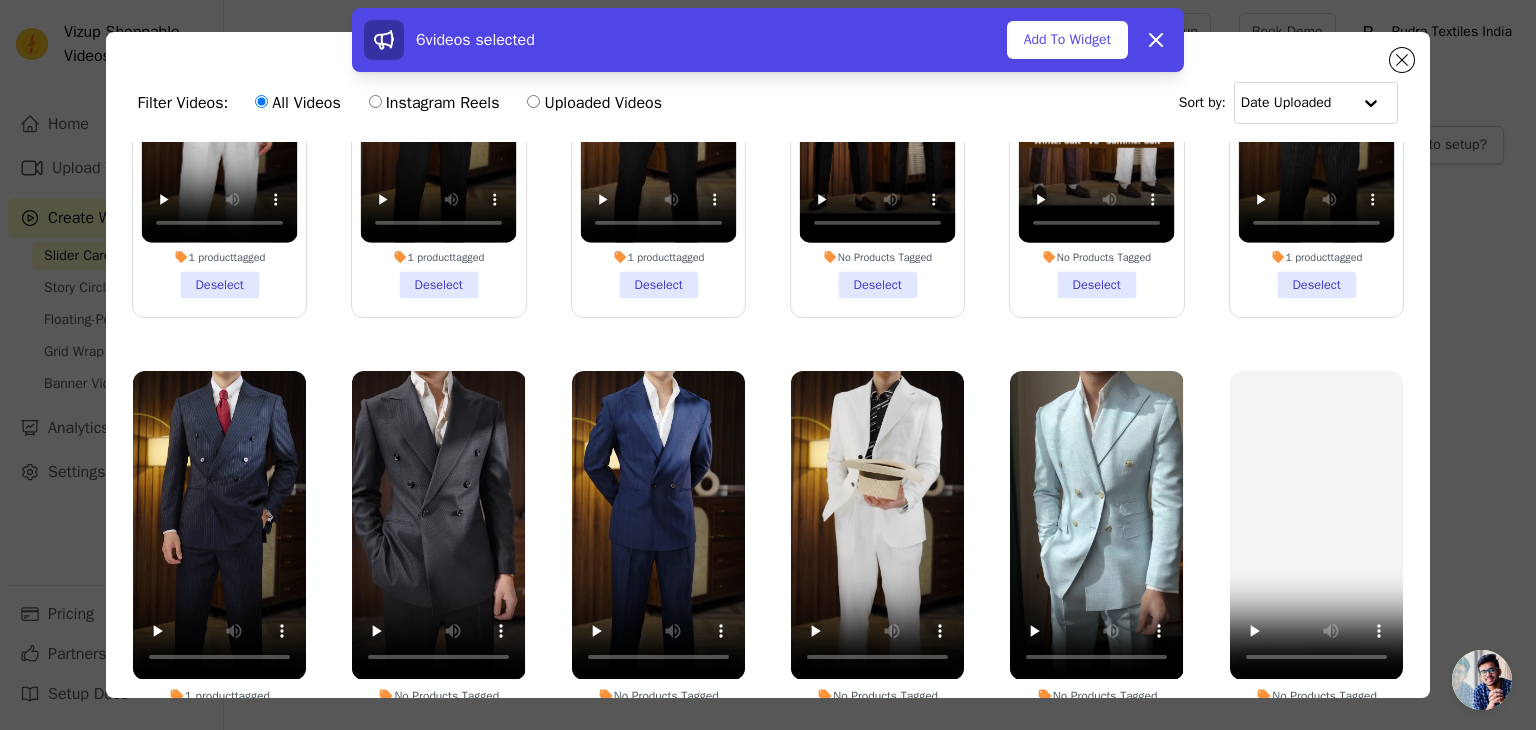 scroll, scrollTop: 300, scrollLeft: 0, axis: vertical 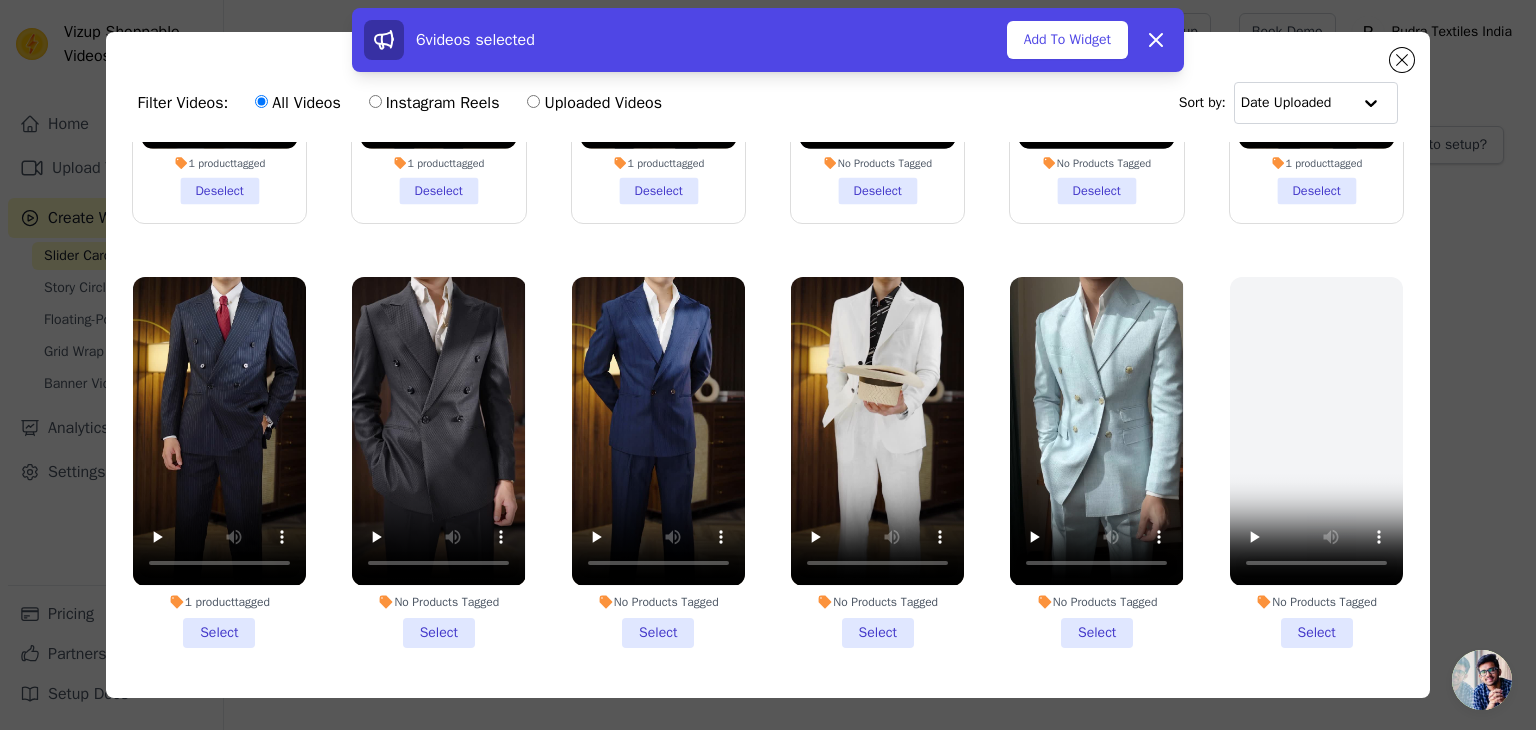 click on "1   product  tagged     Select" at bounding box center [219, 462] 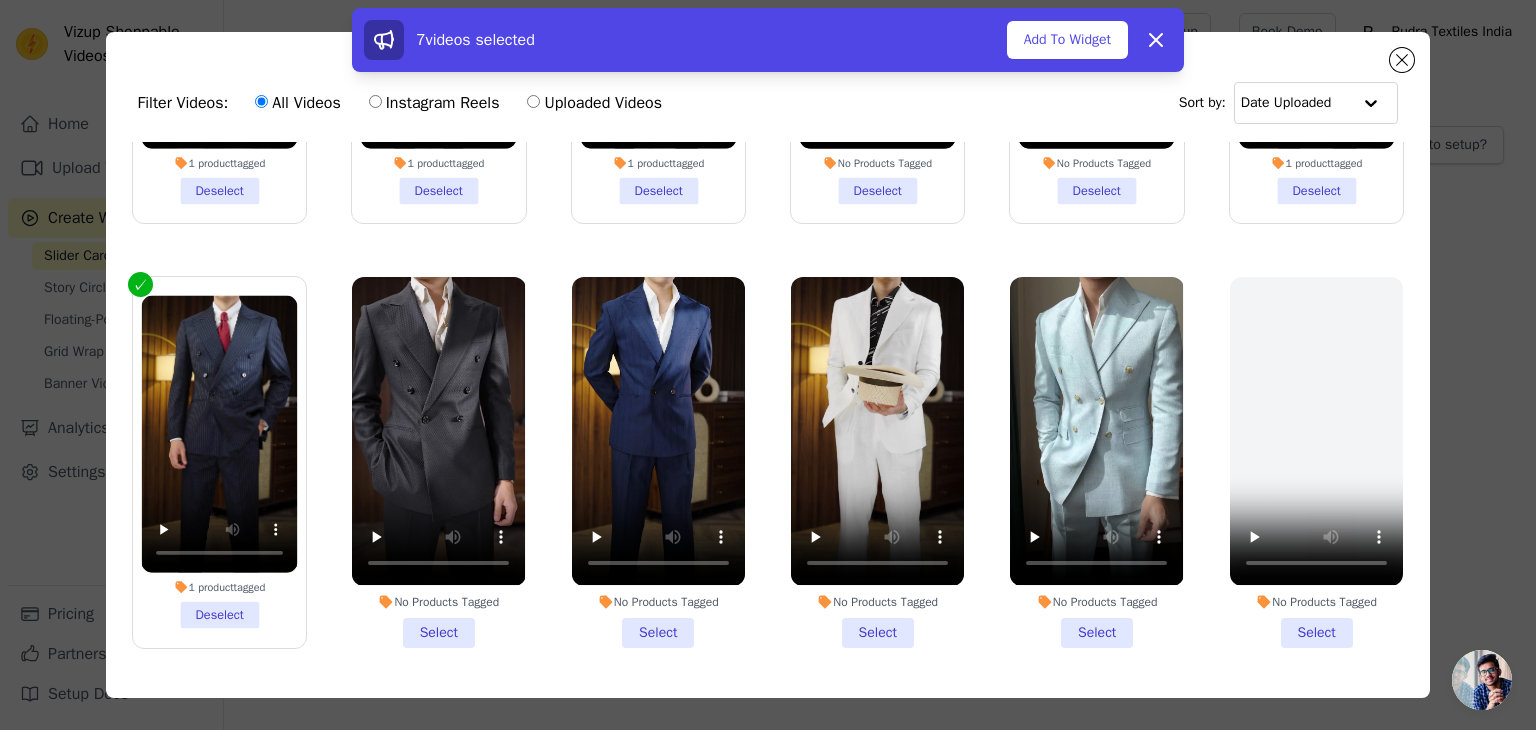 click on "No Products Tagged     Select" at bounding box center [438, 462] 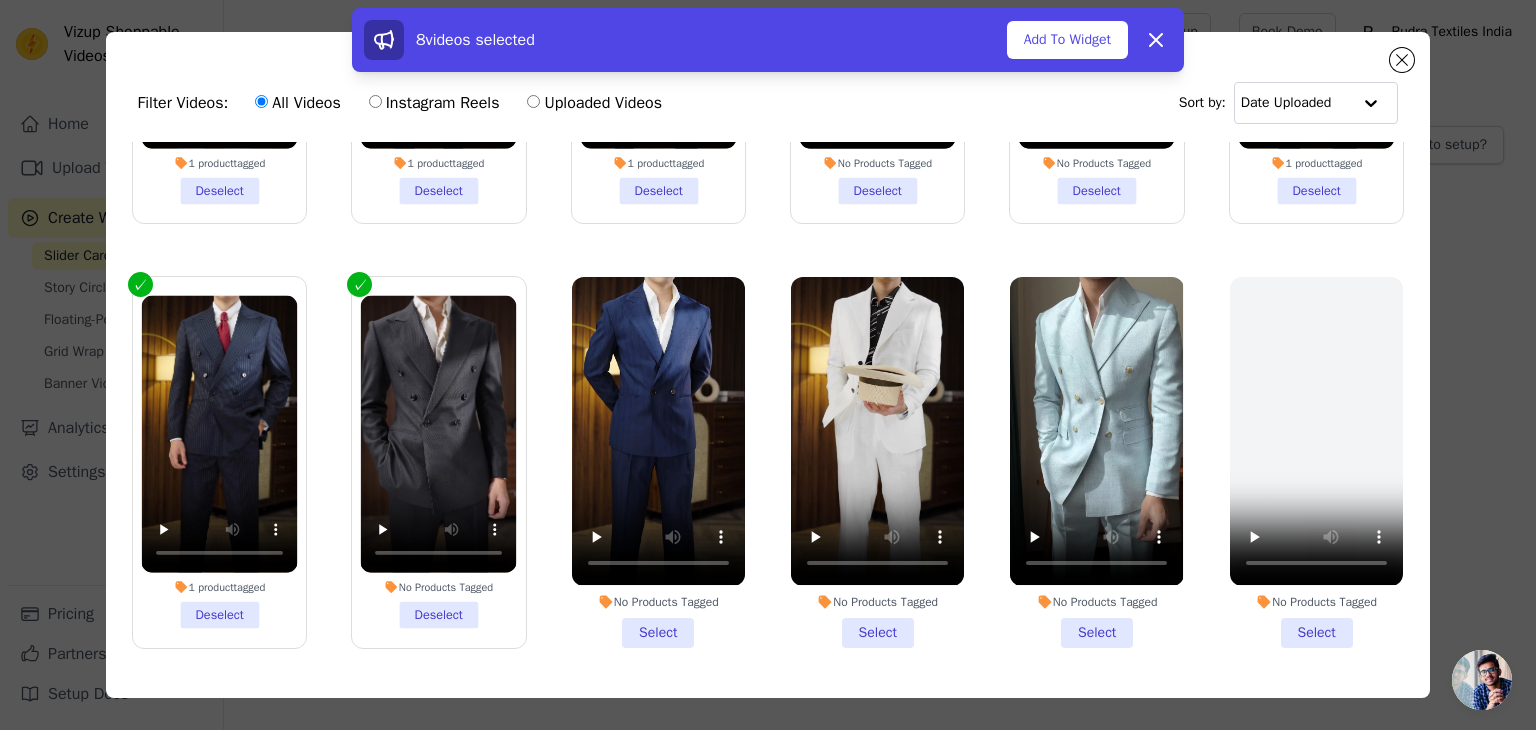 click on "No Products Tagged     Select" at bounding box center (658, 462) 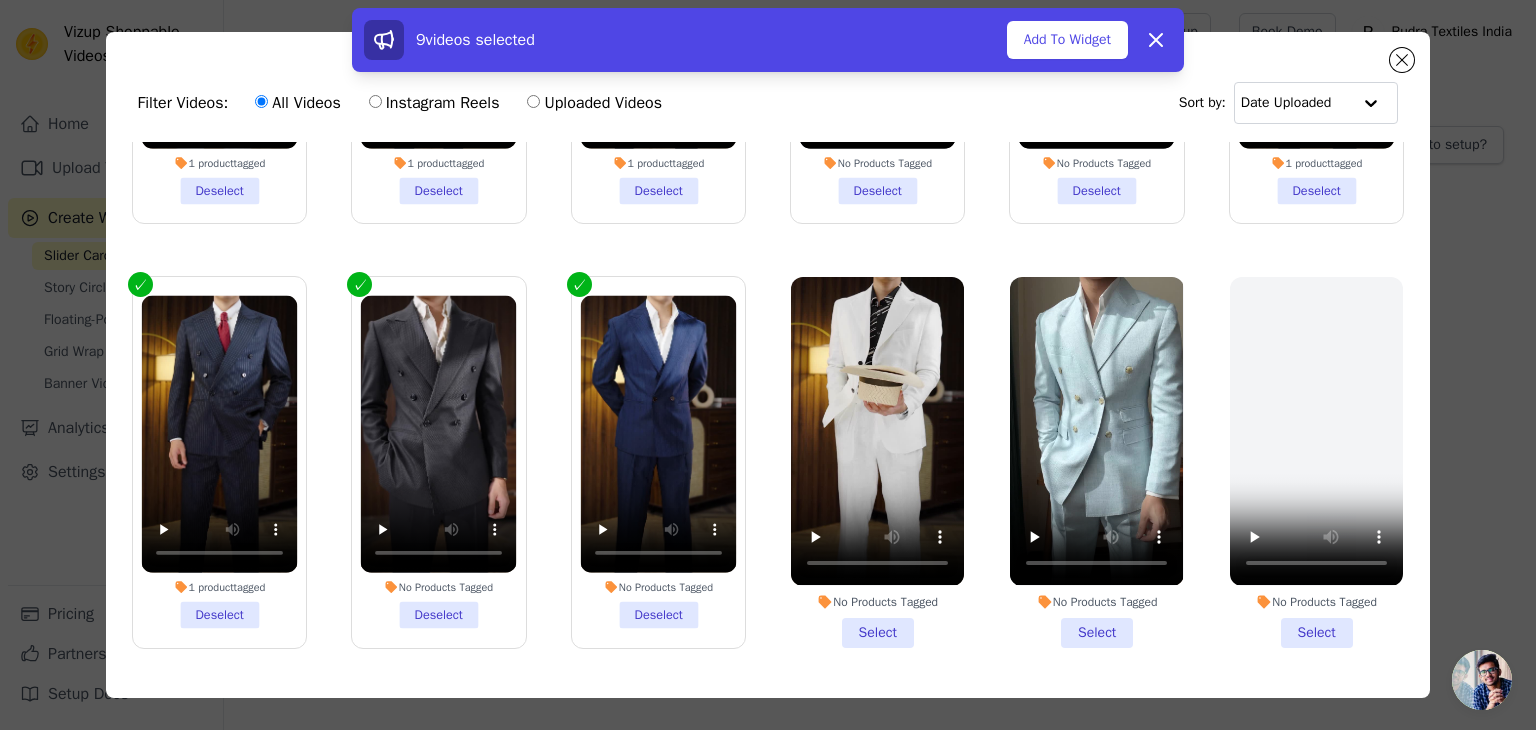 click on "No Products Tagged     Select" at bounding box center [877, 462] 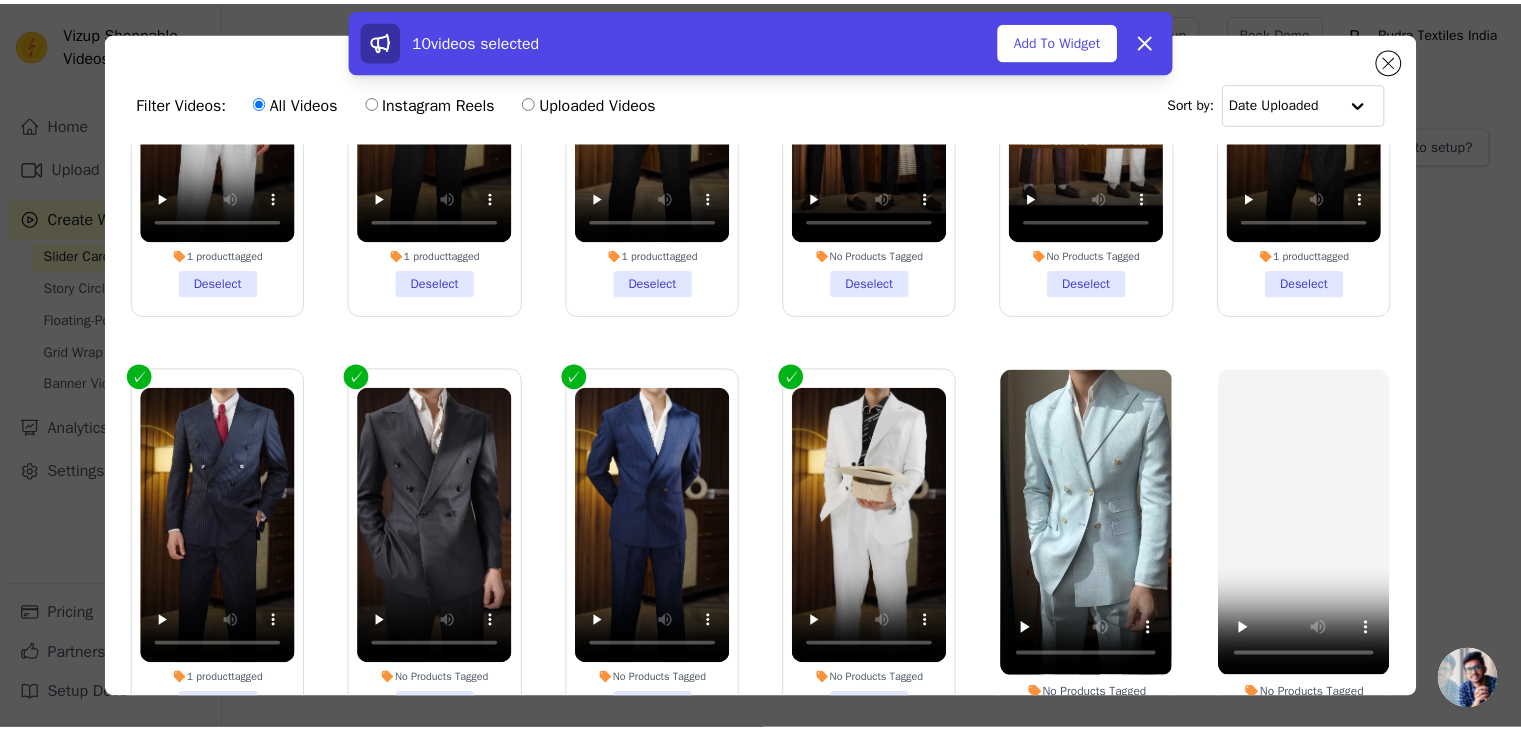 scroll, scrollTop: 100, scrollLeft: 0, axis: vertical 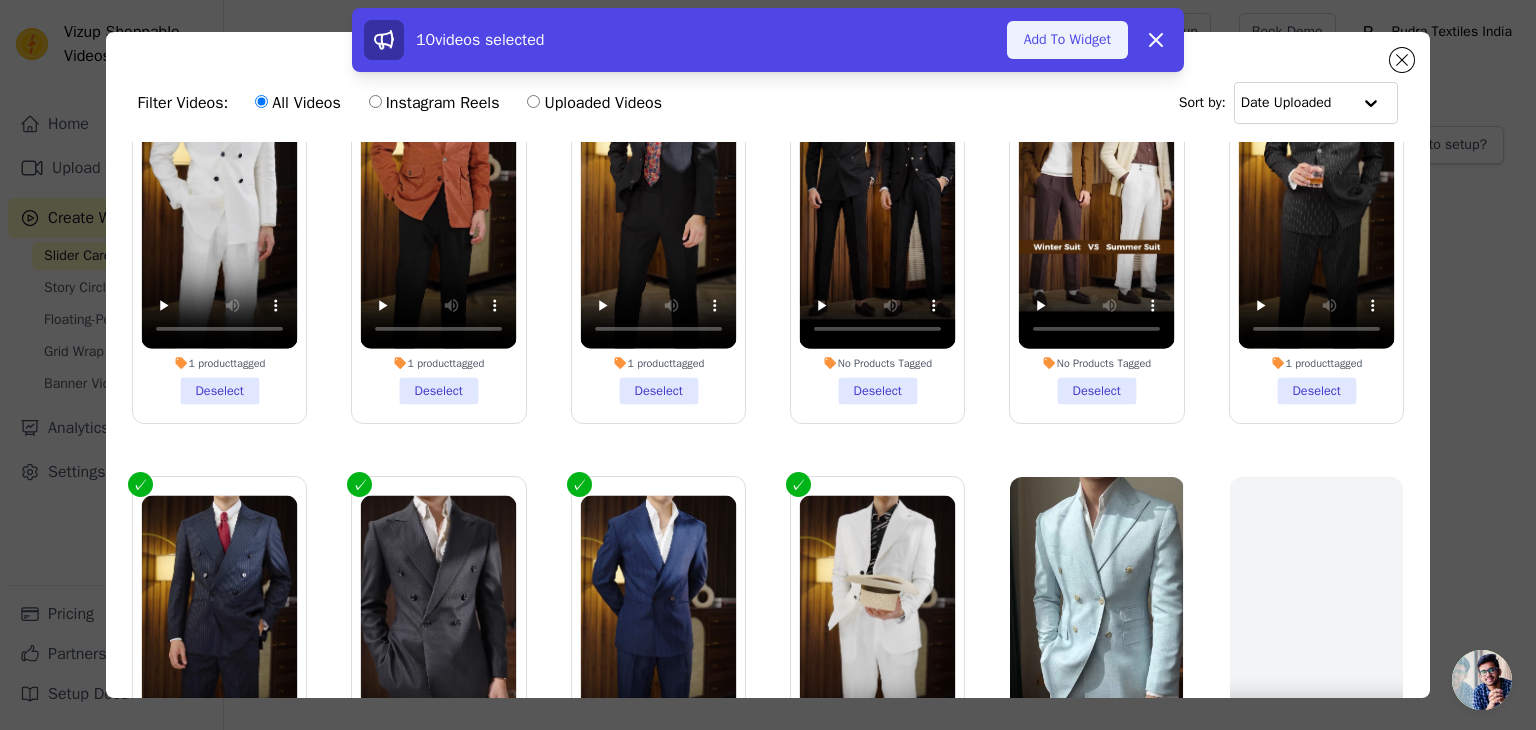 click on "Add To Widget" at bounding box center (1067, 40) 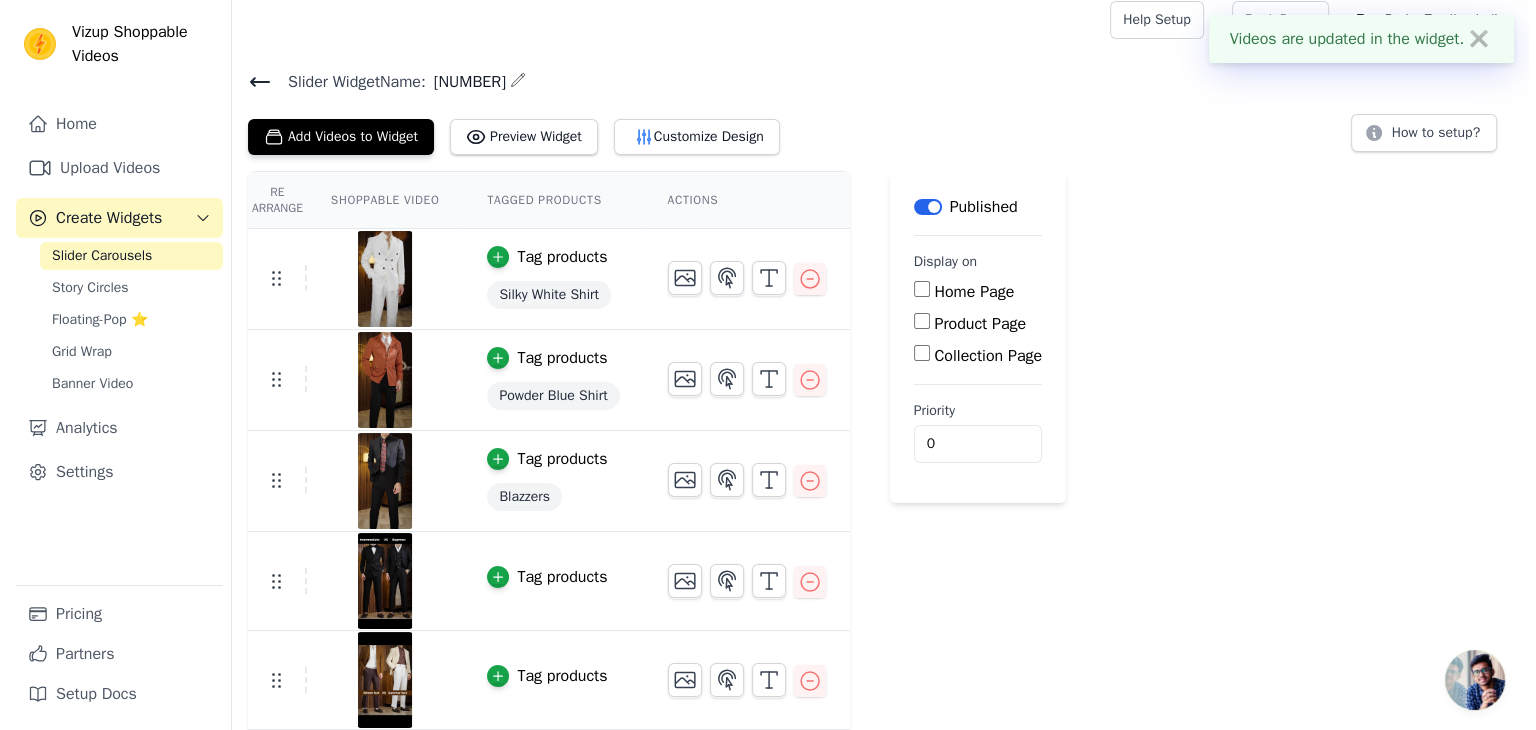 scroll, scrollTop: 0, scrollLeft: 0, axis: both 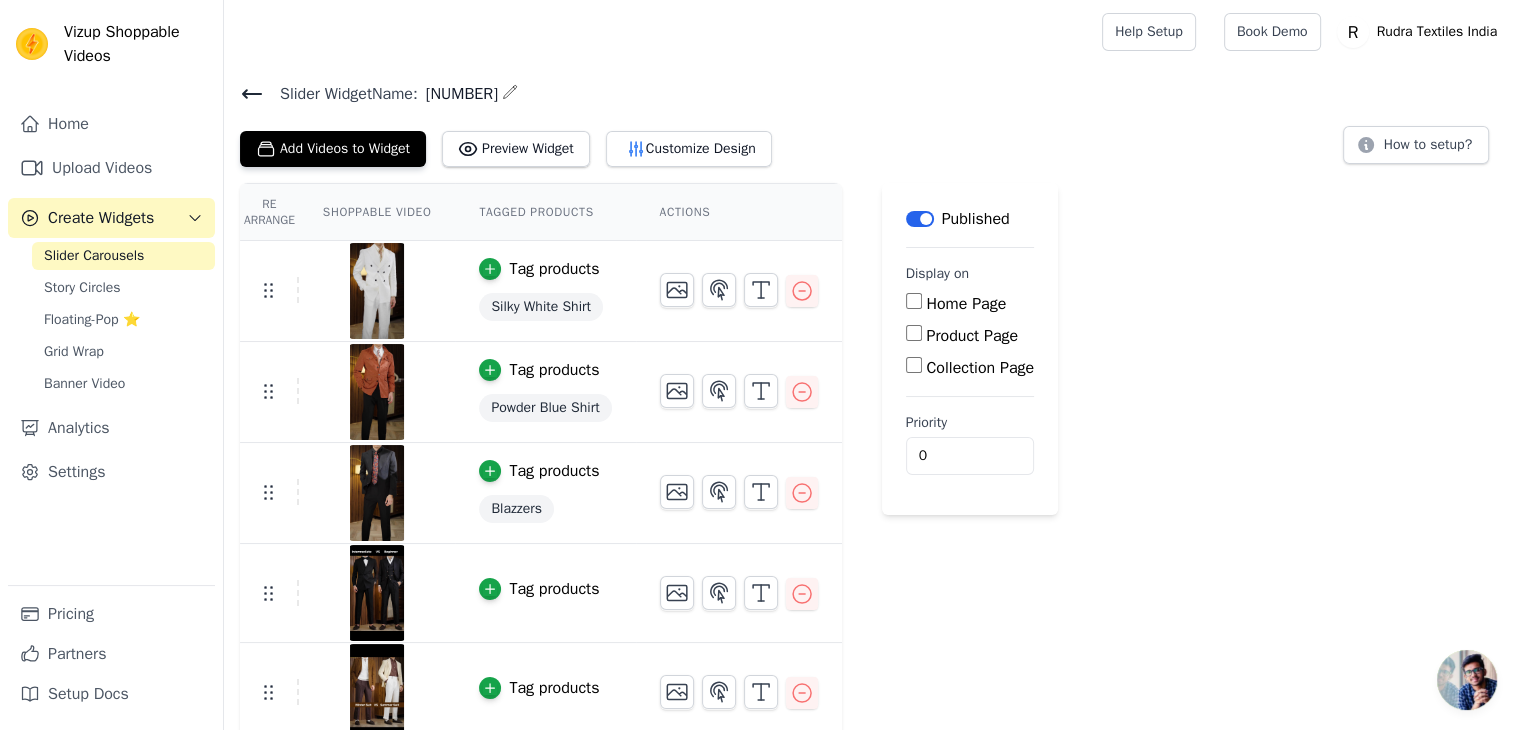 click on "Home Page" at bounding box center [914, 301] 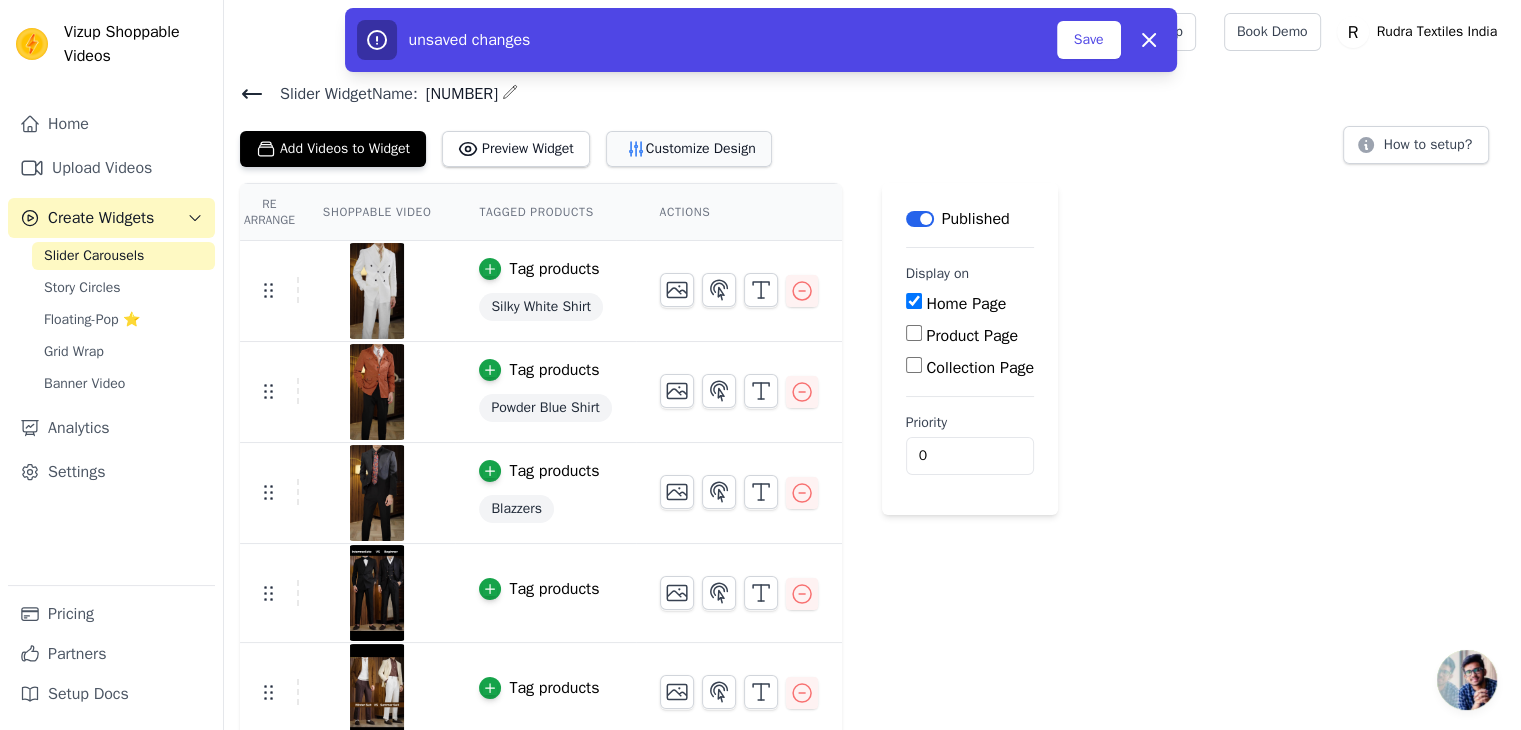 click 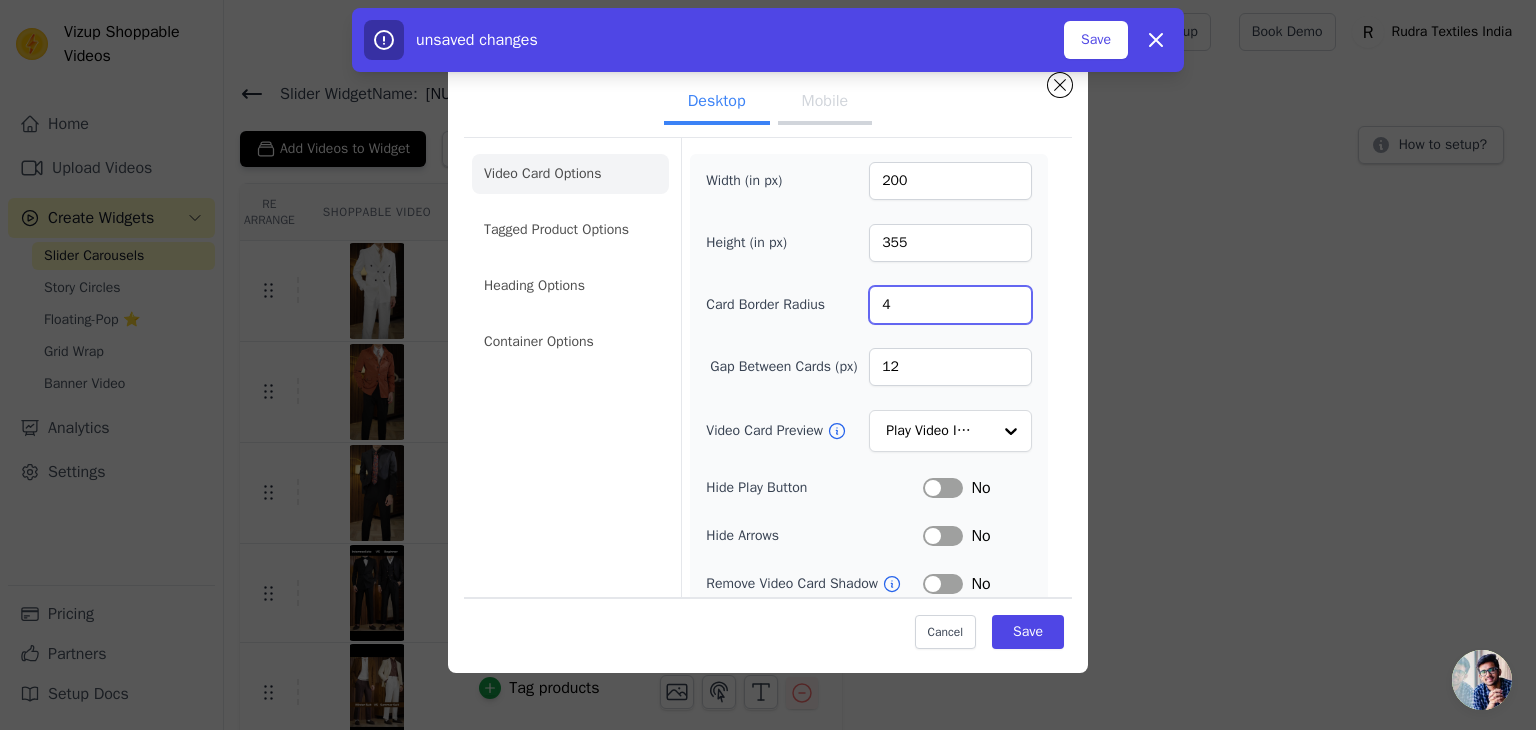 click on "4" at bounding box center [950, 305] 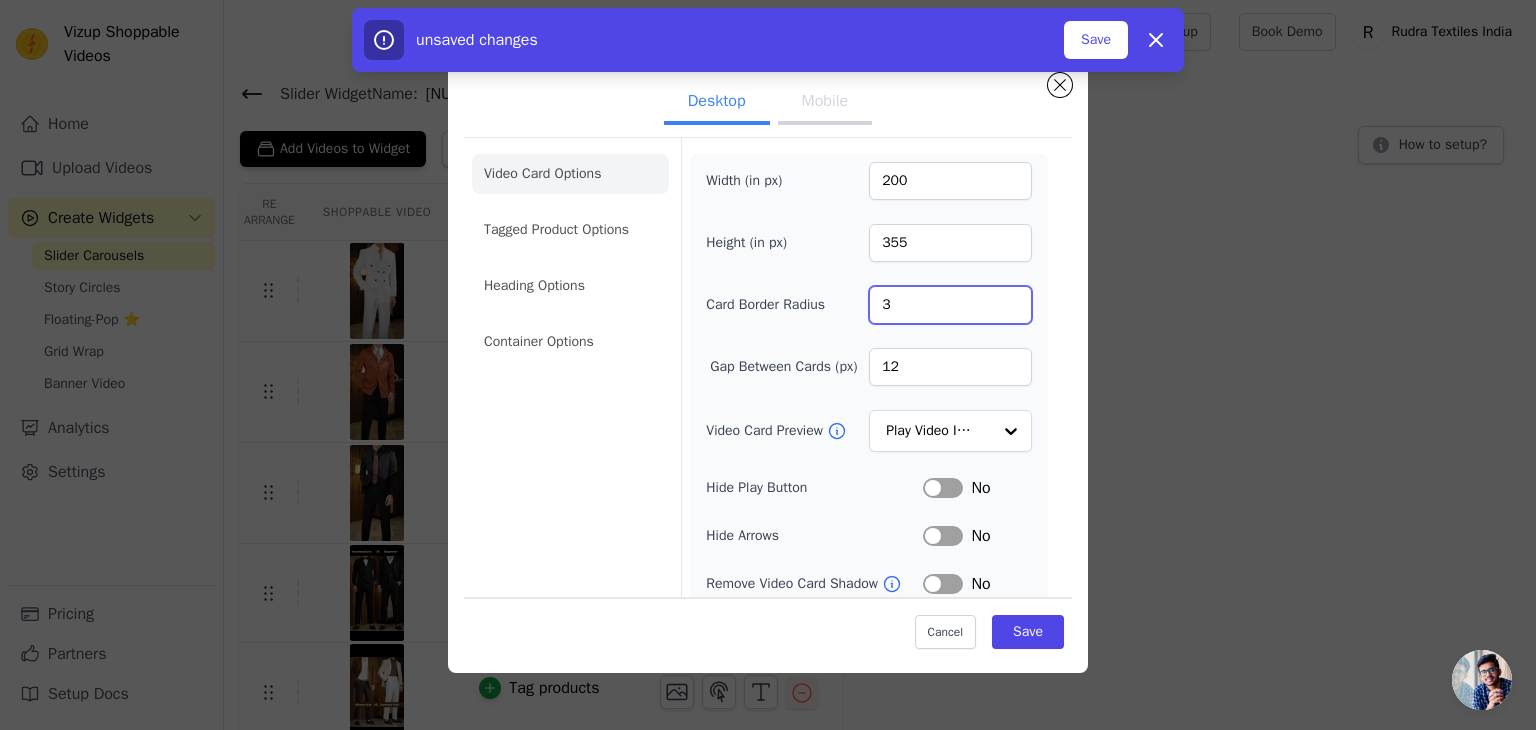 click on "3" at bounding box center [950, 305] 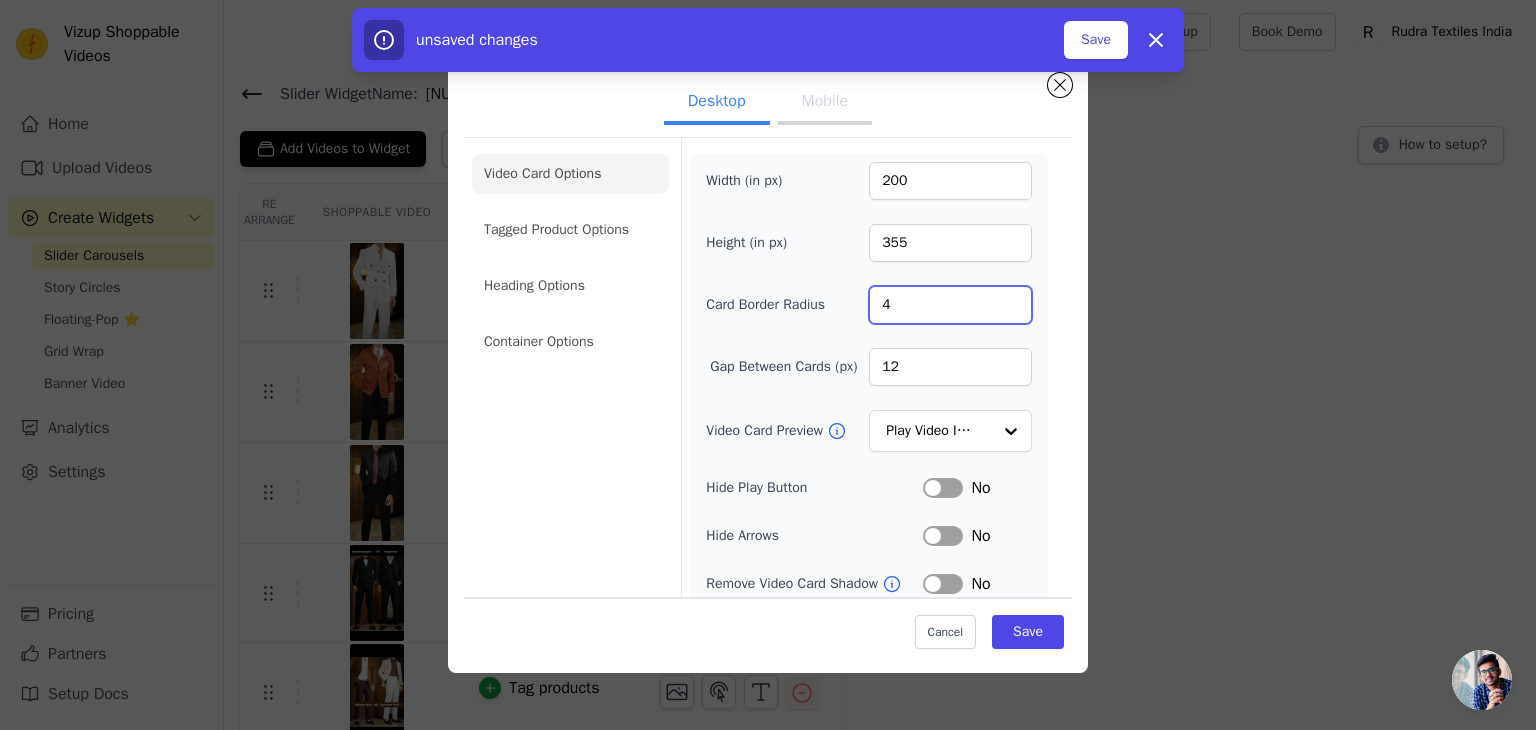 click on "4" at bounding box center [950, 305] 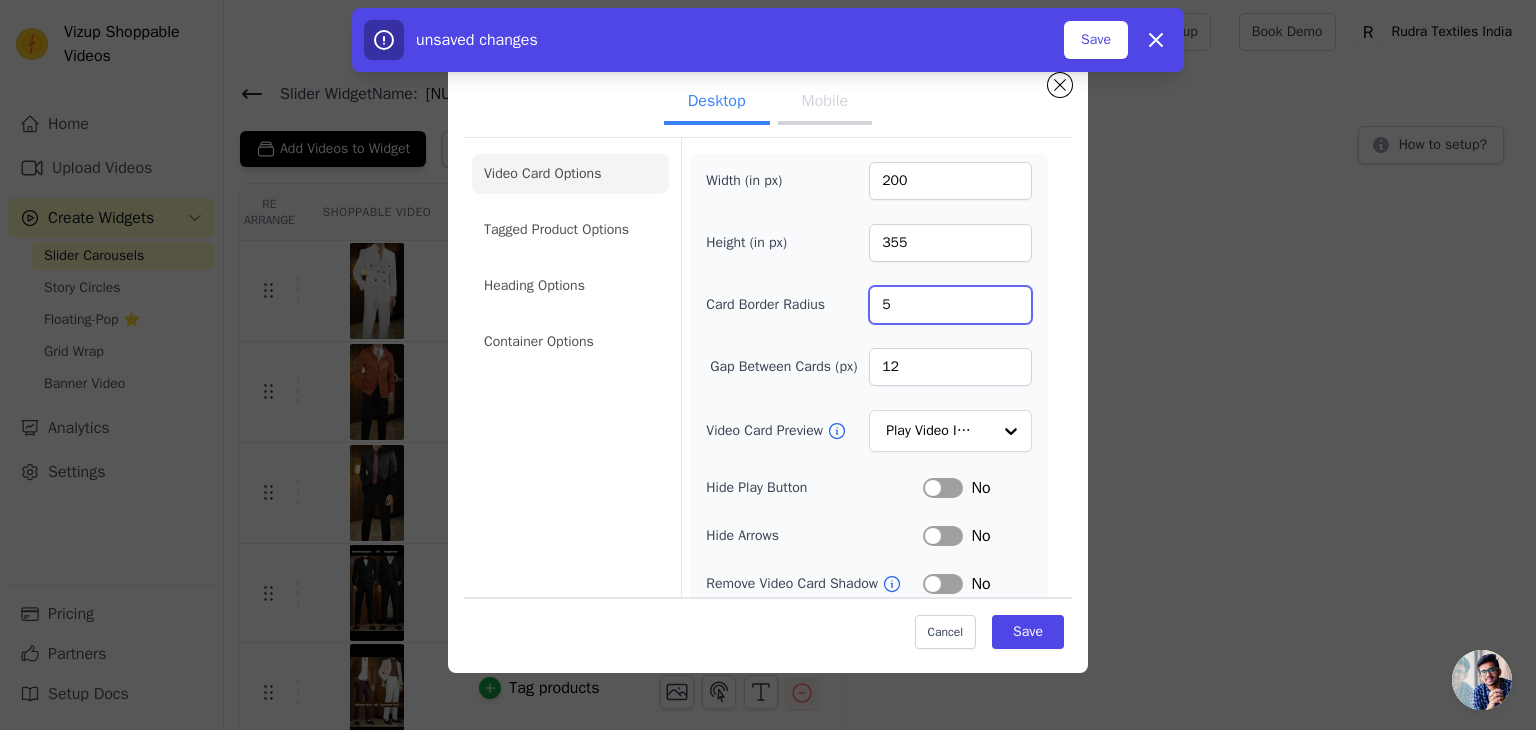 click on "5" at bounding box center [950, 305] 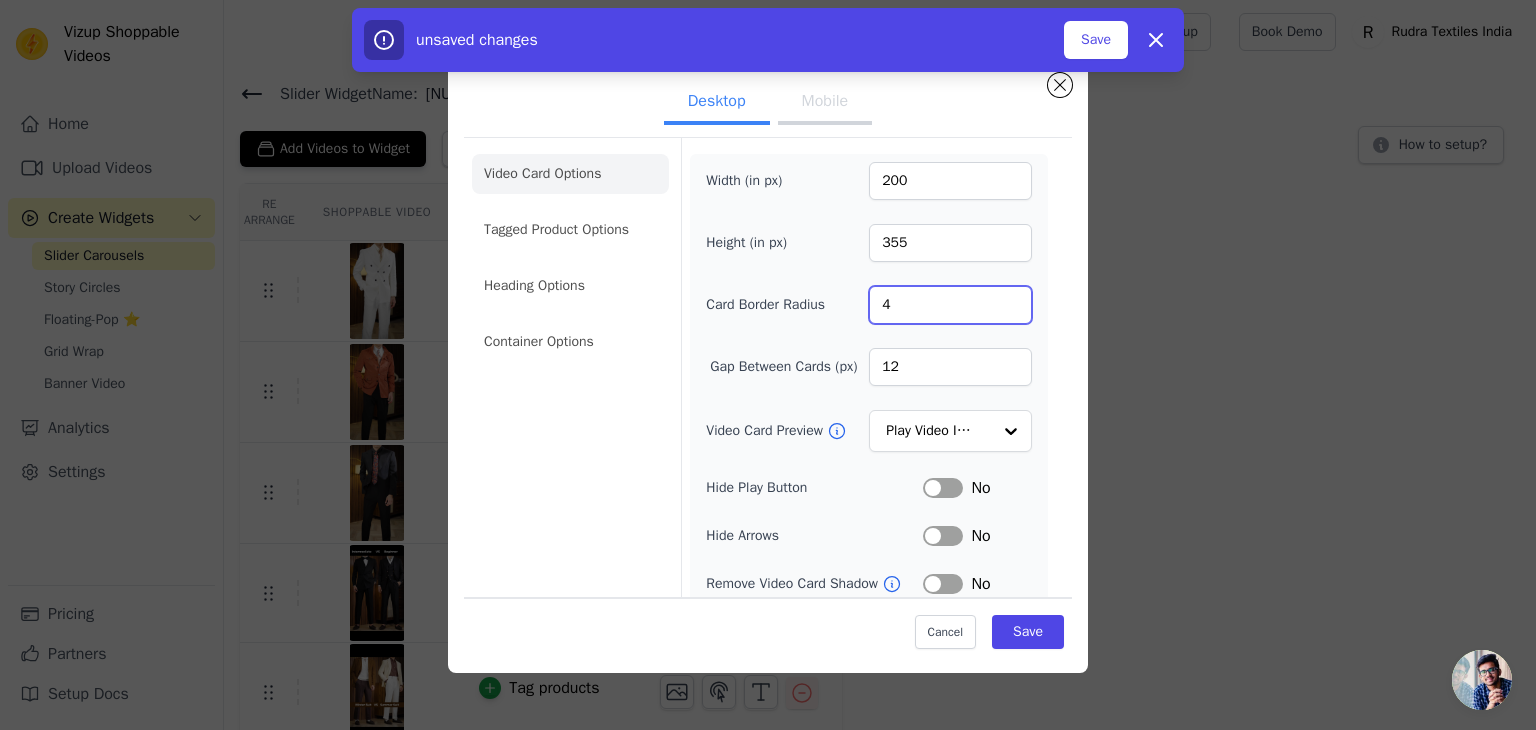 click on "4" at bounding box center (950, 305) 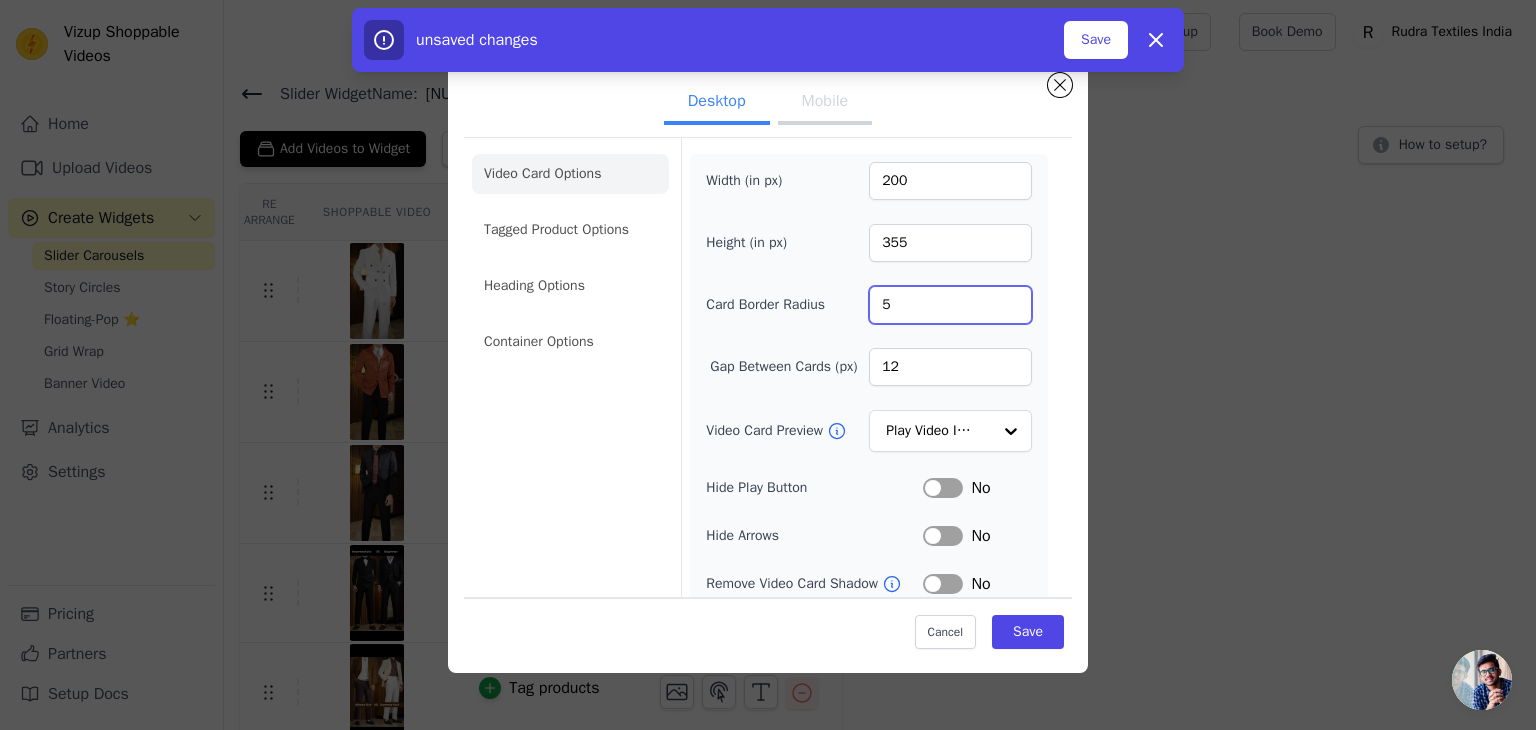 type on "5" 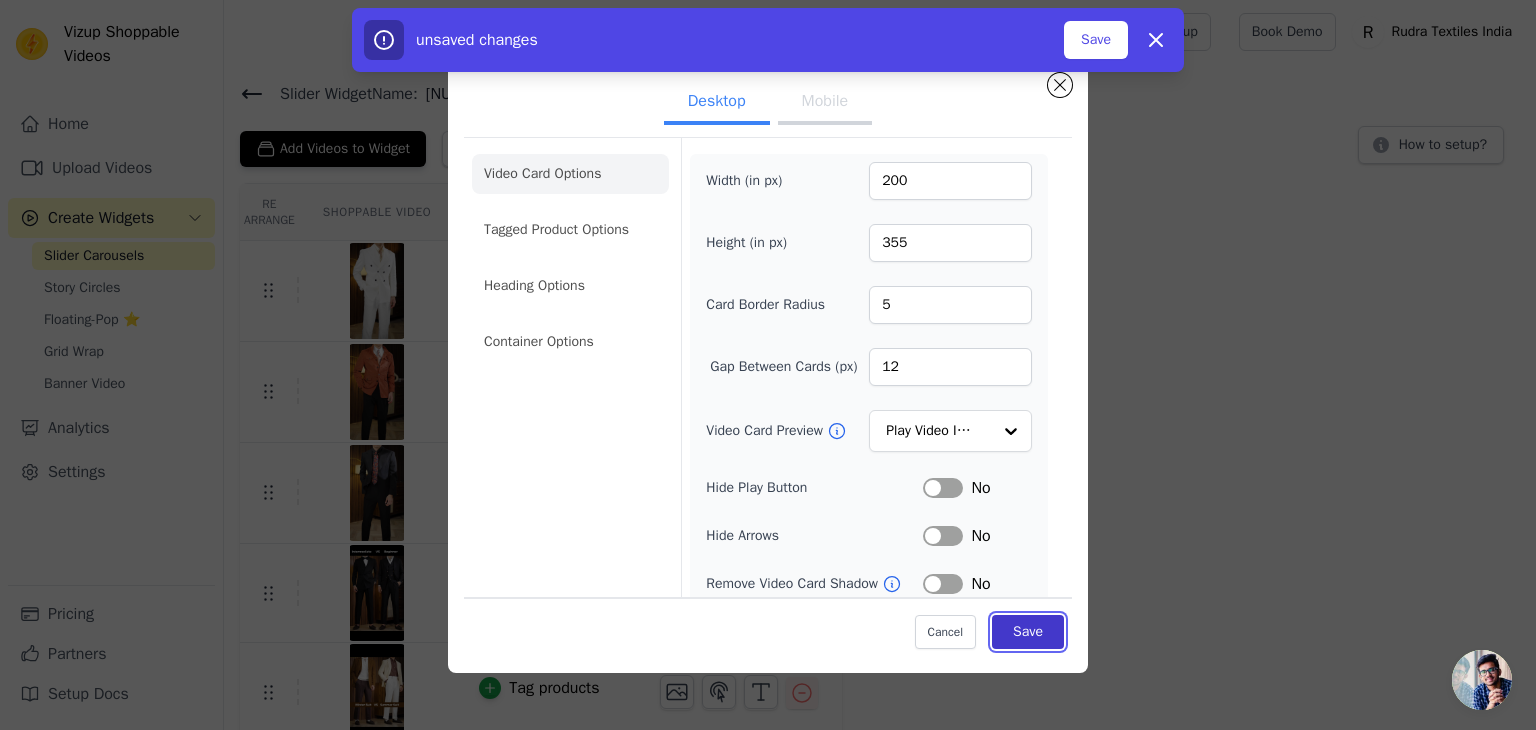 click on "Save" at bounding box center [1028, 632] 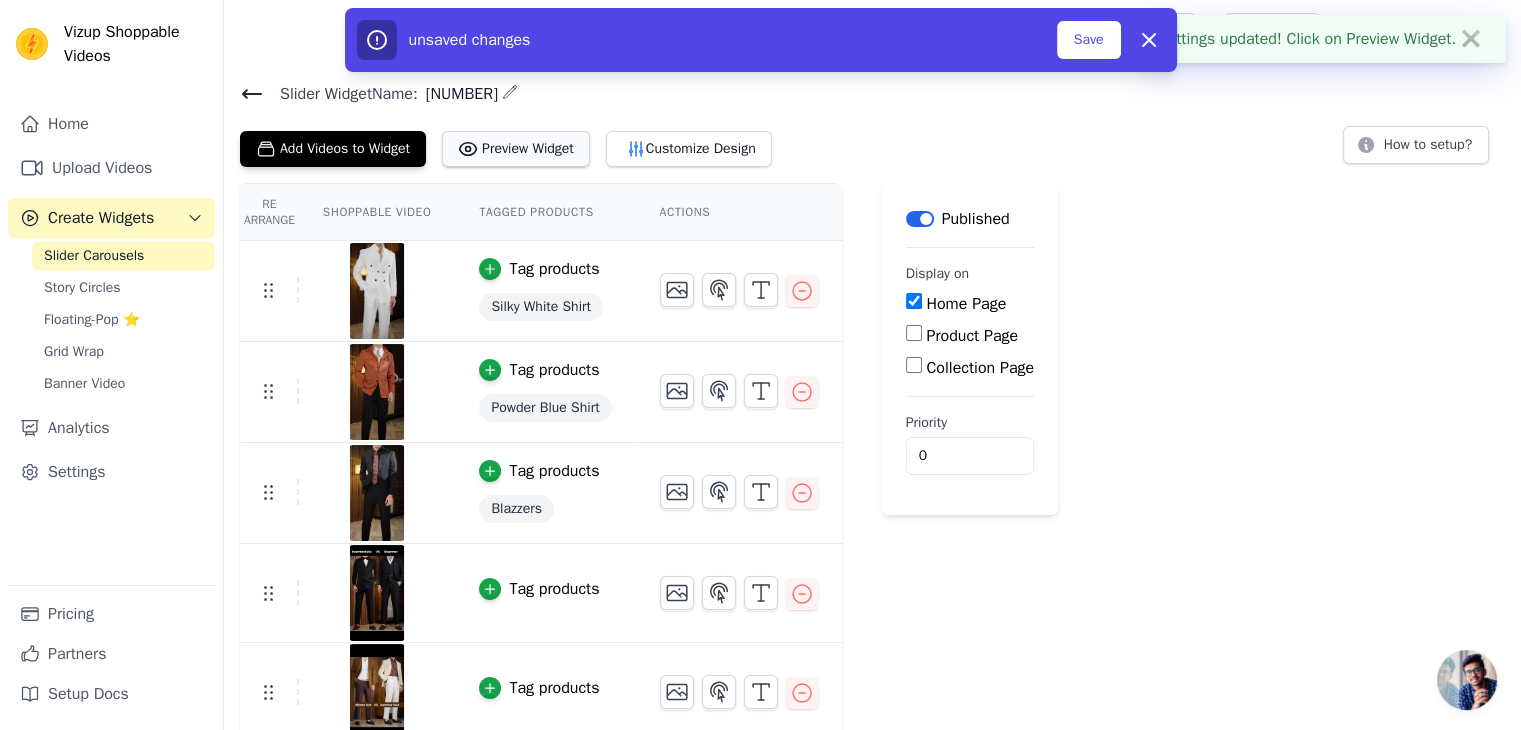 click on "Preview Widget" at bounding box center (516, 149) 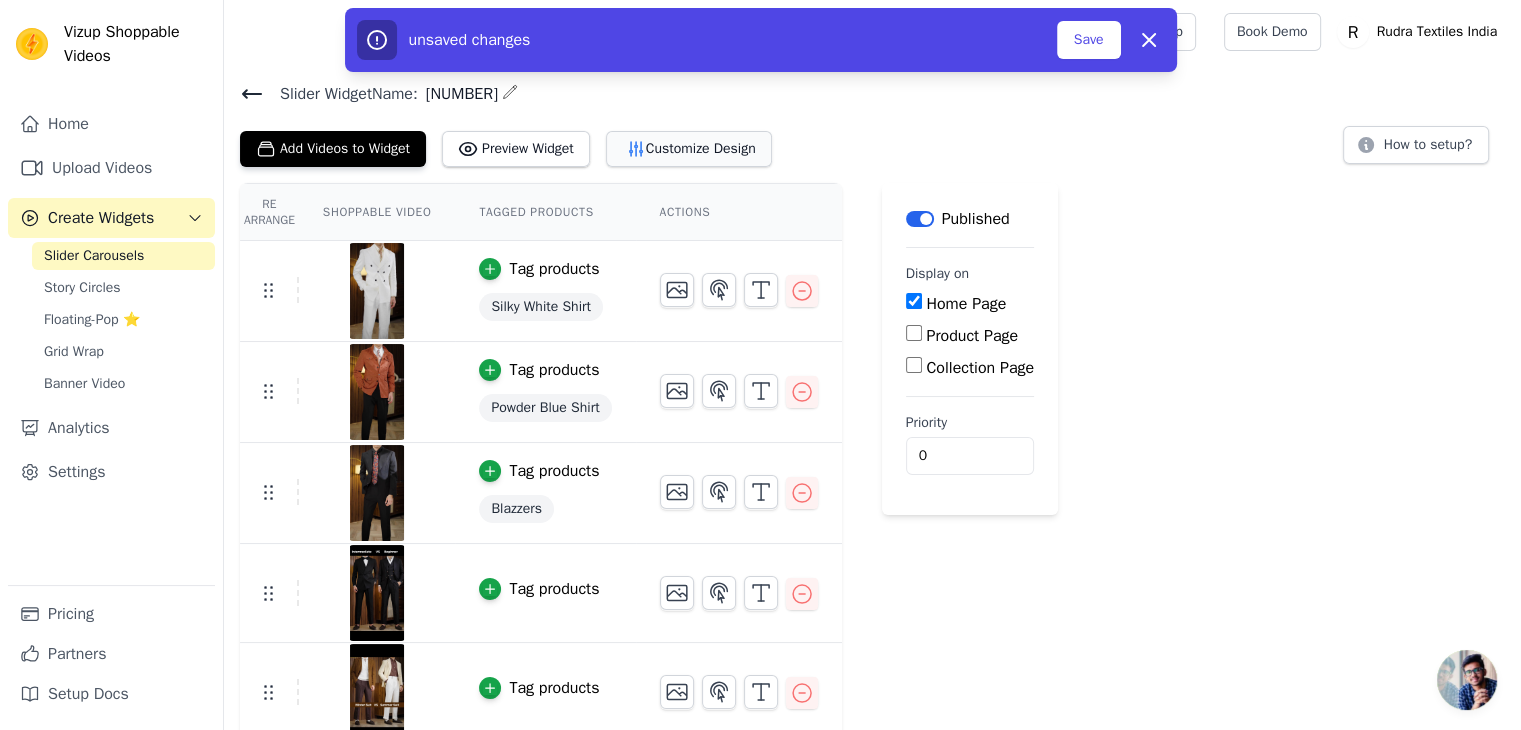 click on "Customize Design" at bounding box center [689, 149] 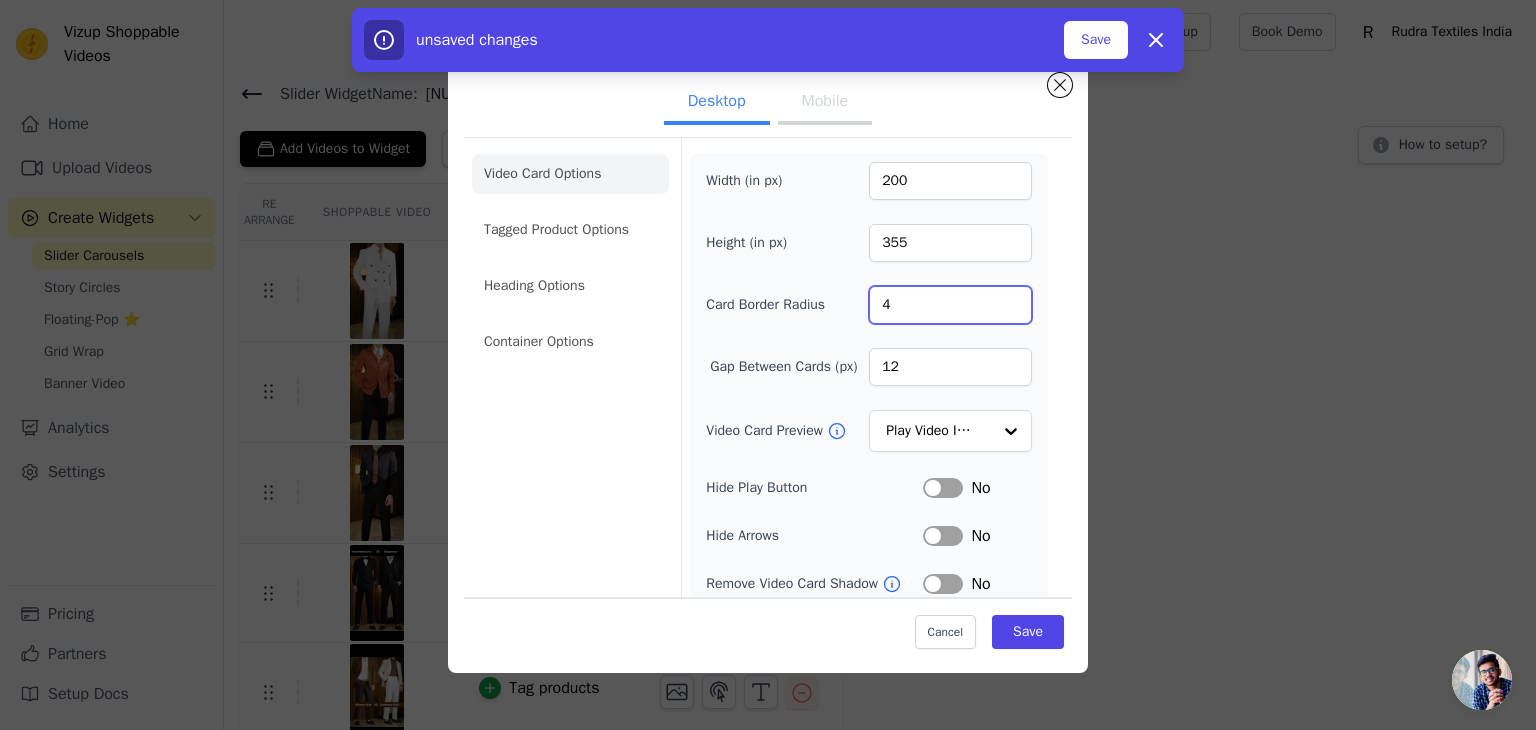 type on "4" 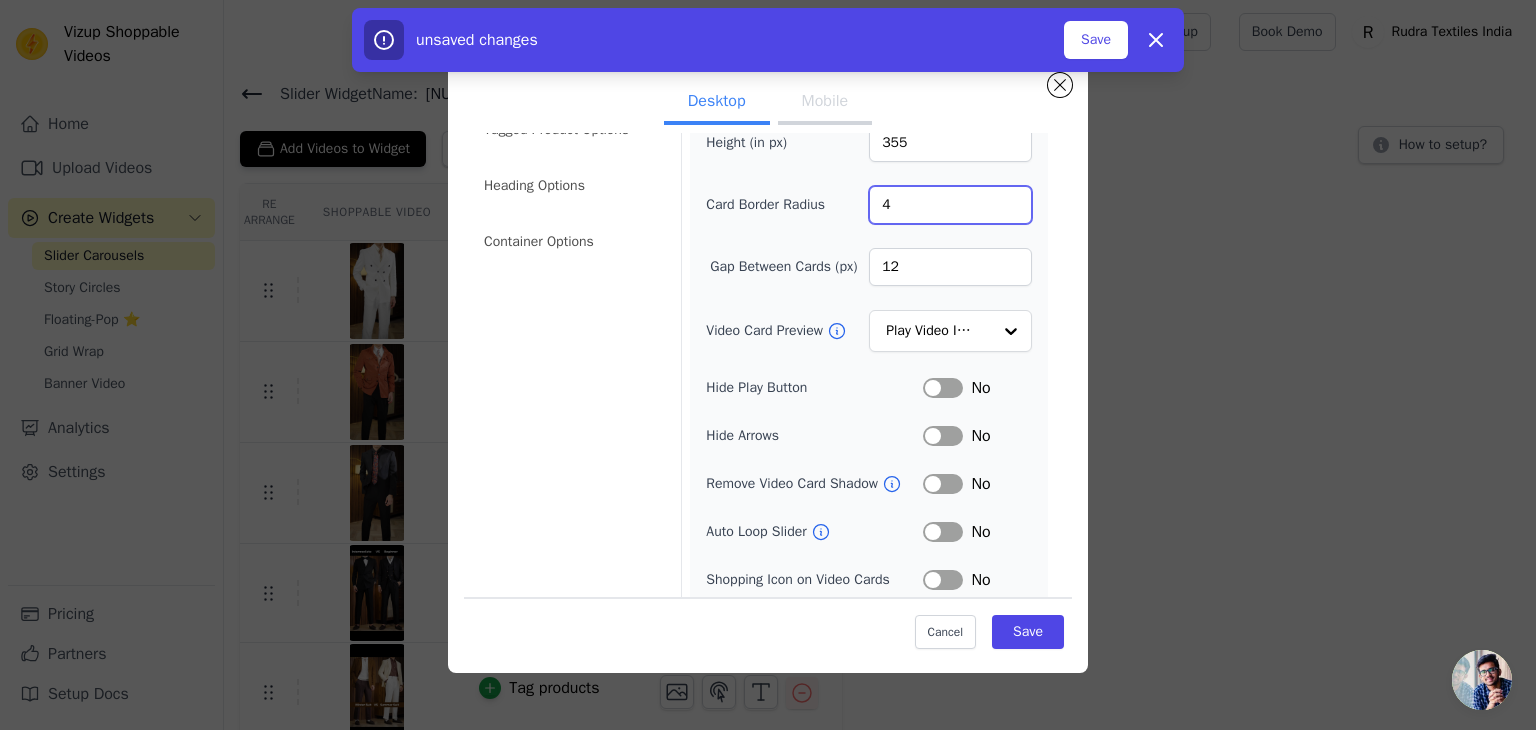 scroll, scrollTop: 156, scrollLeft: 0, axis: vertical 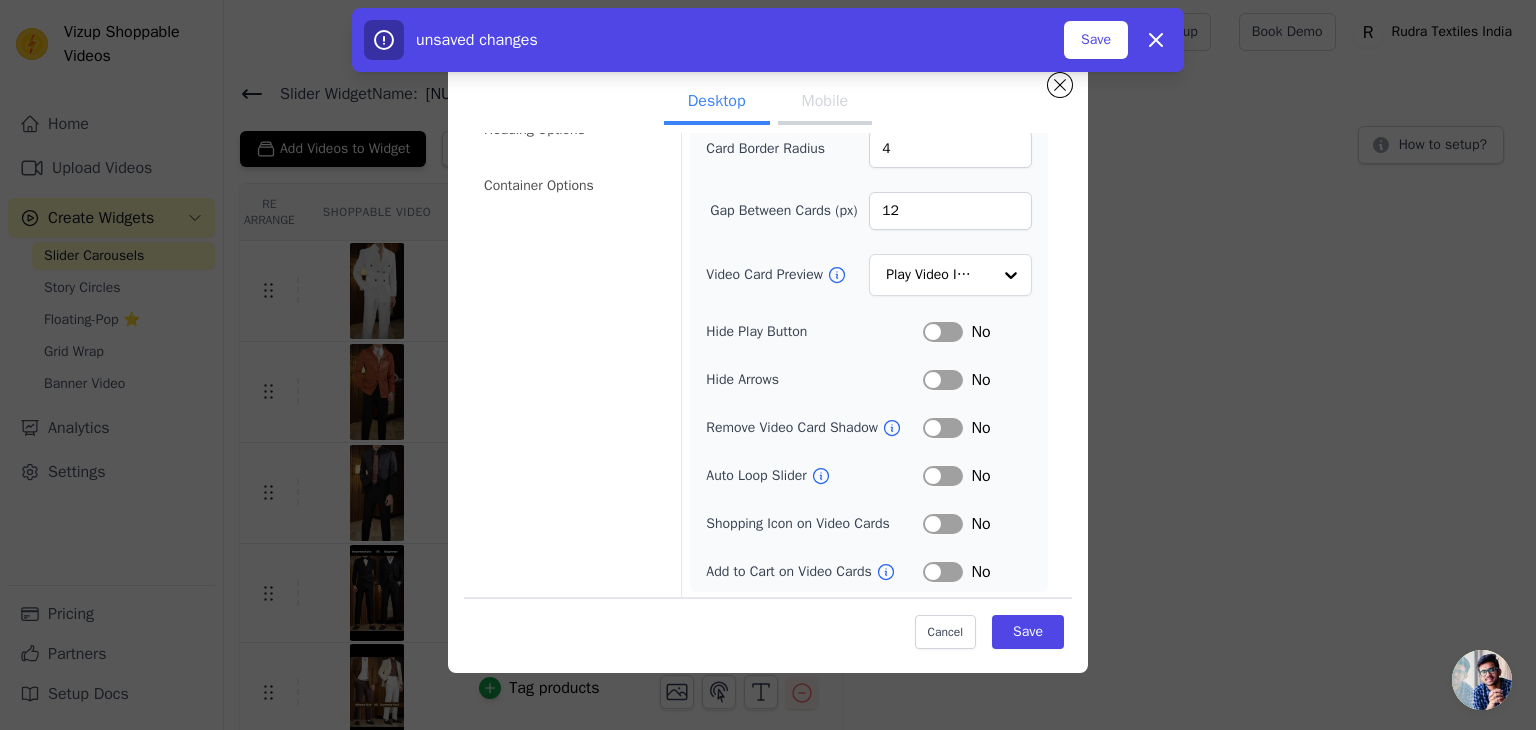 click on "Label" at bounding box center [943, 476] 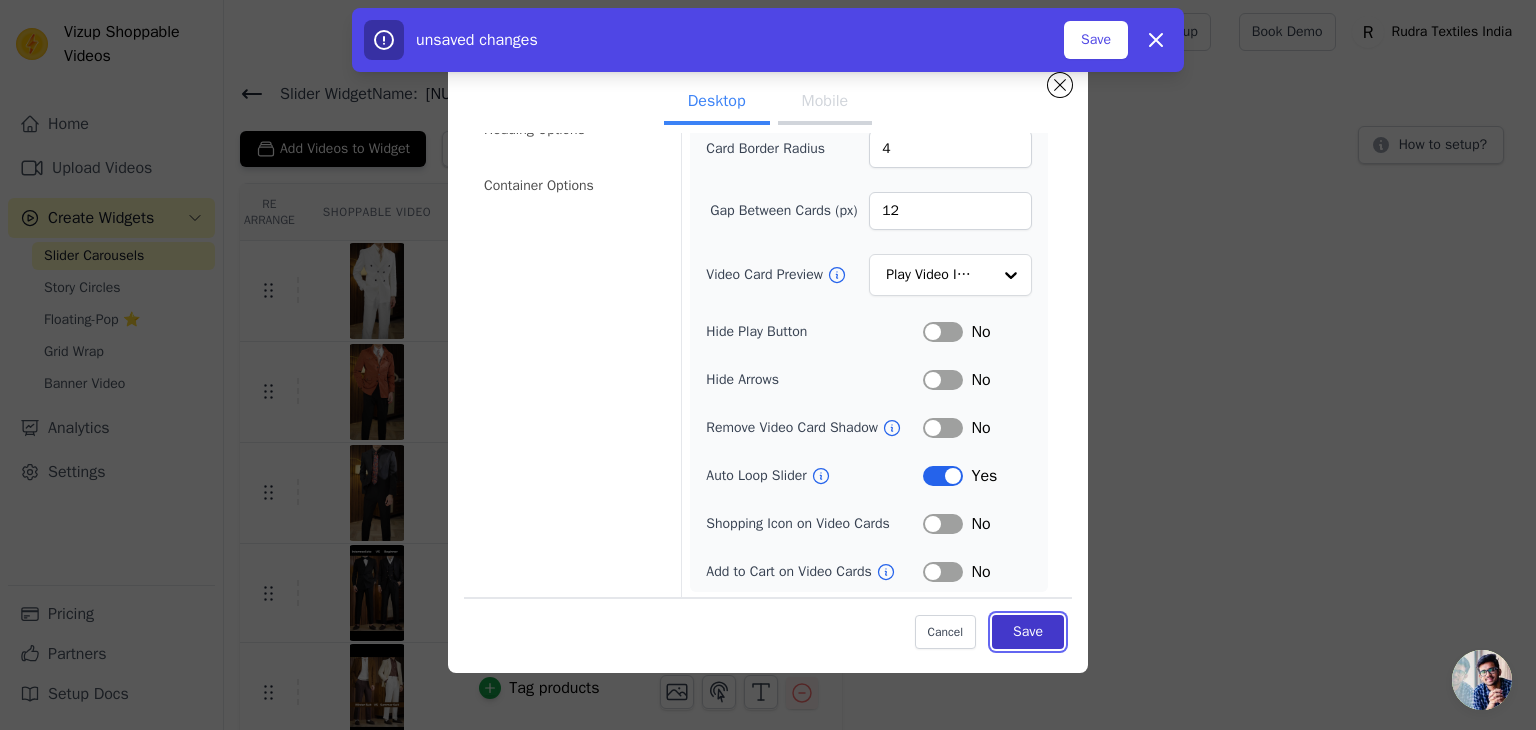 click on "Save" at bounding box center [1028, 632] 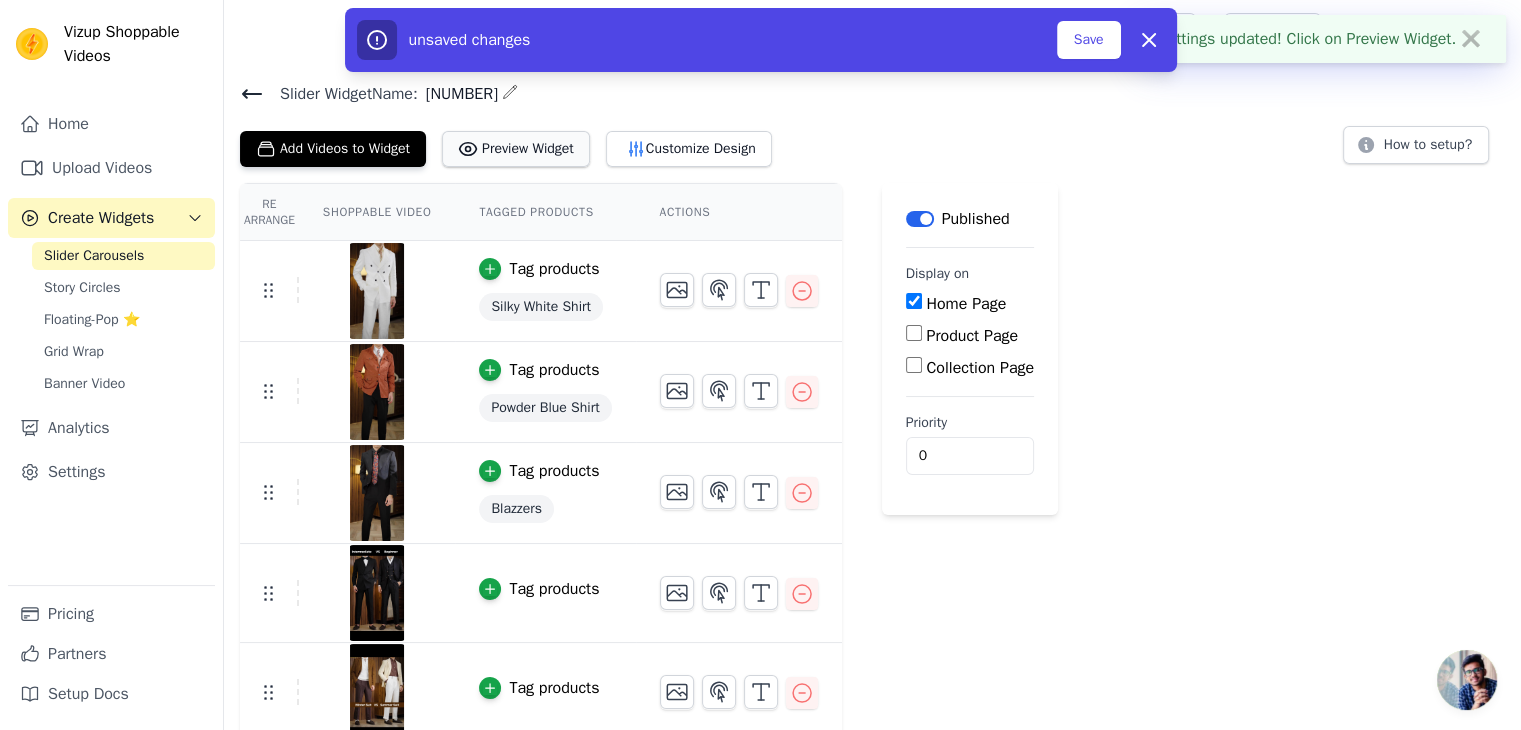 click on "Preview Widget" at bounding box center (516, 149) 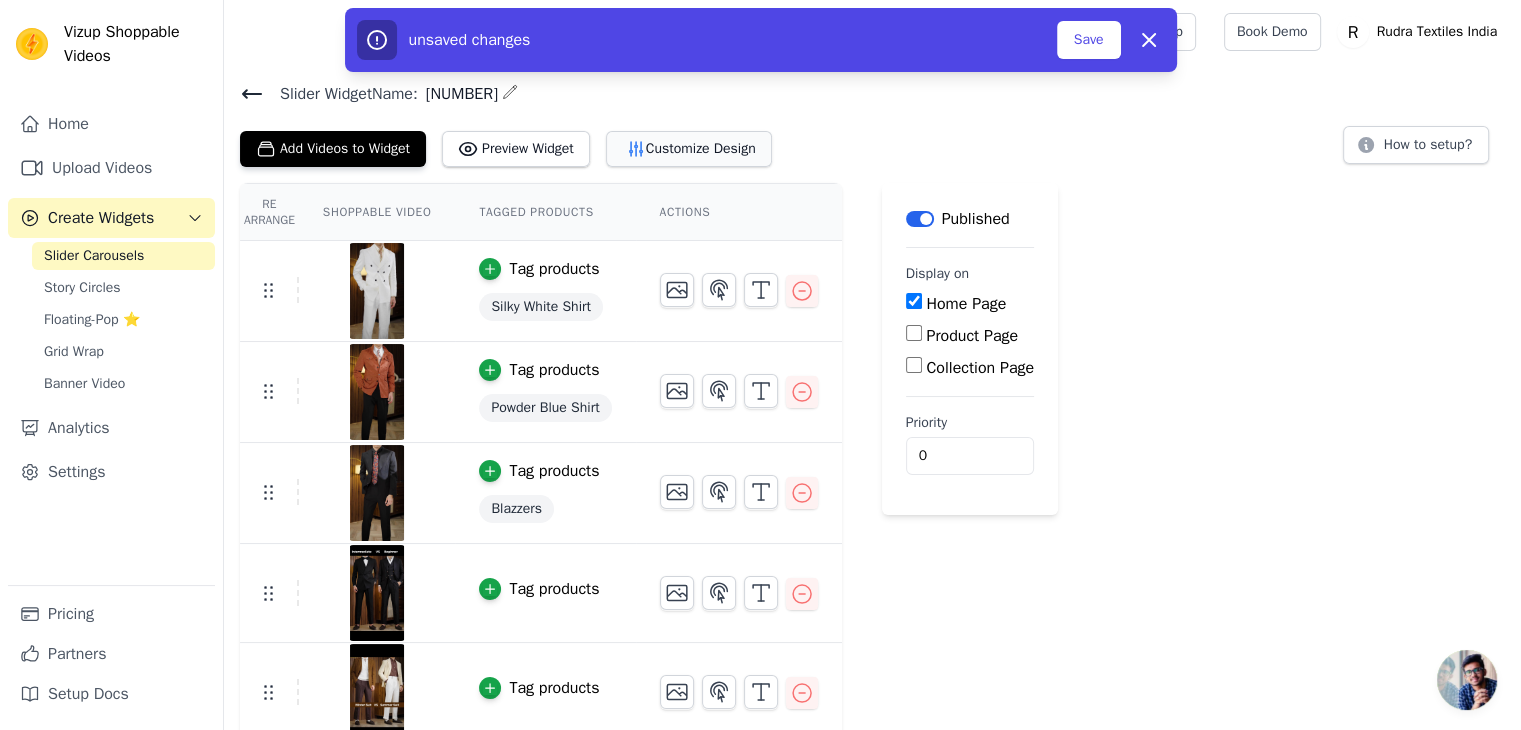 click on "Customize Design" at bounding box center [689, 149] 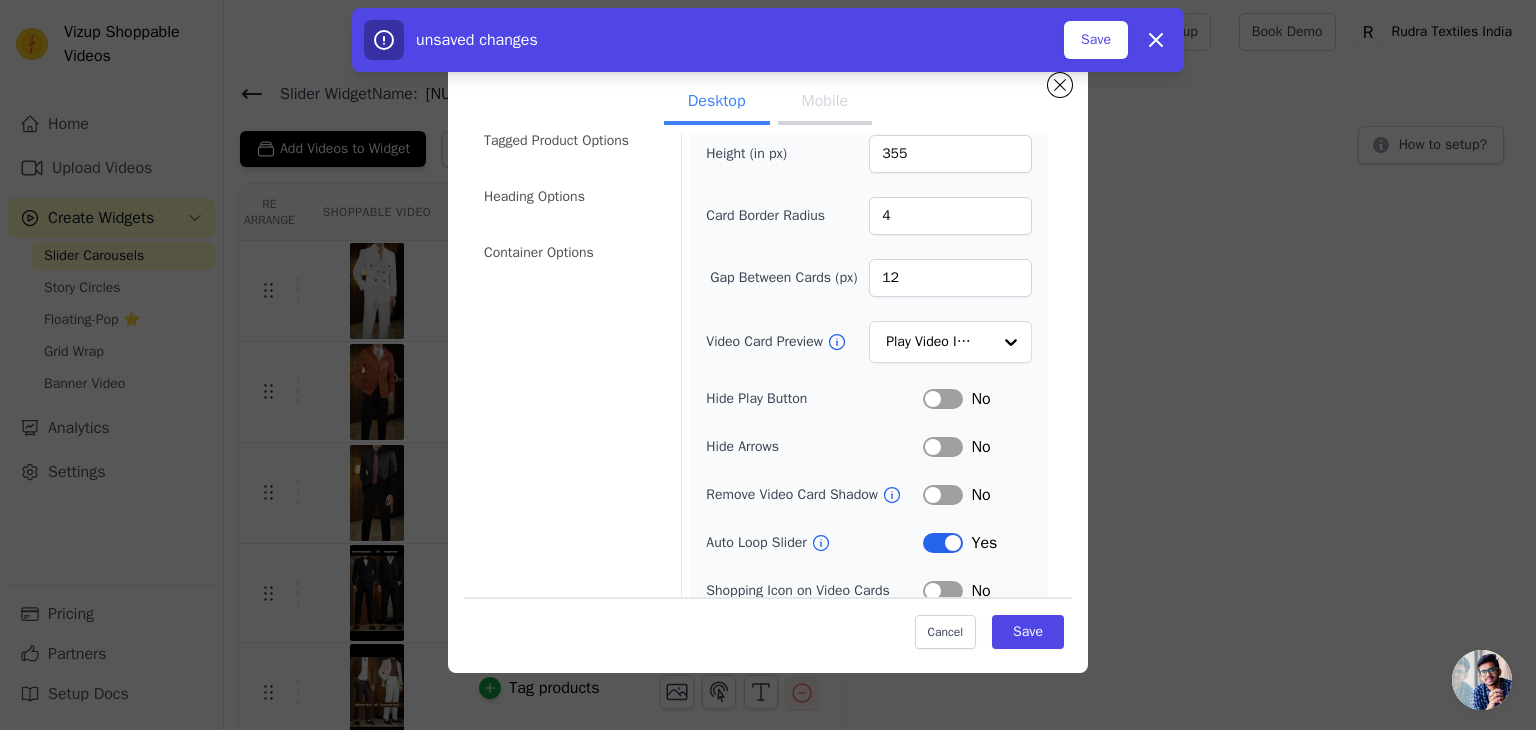 scroll, scrollTop: 156, scrollLeft: 0, axis: vertical 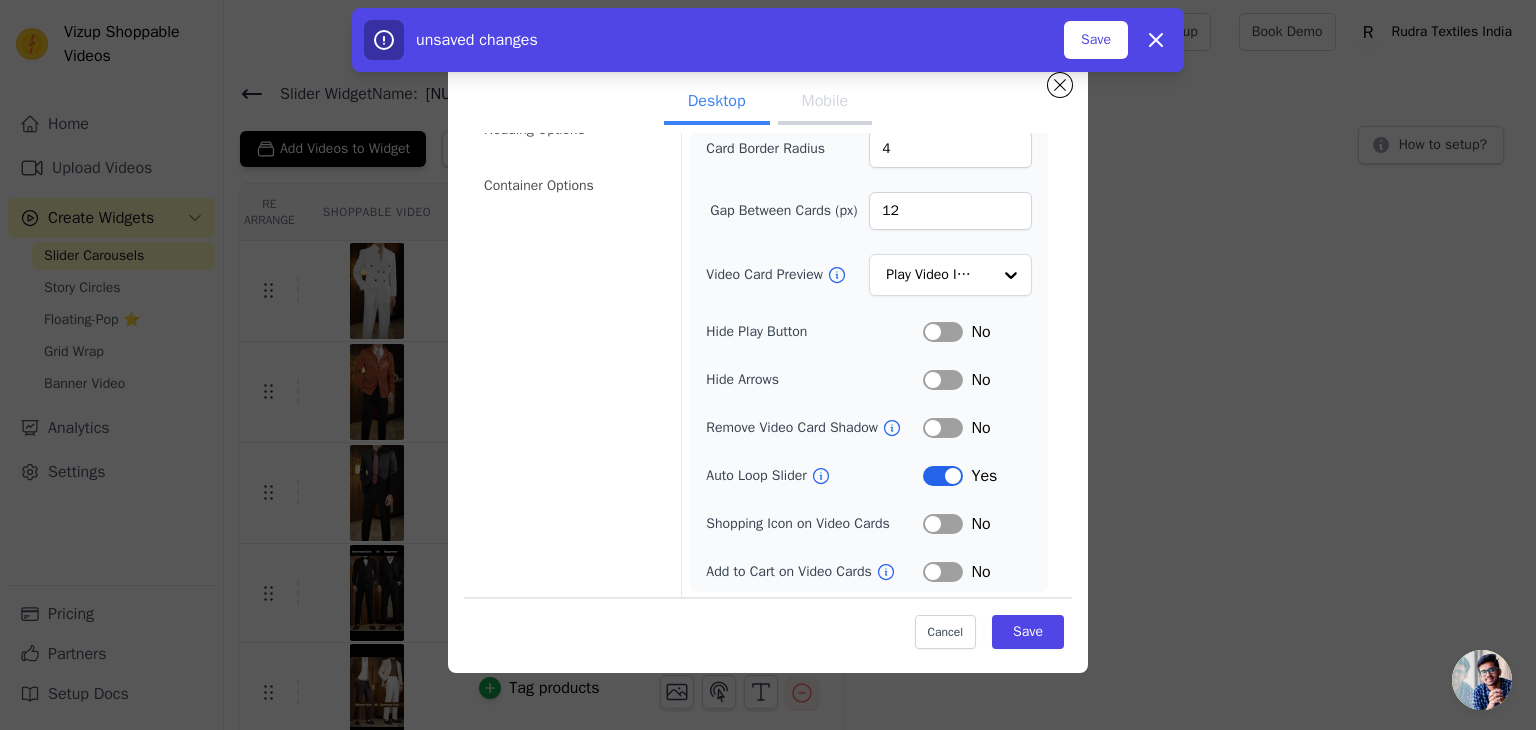 click on "Yes" at bounding box center [977, 476] 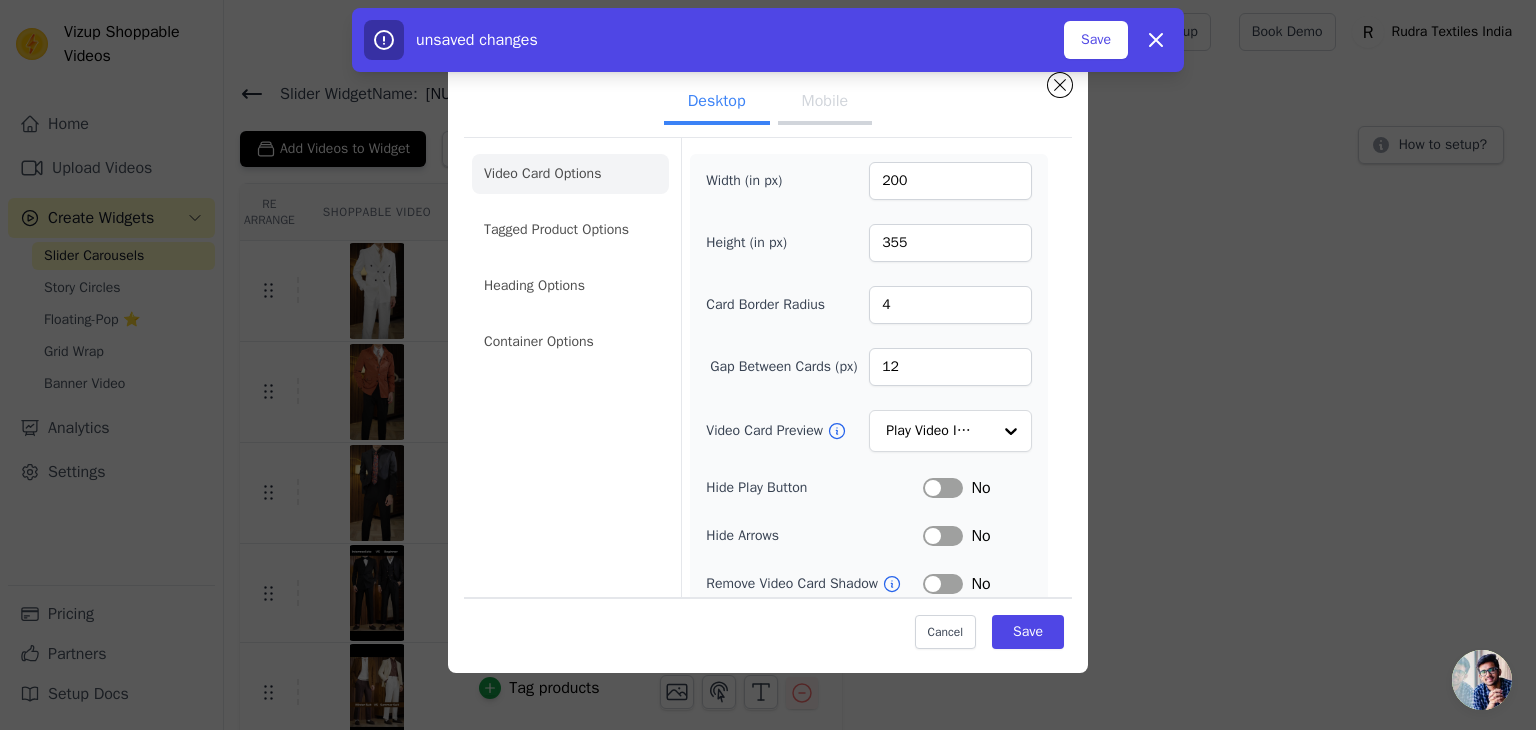 scroll, scrollTop: 0, scrollLeft: 0, axis: both 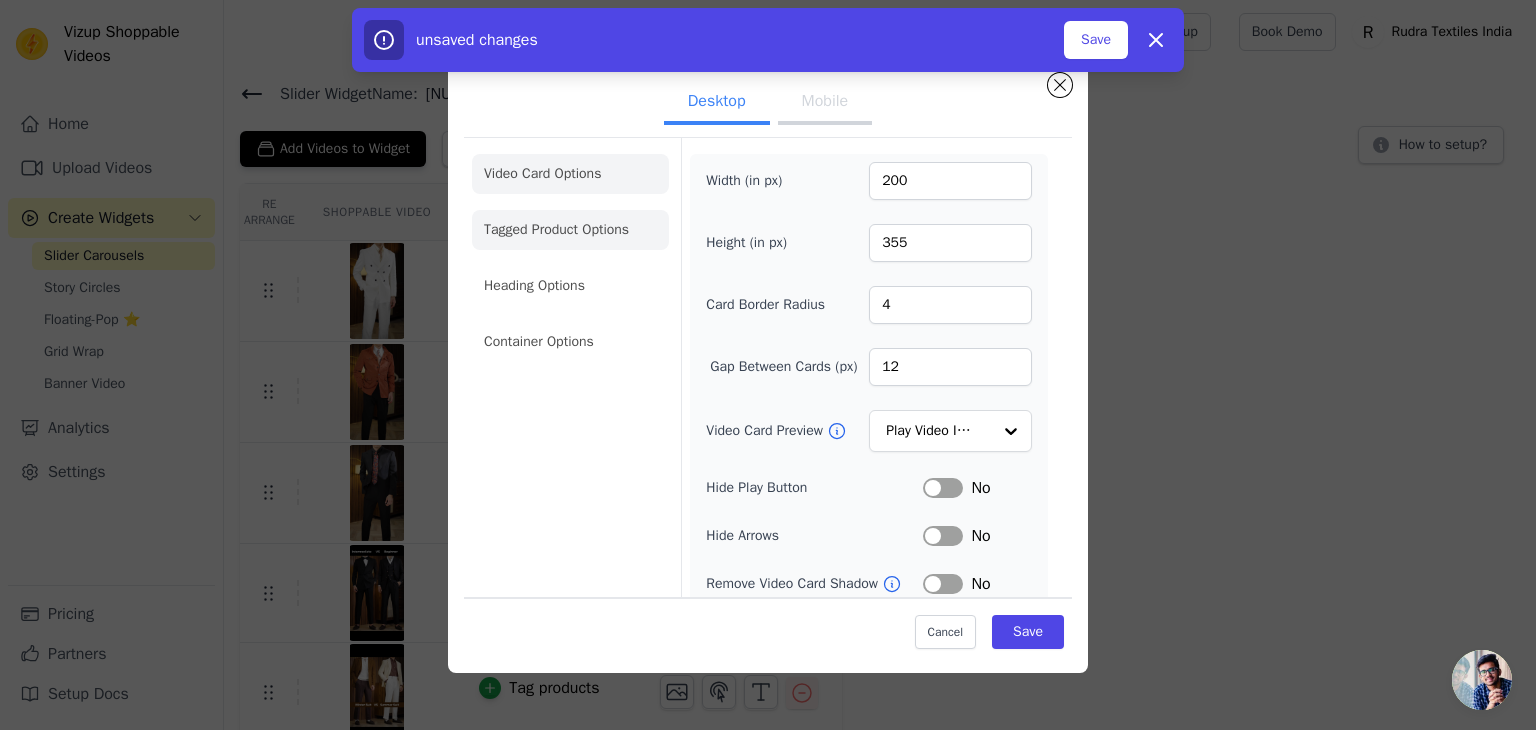 click on "Tagged Product Options" 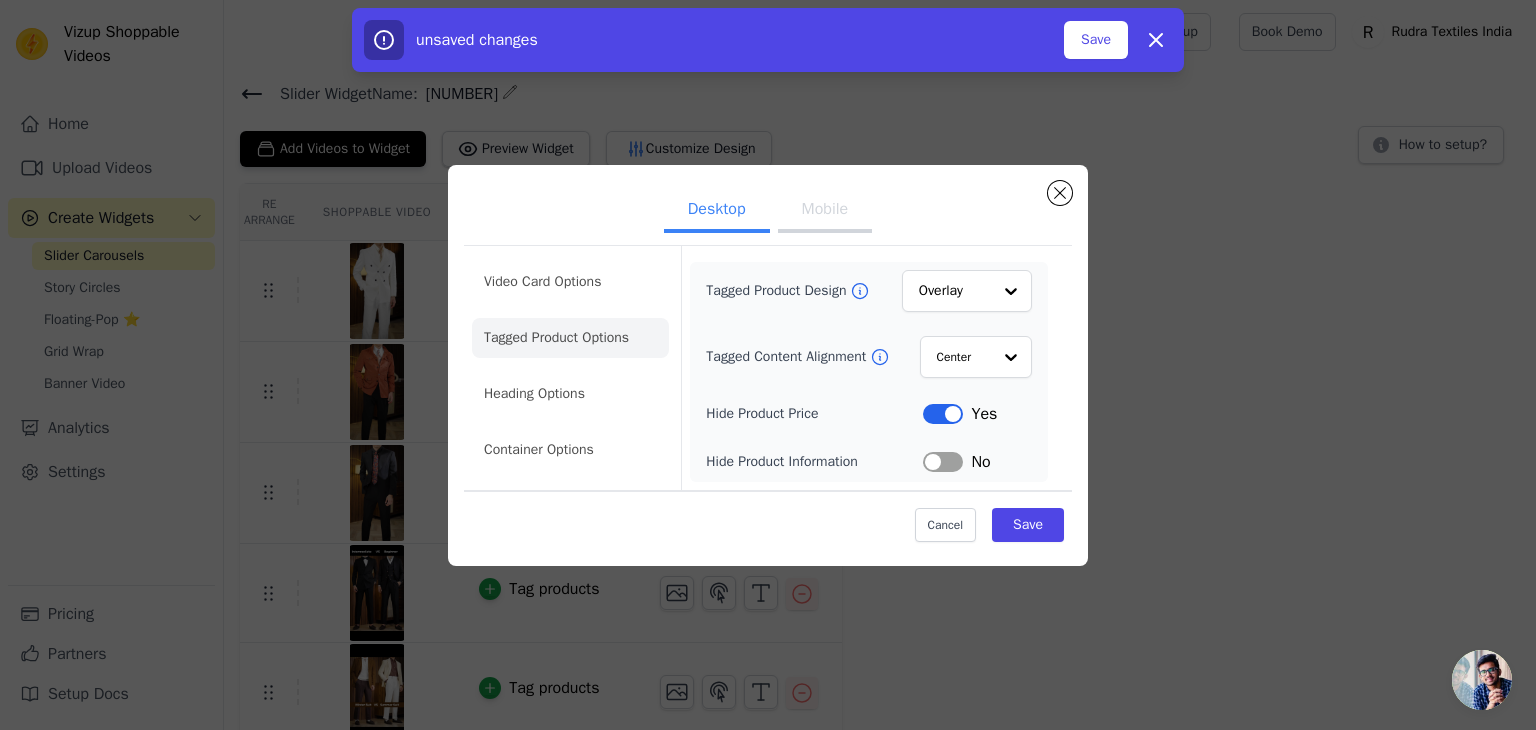 click on "Label" at bounding box center [943, 462] 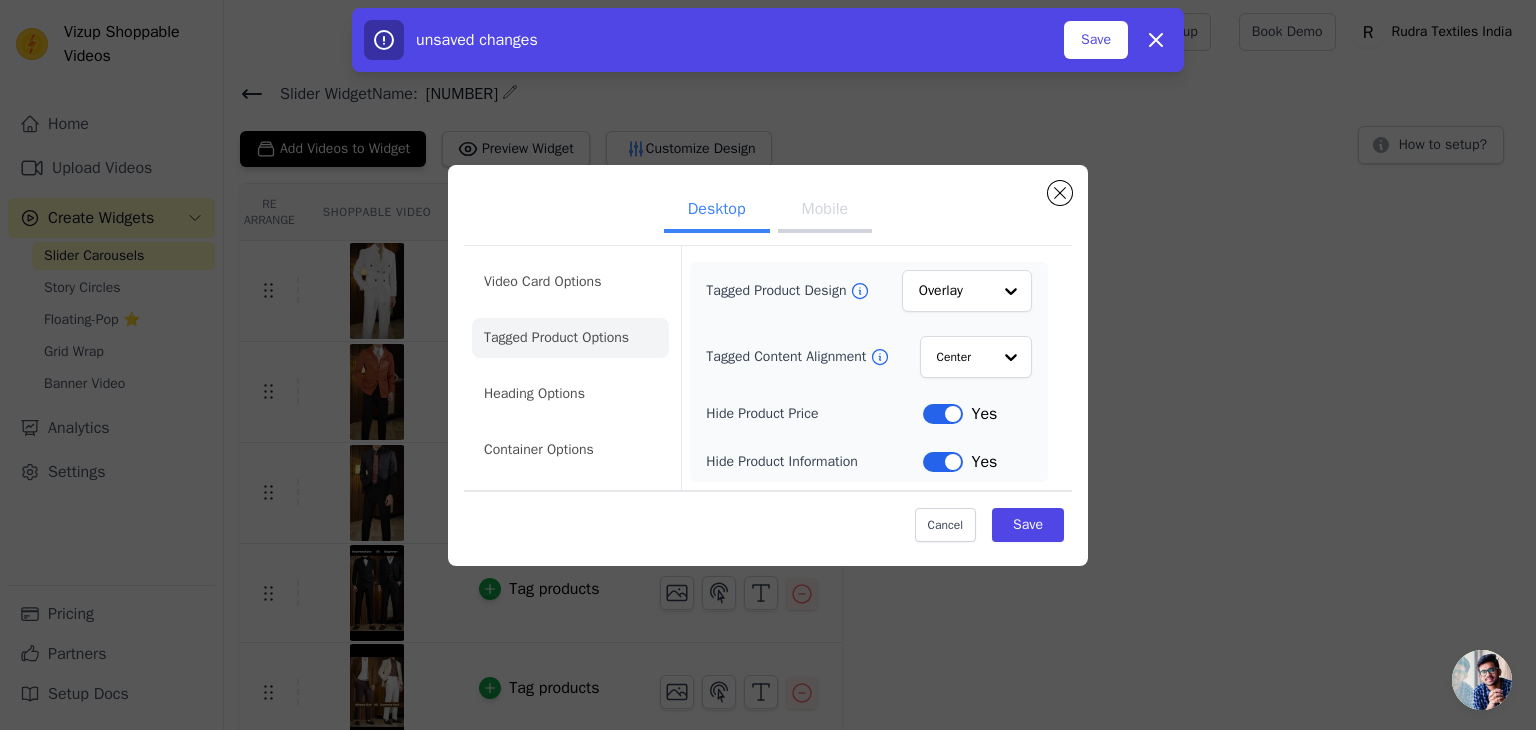 click on "Label" at bounding box center (943, 462) 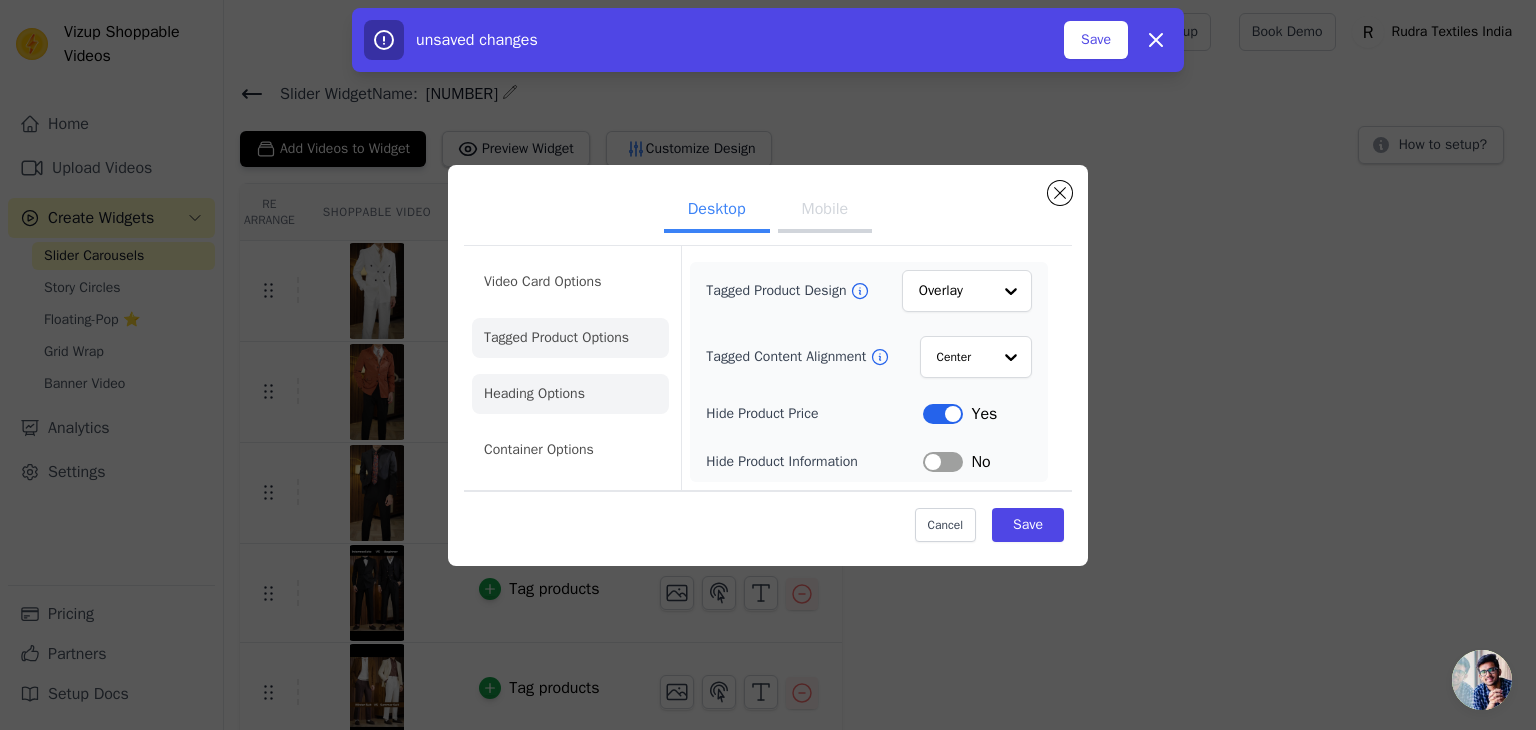 click on "Heading Options" 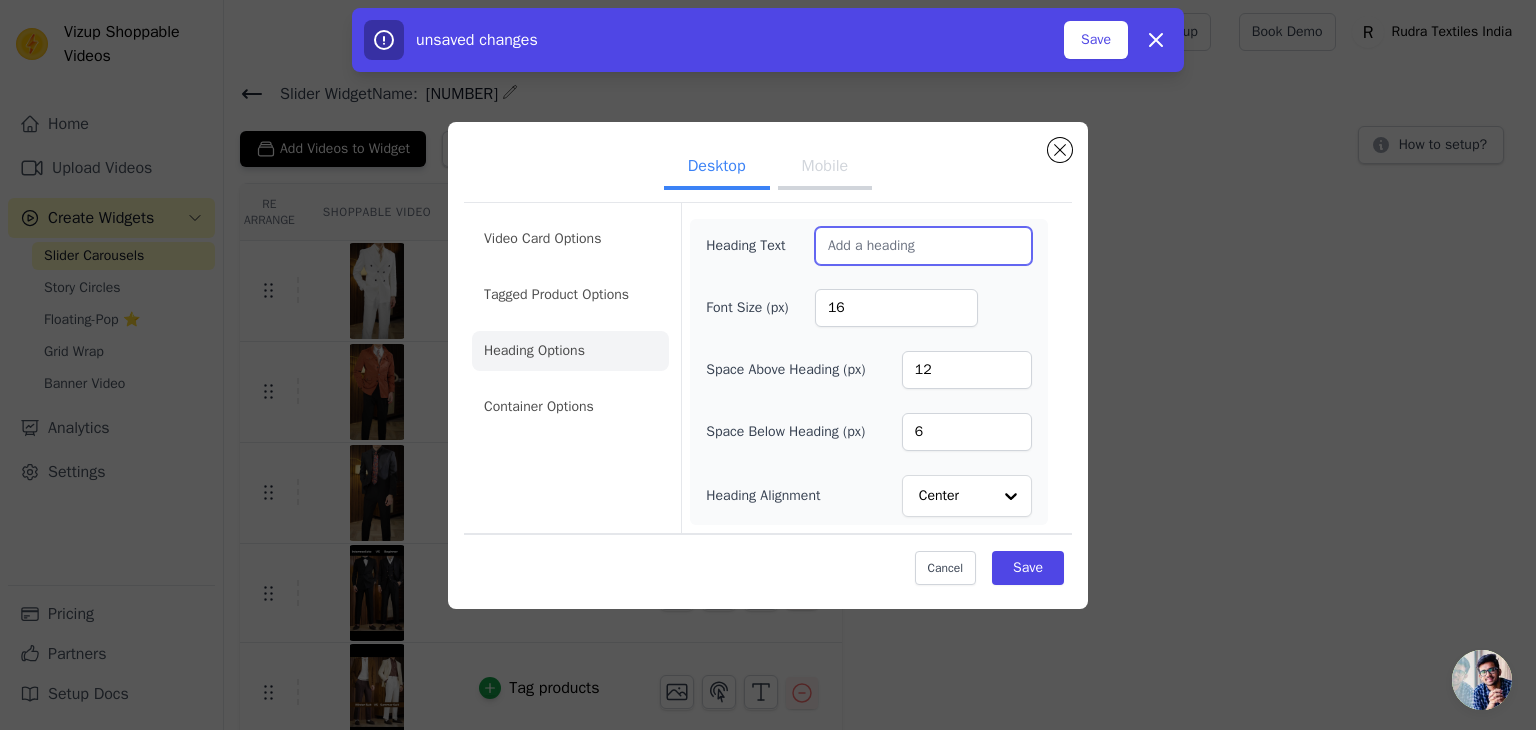 click on "Heading Text" at bounding box center (923, 246) 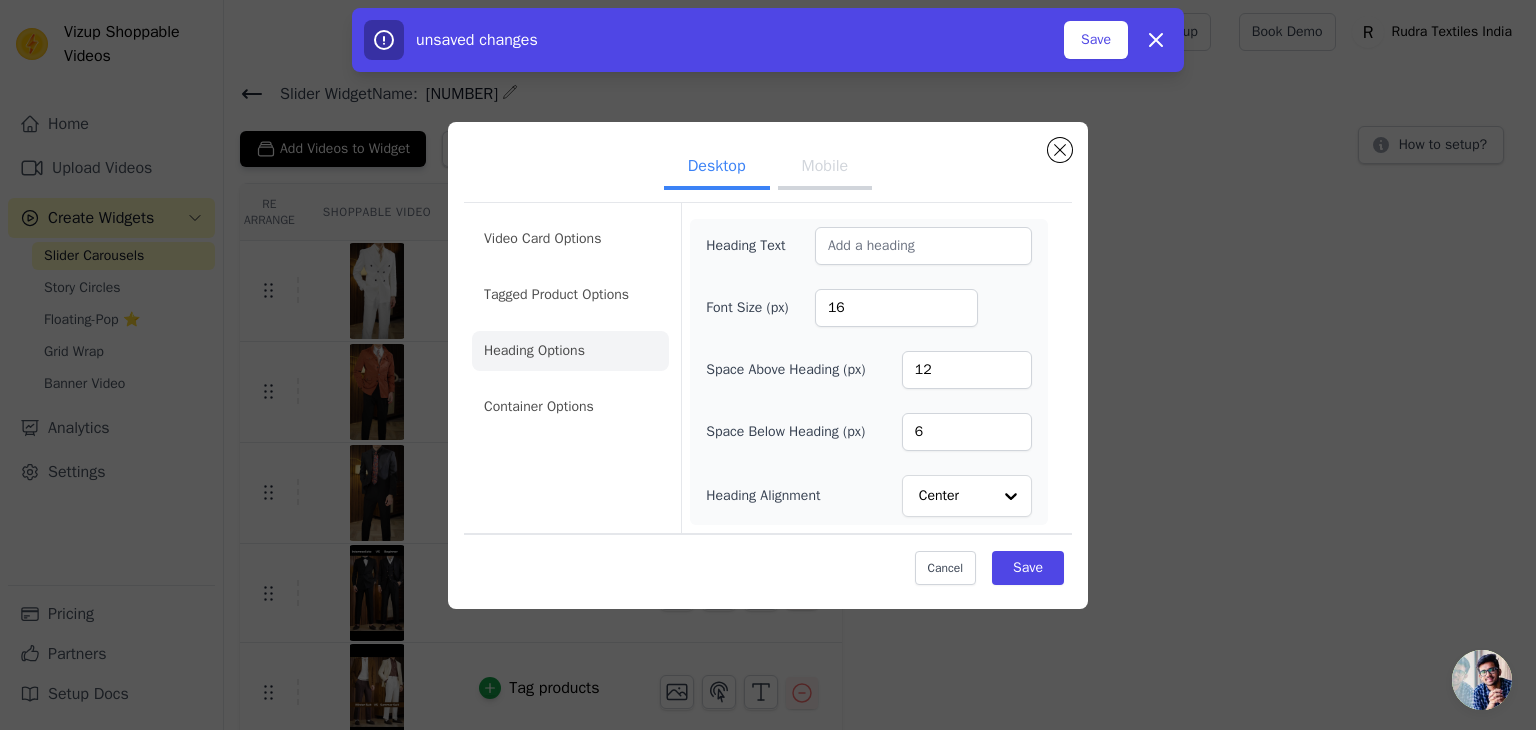 click on "Mobile" at bounding box center (825, 168) 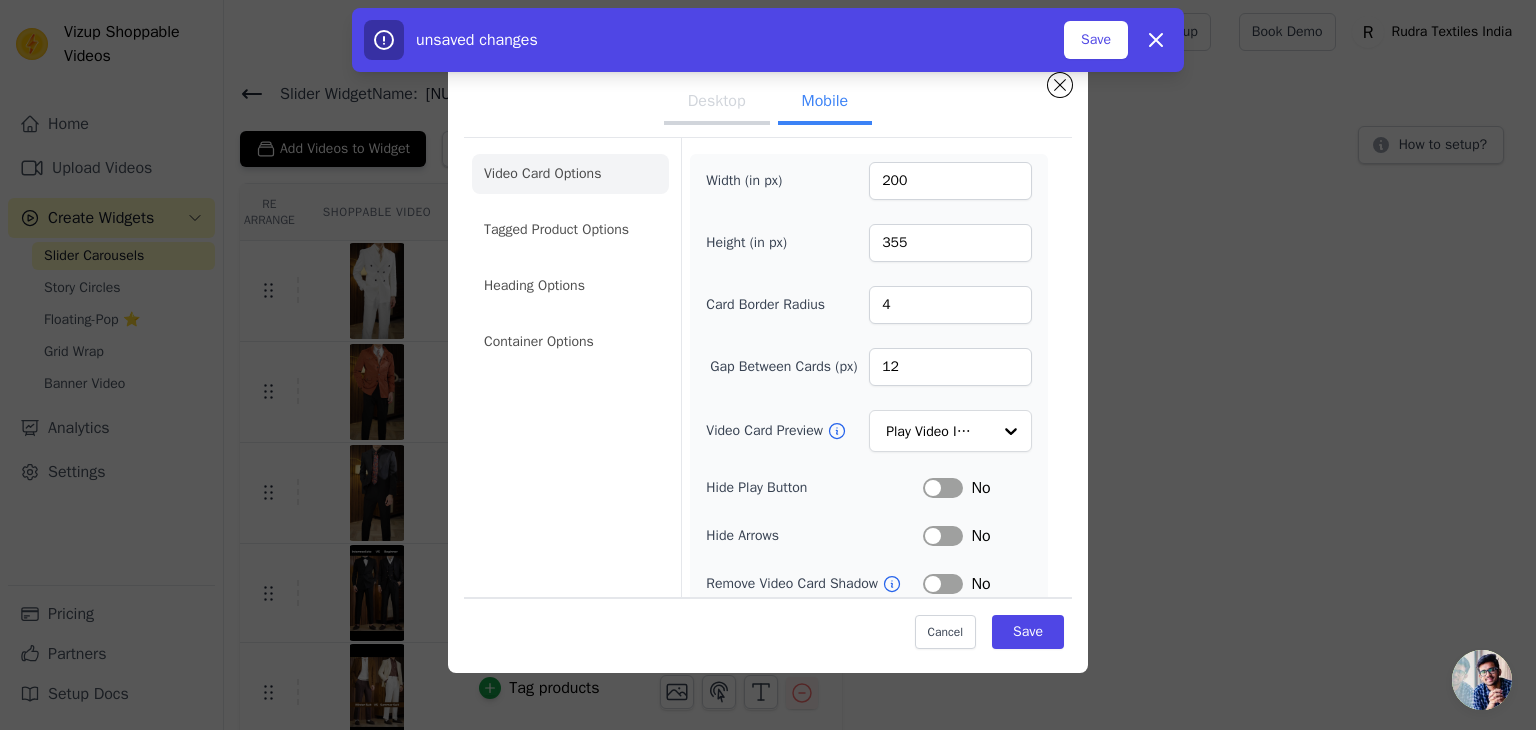 click on "Desktop Mobile" at bounding box center (768, 103) 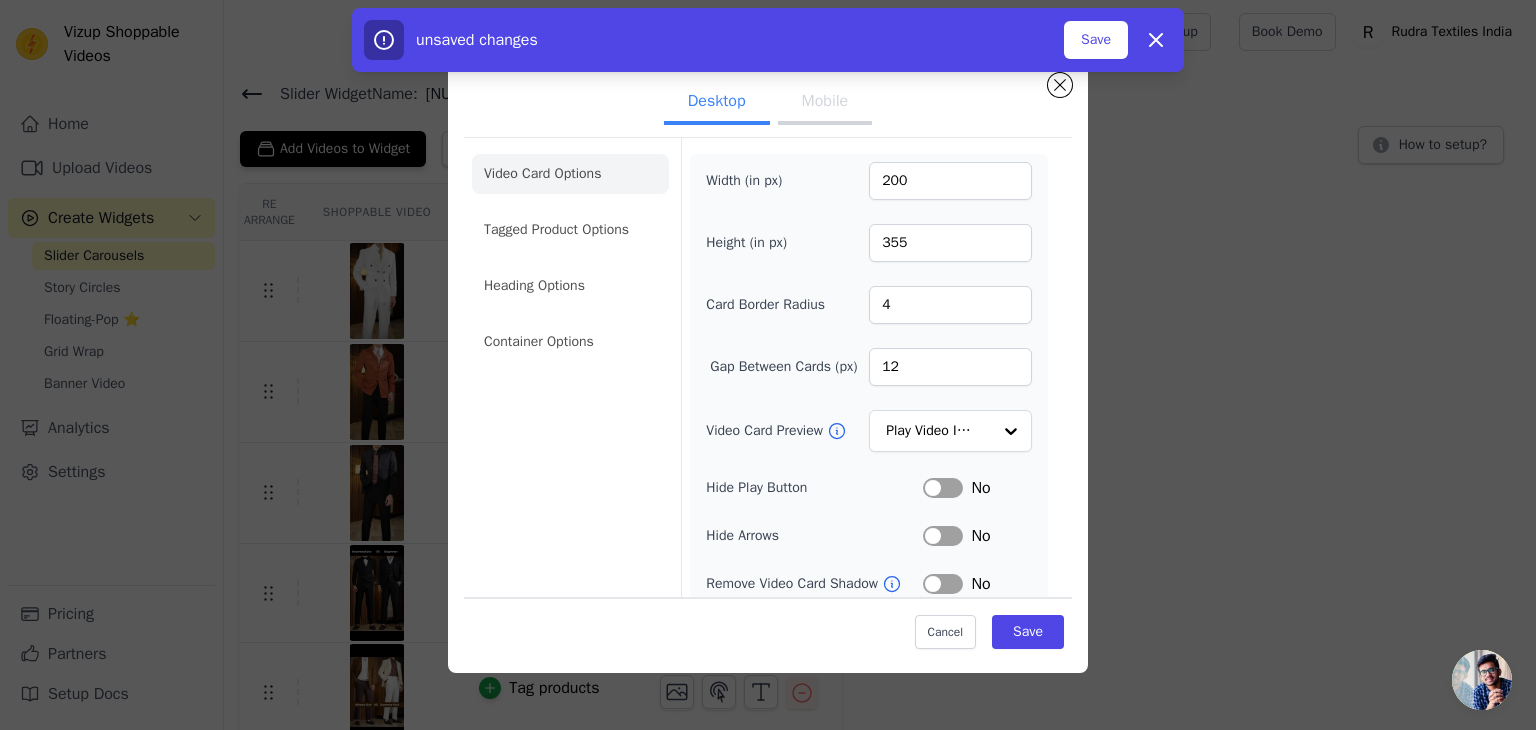 click on "Video Card Options Tagged Product Options Heading Options Container Options" at bounding box center (570, 258) 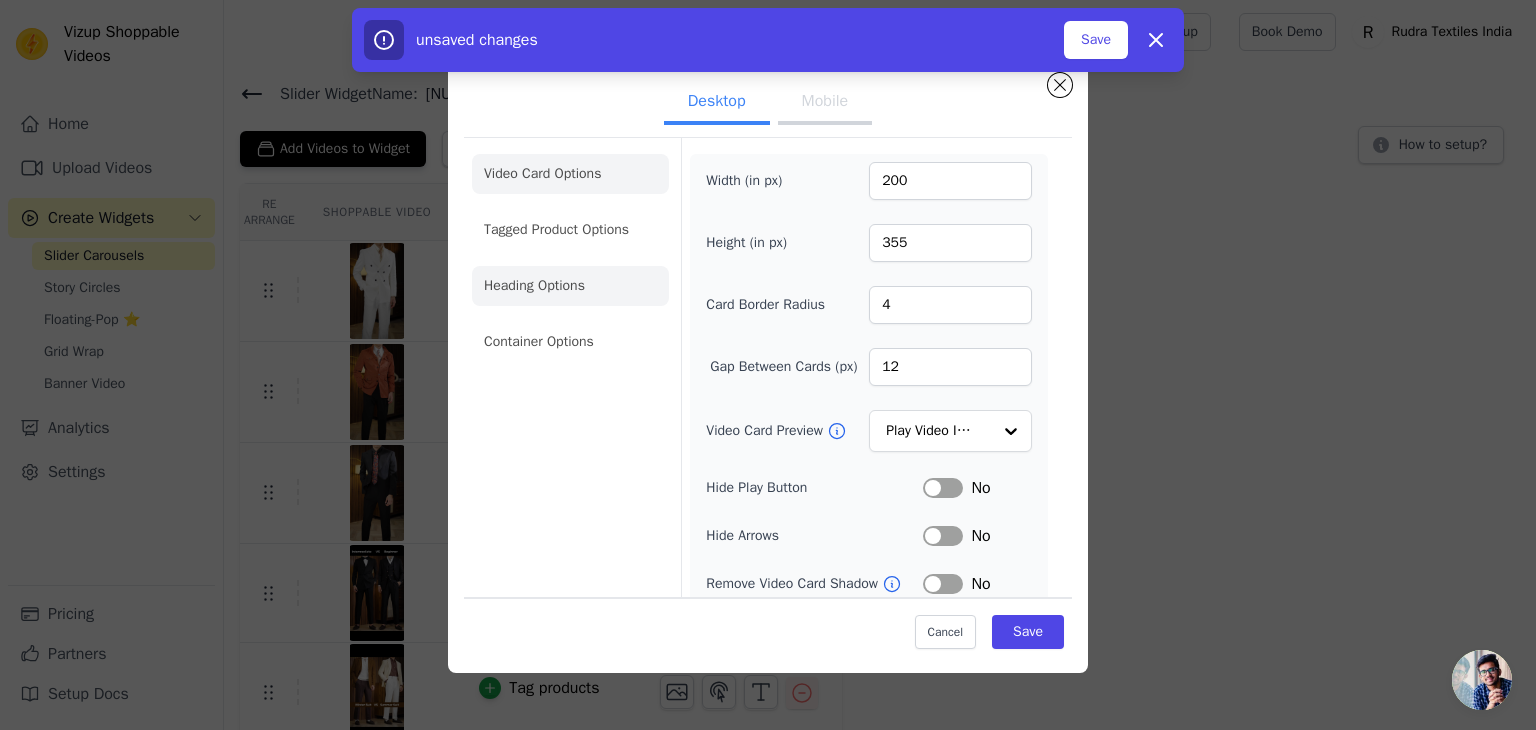 click on "Heading Options" 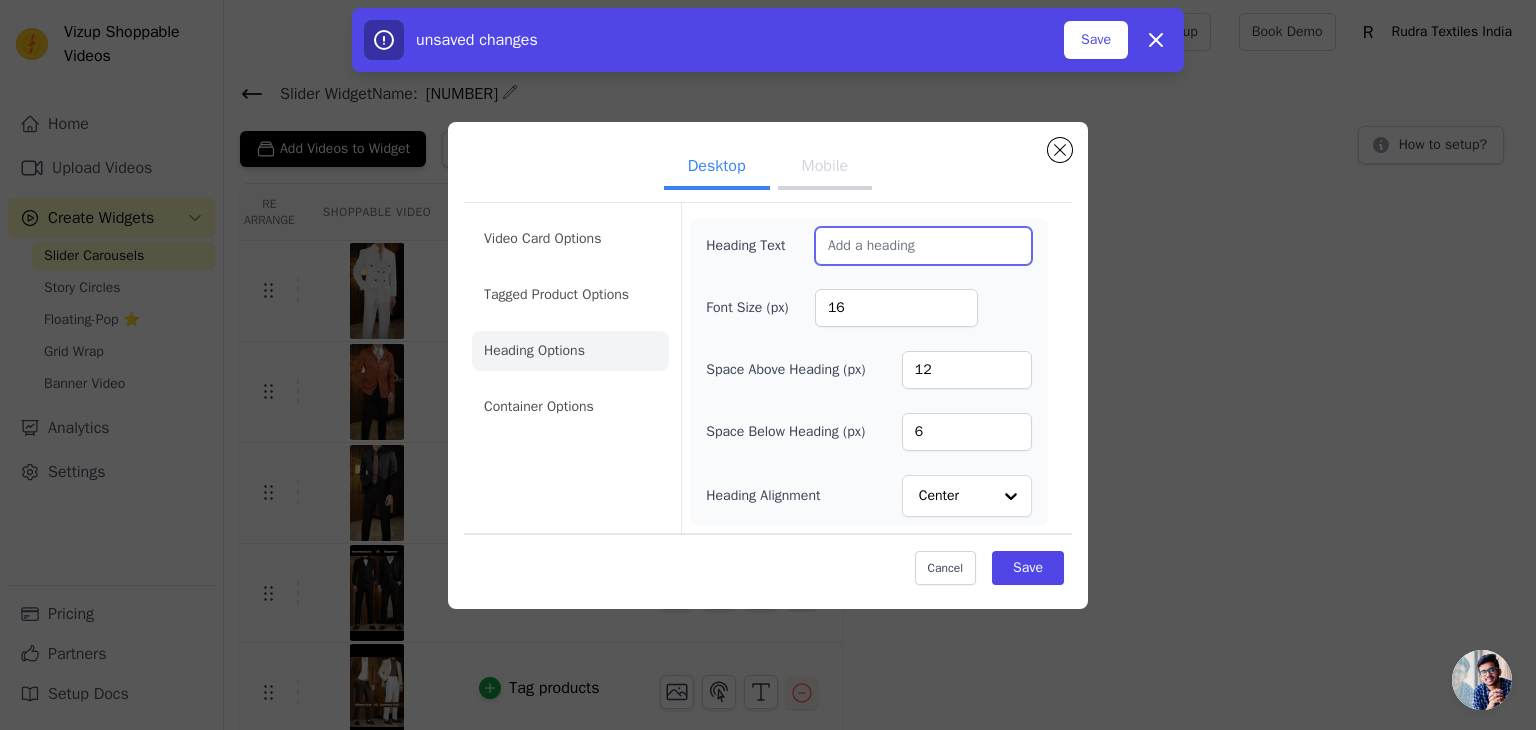 click on "Heading Text" at bounding box center [923, 246] 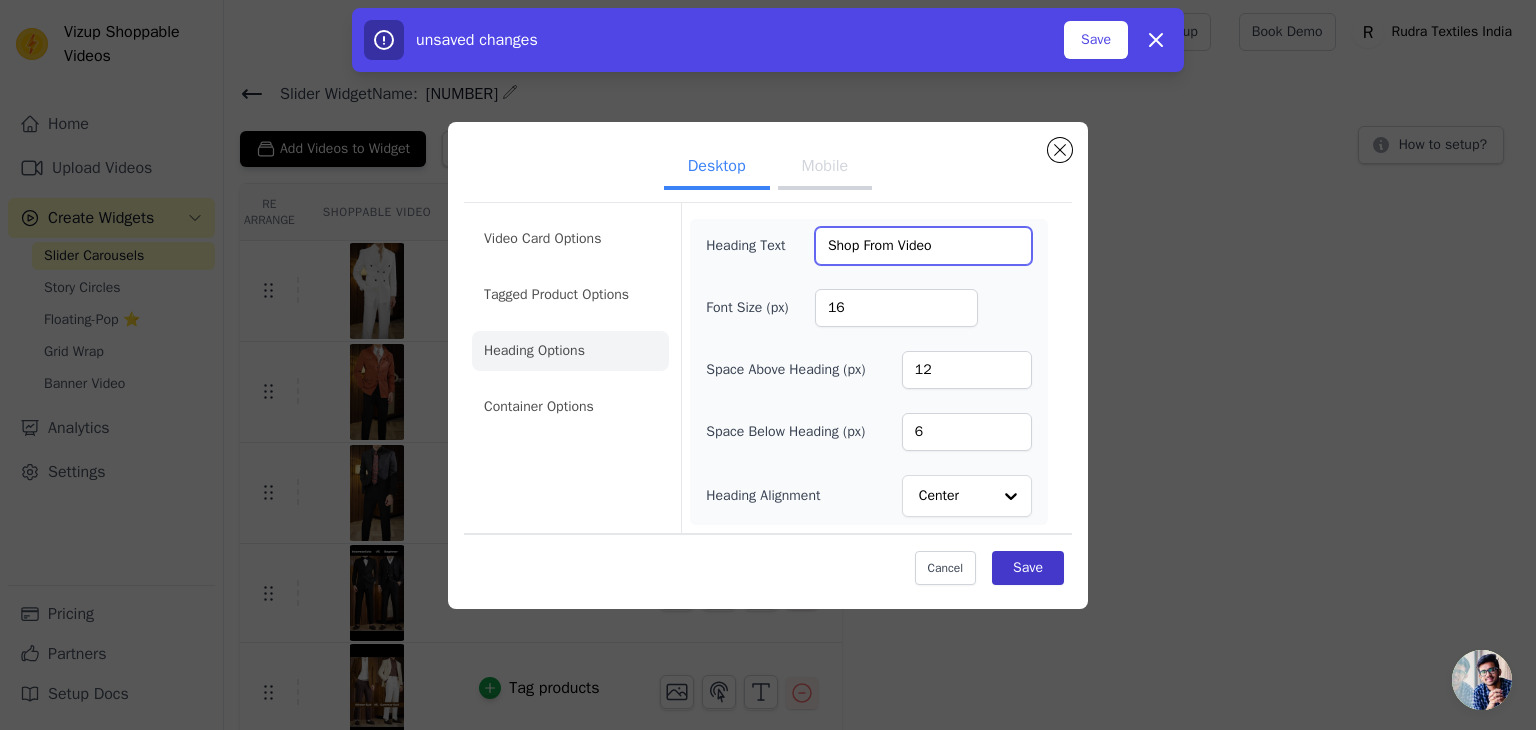 type on "Shop From Video" 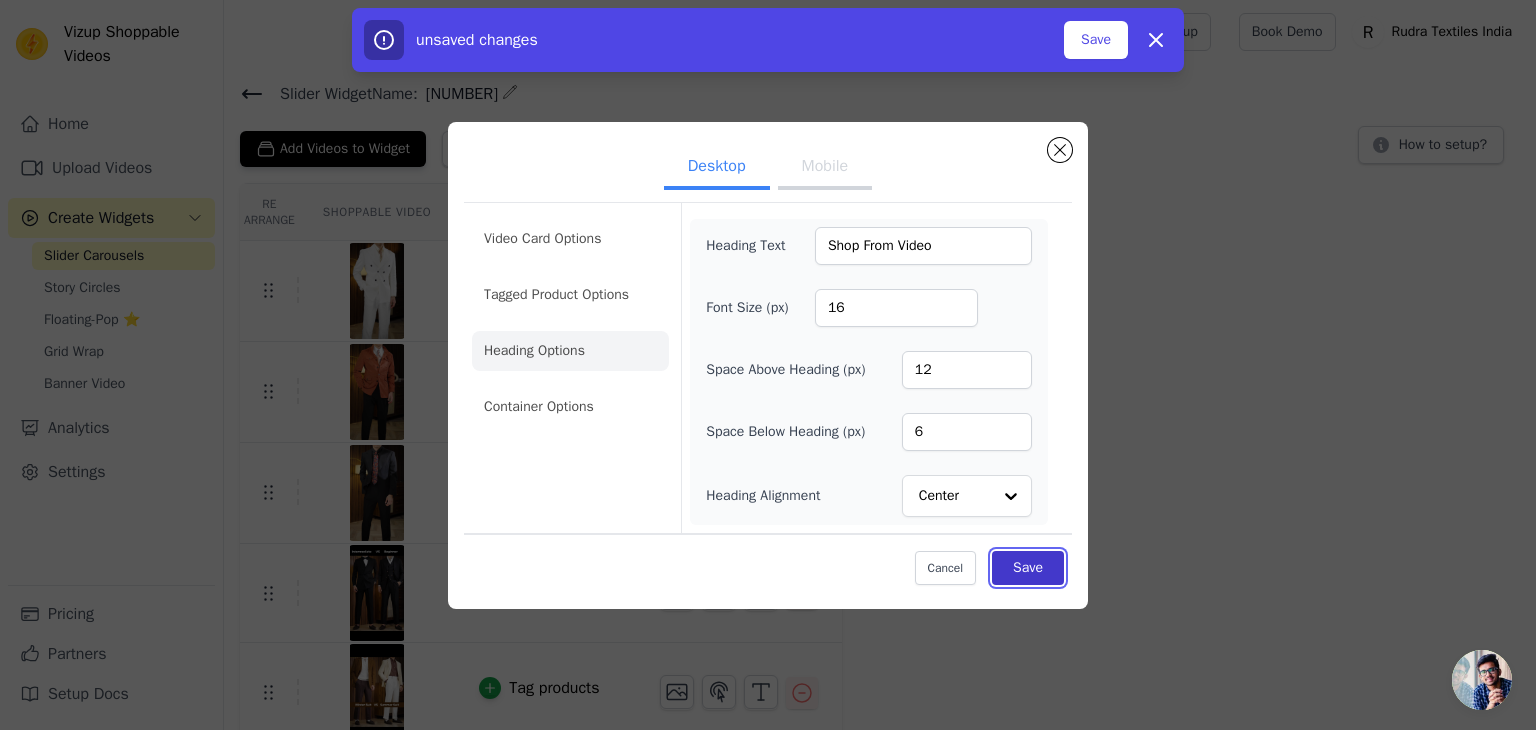 click on "Save" at bounding box center [1028, 568] 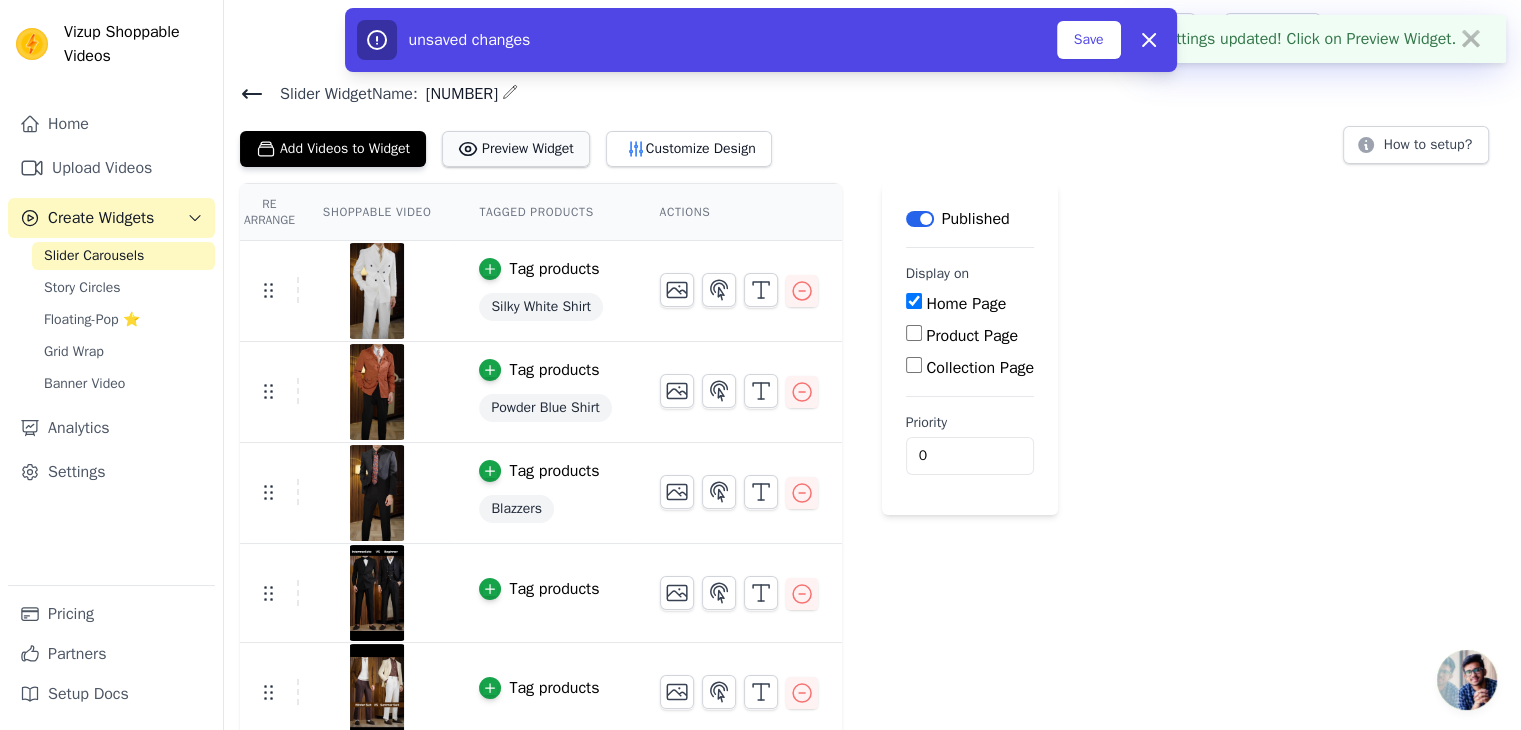 click on "Preview Widget" at bounding box center [516, 149] 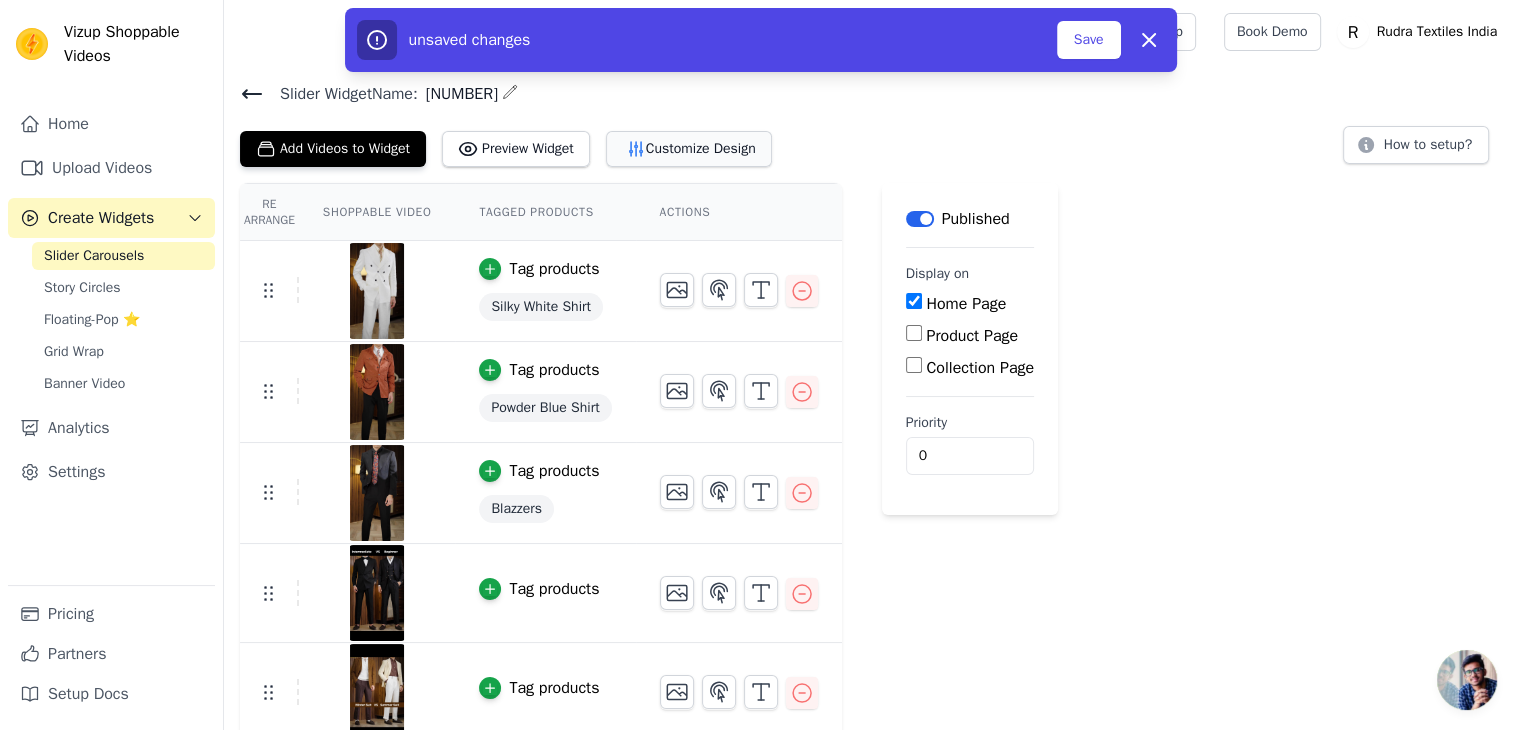 click on "Customize Design" at bounding box center [689, 149] 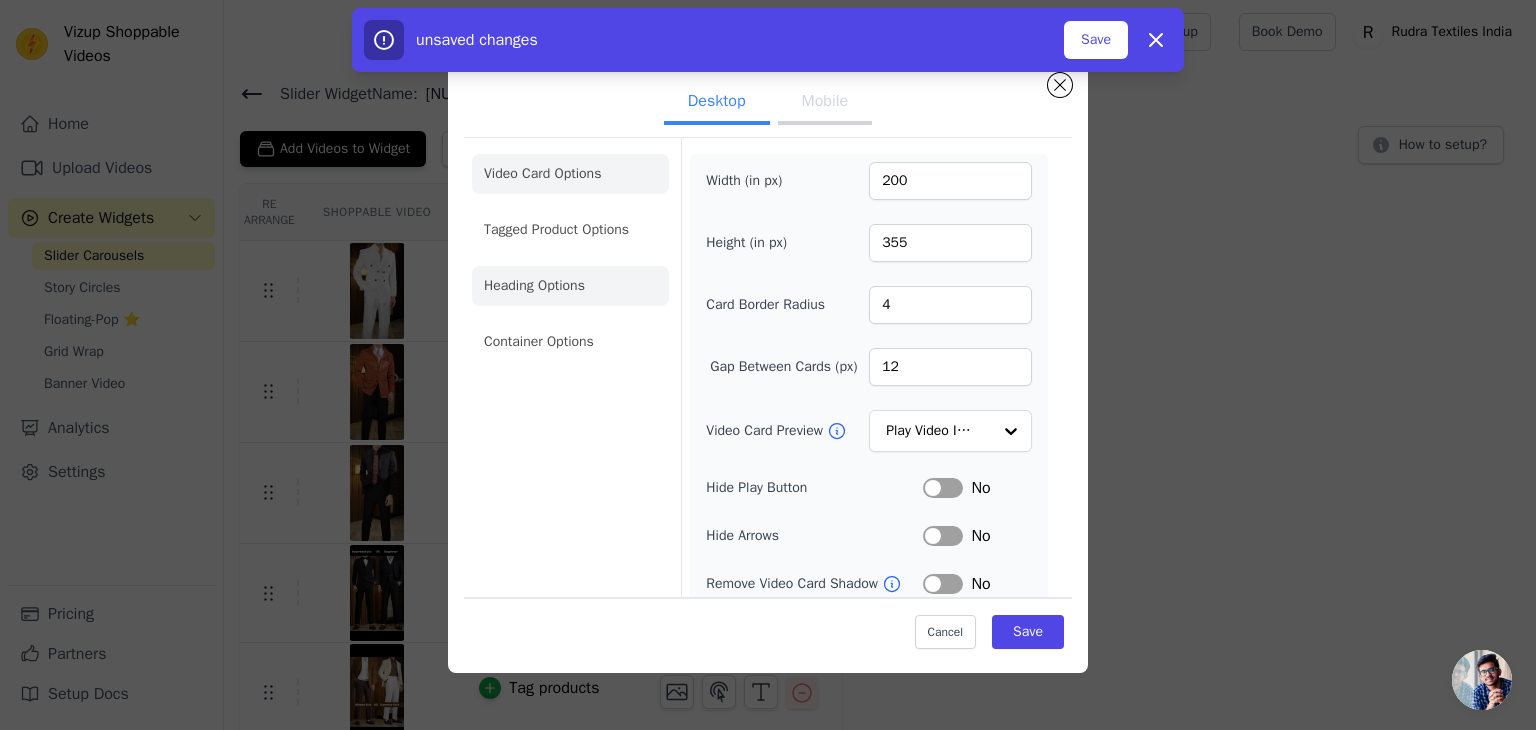 click on "Heading Options" 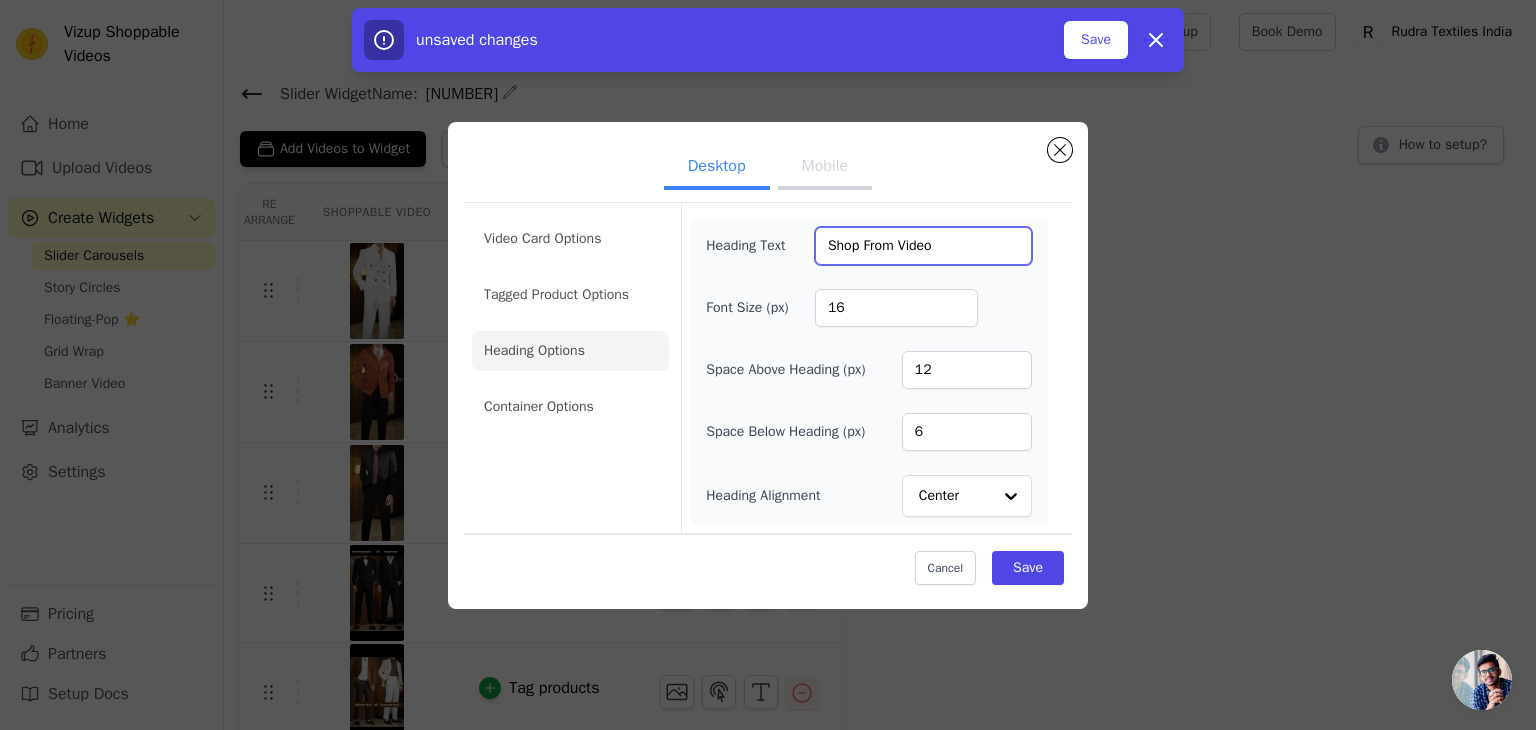 drag, startPoint x: 842, startPoint y: 252, endPoint x: 797, endPoint y: 254, distance: 45.044422 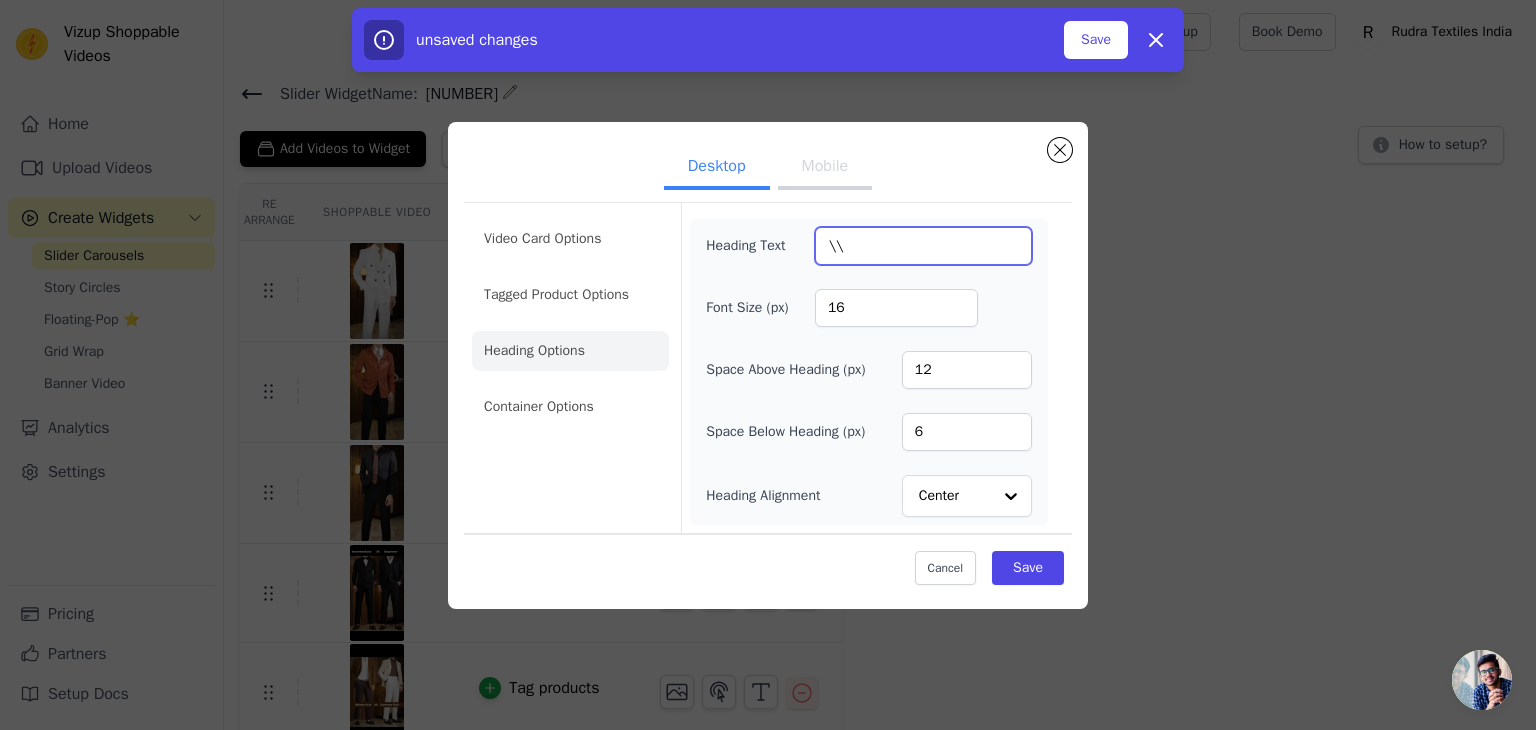 type on "\" 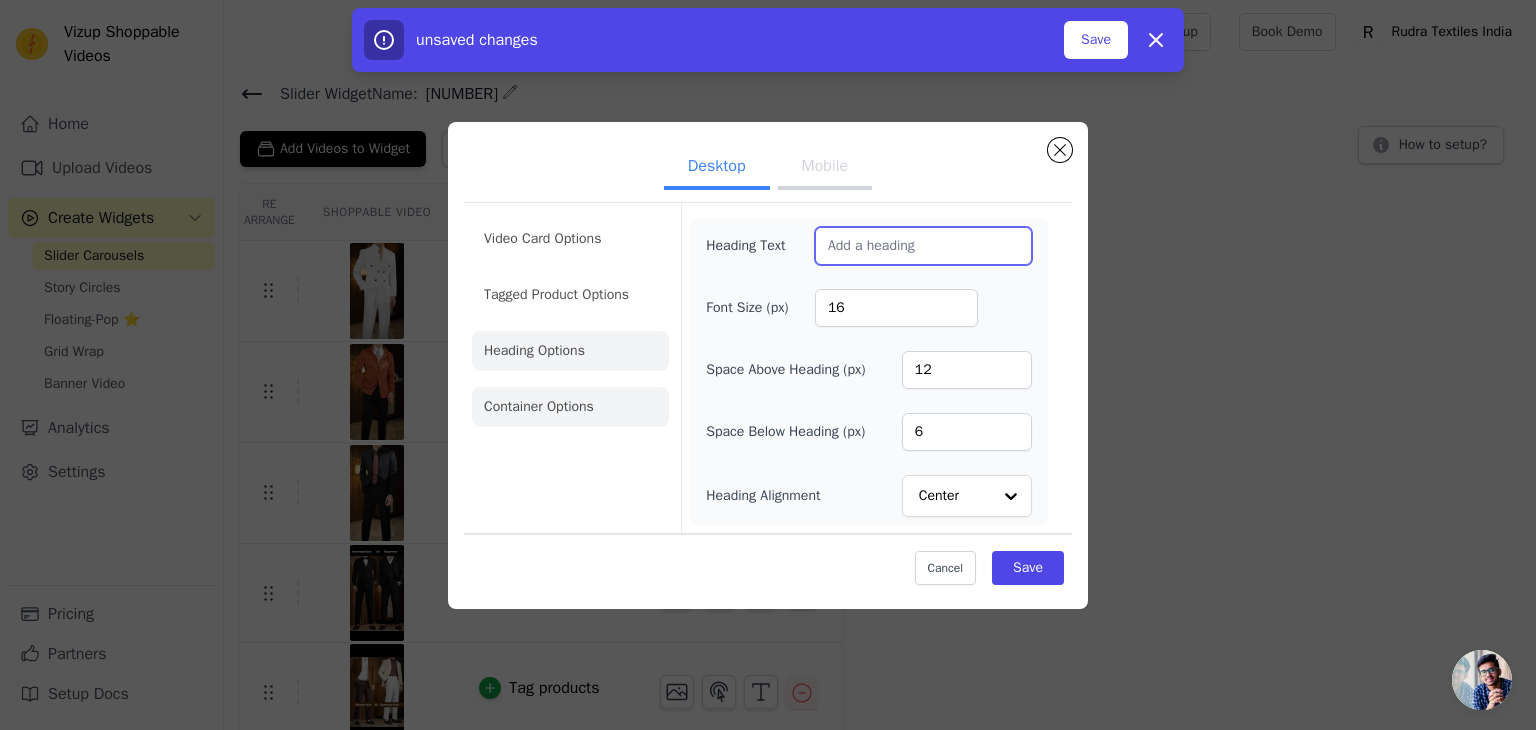 type 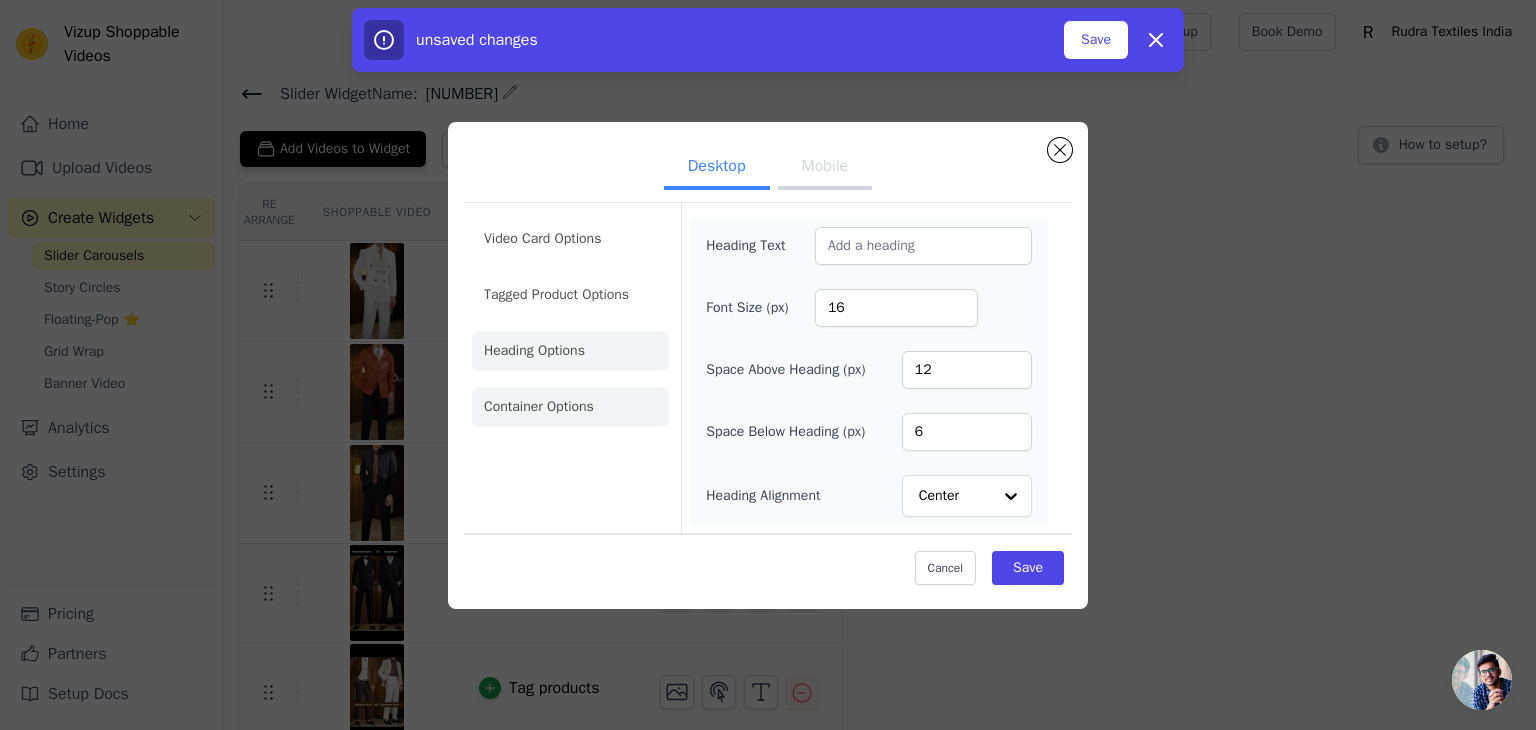 click on "Container Options" 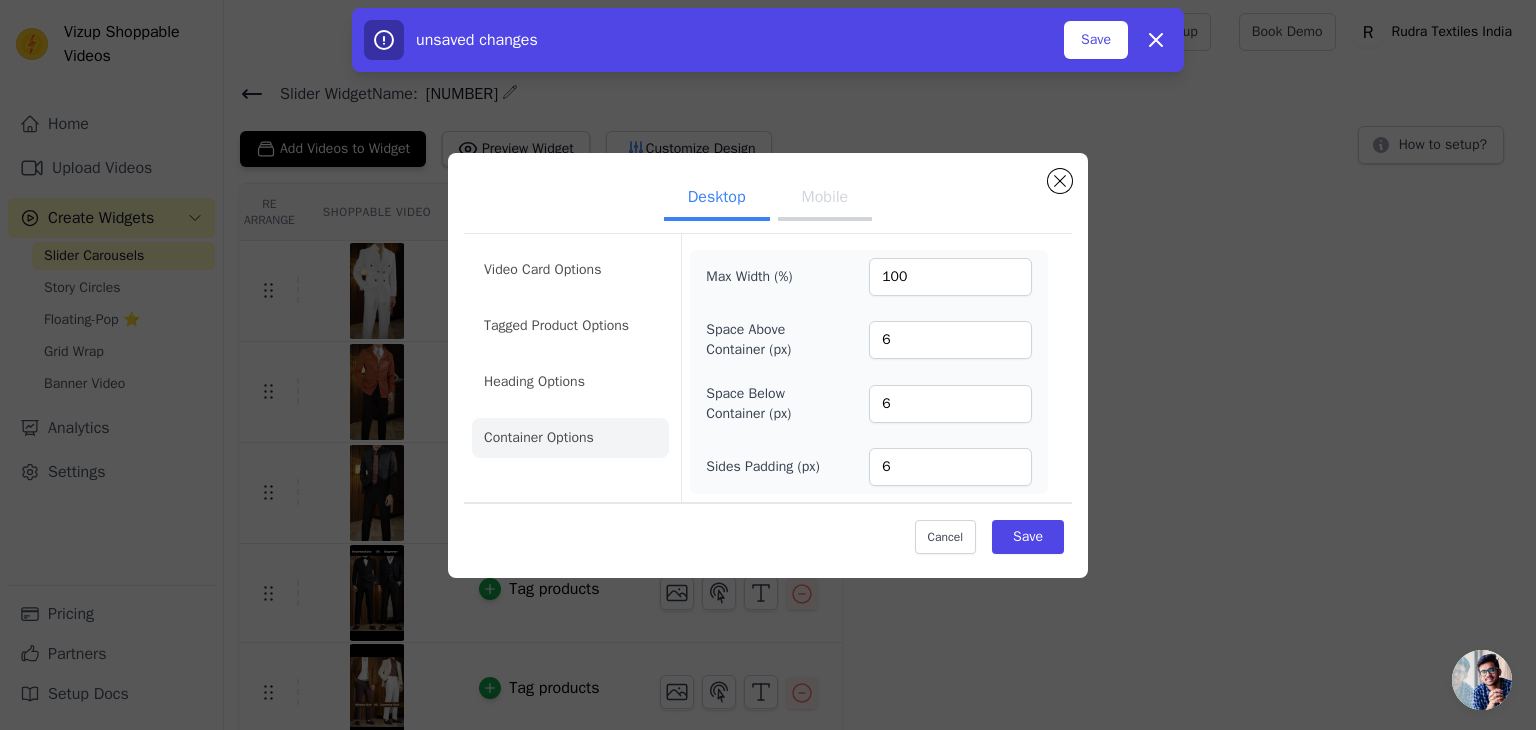 click on "Container Options" 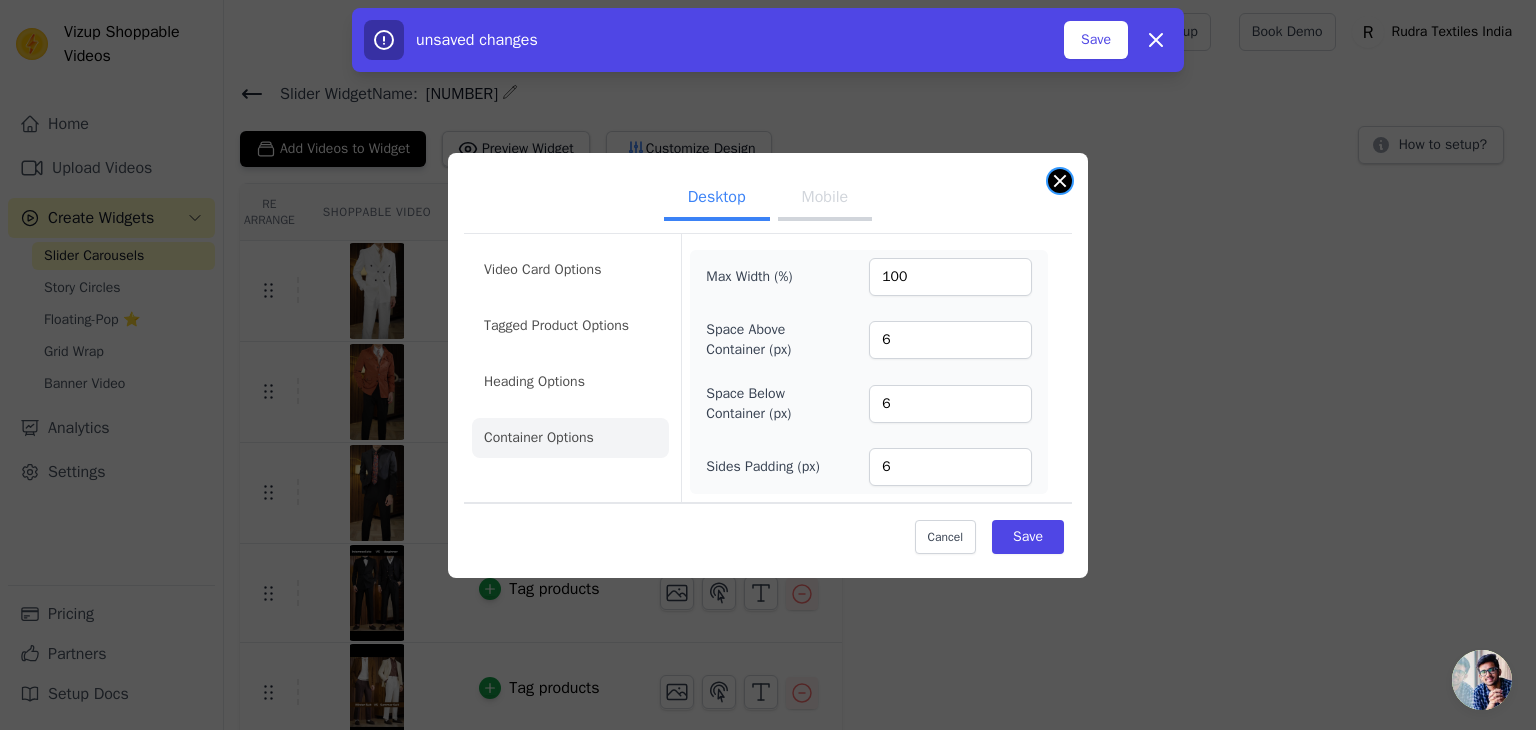 click on "Desktop Mobile   Video Card Options Tagged Product Options Heading Options Container Options   Max Width (%)   100   Space Above Container (px)   6   Space Below Container (px)   6   Sides Padding (px)   6   Cancel     Save" at bounding box center [768, 365] 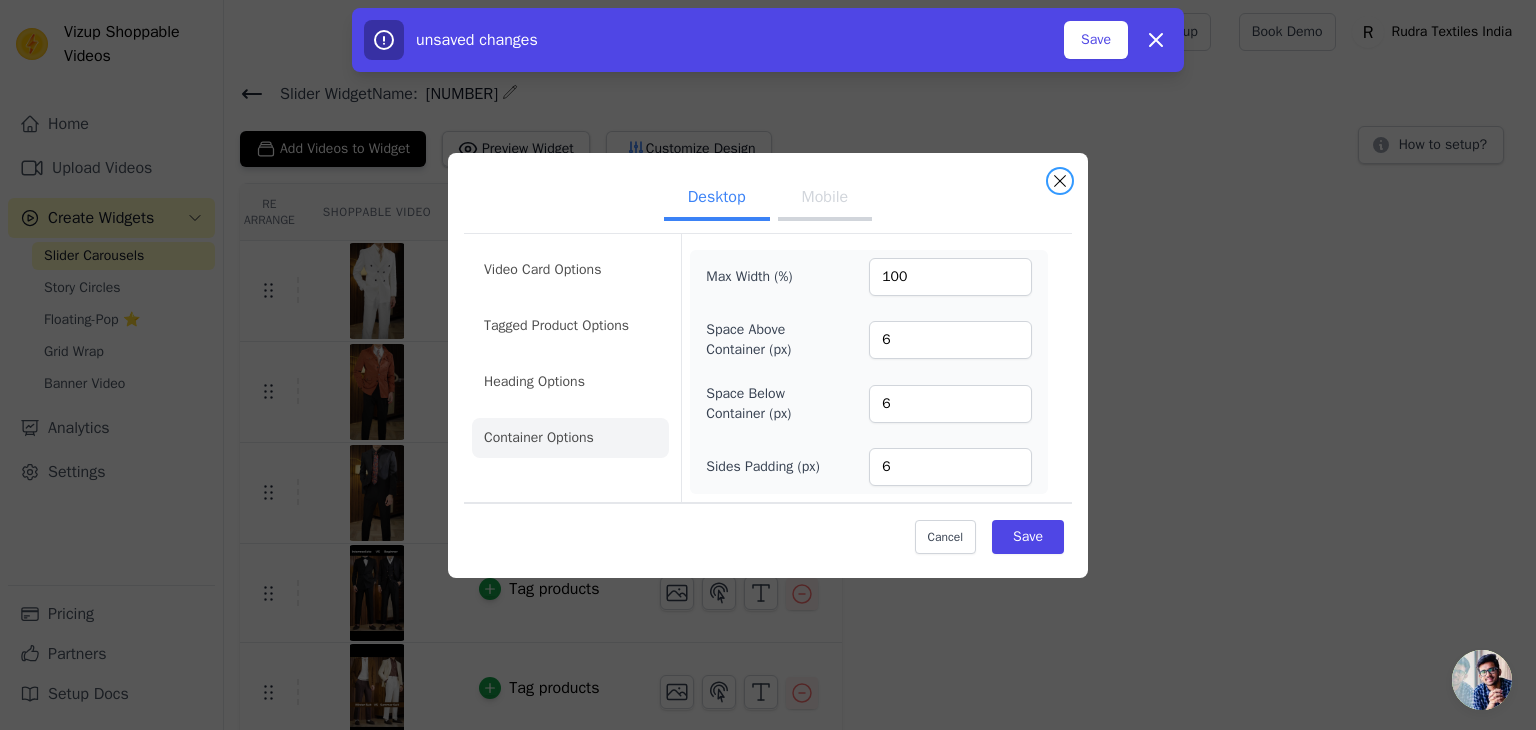 click at bounding box center (1060, 181) 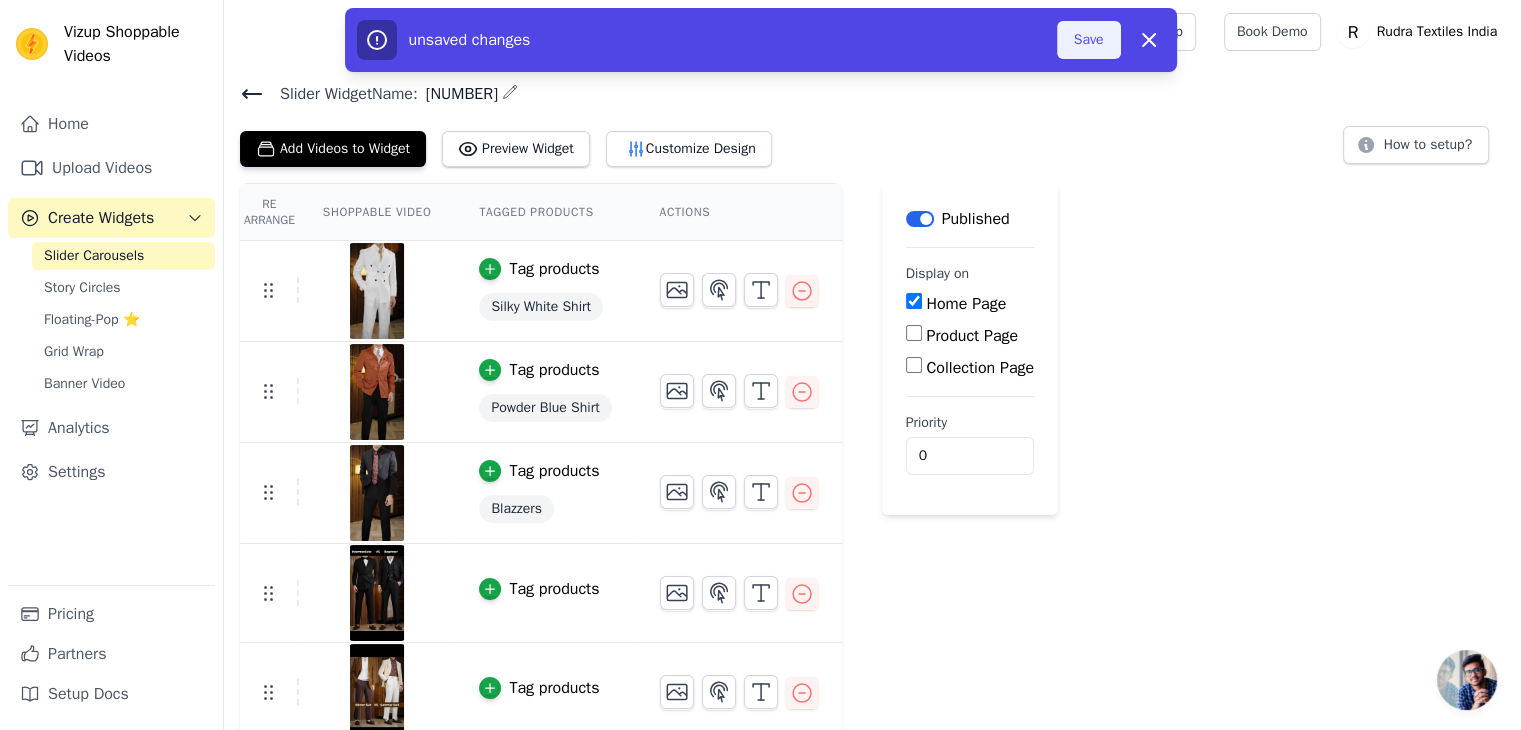 click on "Save" at bounding box center [1089, 40] 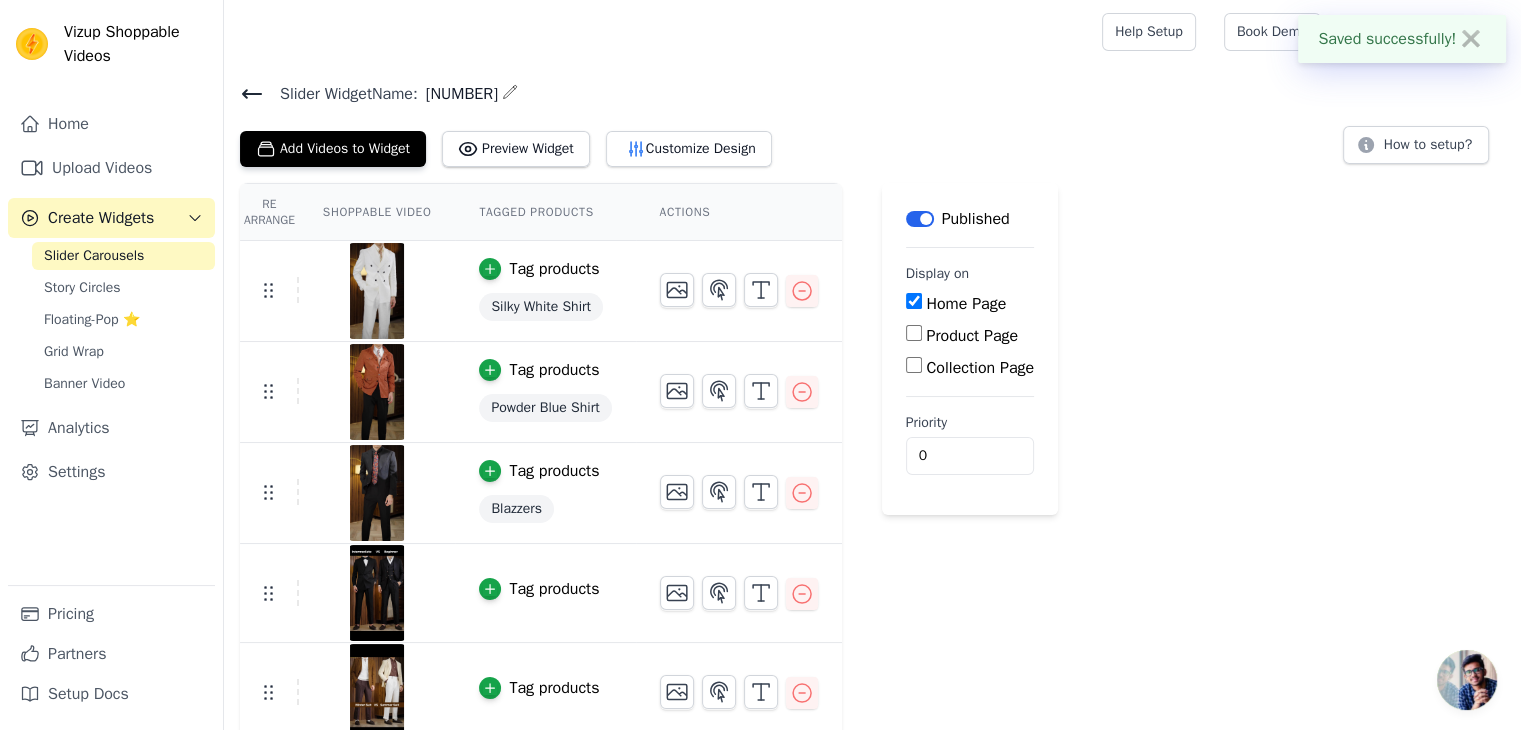 click on "✖" at bounding box center [1471, 39] 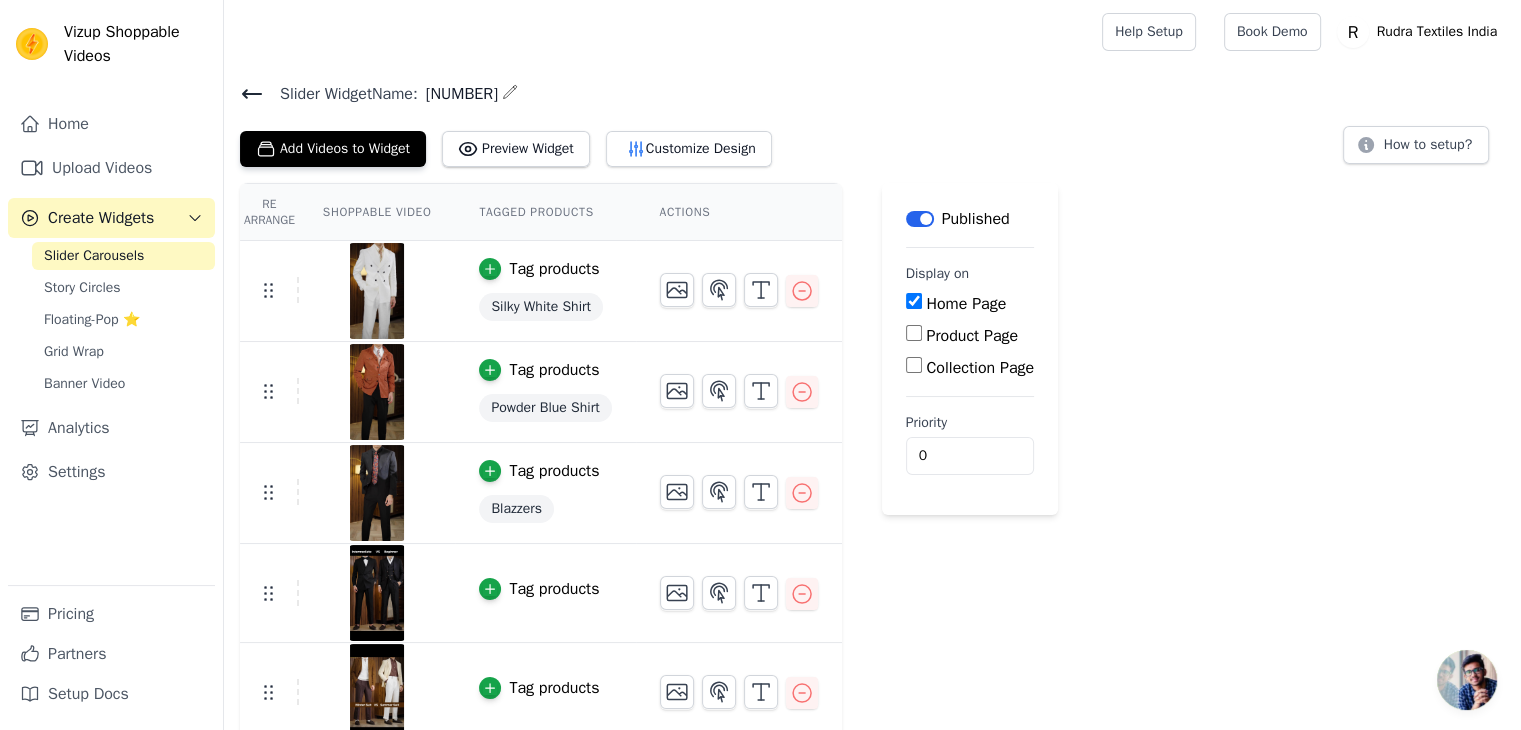 click on "Slider Carousels" at bounding box center [94, 256] 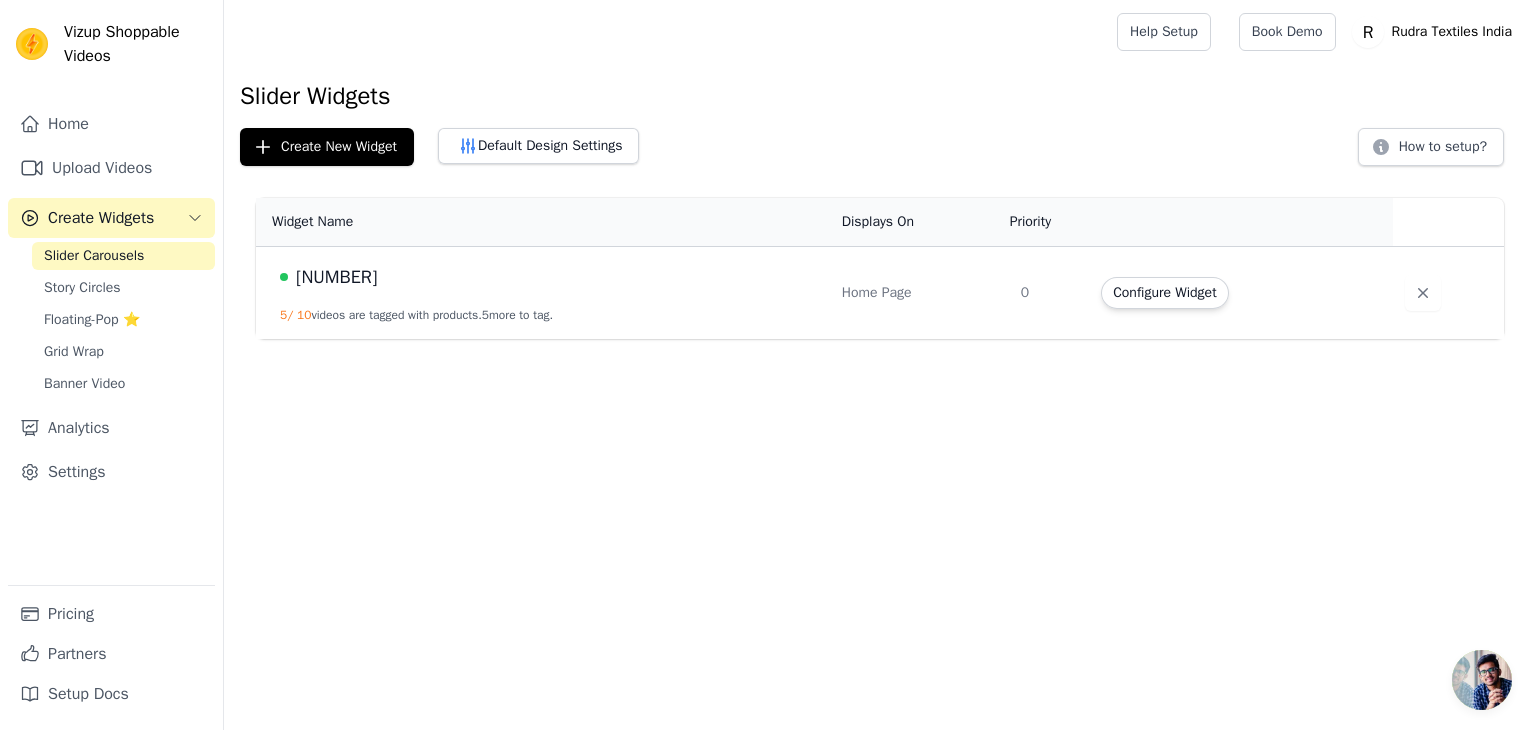 click on "Slider Carousels" at bounding box center (94, 256) 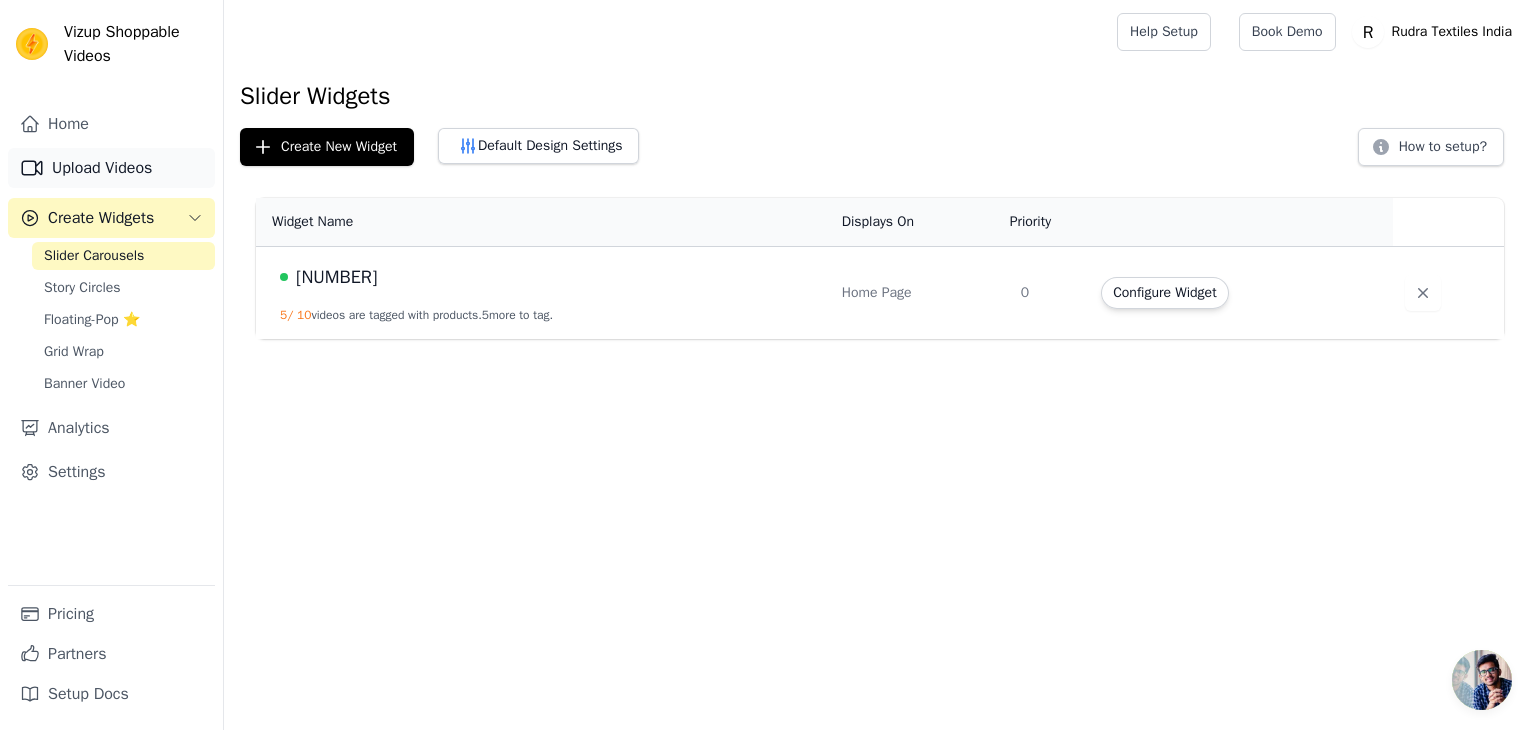 click on "Upload Videos" at bounding box center [111, 168] 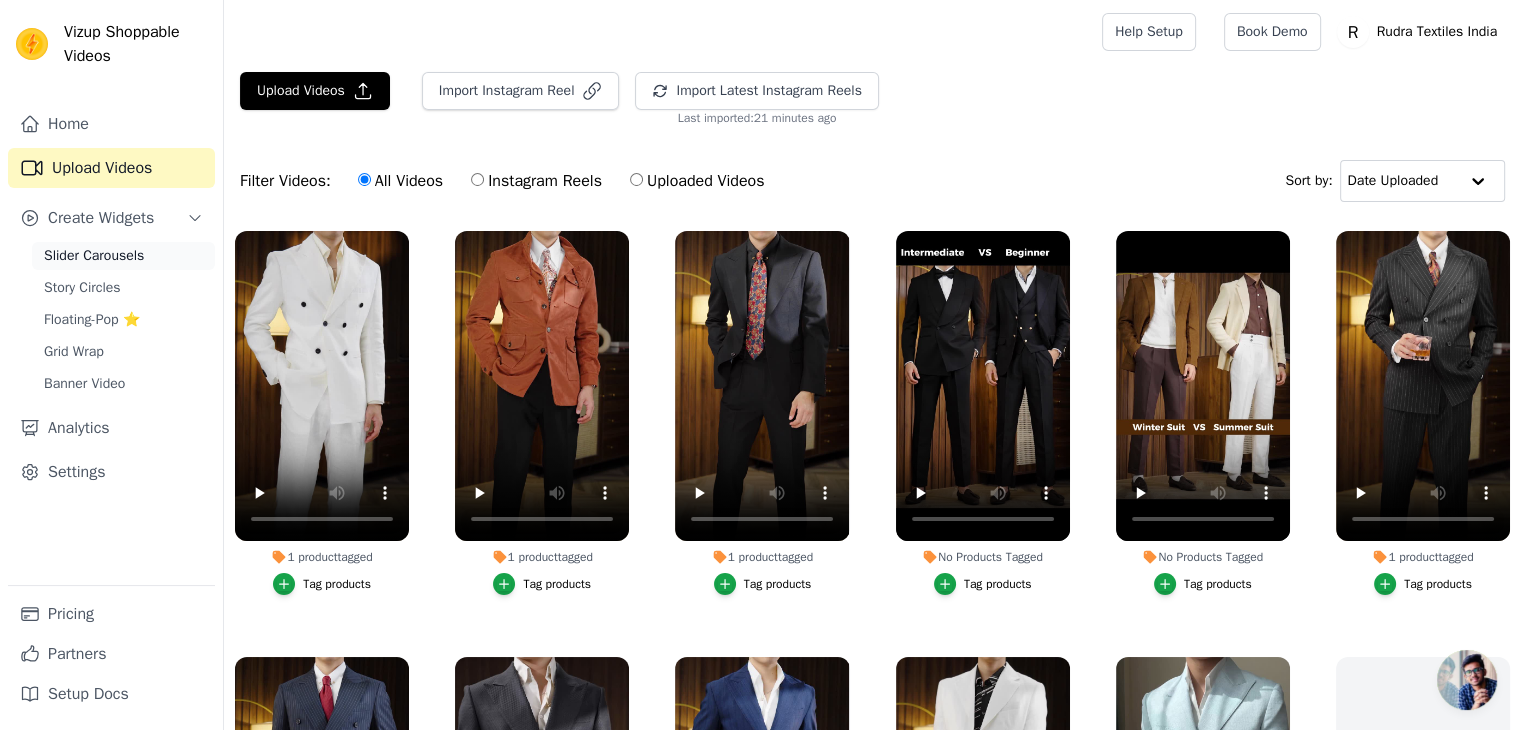 click on "Slider Carousels" at bounding box center [123, 256] 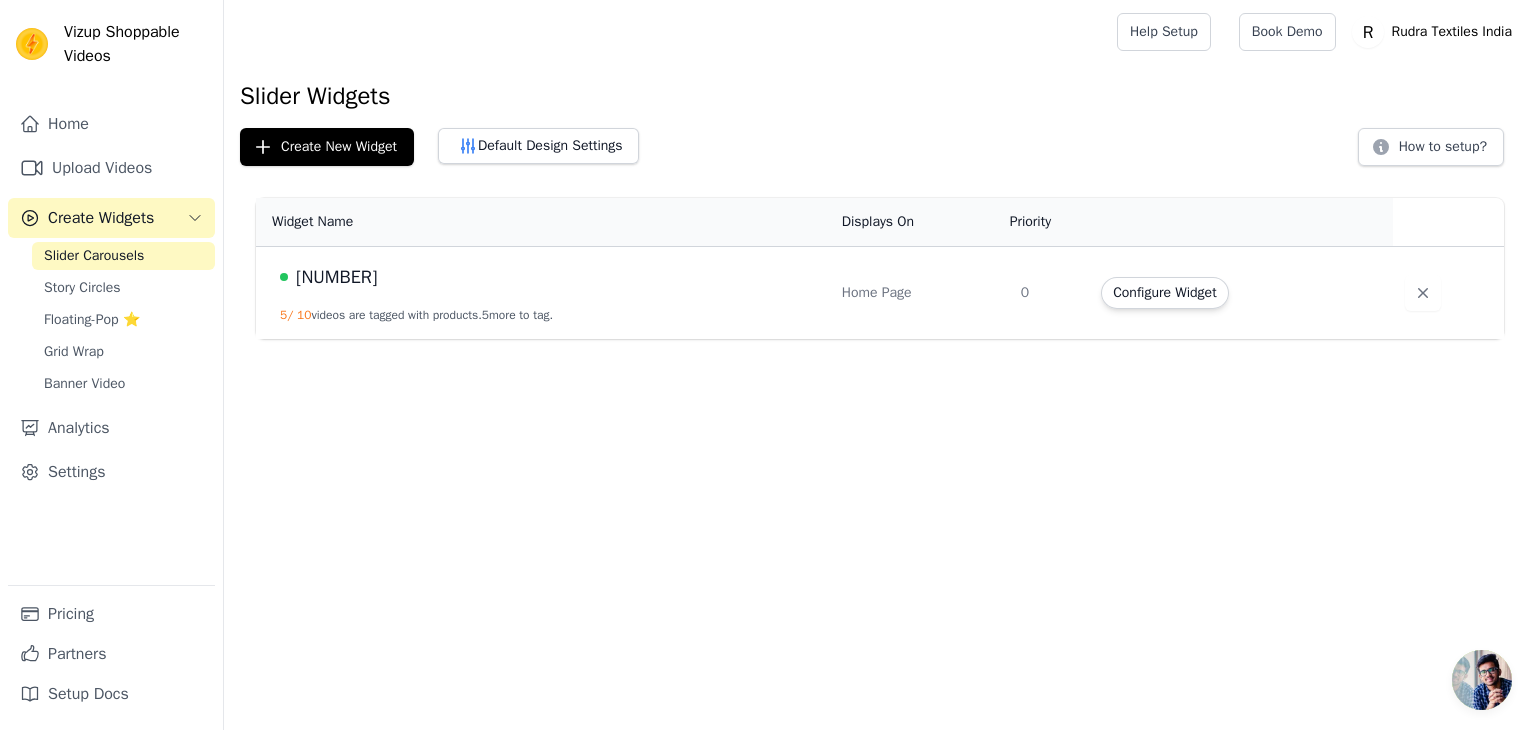 click on "123456   5  /   10  videos are tagged with products.
5  more to tag." at bounding box center (543, 293) 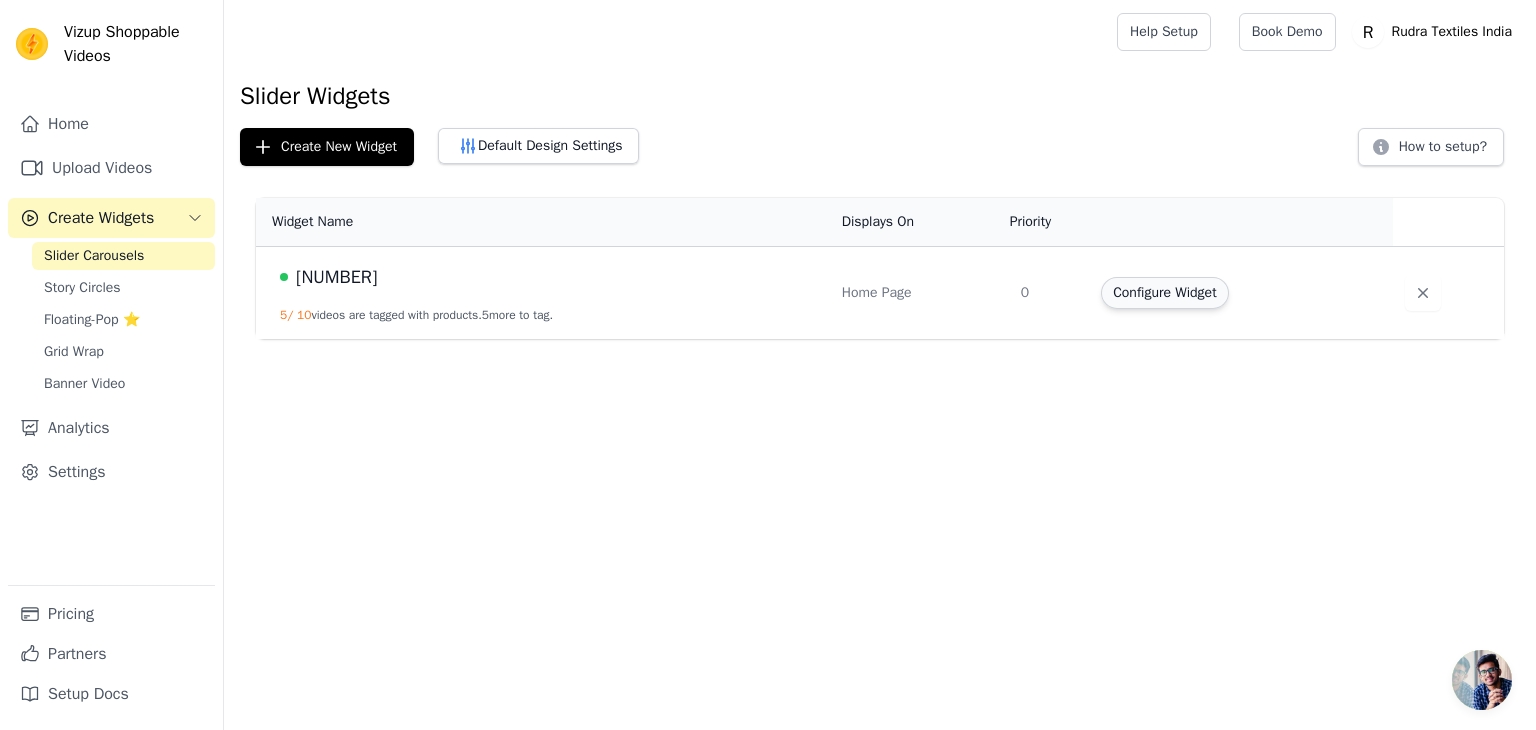 click on "Configure Widget" at bounding box center [1164, 293] 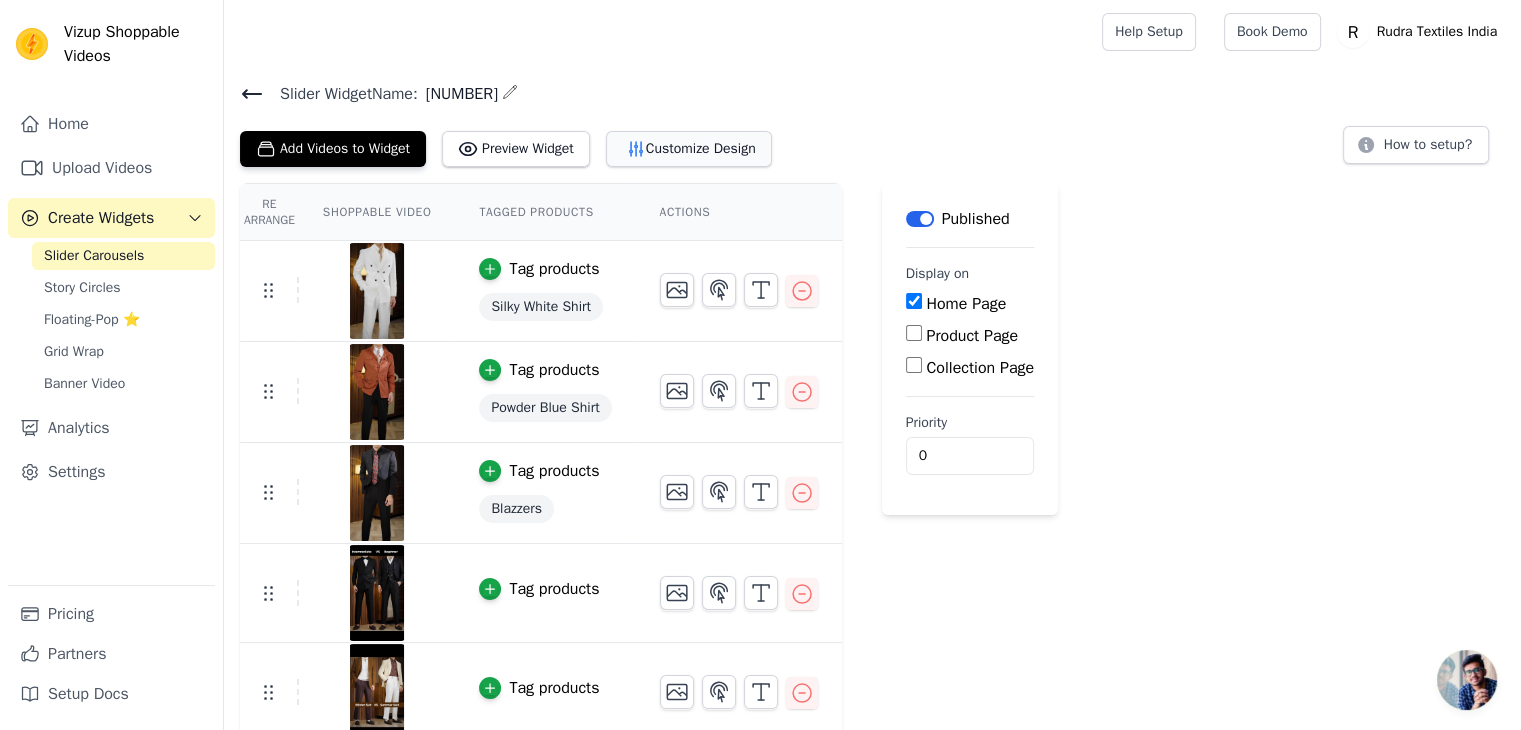 click 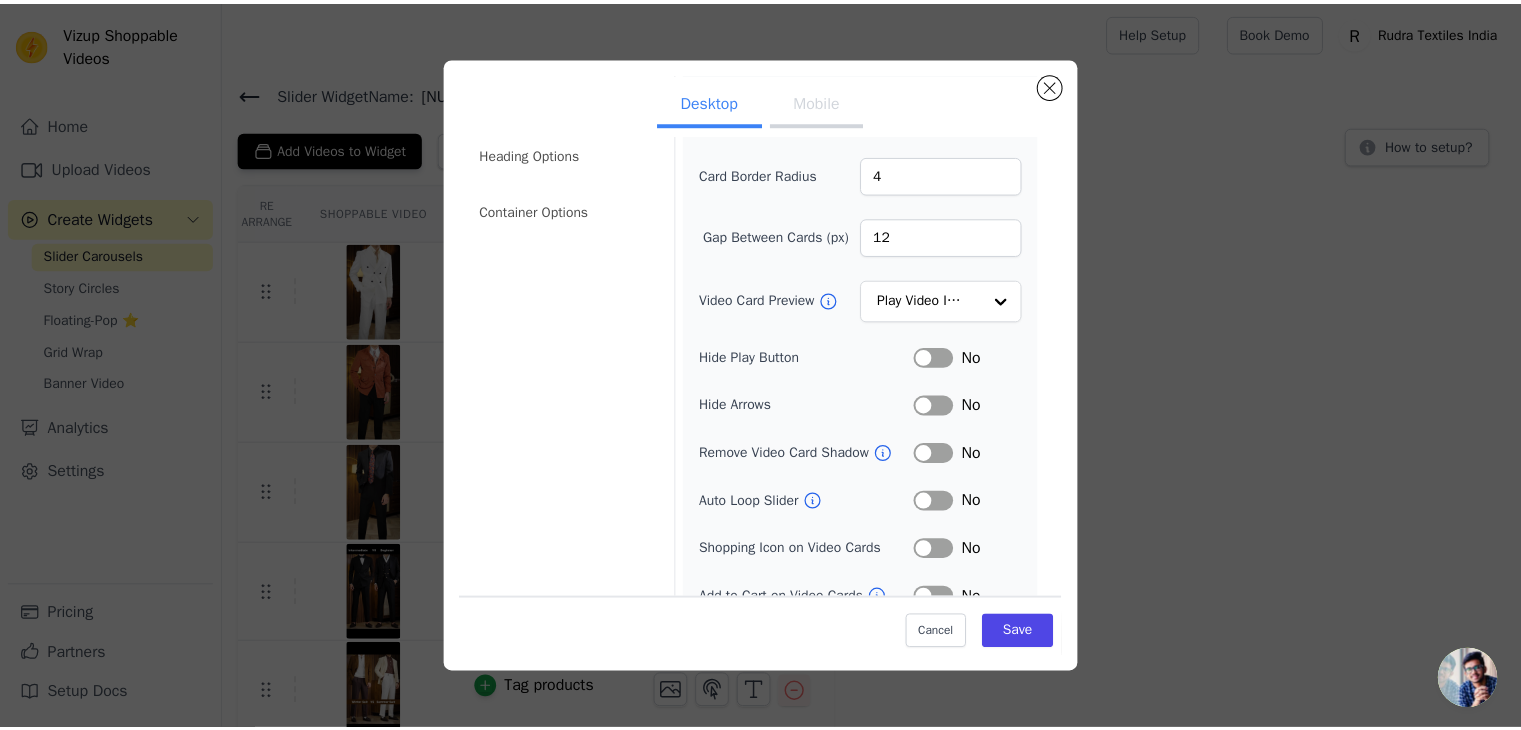 scroll, scrollTop: 156, scrollLeft: 0, axis: vertical 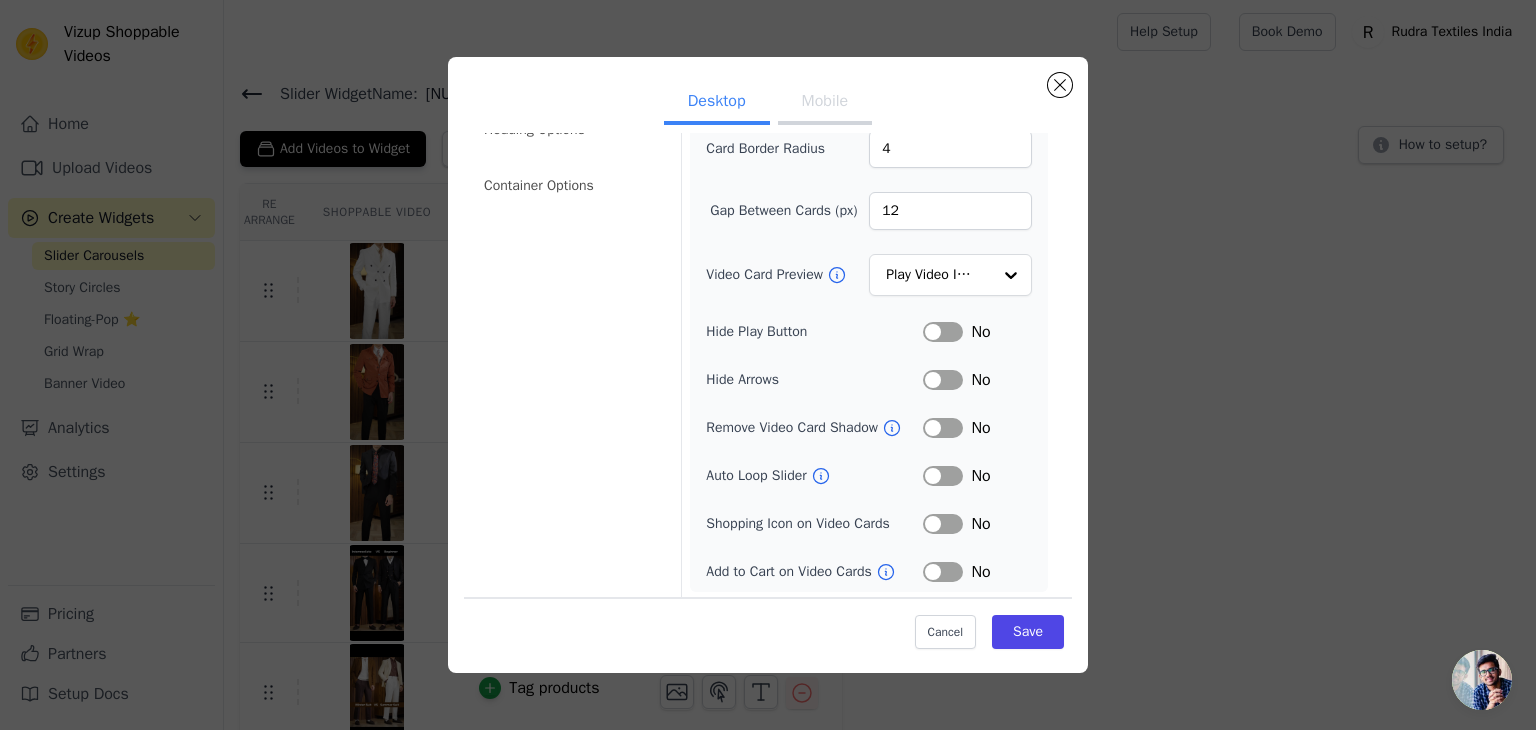 click on "Desktop Mobile" at bounding box center (768, 103) 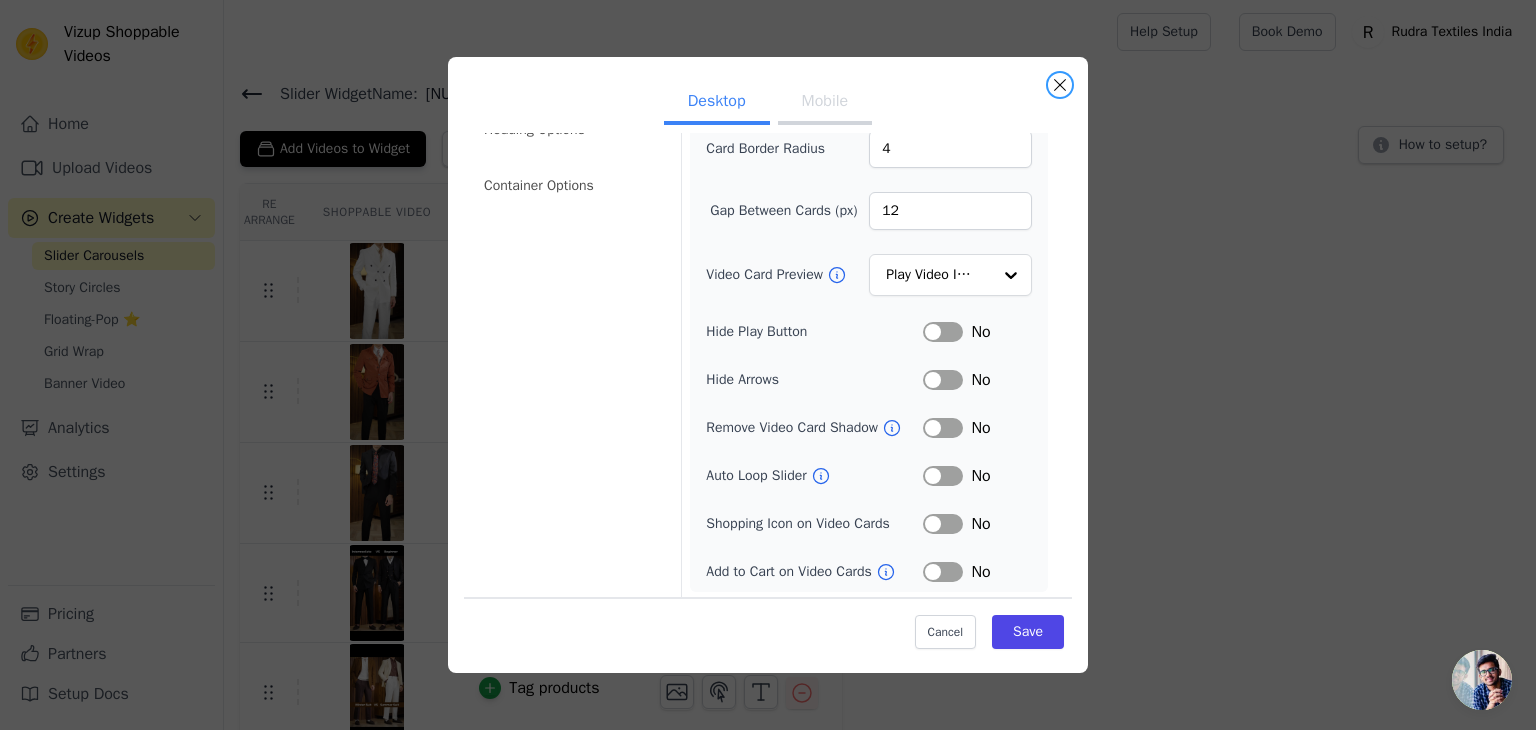 click at bounding box center (1060, 85) 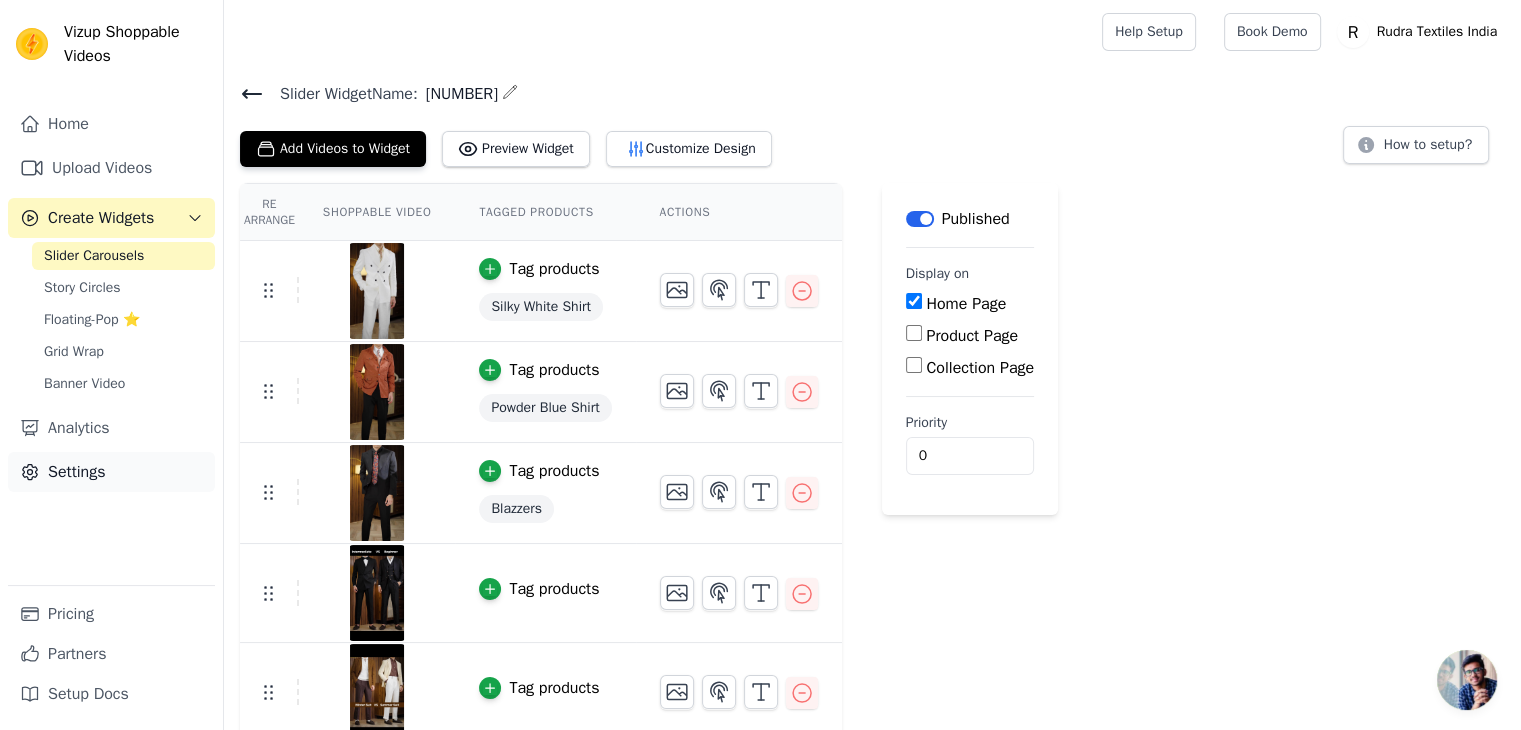 click on "Settings" at bounding box center (111, 472) 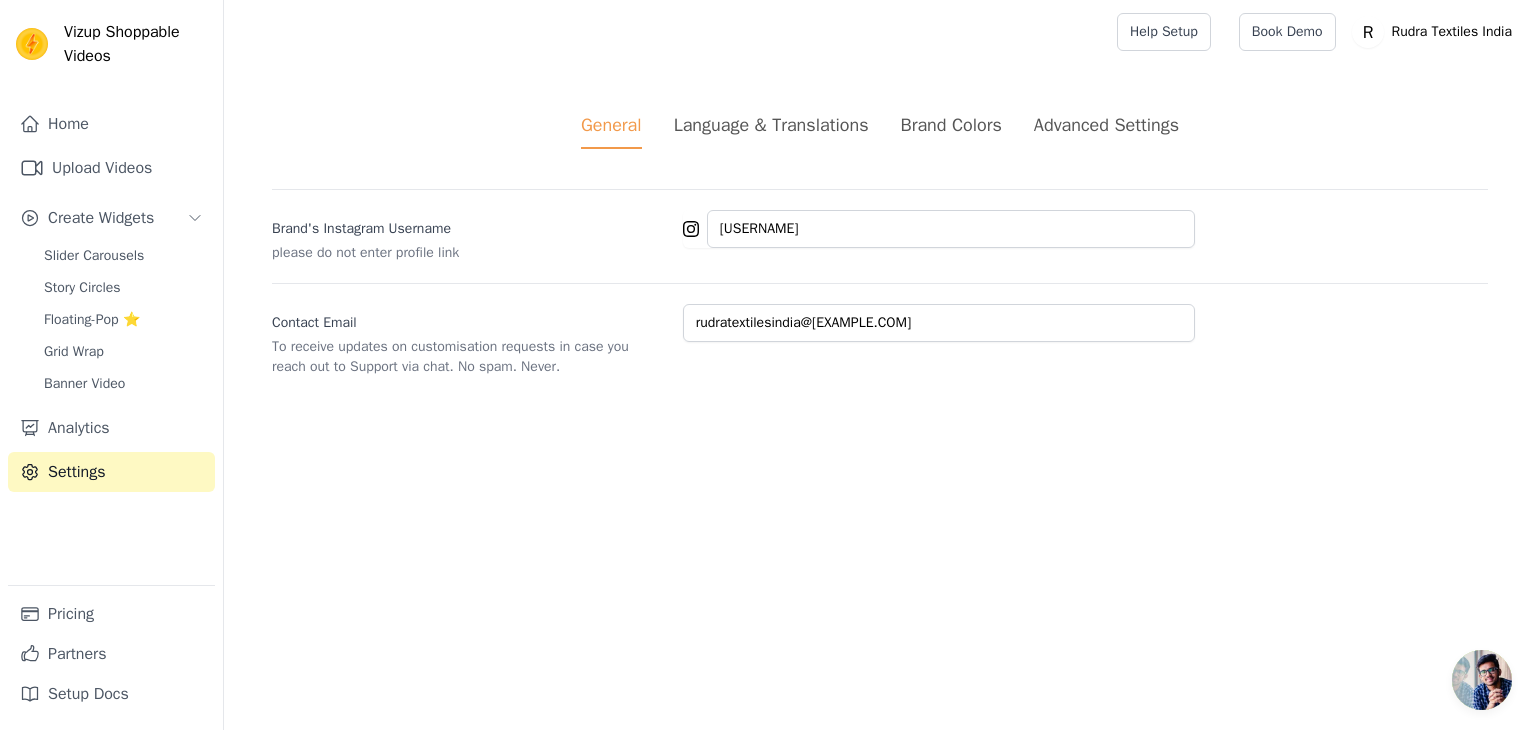 click on "Advanced Settings" at bounding box center (1106, 130) 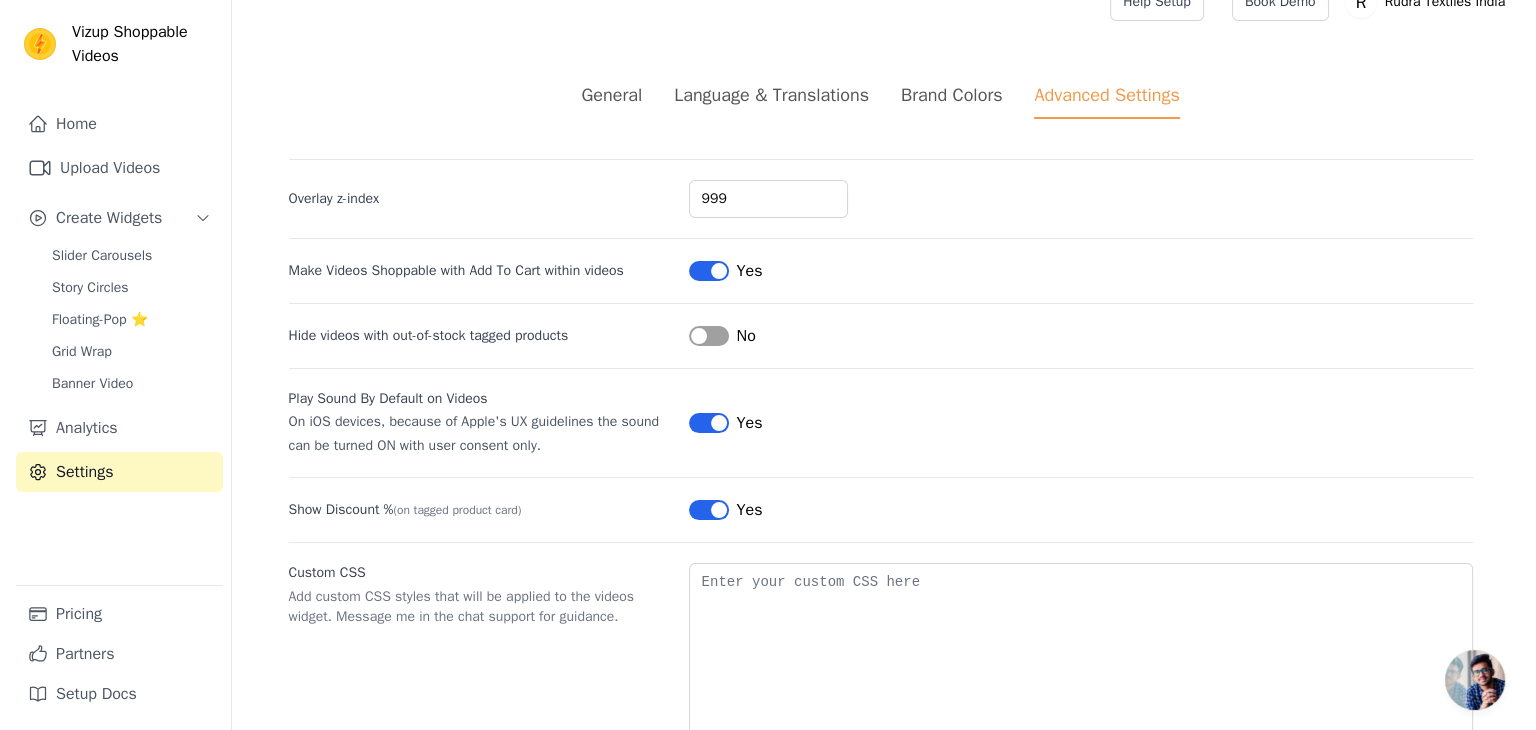scroll, scrollTop: 0, scrollLeft: 0, axis: both 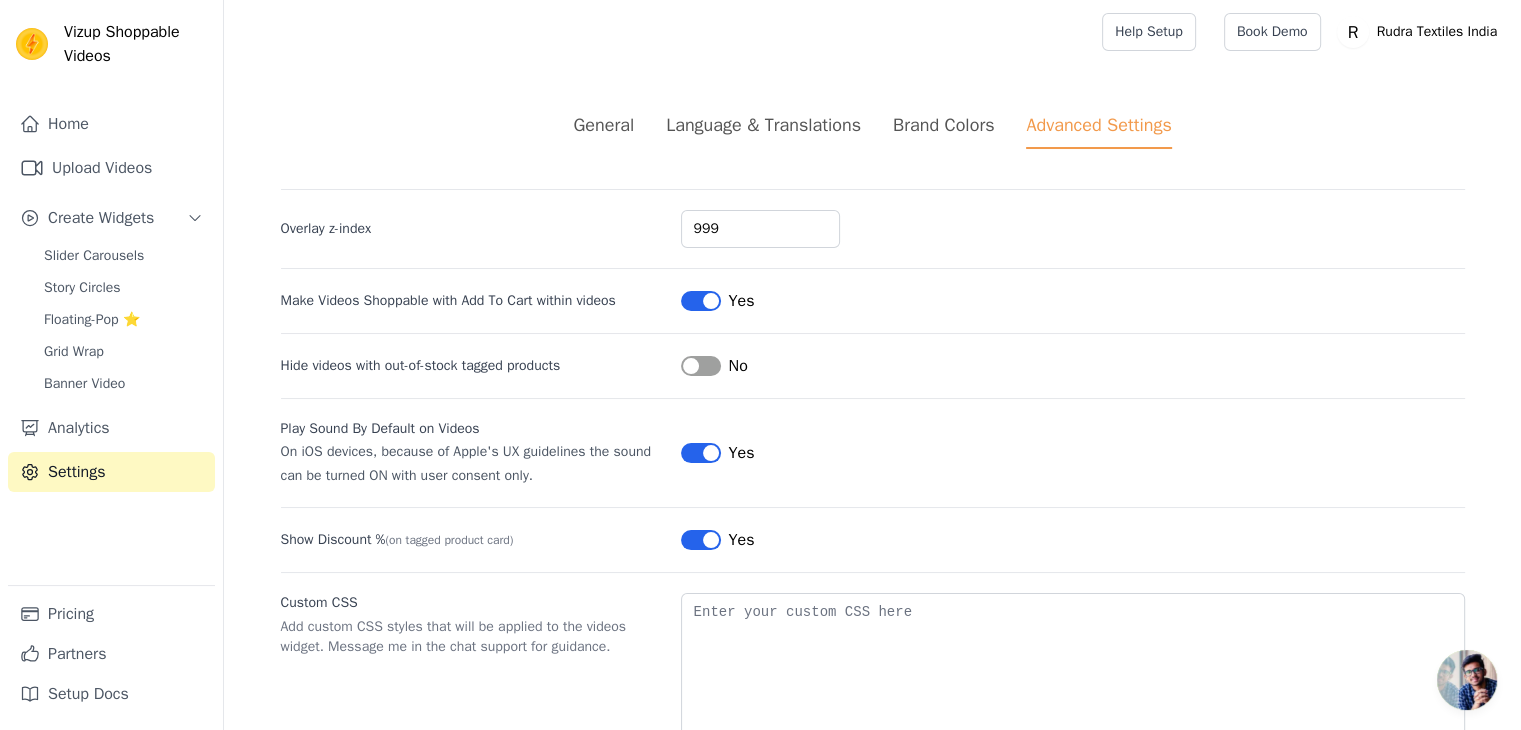 click on "Brand Colors" at bounding box center (943, 125) 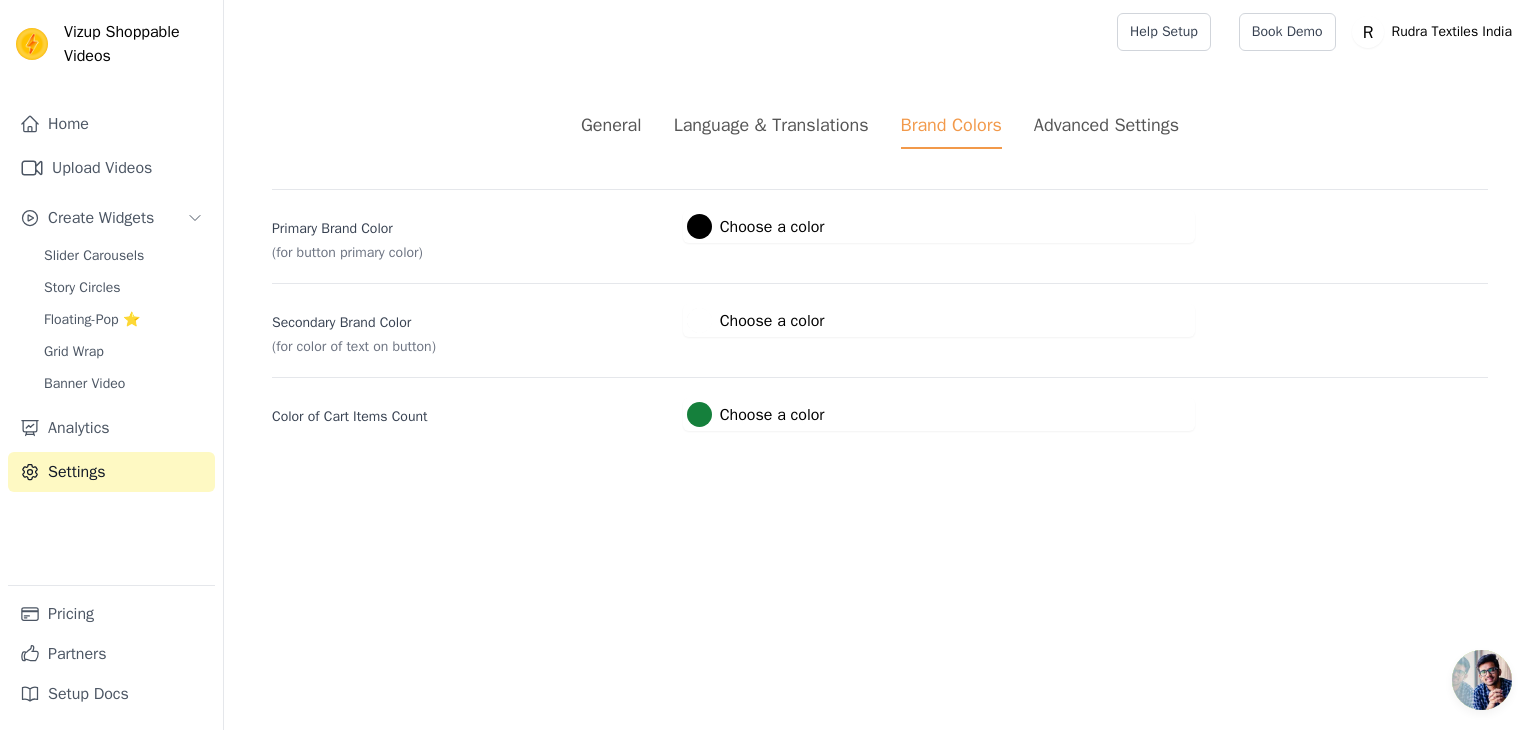 click on "Language & Translations" at bounding box center (771, 125) 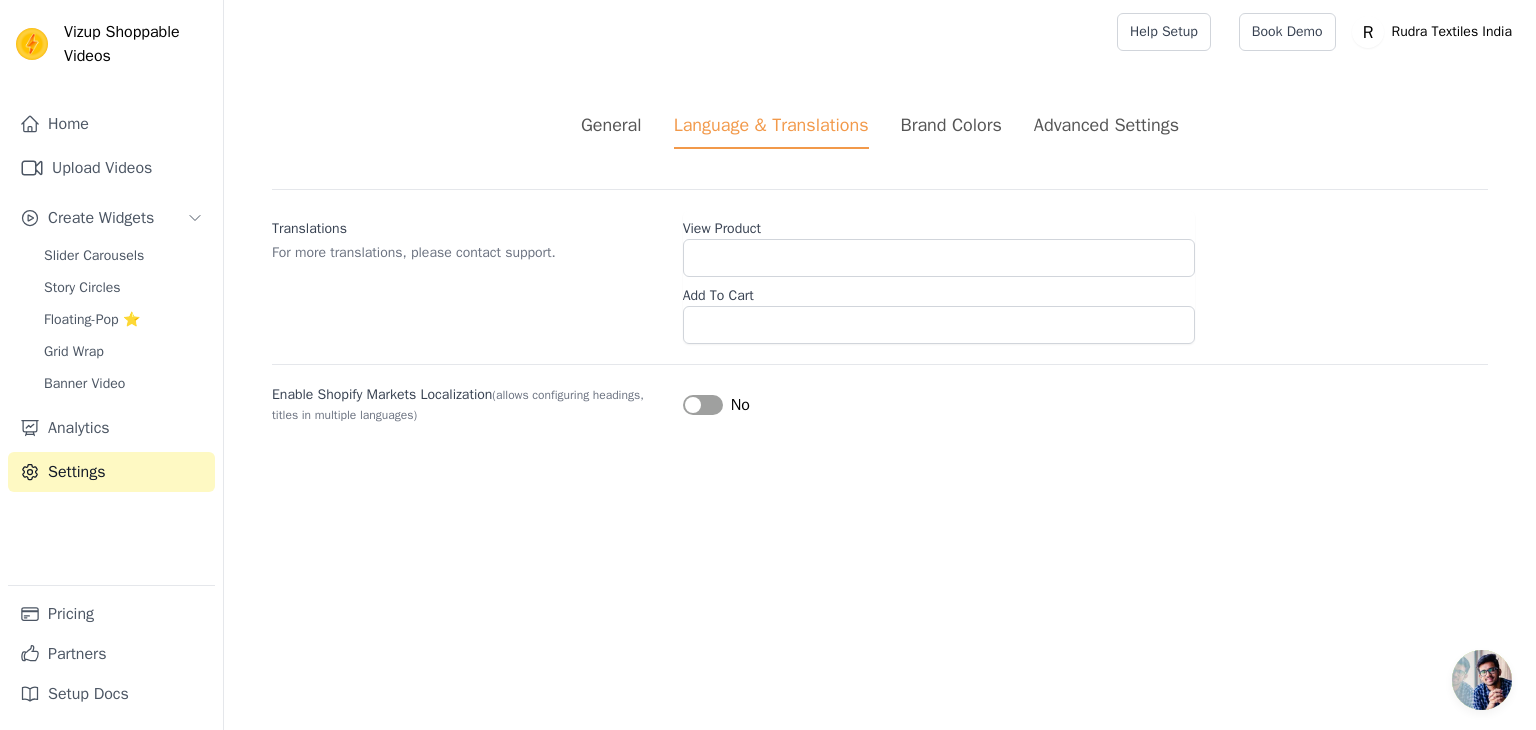 click on "General" at bounding box center (611, 130) 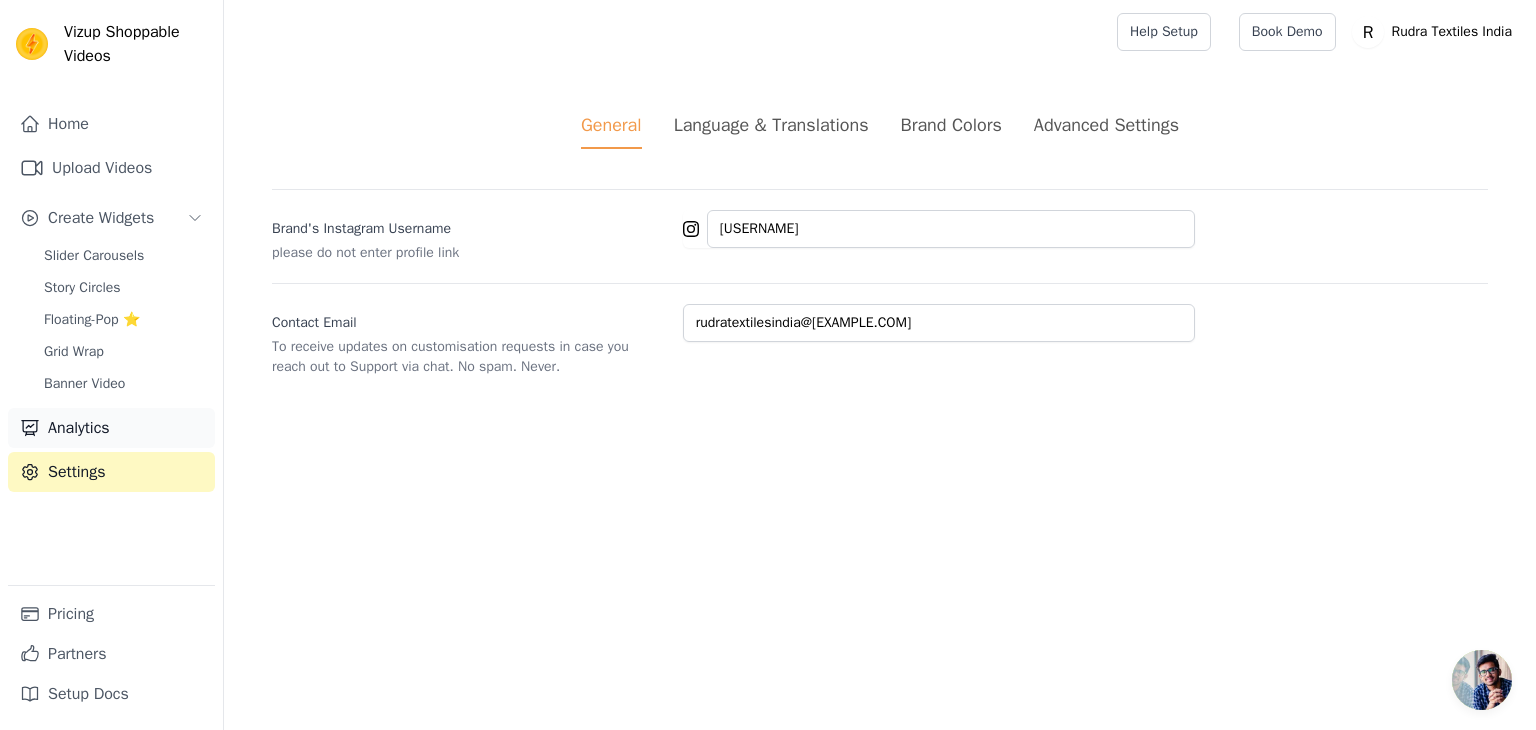 click on "Analytics" at bounding box center [111, 428] 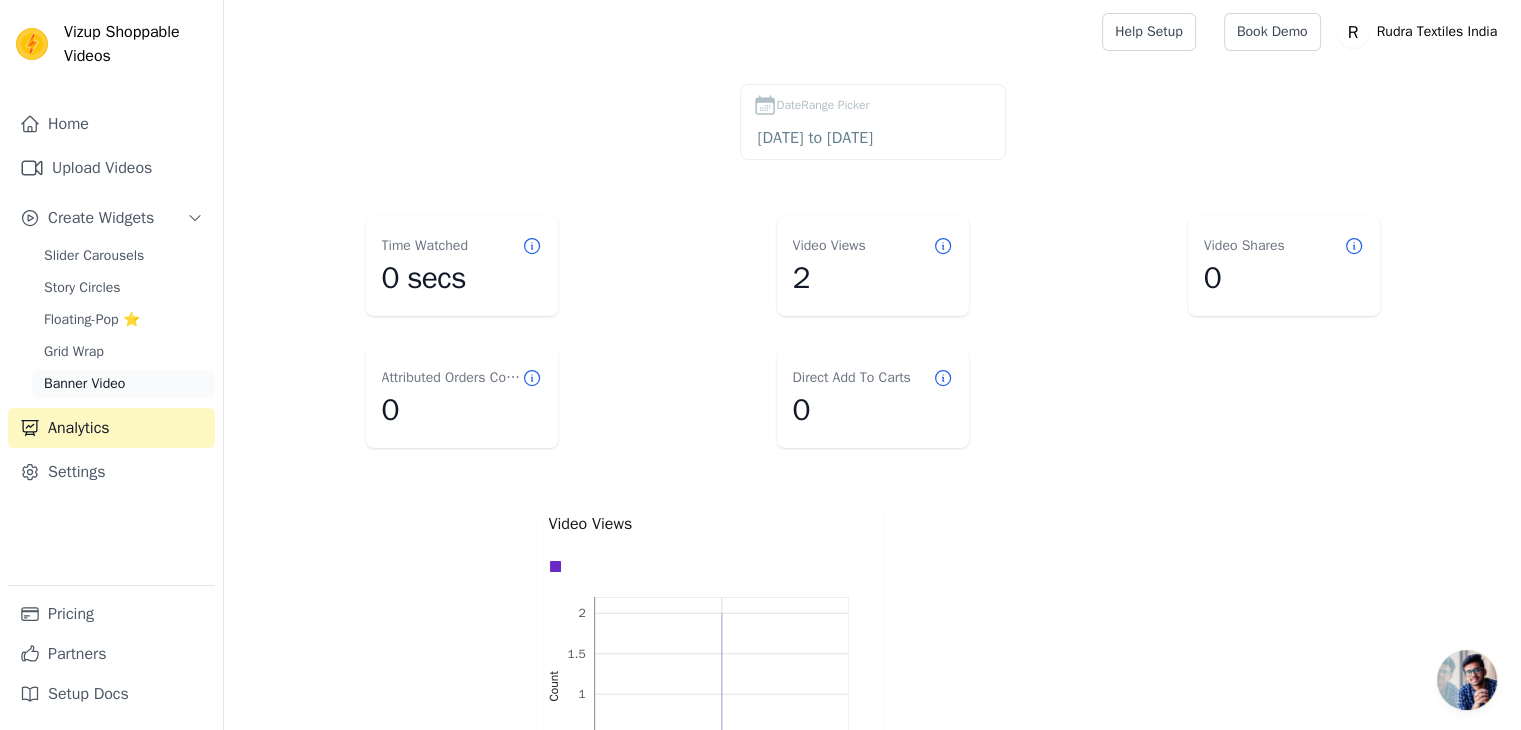 click on "Banner Video" at bounding box center (84, 384) 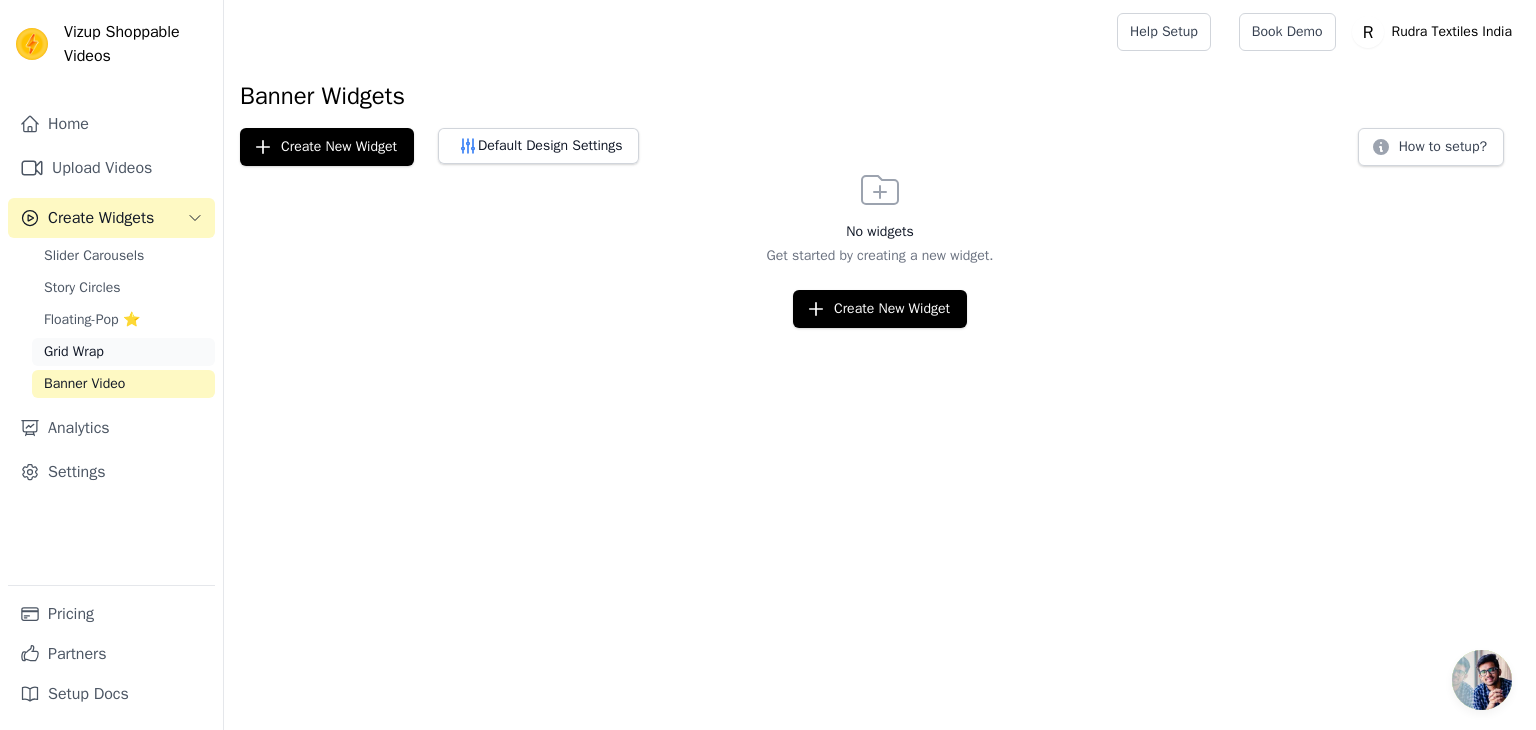 click on "Grid Wrap" at bounding box center [74, 352] 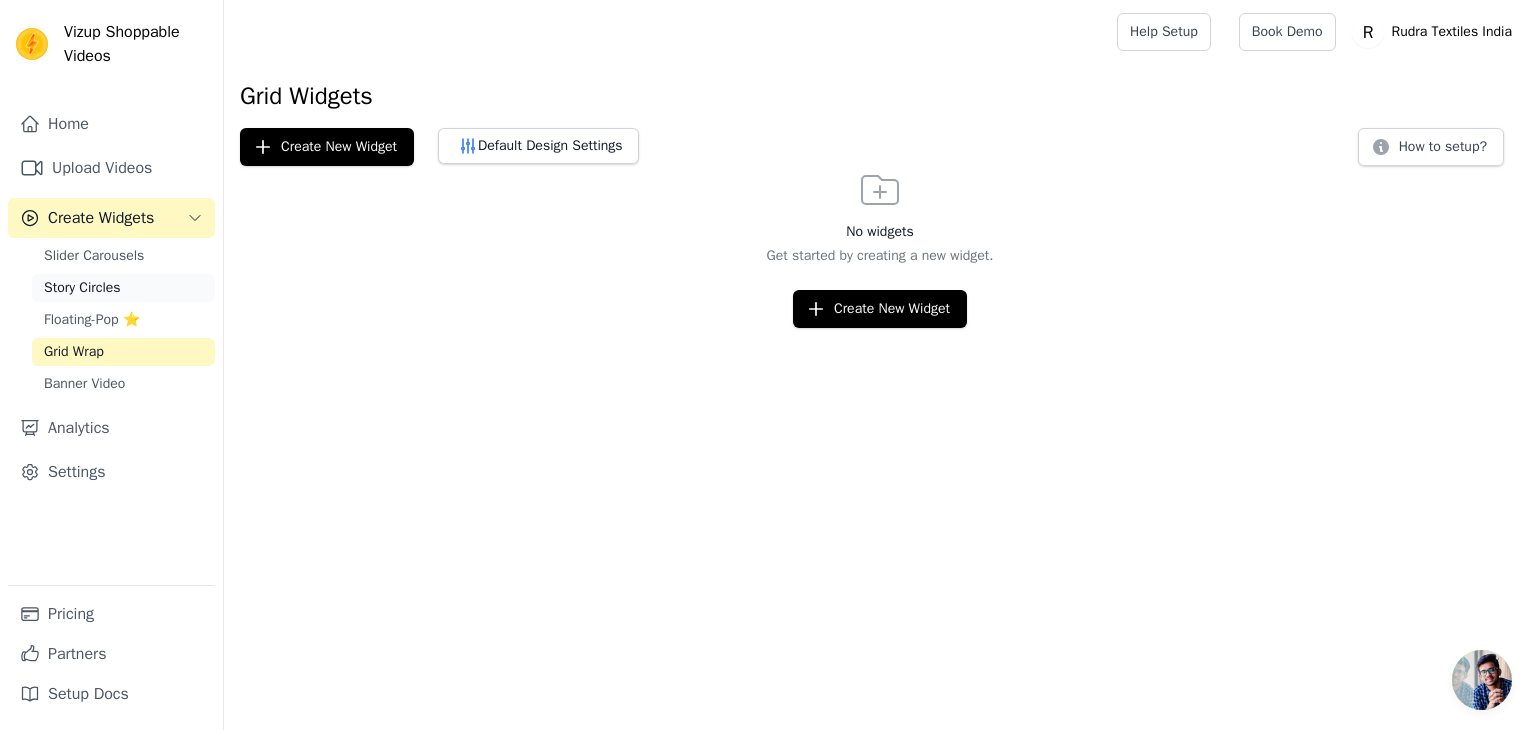 click on "Story Circles" at bounding box center [123, 288] 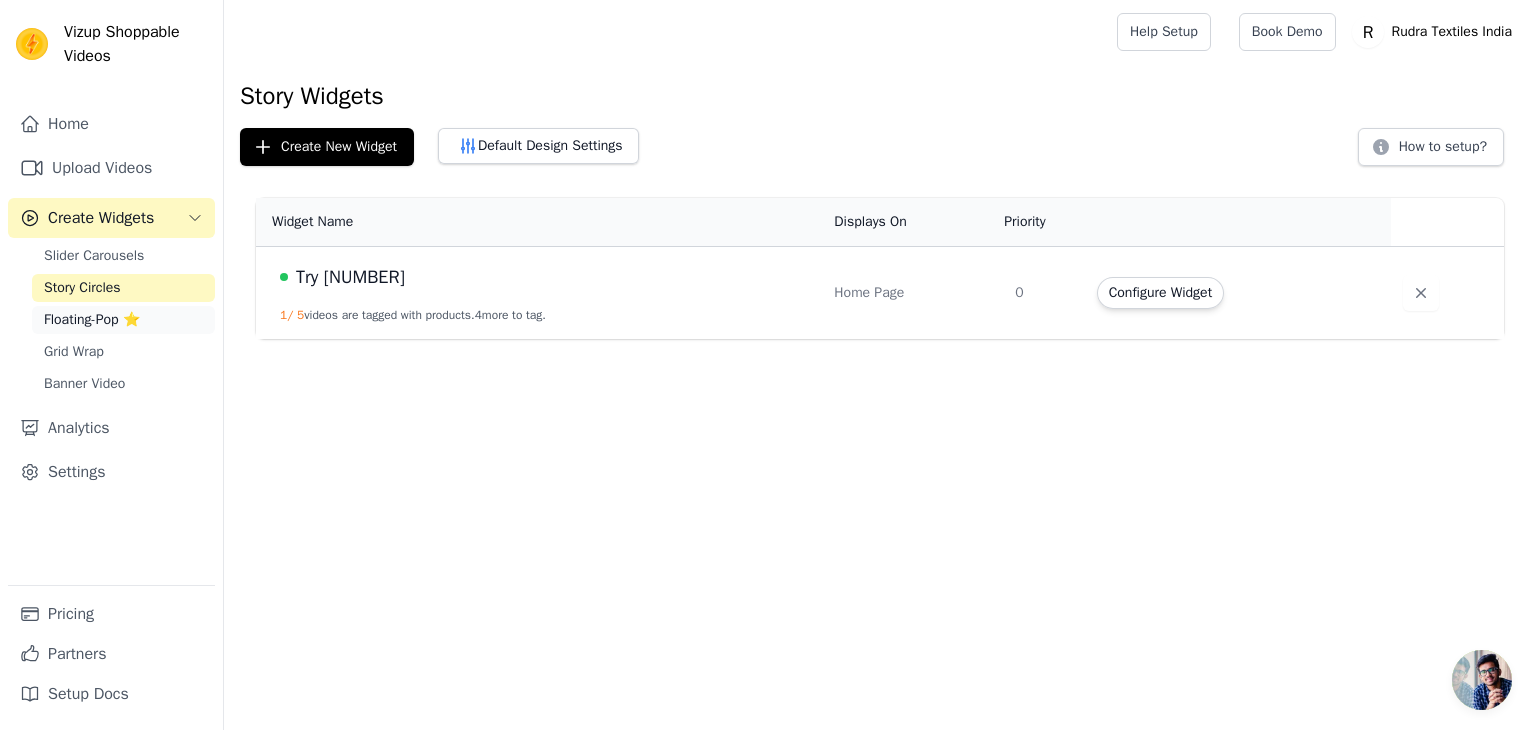 click on "Floating-Pop ⭐" at bounding box center [92, 320] 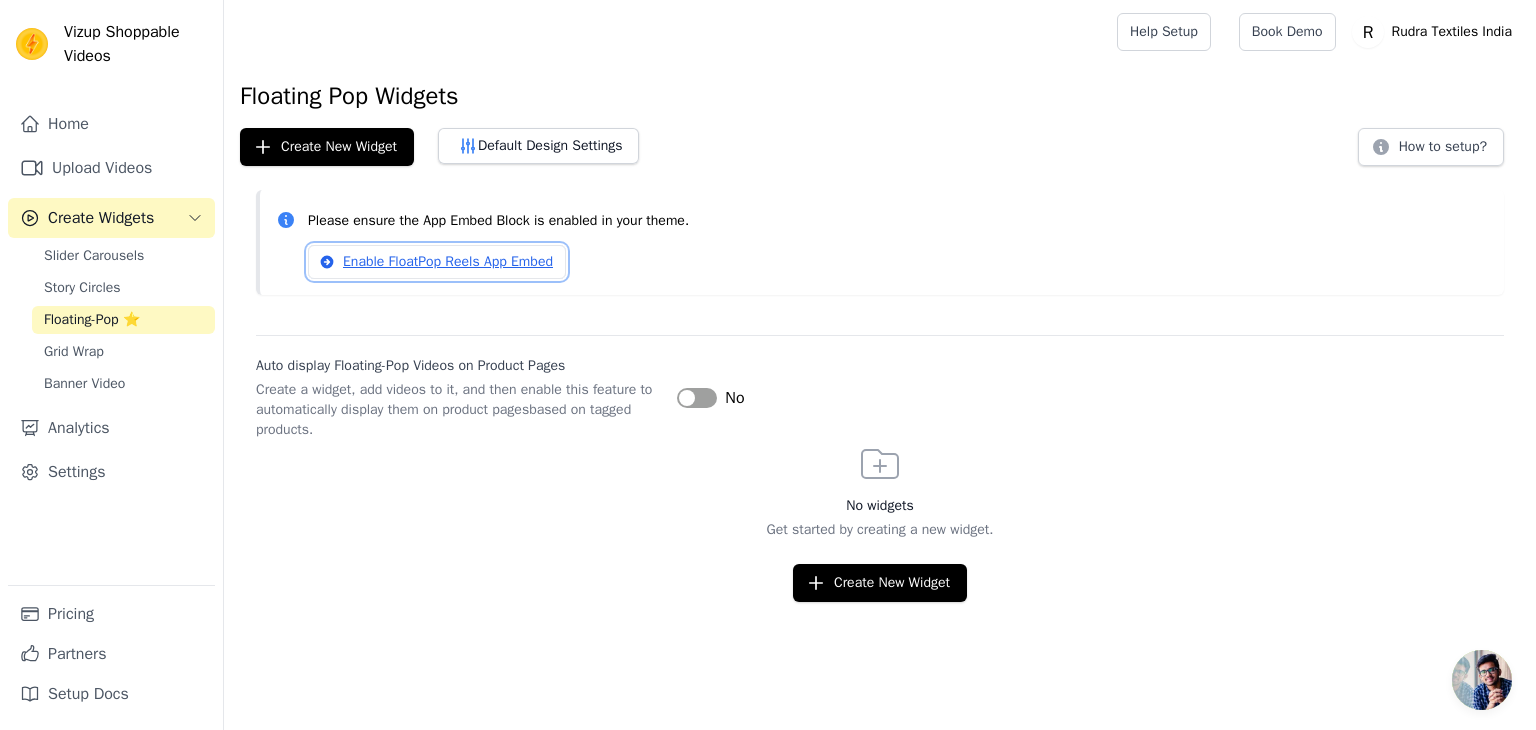 click on "Enable FloatPop Reels App Embed" at bounding box center (437, 262) 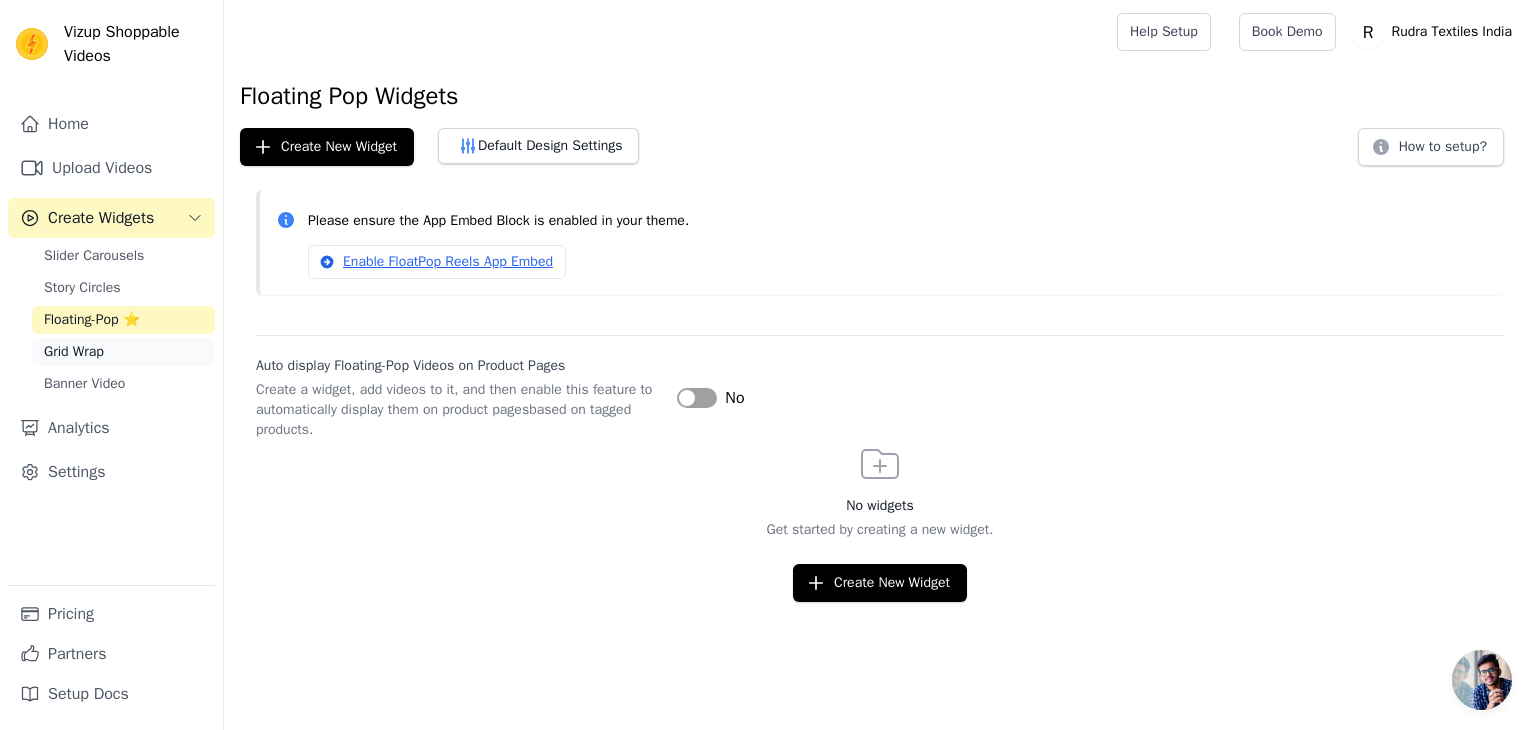 click on "Grid Wrap" at bounding box center [123, 352] 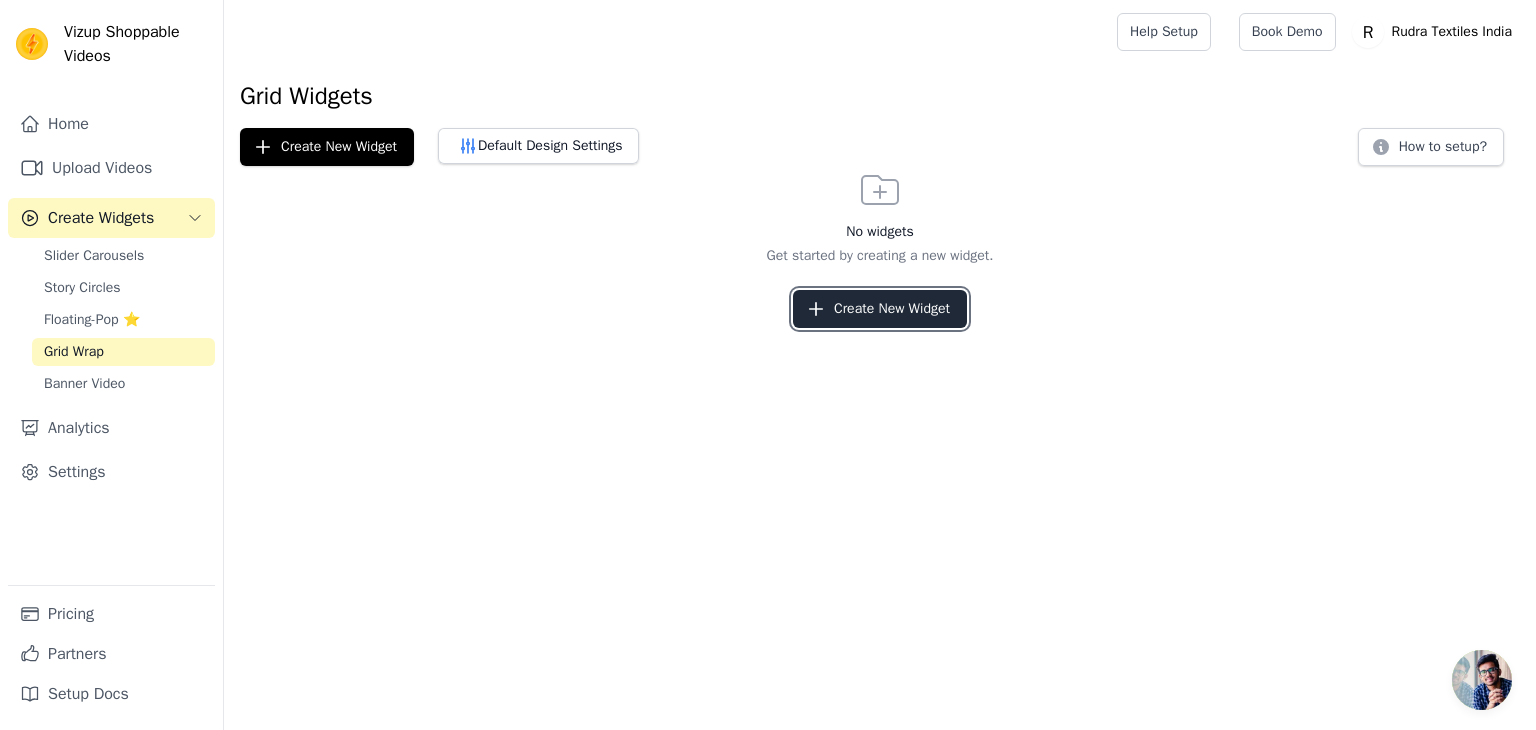 click on "Create New Widget" at bounding box center [880, 309] 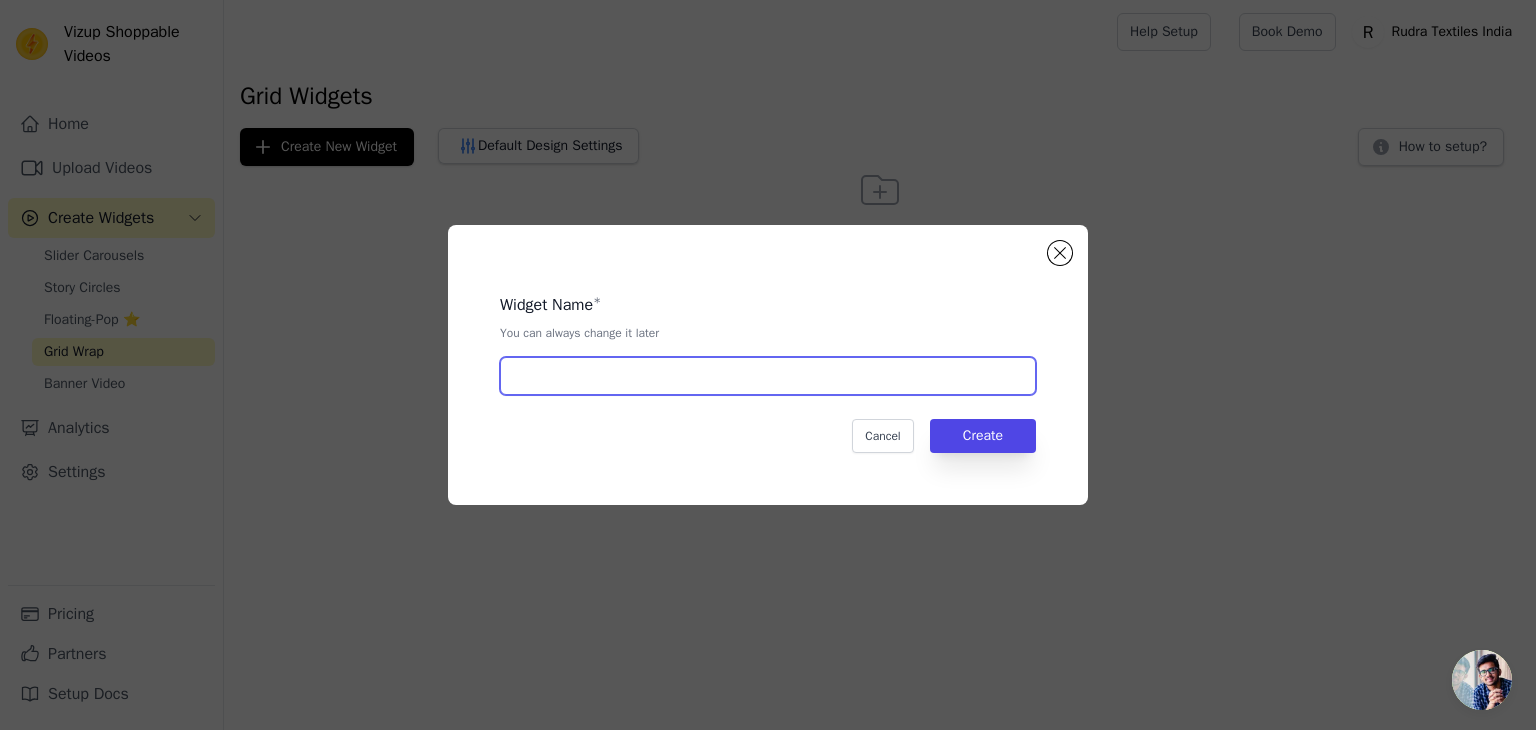 click at bounding box center (768, 376) 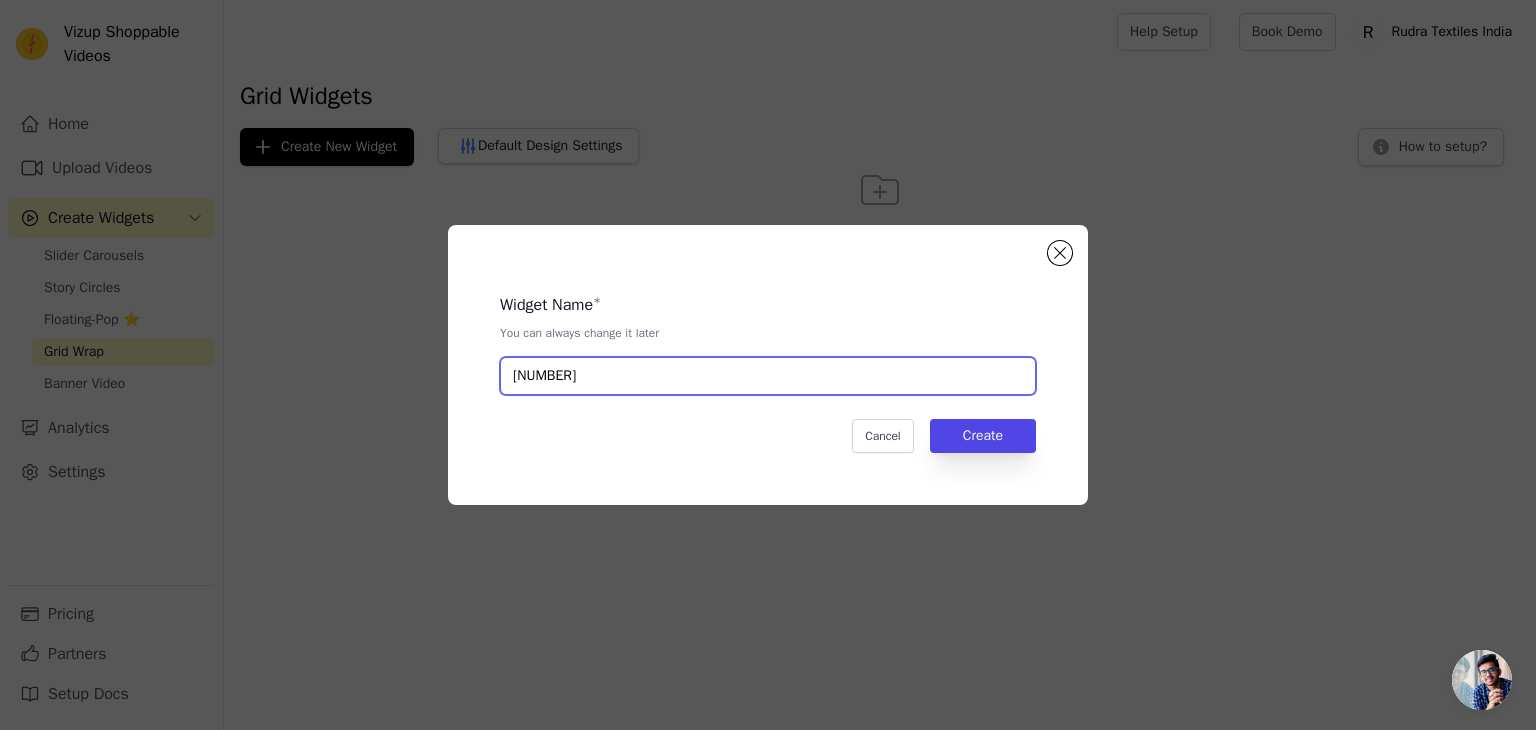 type on "9+476" 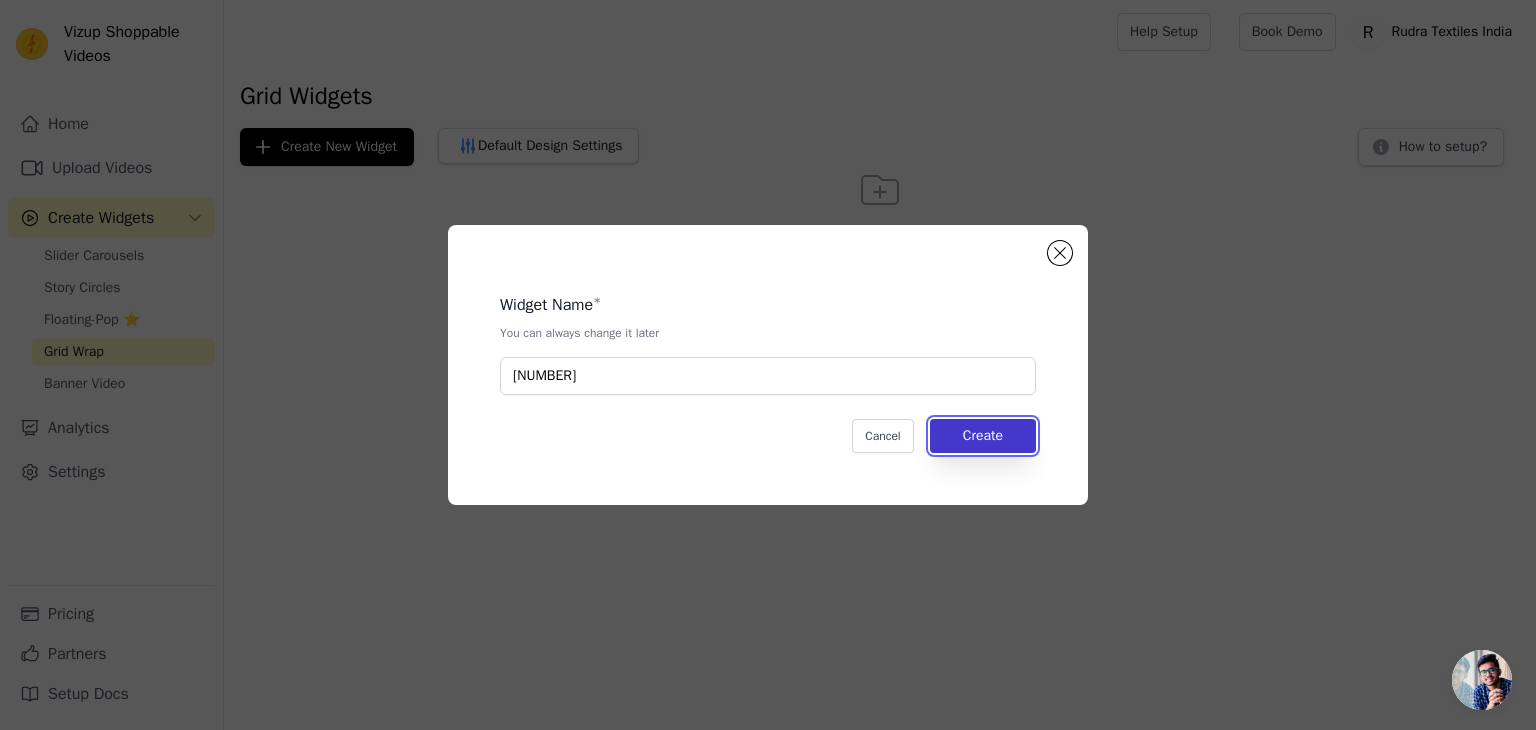 click on "Create" at bounding box center [983, 436] 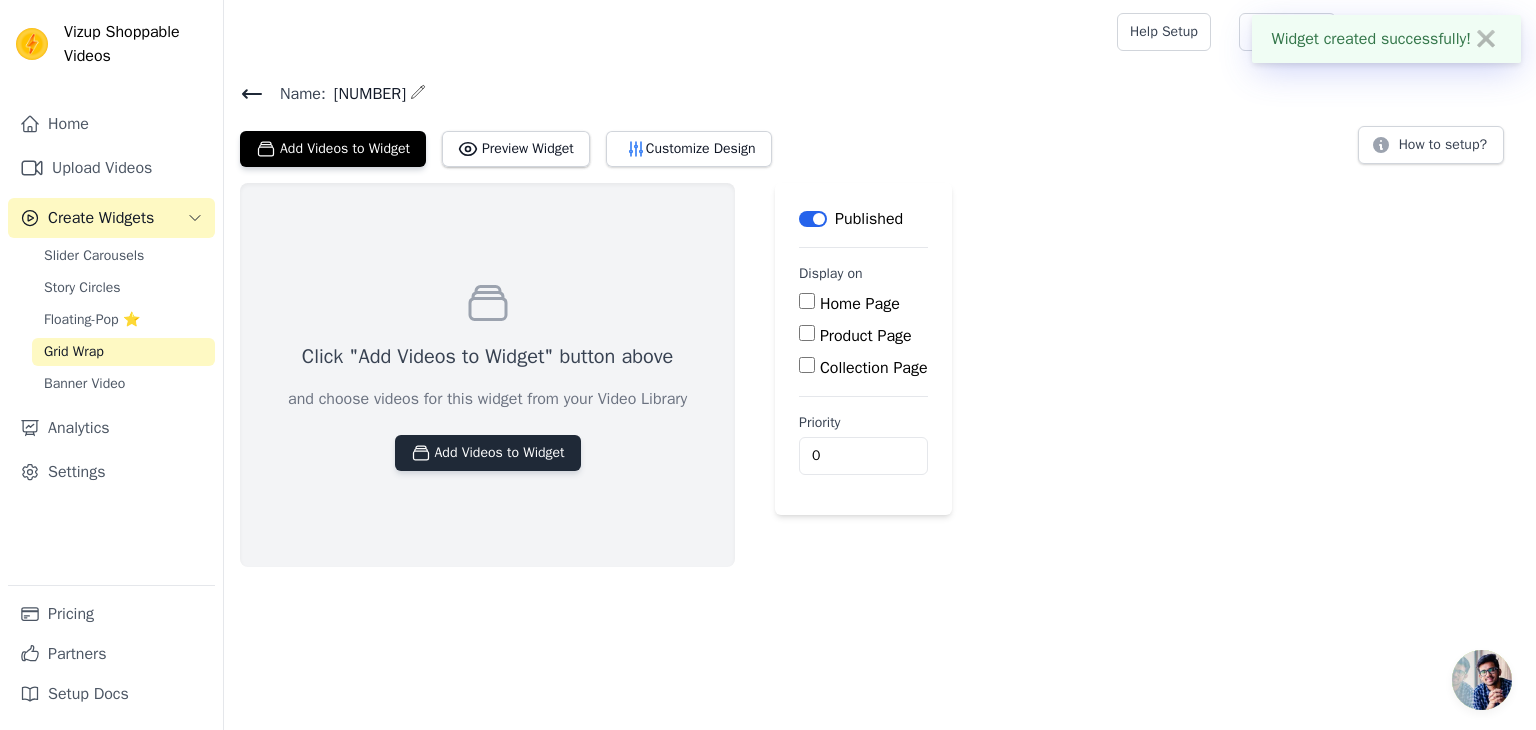 click on "Add Videos to Widget" at bounding box center (488, 453) 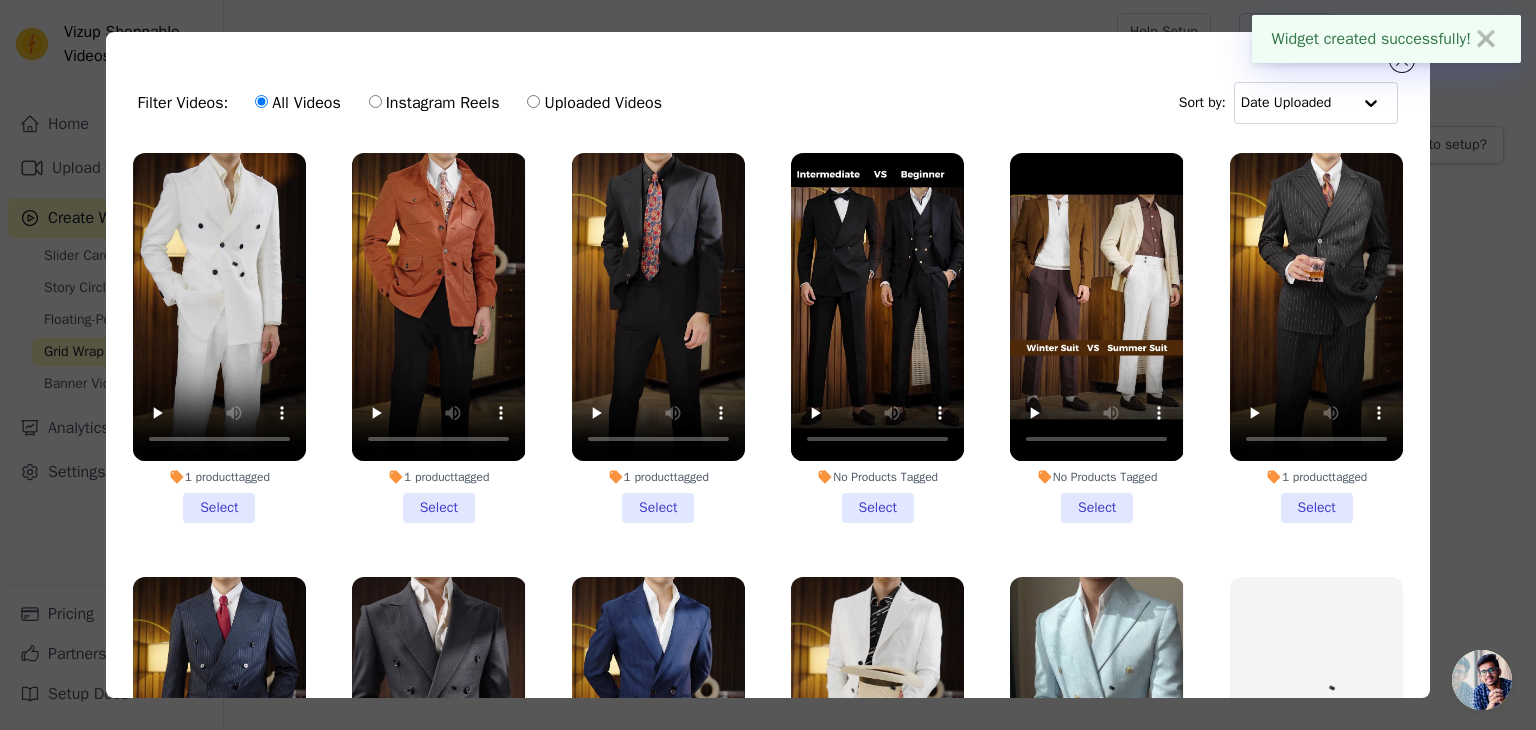 click on "1   product  tagged     Select" at bounding box center (438, 338) 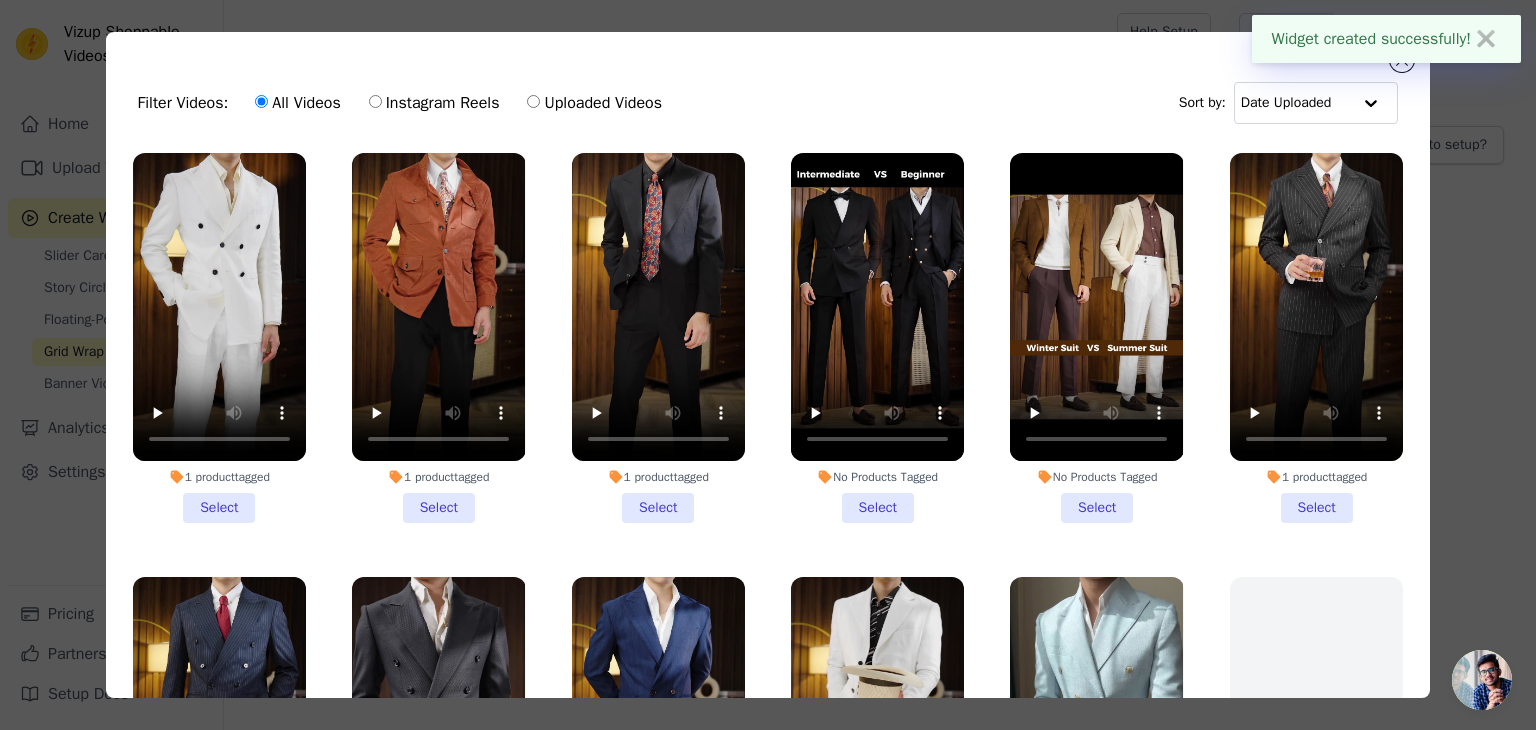 click on "1   product  tagged     Select" at bounding box center [0, 0] 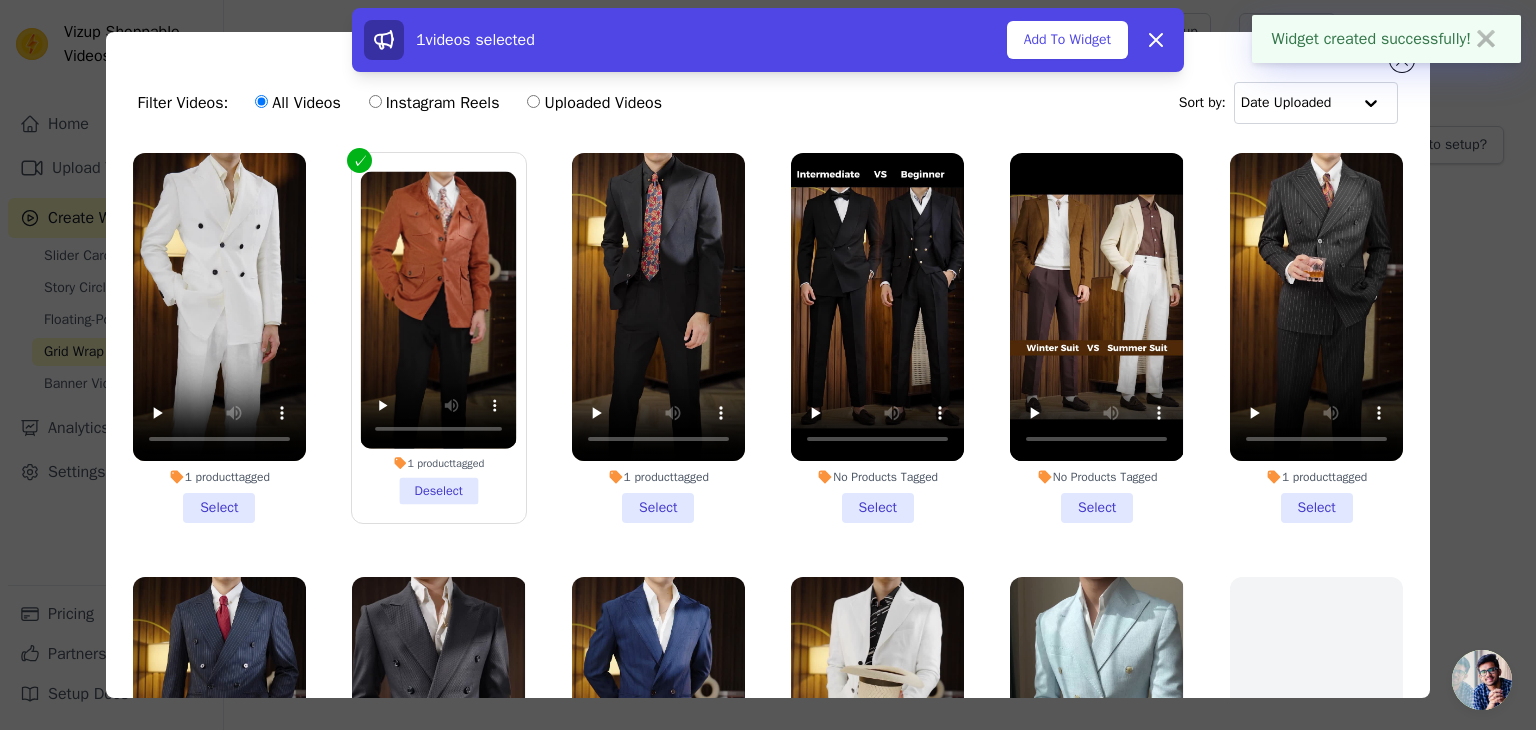 click on "1   product  tagged     Select" at bounding box center (658, 338) 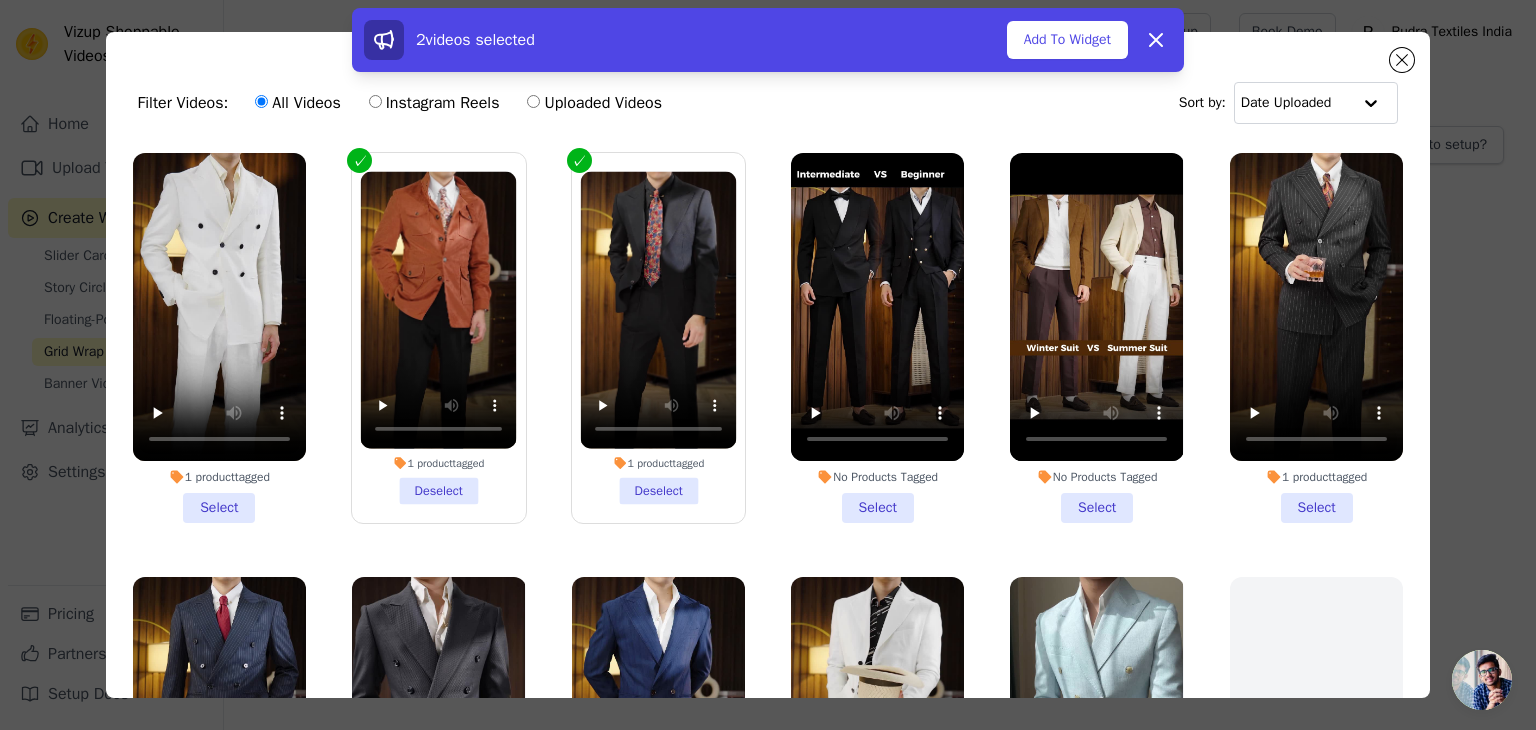 click on "No Products Tagged     Select" at bounding box center (877, 338) 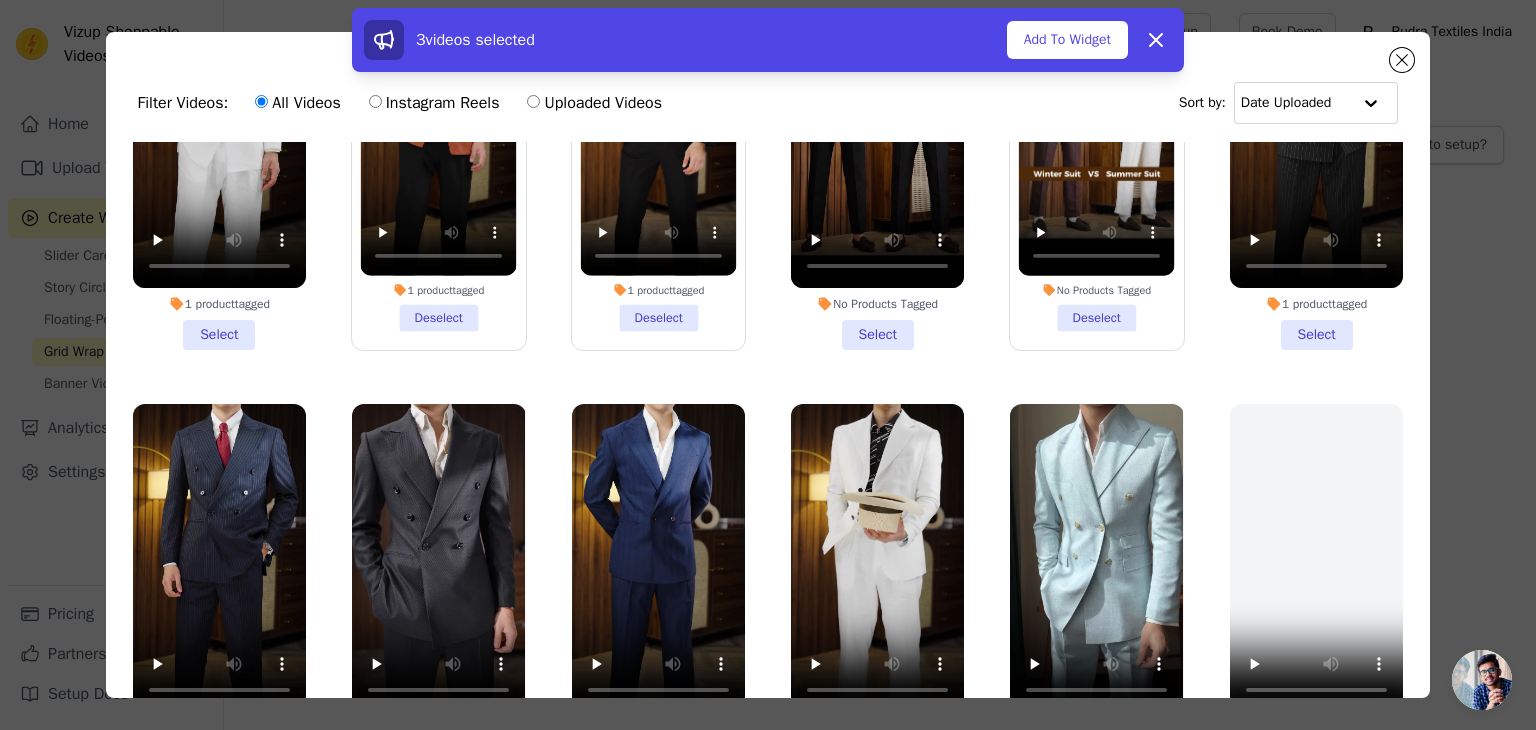scroll, scrollTop: 300, scrollLeft: 0, axis: vertical 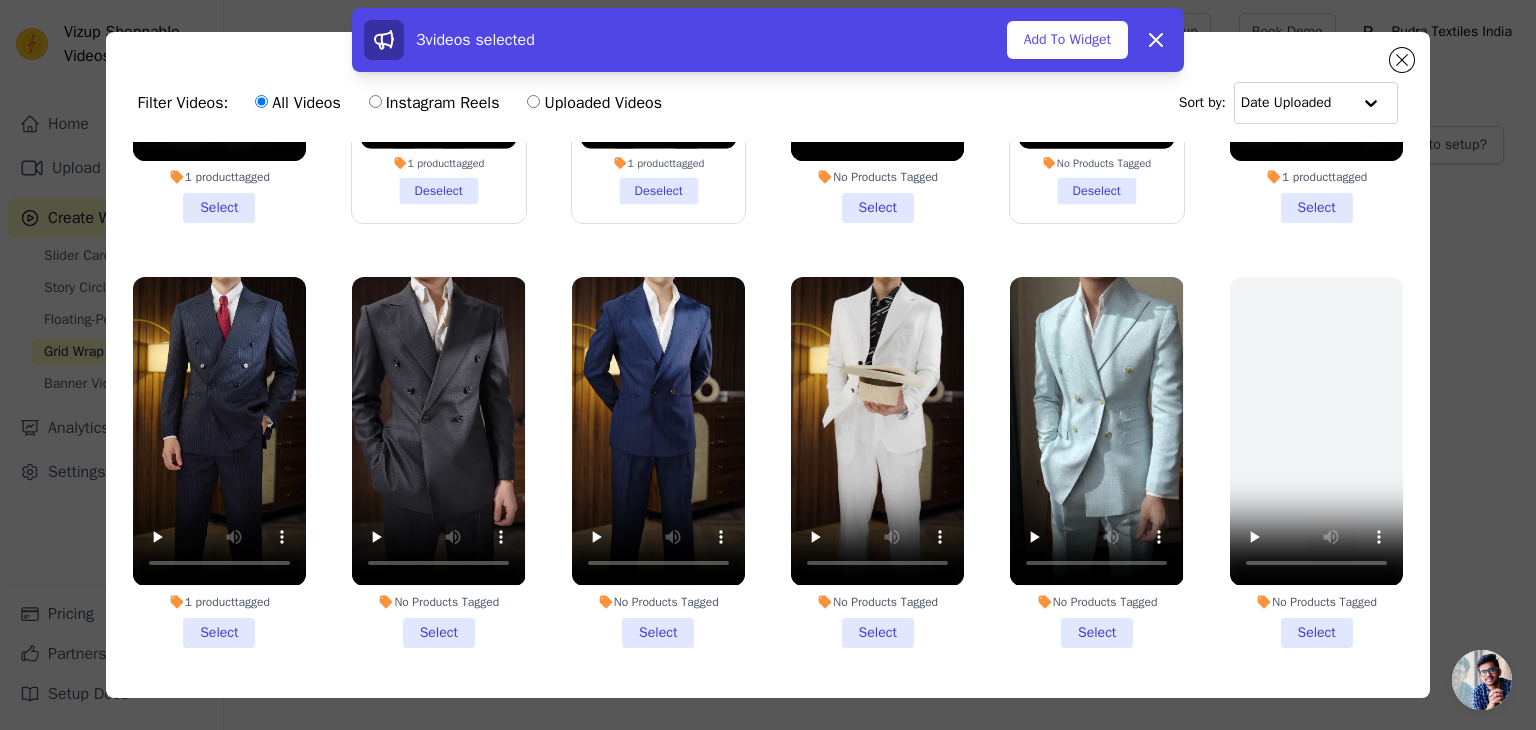 click on "No Products Tagged     Select" at bounding box center [1096, 462] 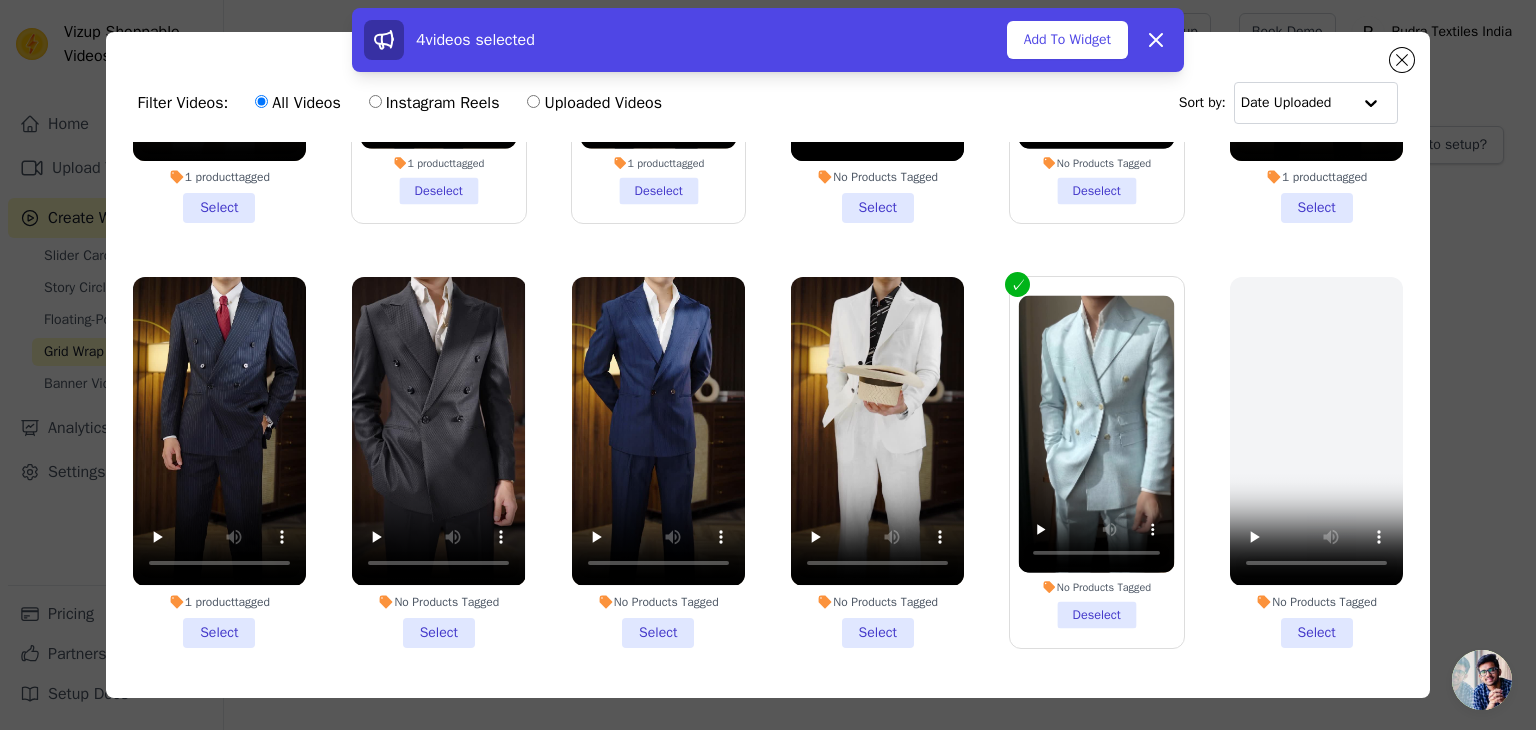 click on "No Products Tagged     Select" at bounding box center (877, 462) 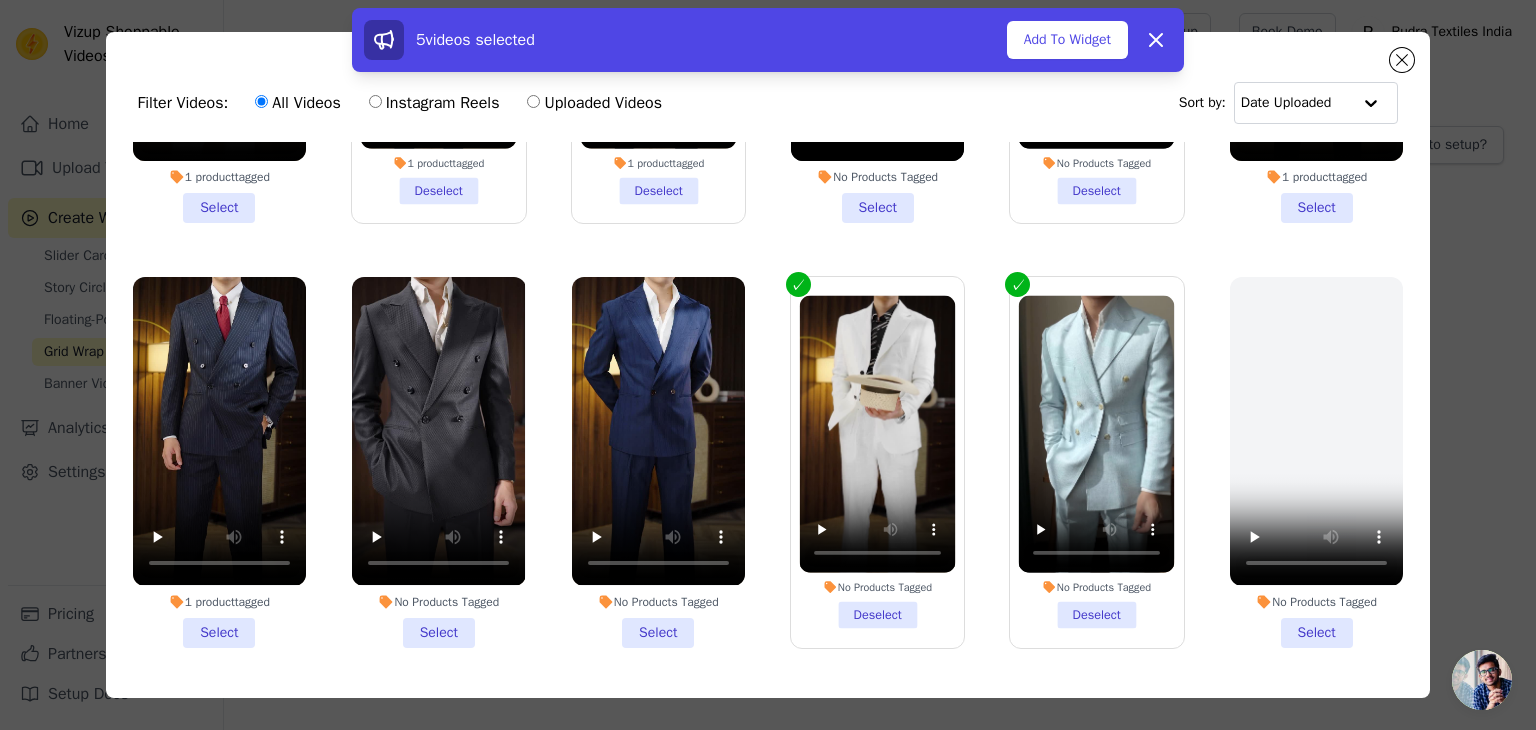 click on "No Products Tagged     Select" at bounding box center [658, 462] 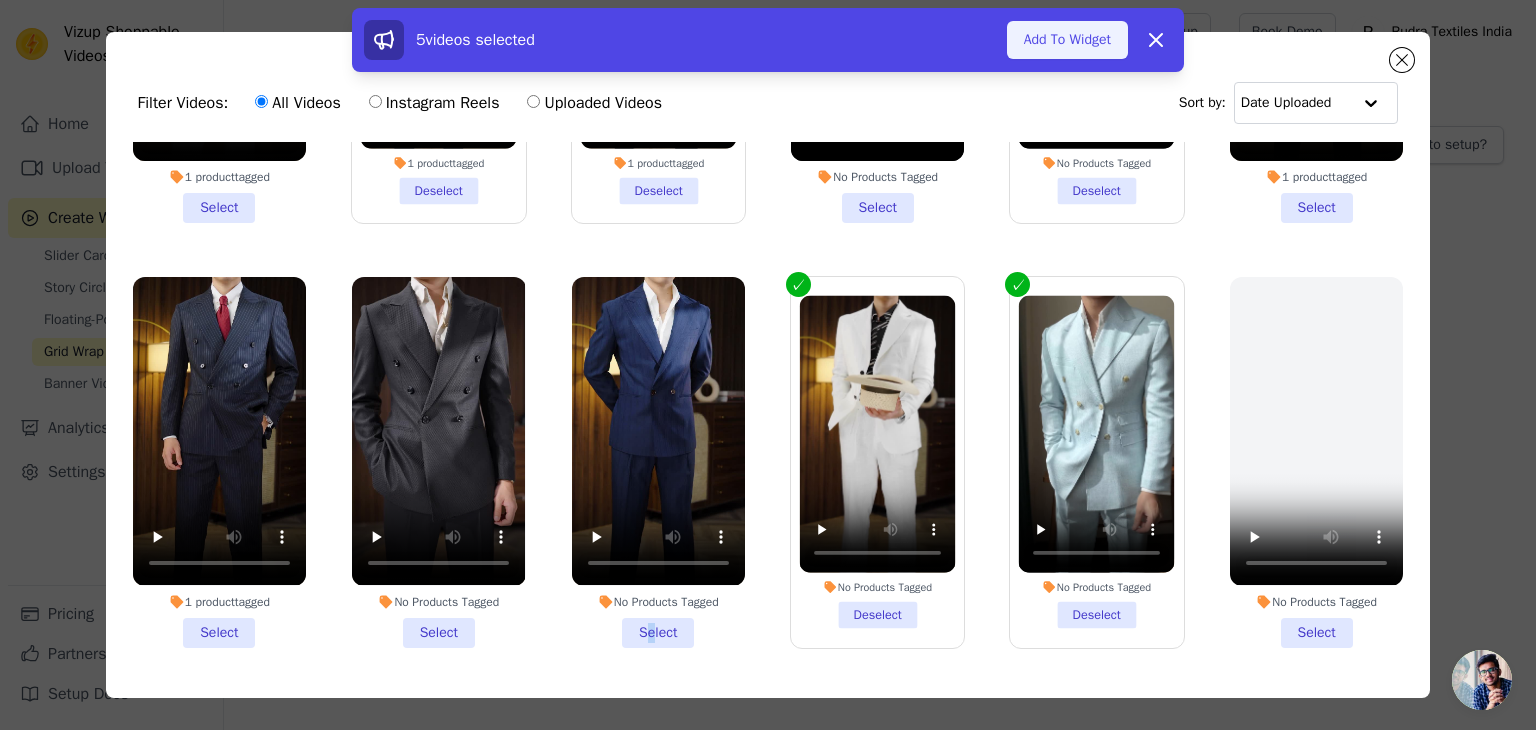 click on "Add To Widget" at bounding box center [1067, 40] 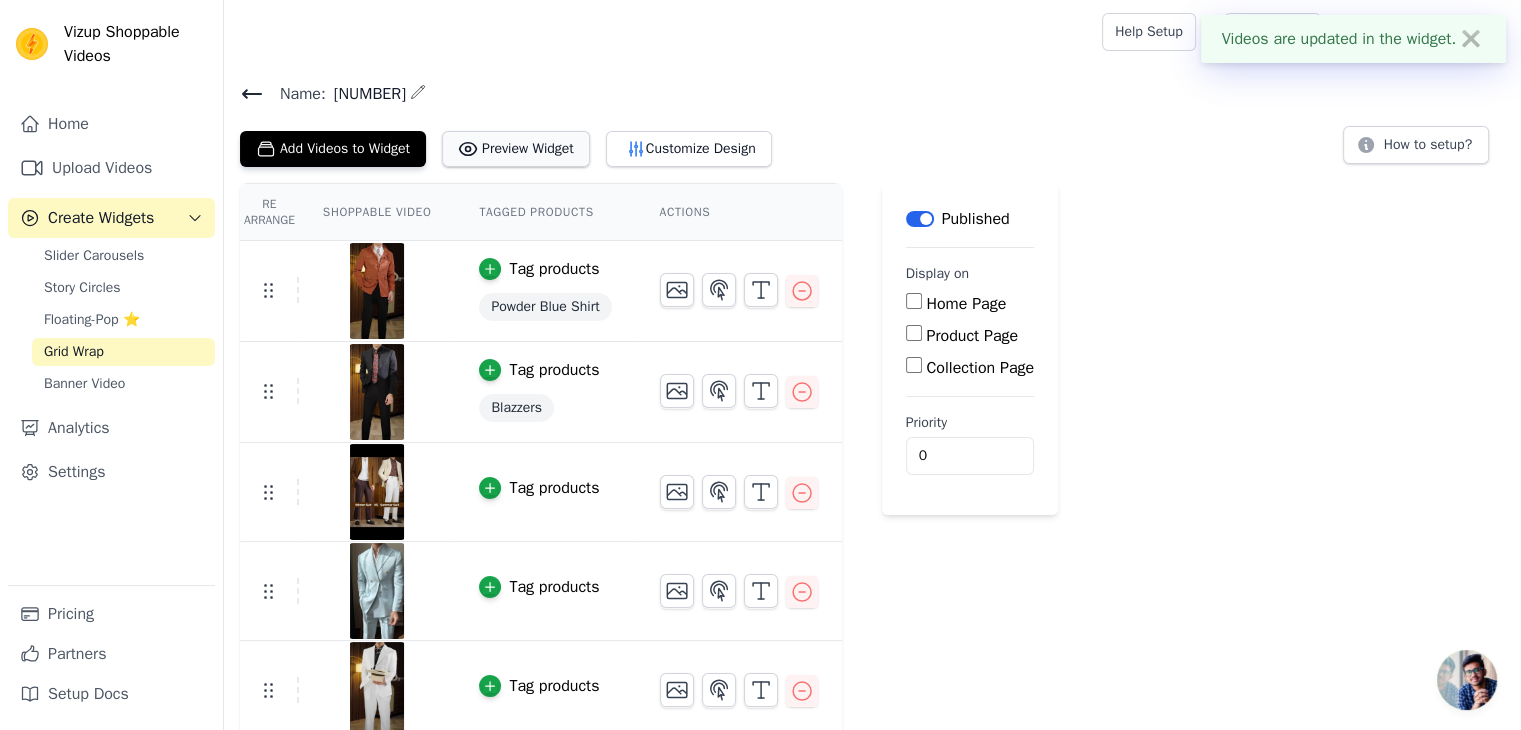 click on "Preview Widget" at bounding box center (516, 149) 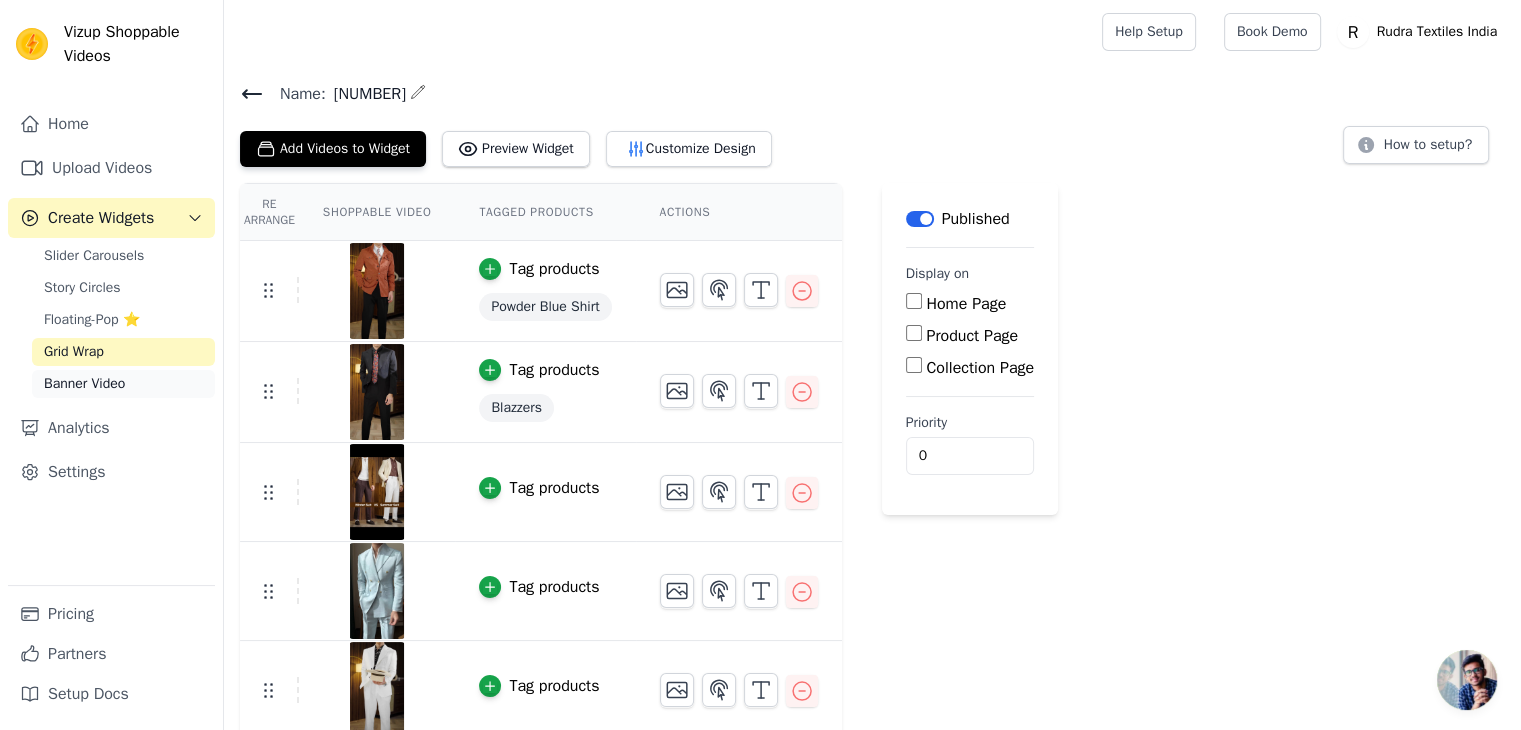 click on "Banner Video" at bounding box center (84, 384) 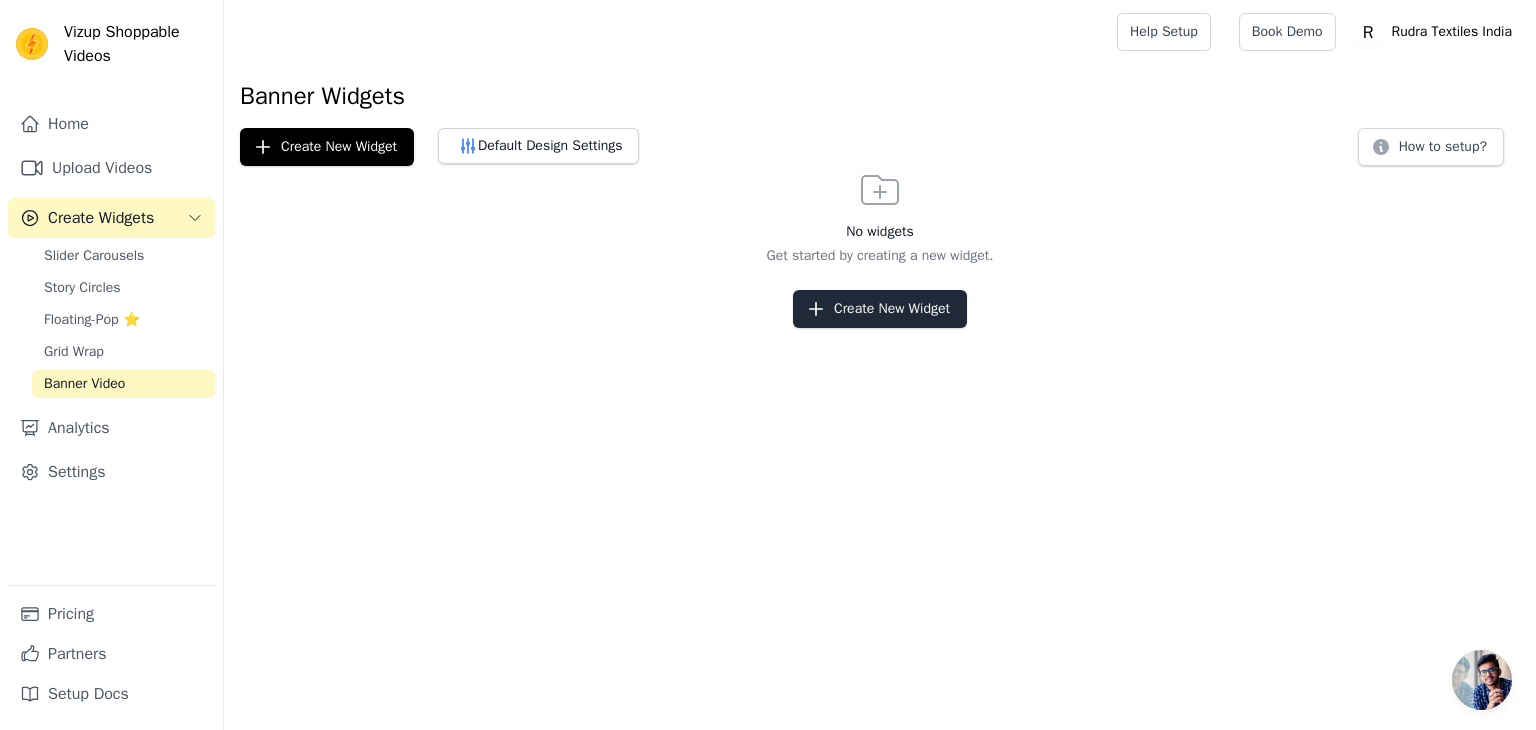 drag, startPoint x: 851, startPoint y: 284, endPoint x: 852, endPoint y: 296, distance: 12.0415945 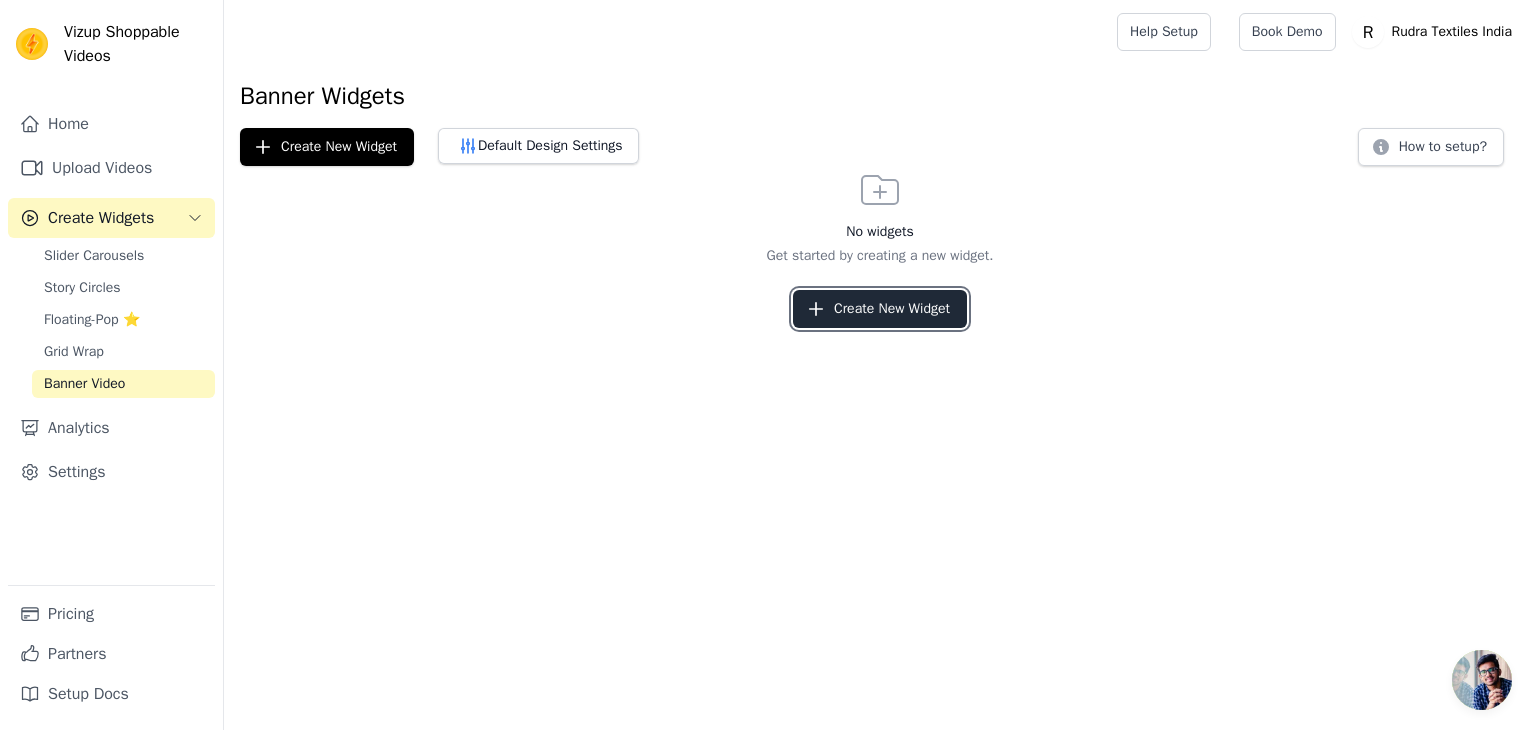 click on "Create New Widget" at bounding box center [880, 309] 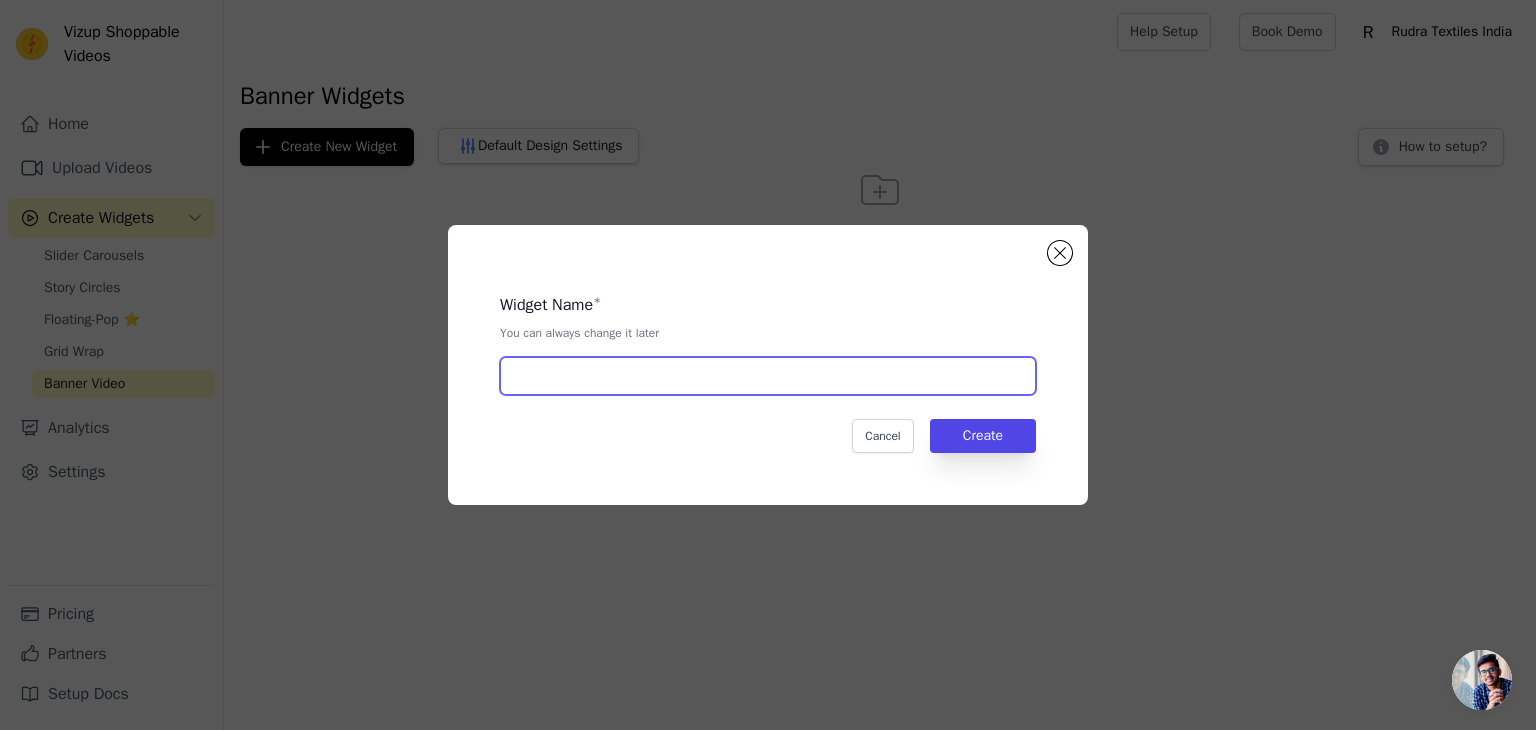 click at bounding box center [768, 376] 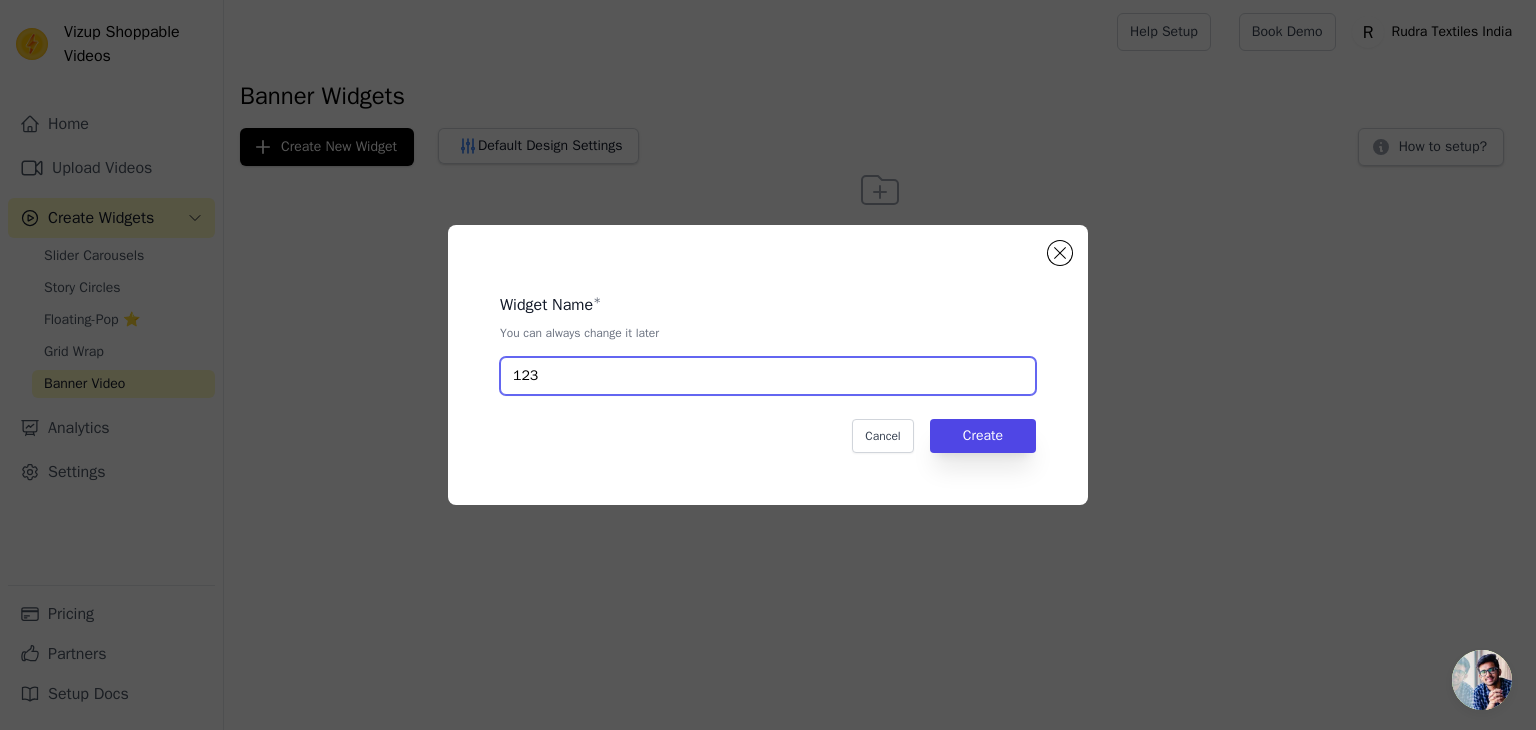 type on "123" 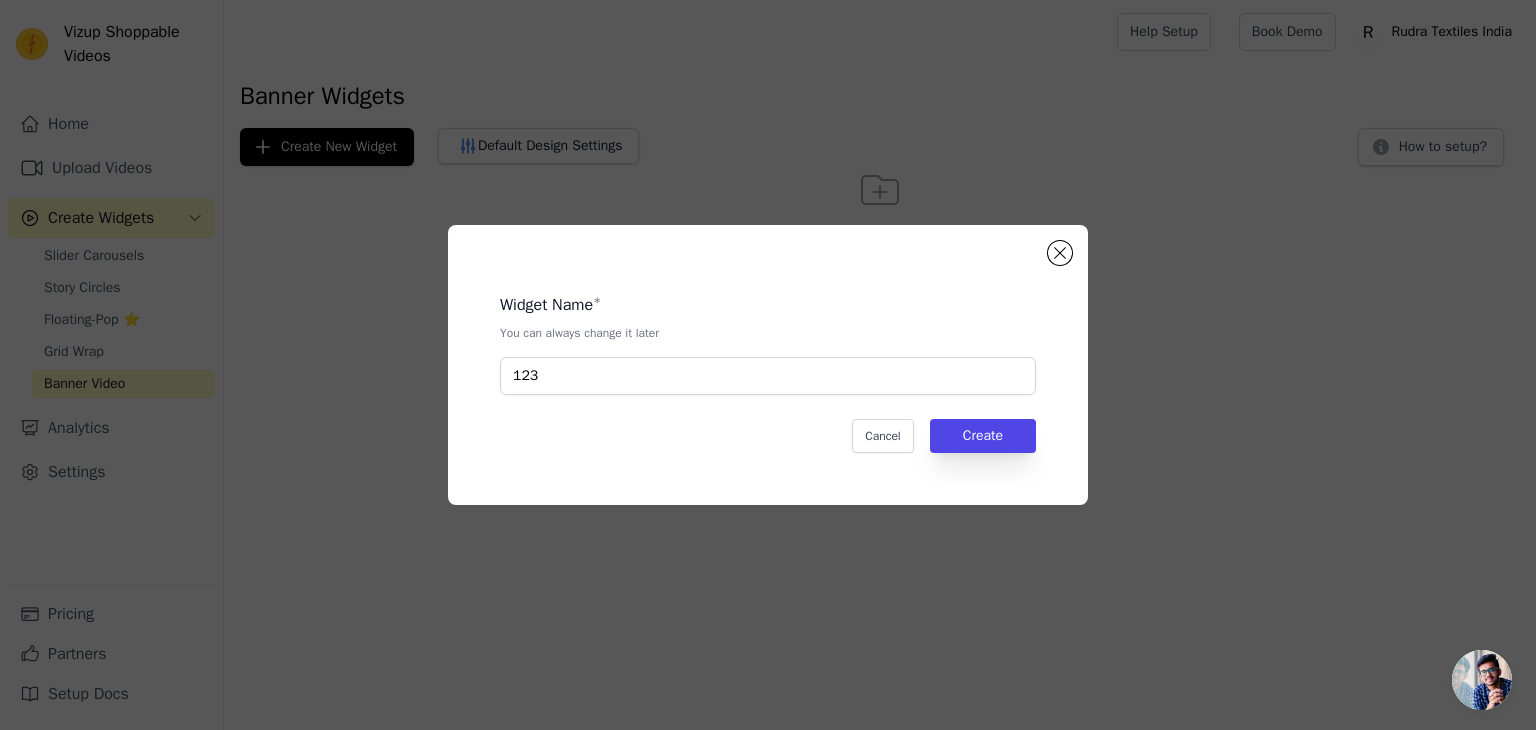 click on "Widget Name   *   You can always change it later   123     Cancel   Create" at bounding box center (768, 365) 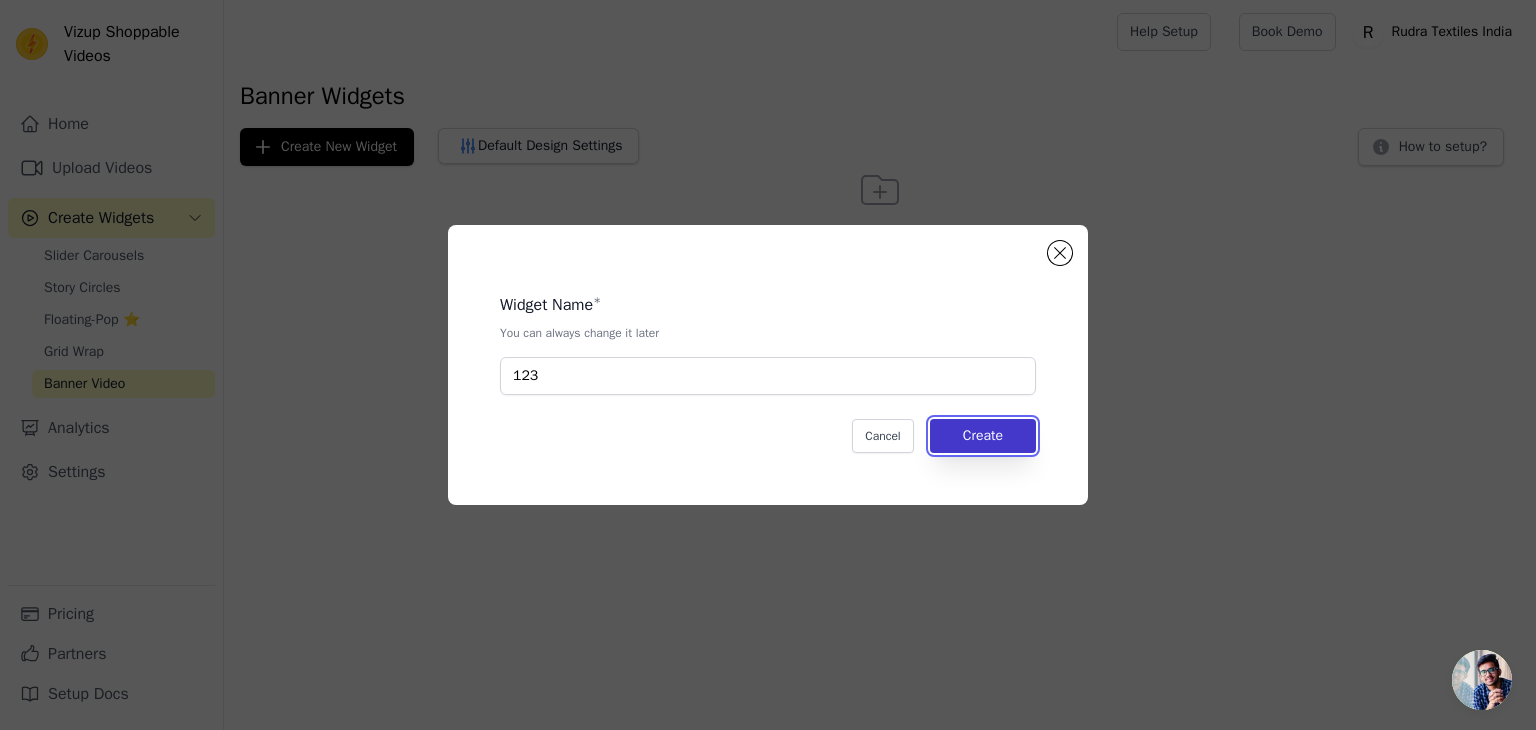 click on "Create" at bounding box center (983, 436) 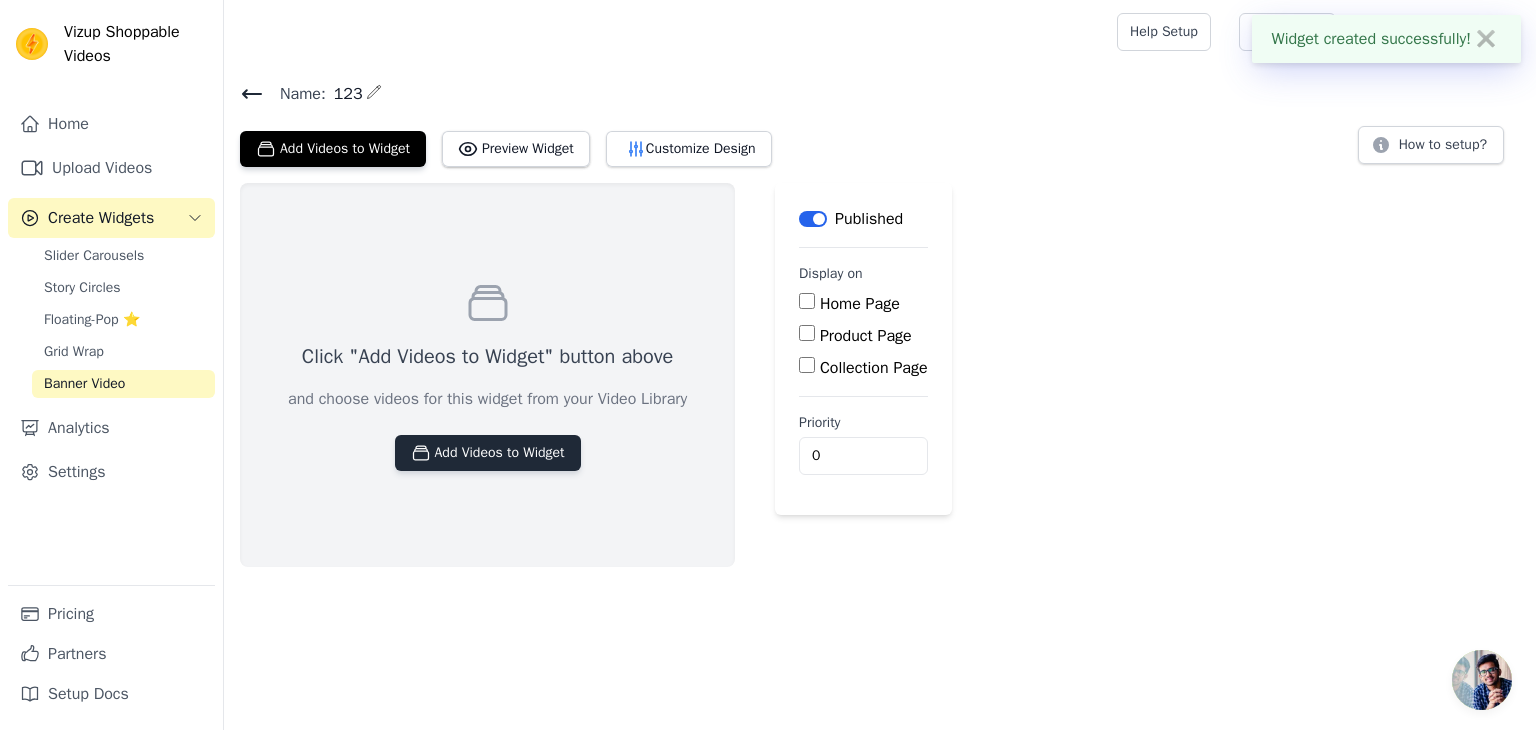 click on "Add Videos to Widget" at bounding box center [488, 453] 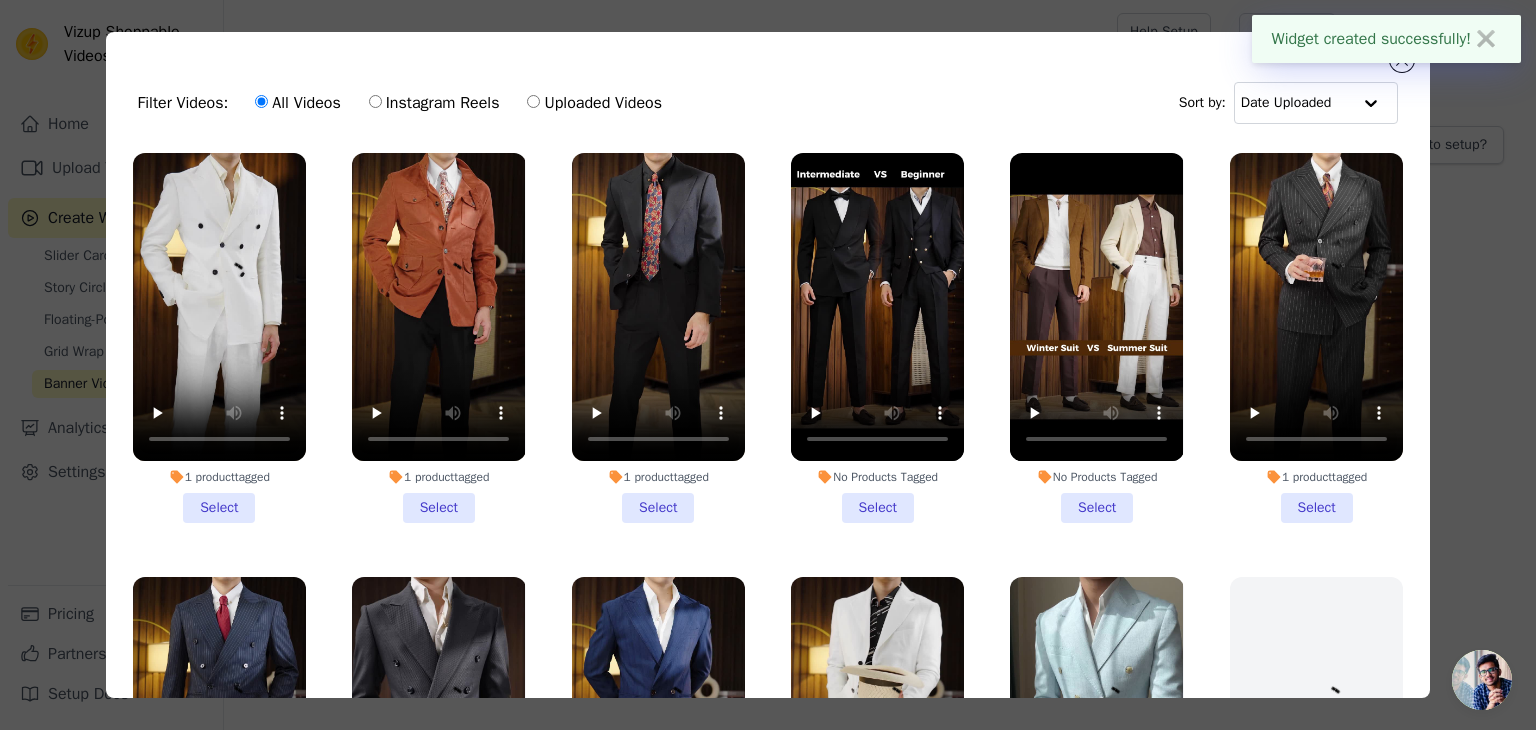 click on "1   product  tagged" at bounding box center [438, 477] 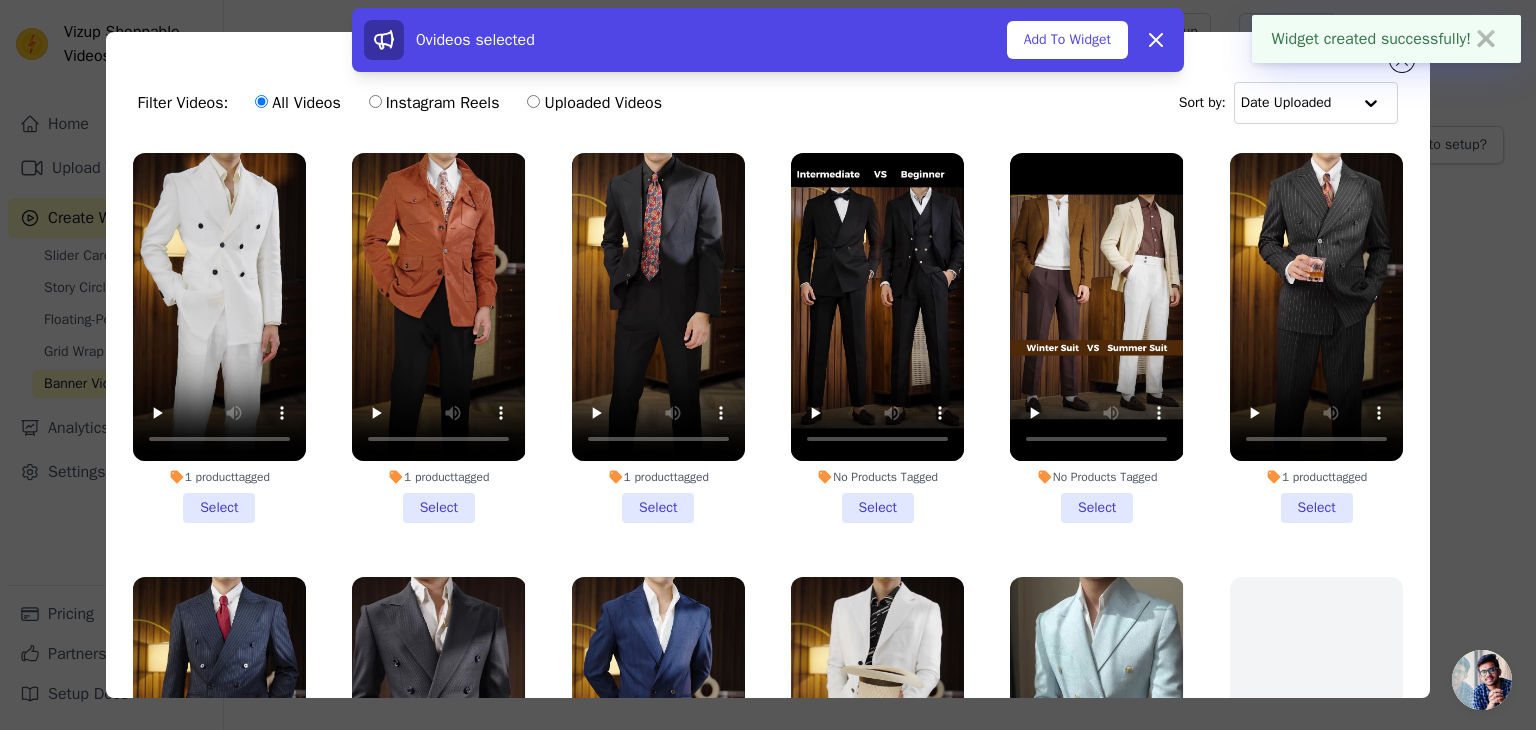click on "1   product  tagged     Select" at bounding box center (658, 338) 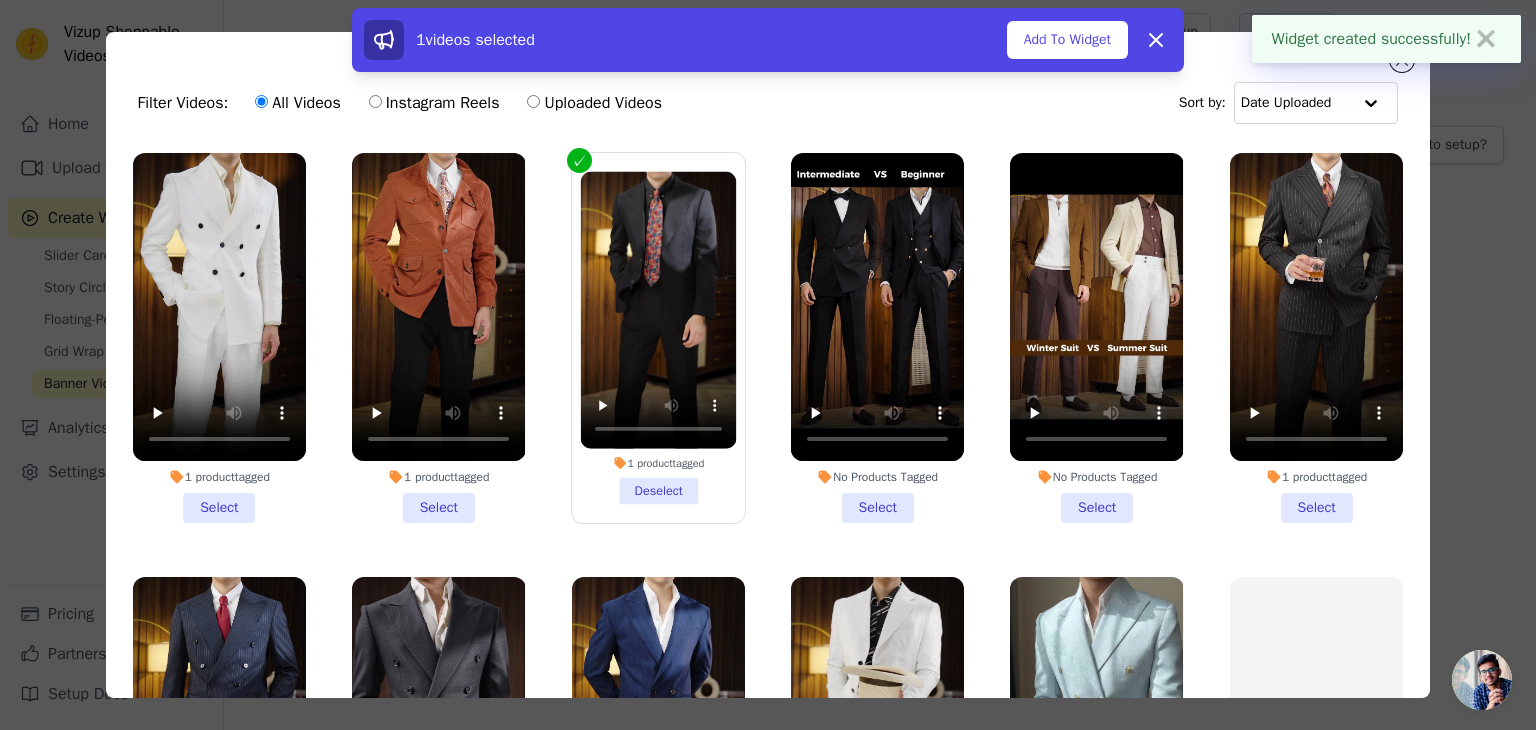 click on "1   product  tagged     Deselect" at bounding box center (658, 338) 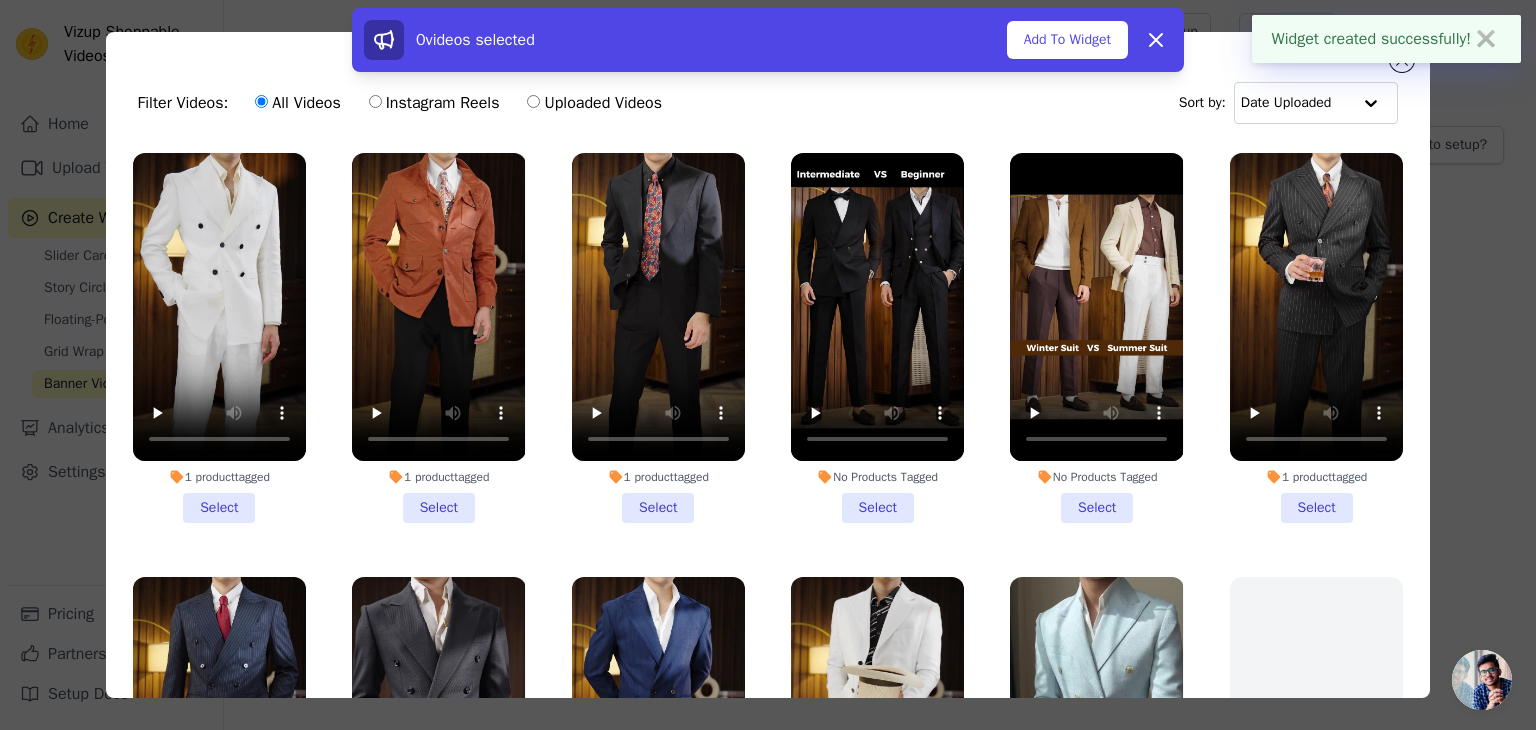 click on "No Products Tagged" at bounding box center [877, 477] 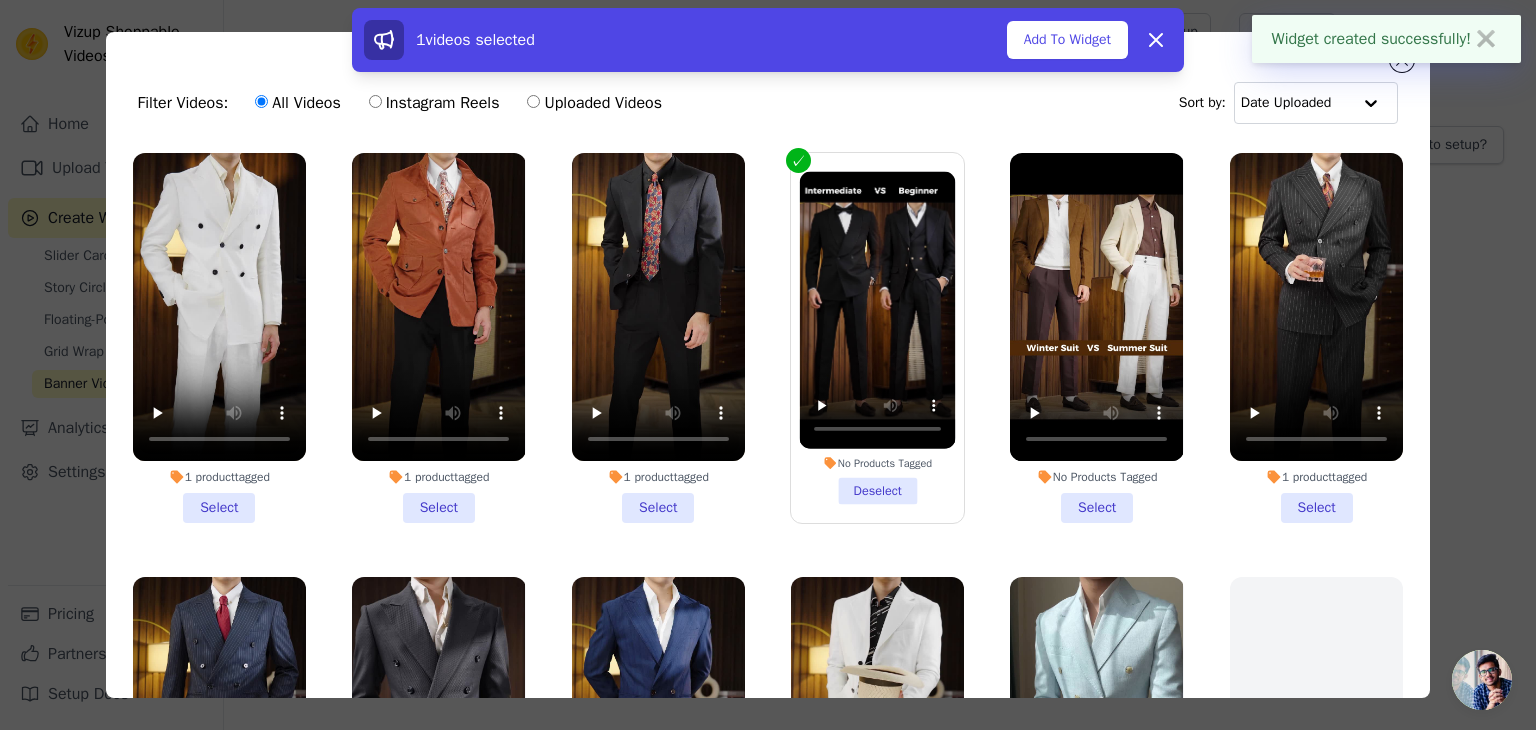 click on "No Products Tagged     Select" at bounding box center [1096, 338] 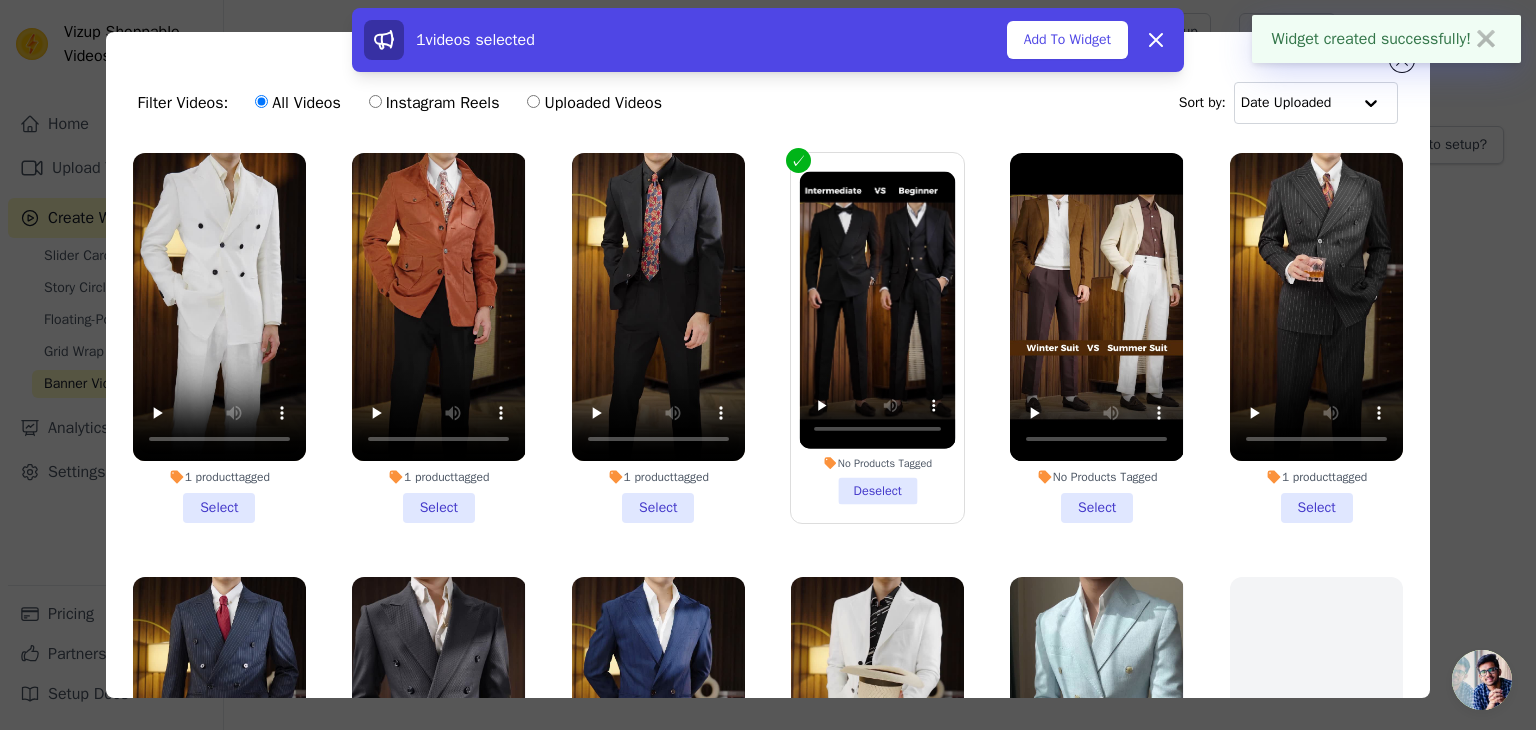 click on "No Products Tagged     Select" at bounding box center [0, 0] 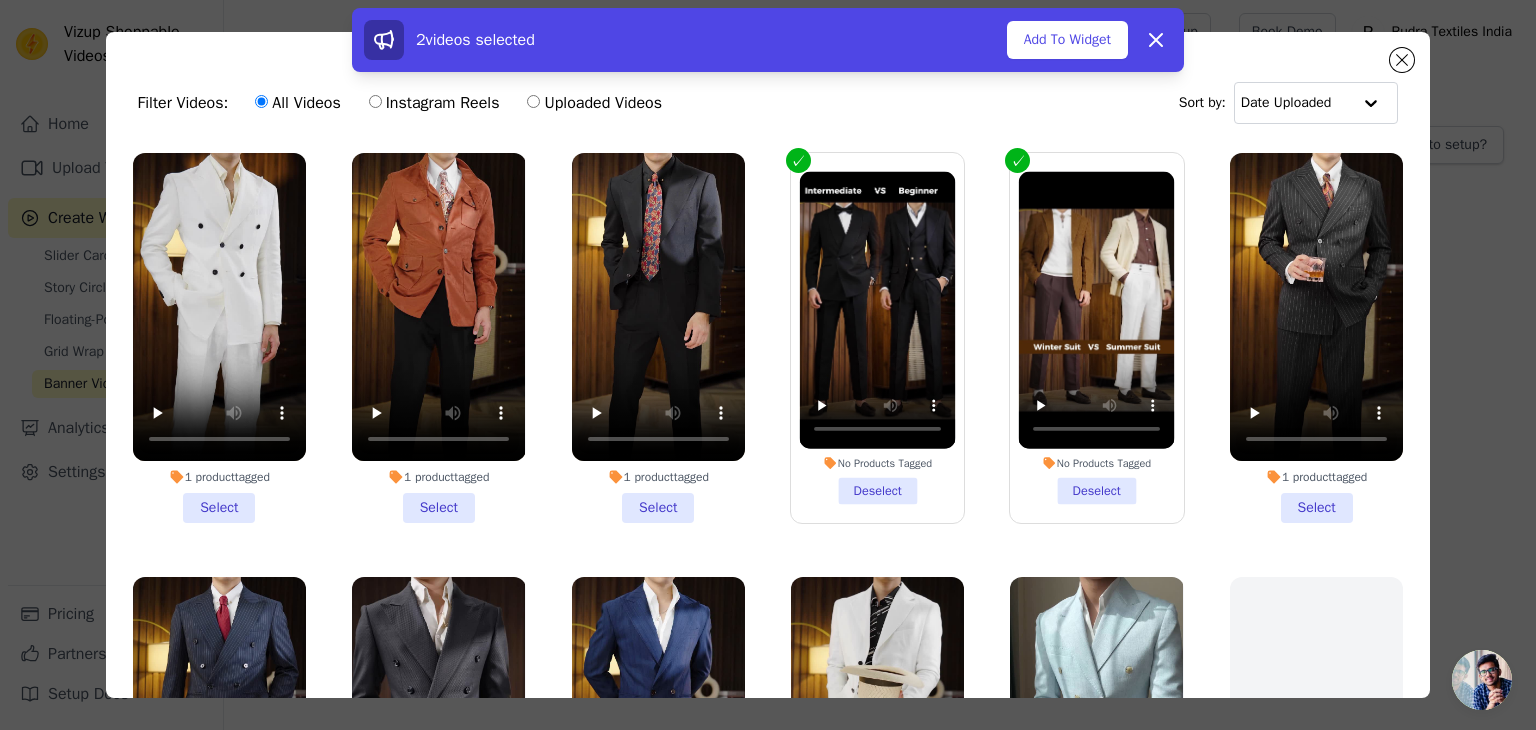 click on "1   product  tagged     Select" at bounding box center [1316, 338] 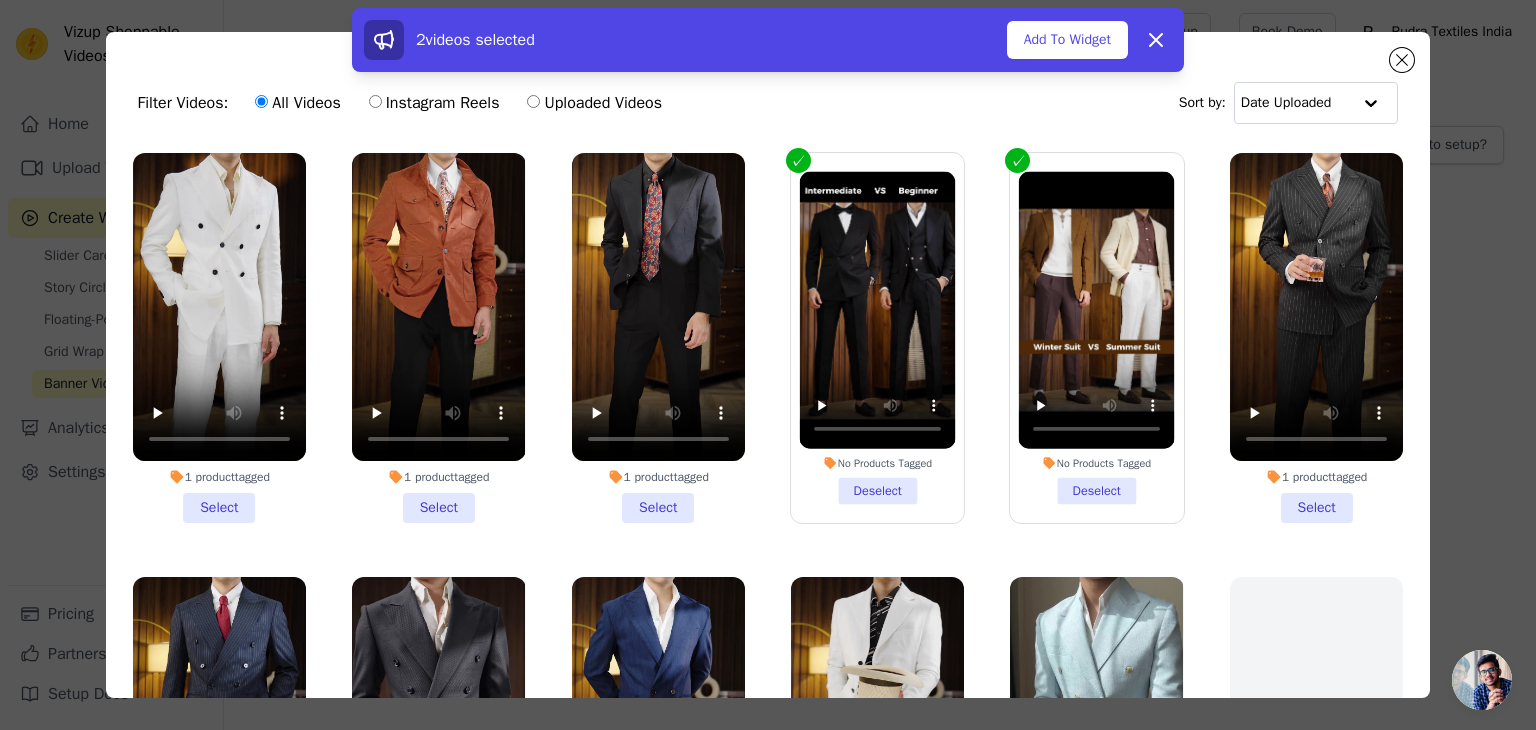 click on "1   product  tagged     Select" at bounding box center [0, 0] 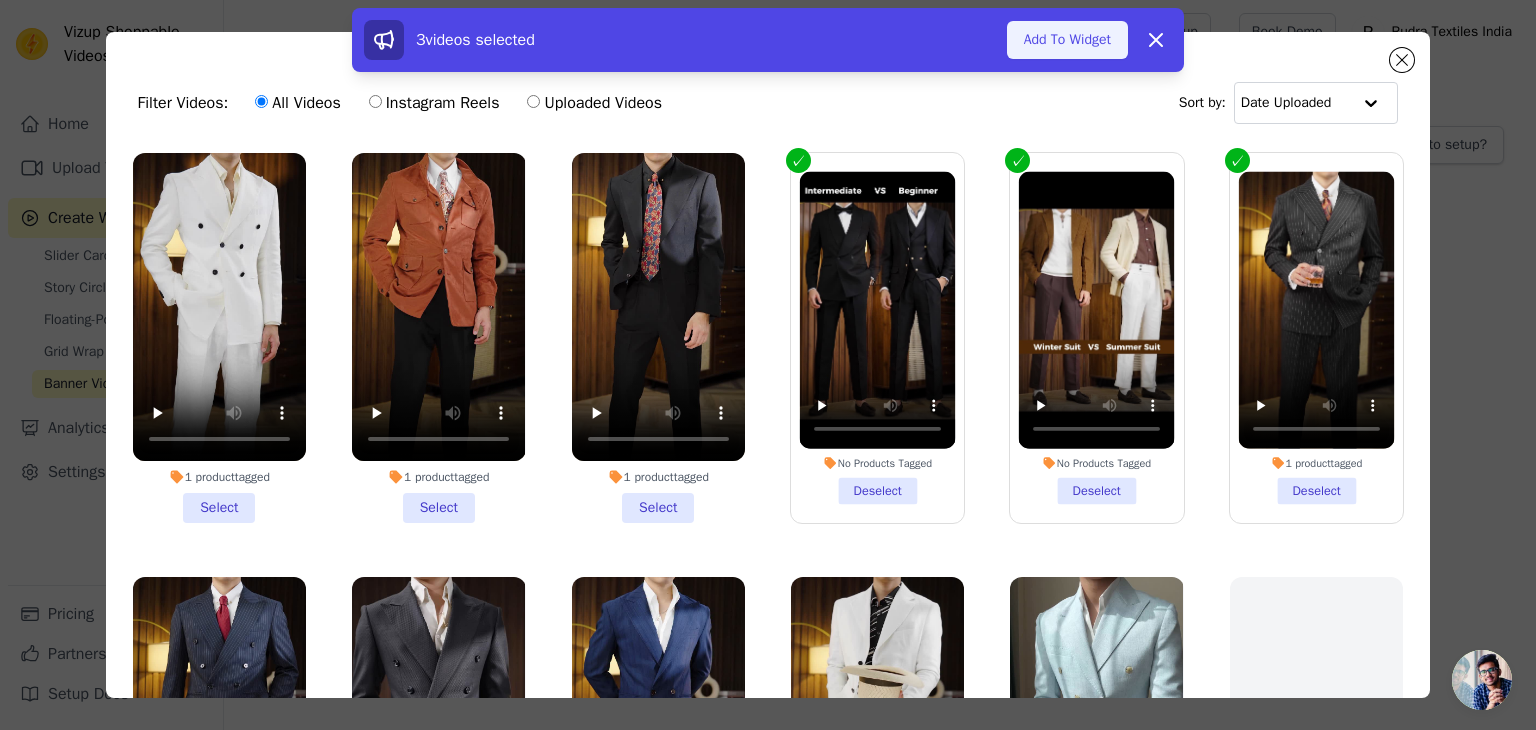 click on "Add To Widget" at bounding box center (1067, 40) 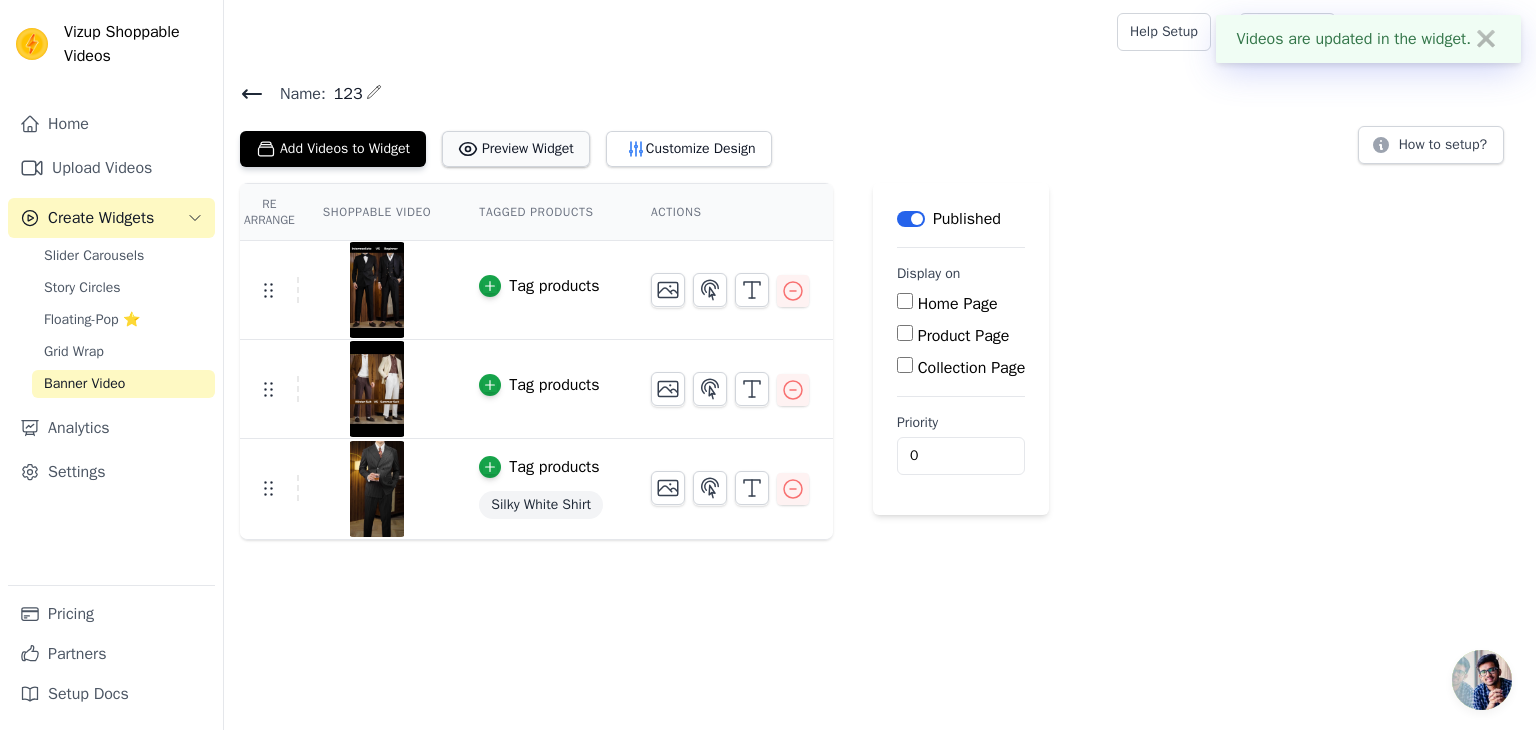 click on "Preview Widget" at bounding box center (516, 149) 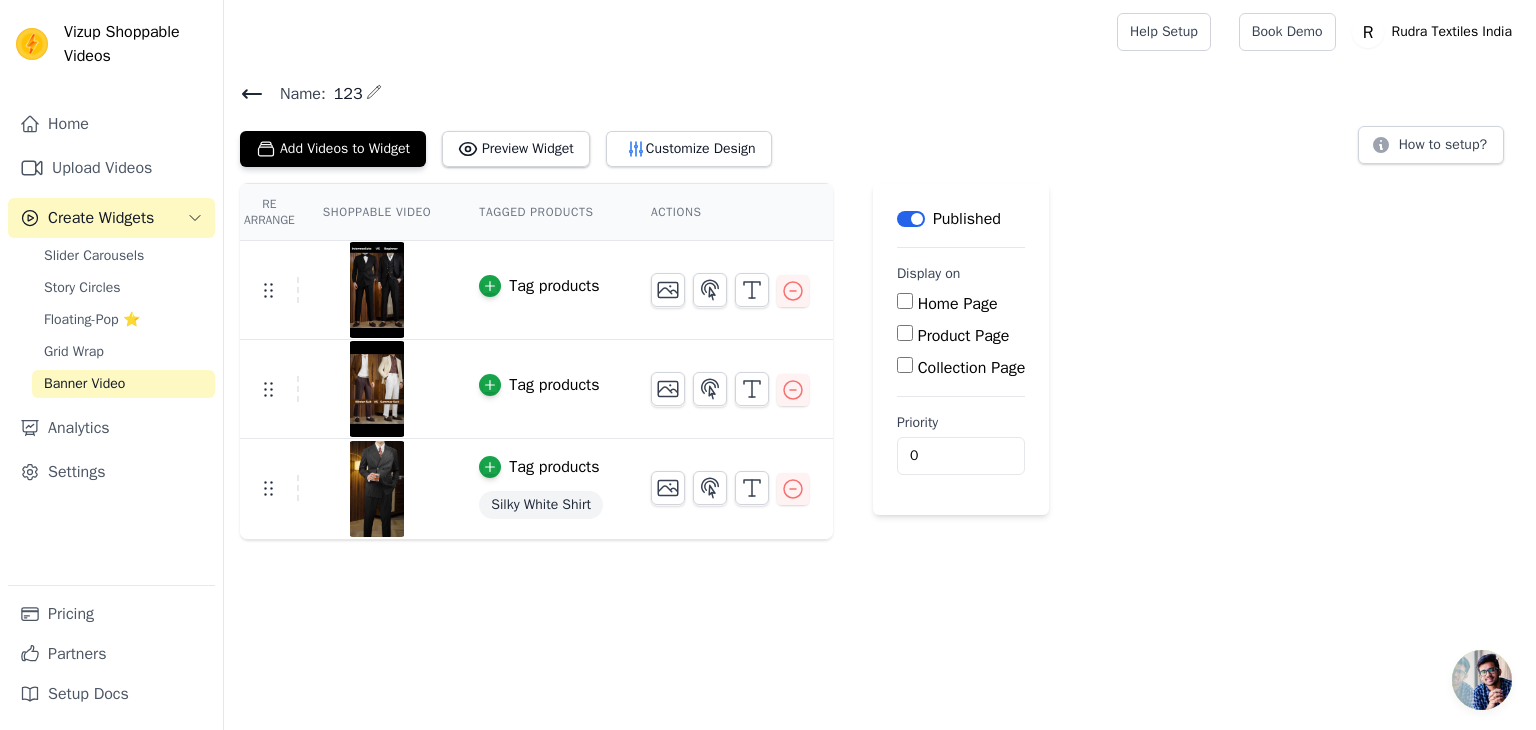 click on "Banner Video" at bounding box center [123, 384] 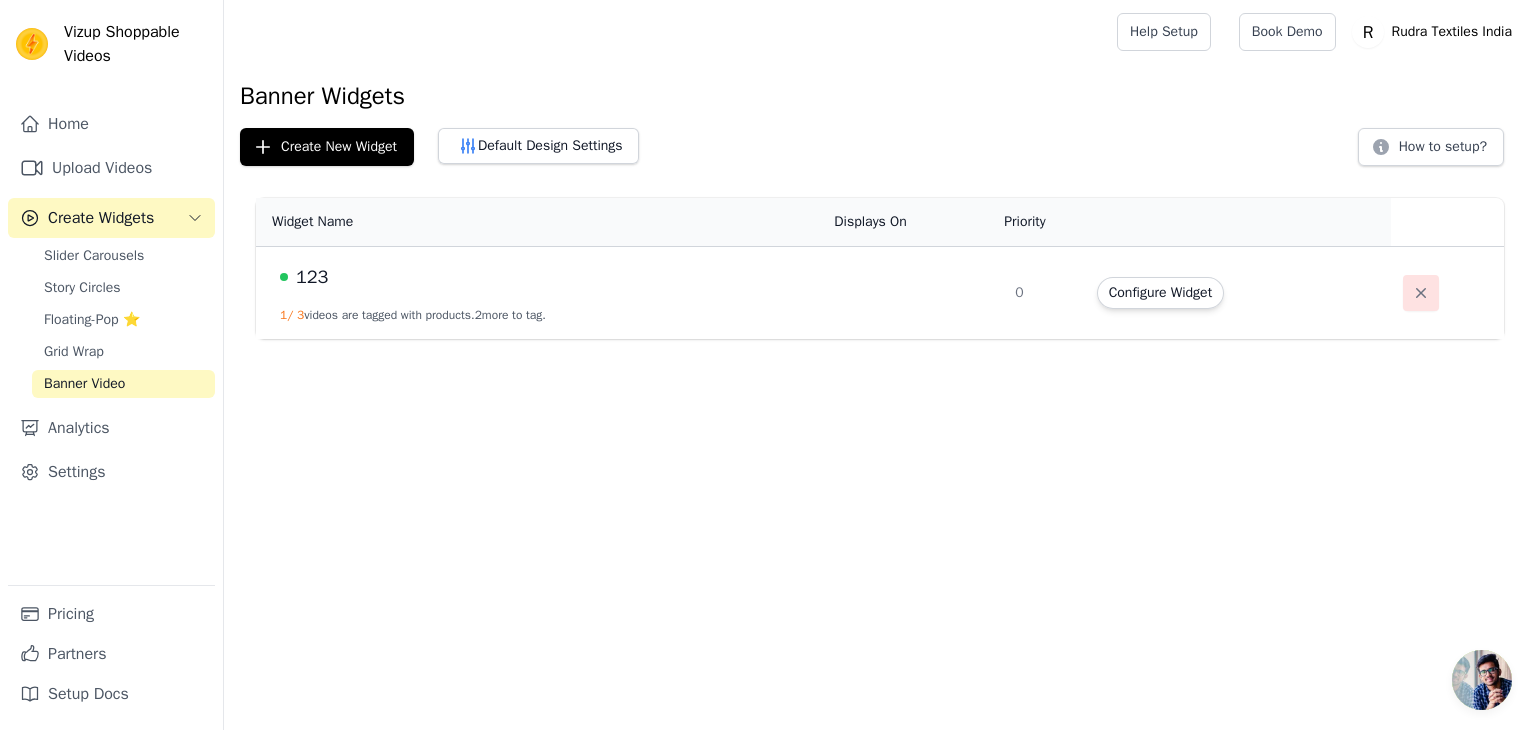 click at bounding box center [1421, 293] 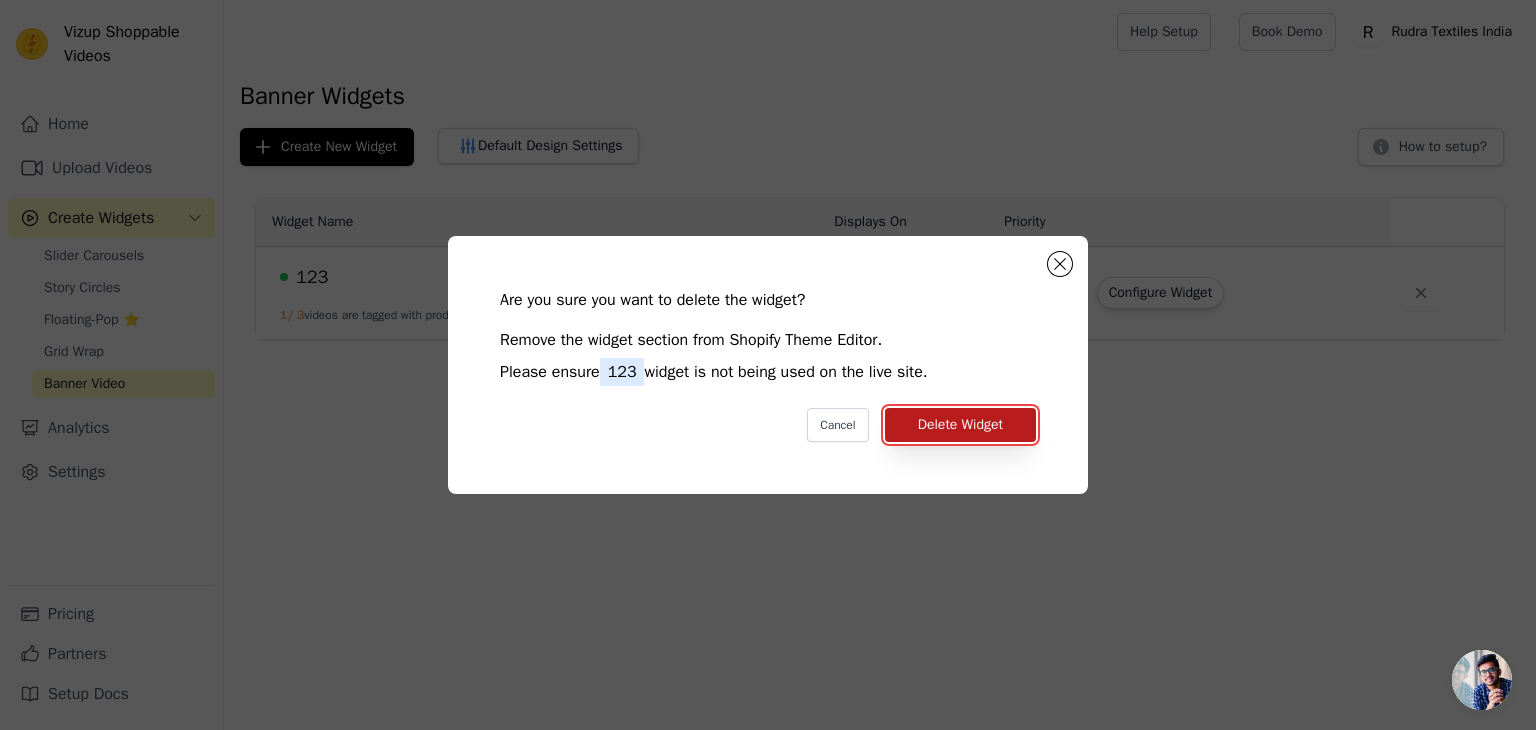 click on "Delete Widget" at bounding box center [960, 425] 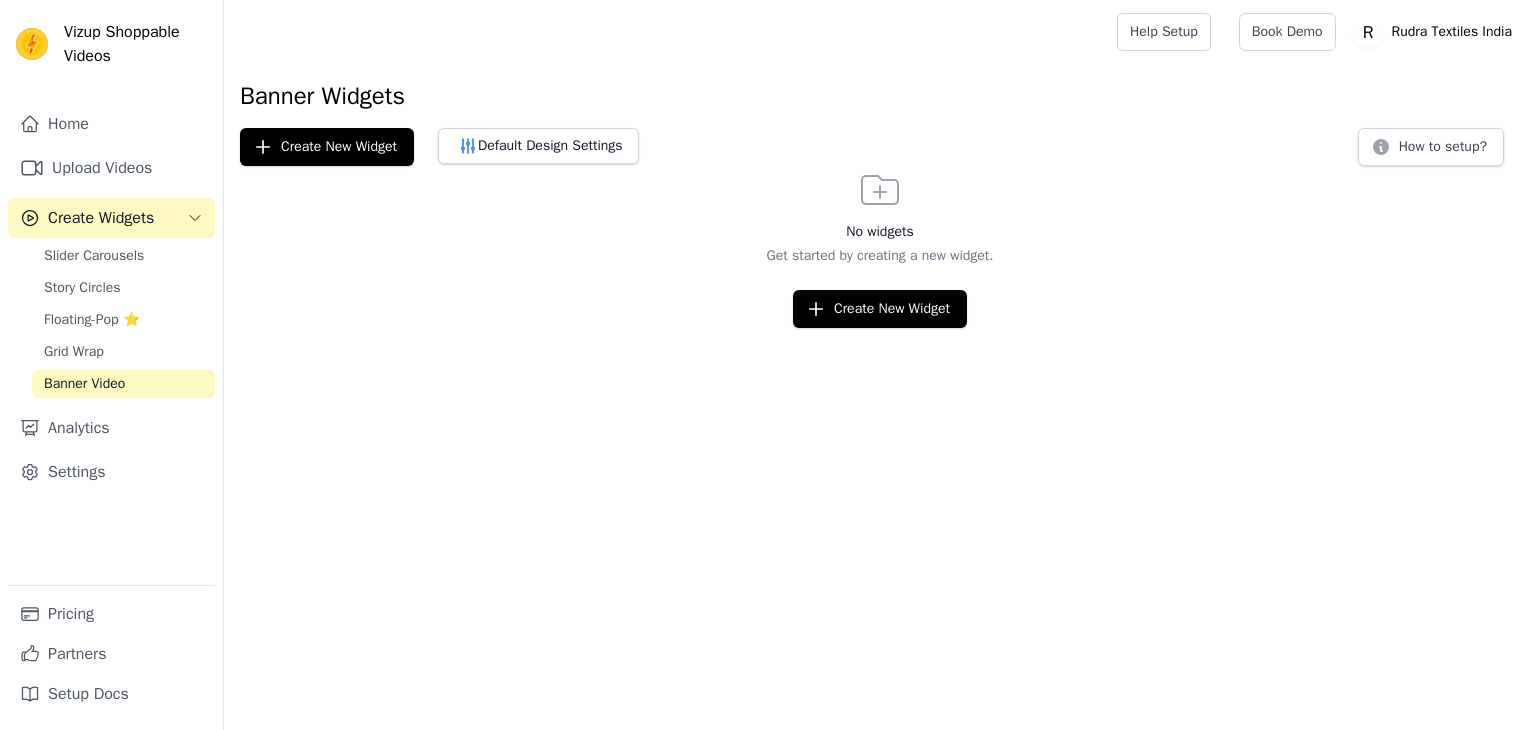 scroll, scrollTop: 0, scrollLeft: 0, axis: both 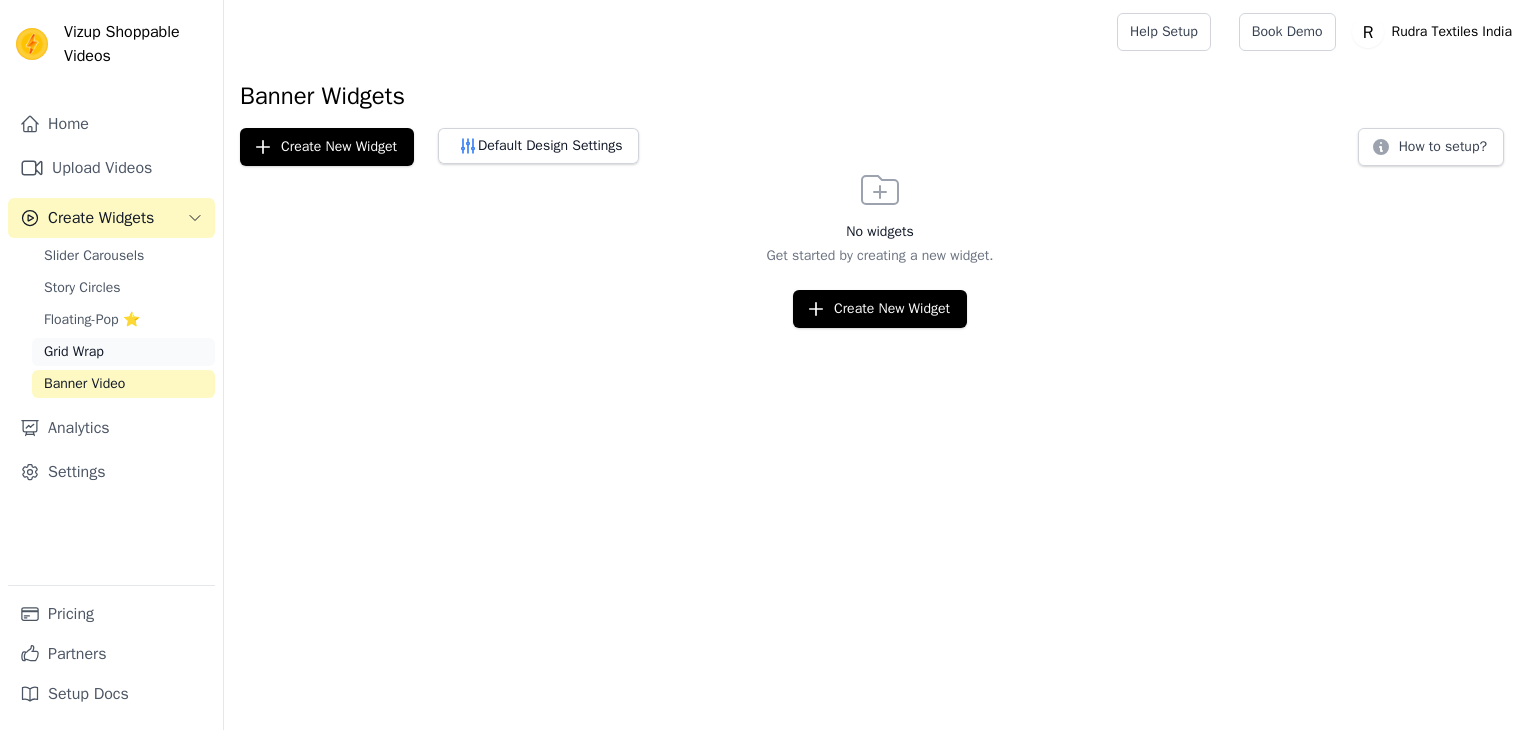click on "Grid Wrap" at bounding box center (123, 352) 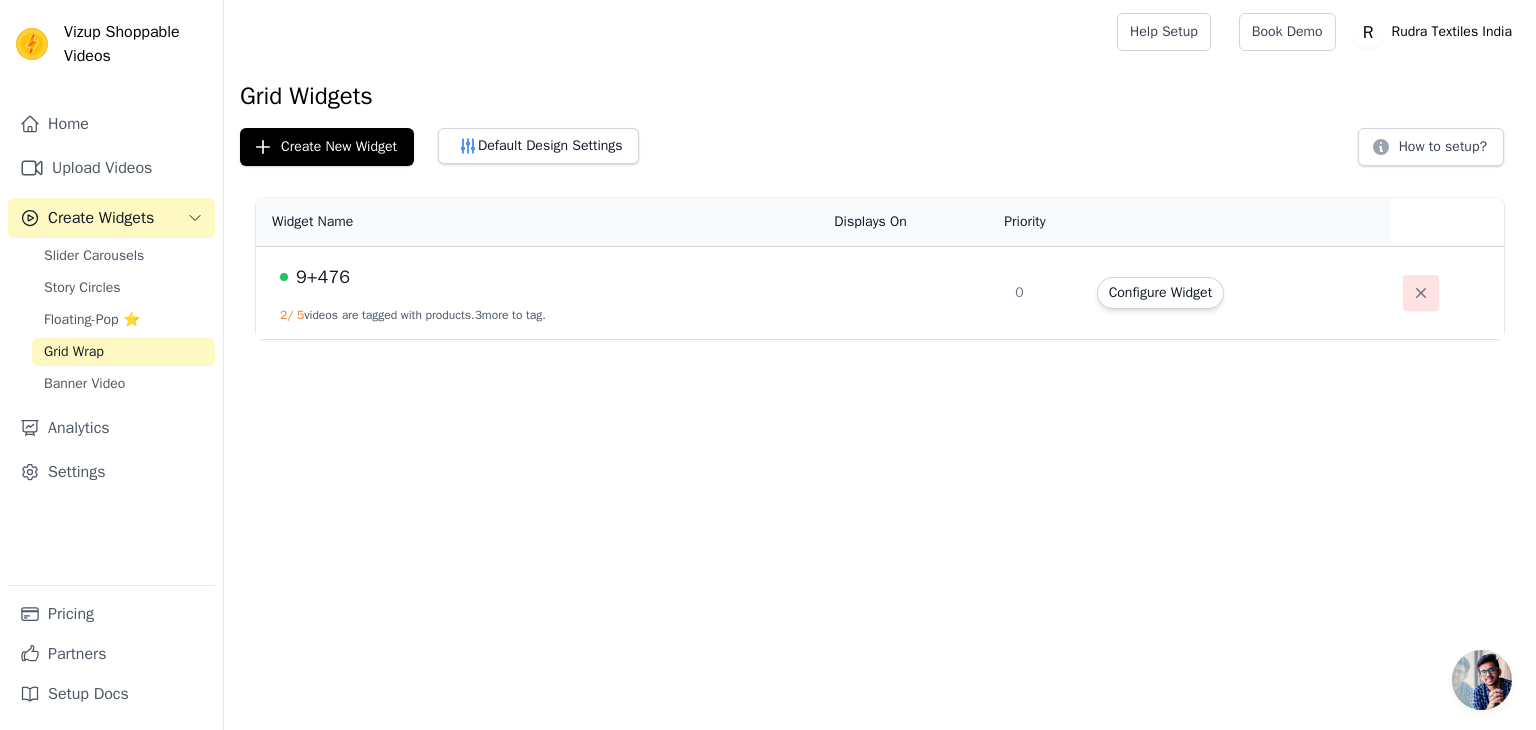 click at bounding box center [1421, 293] 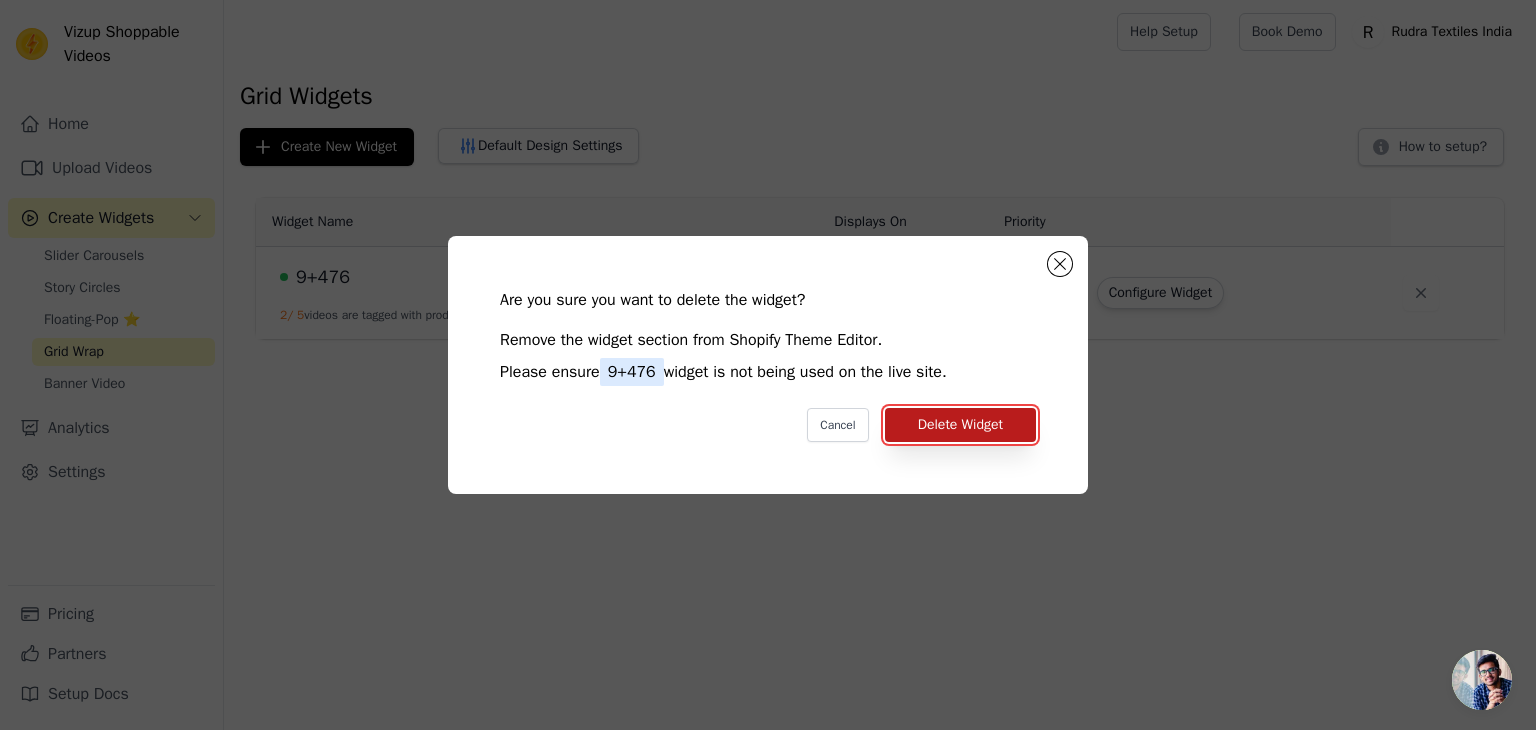 click on "Delete Widget" at bounding box center [960, 425] 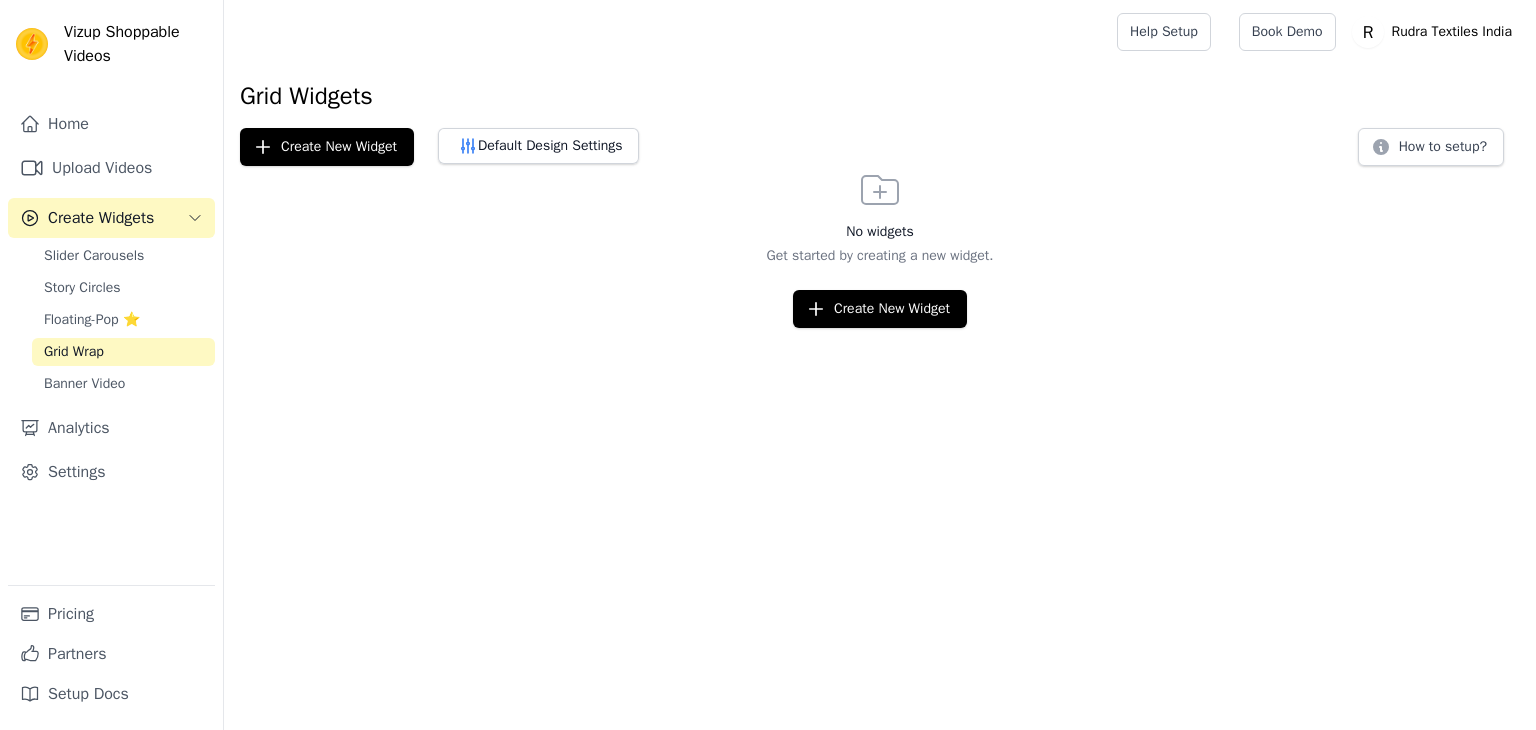 scroll, scrollTop: 0, scrollLeft: 0, axis: both 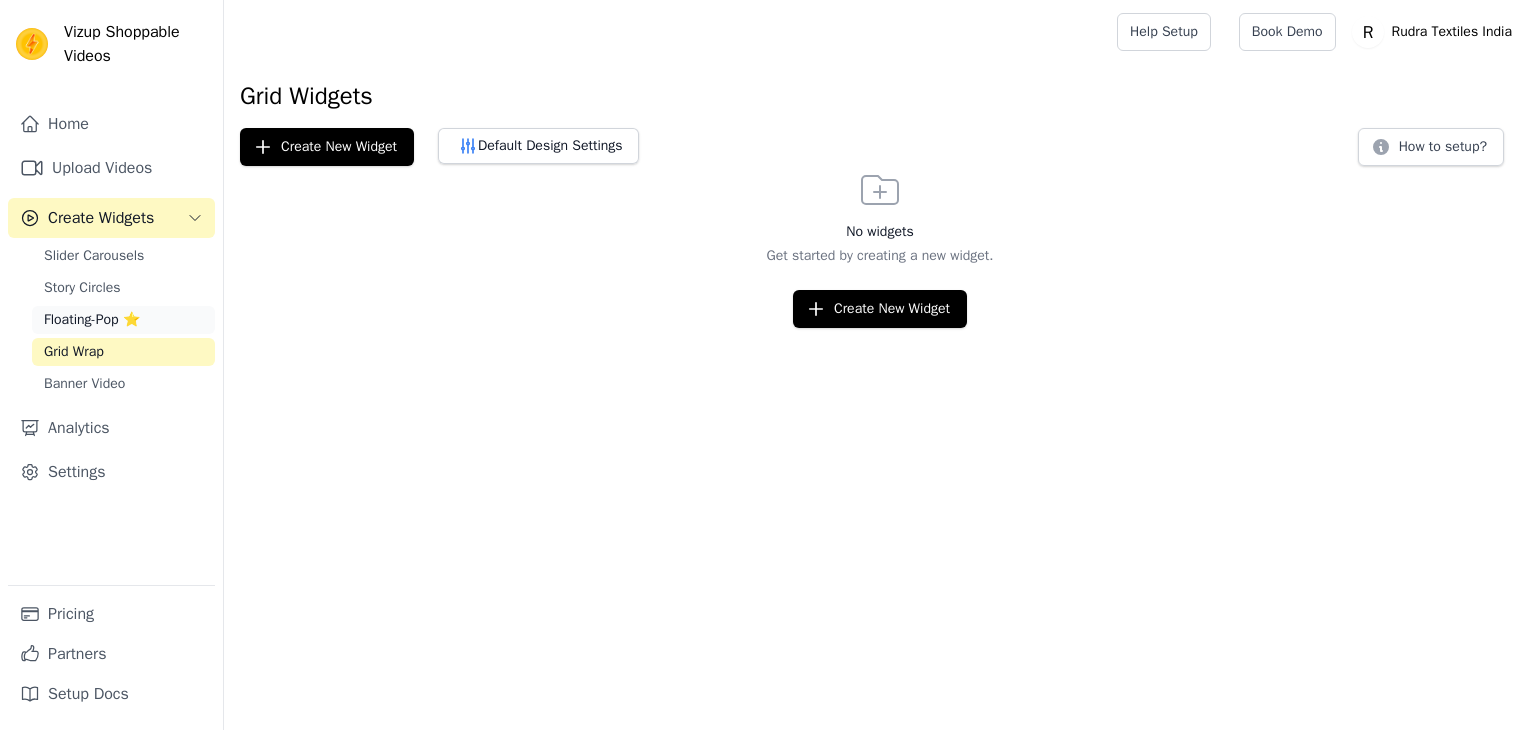 click on "Floating-Pop ⭐" at bounding box center (92, 320) 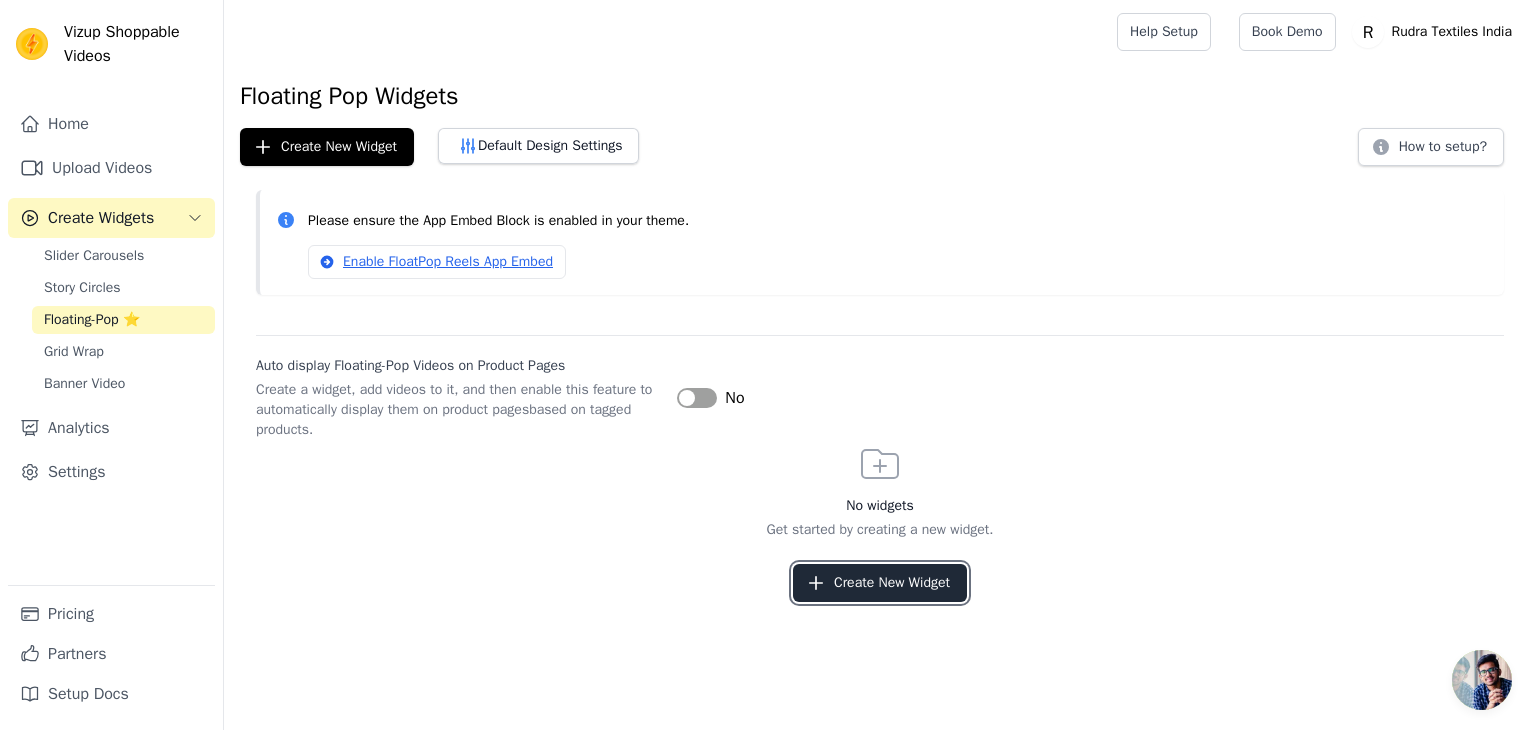 click on "Create New Widget" at bounding box center [880, 583] 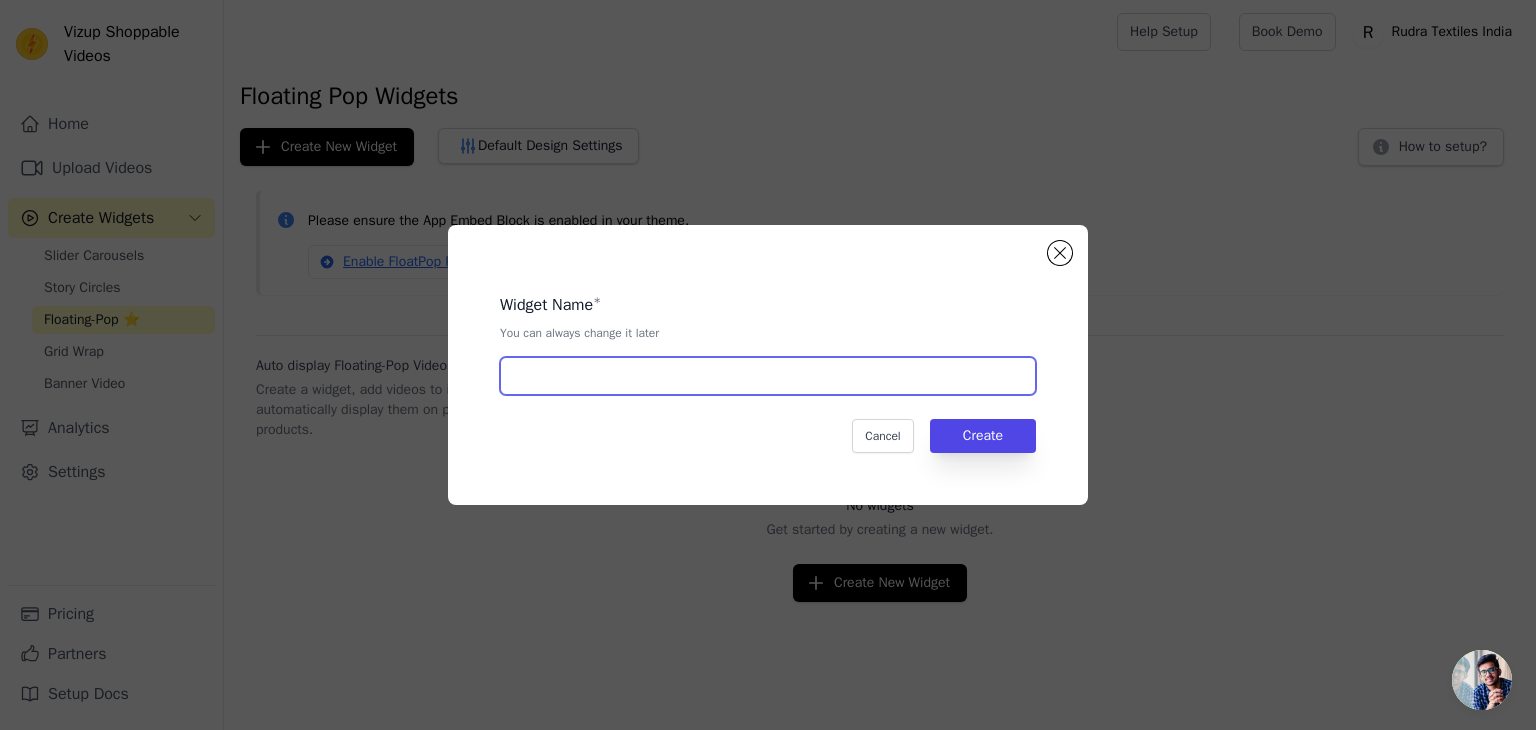 click at bounding box center [768, 376] 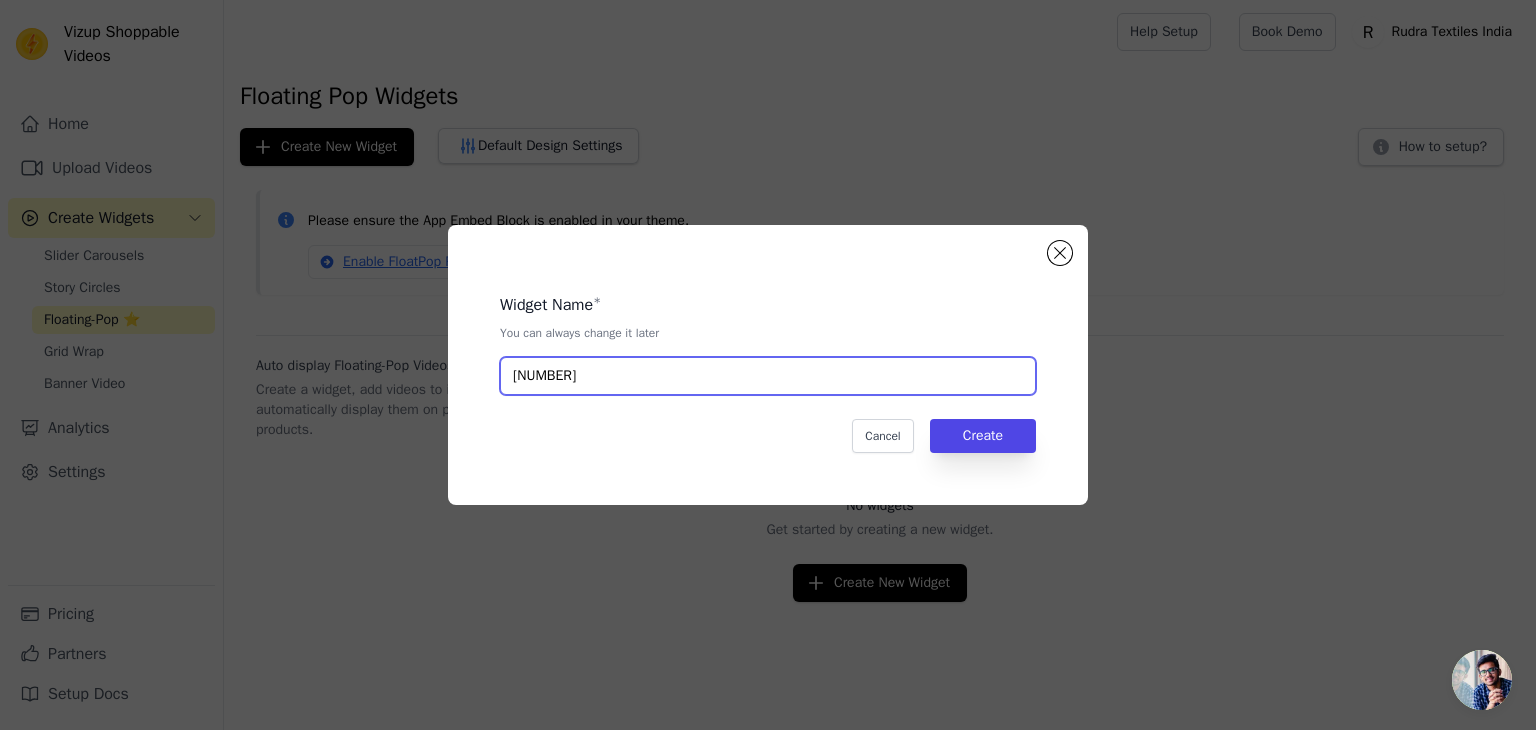 type on "[NUMBER]" 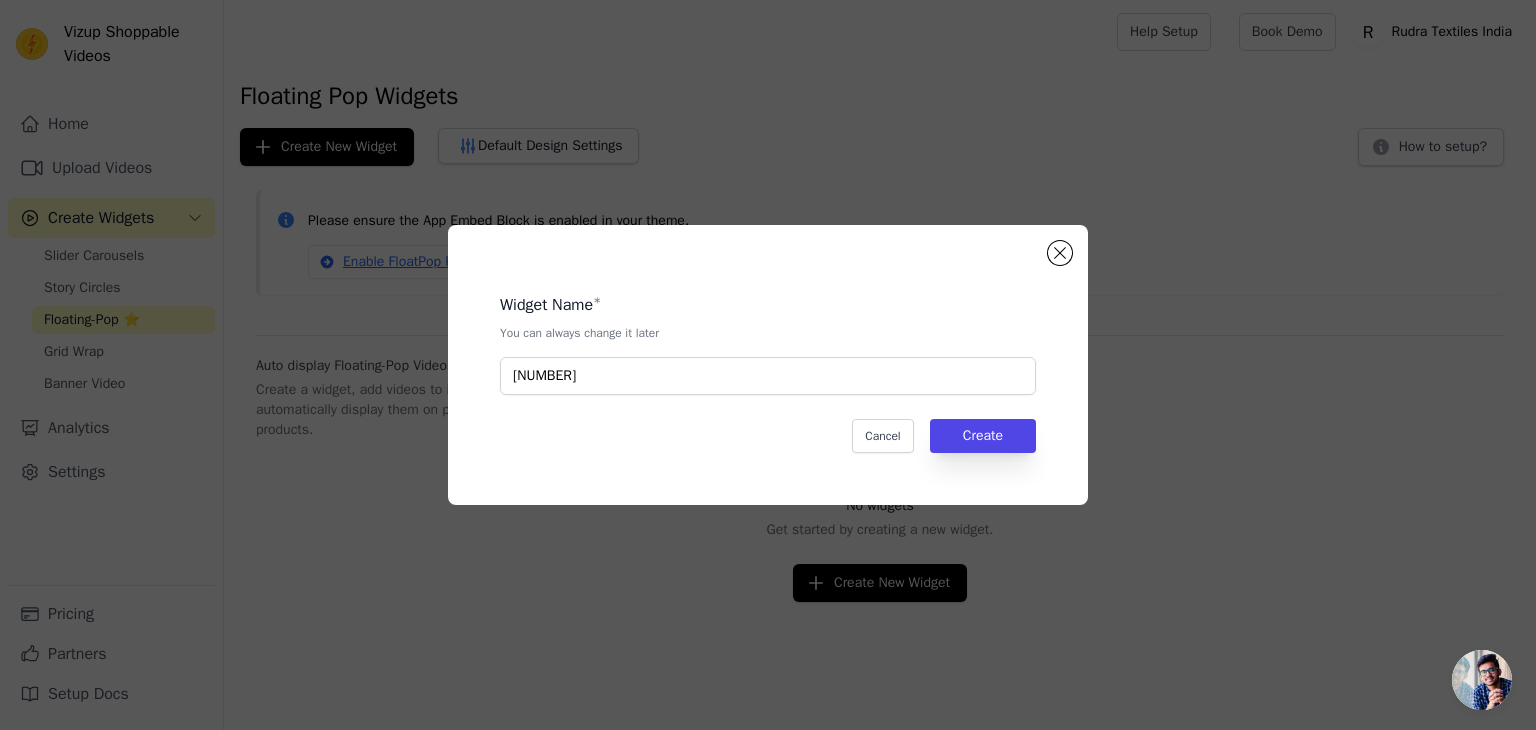 click on "[NUMBER]   *   You can always change it later   [NUMBER]     Cancel   Create" at bounding box center [768, 365] 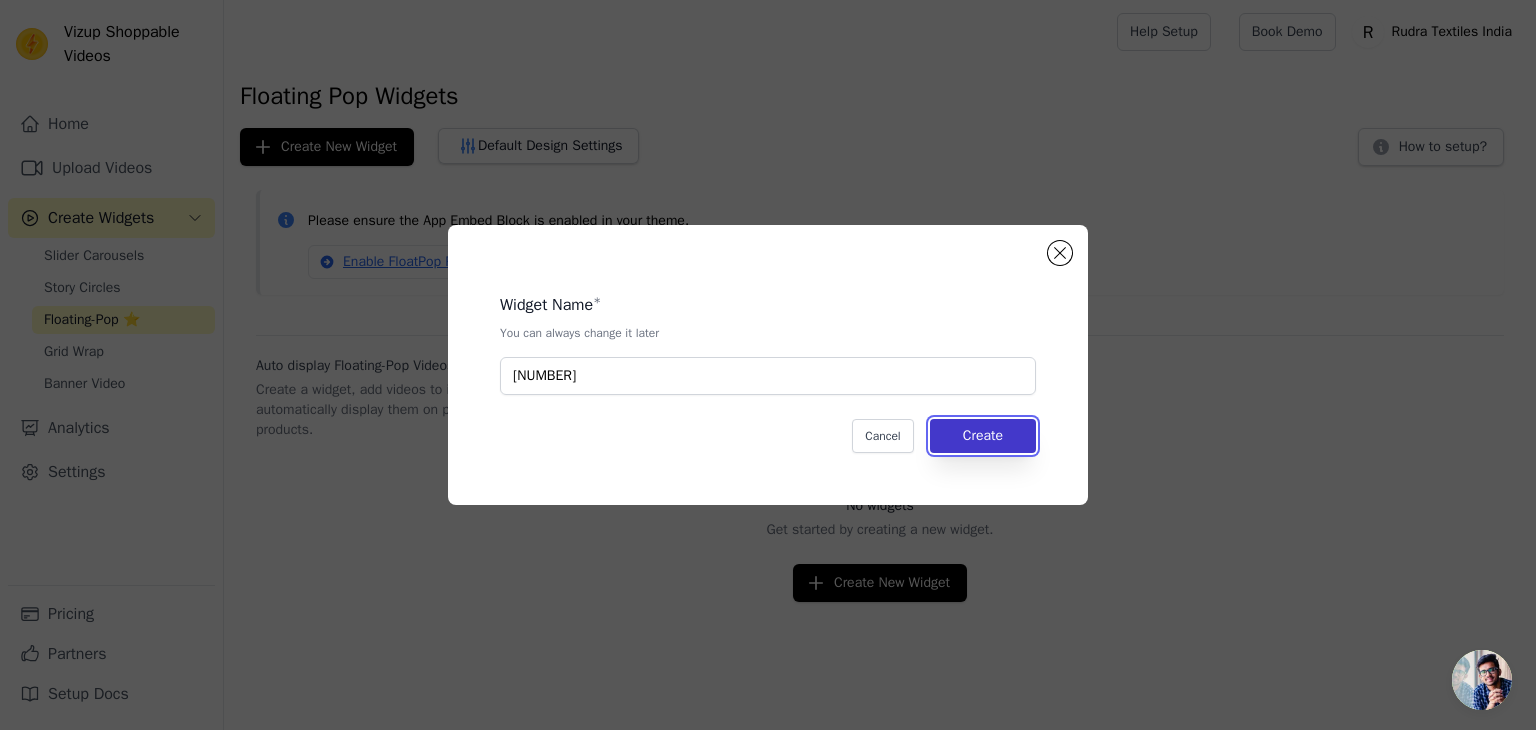 click on "Create" at bounding box center (983, 436) 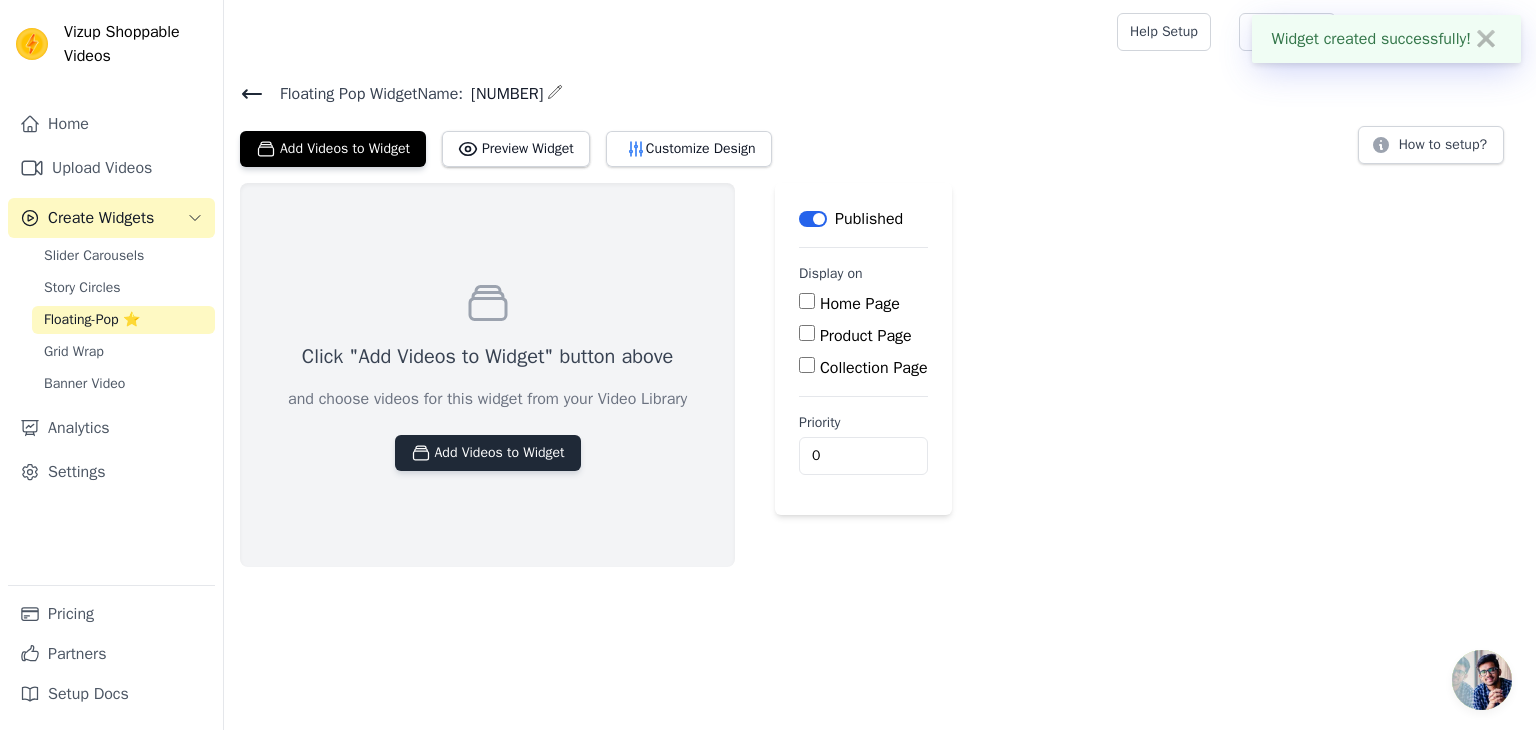 click on "Add Videos to Widget" at bounding box center [488, 453] 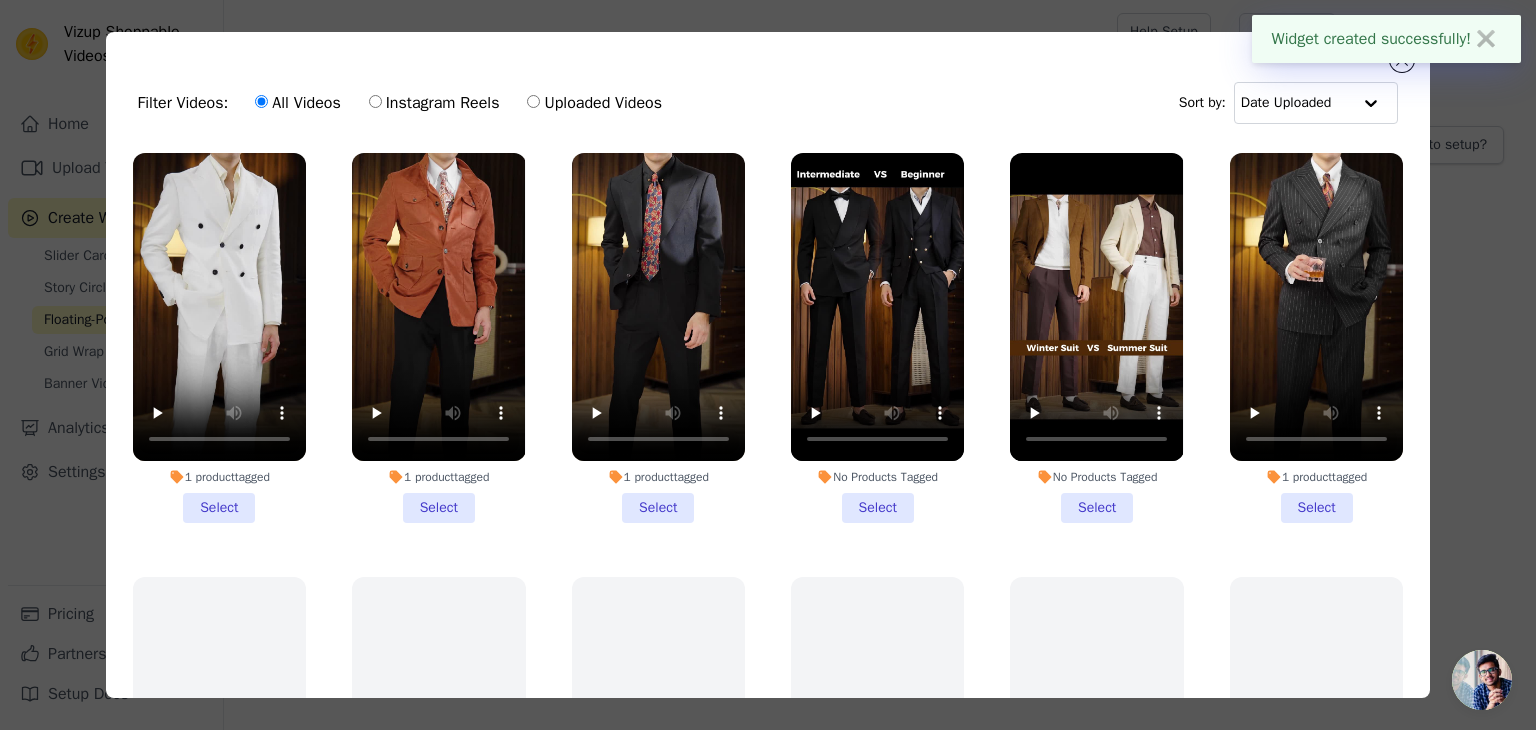 click on "1   product  tagged     Select" at bounding box center [438, 338] 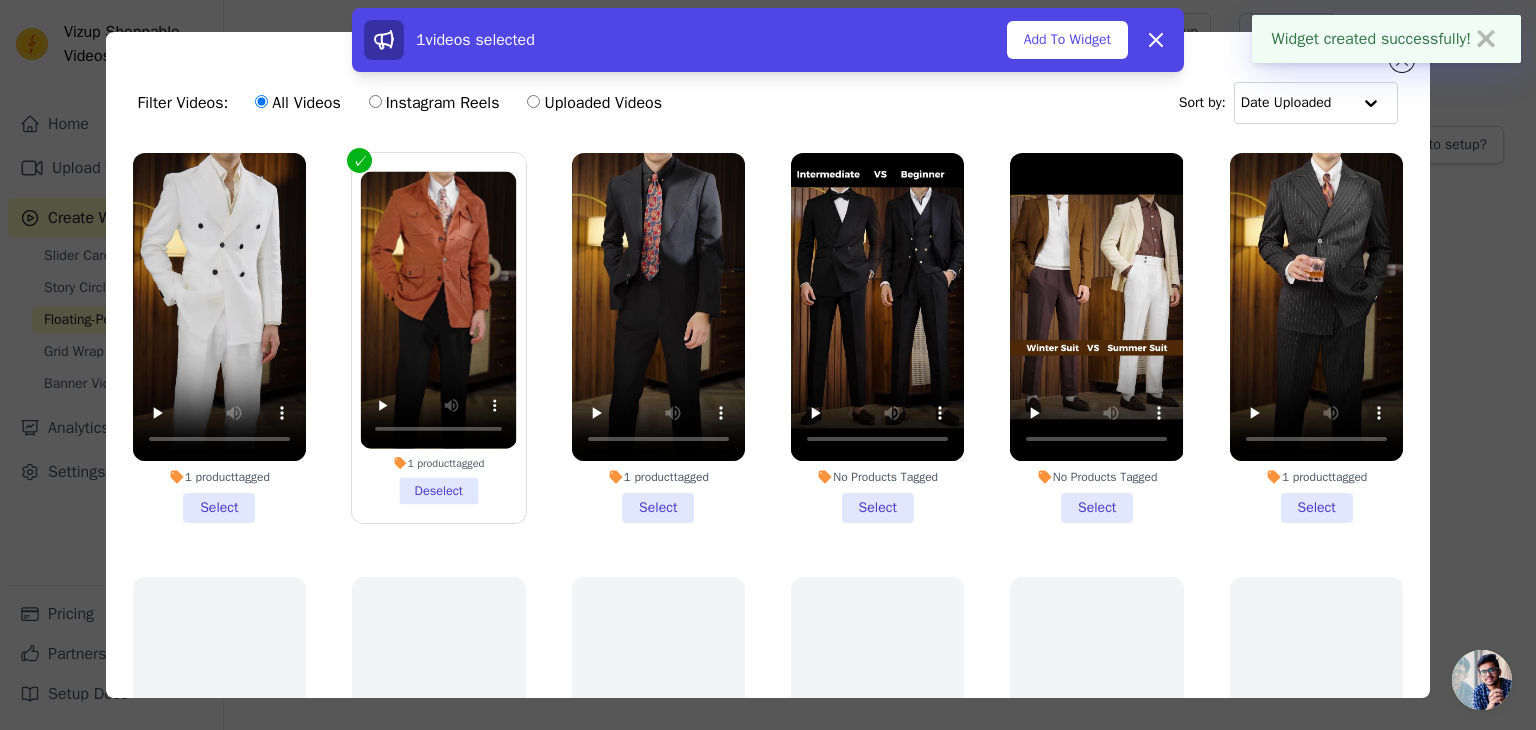 click on "1   product  tagged     Select" at bounding box center [658, 338] 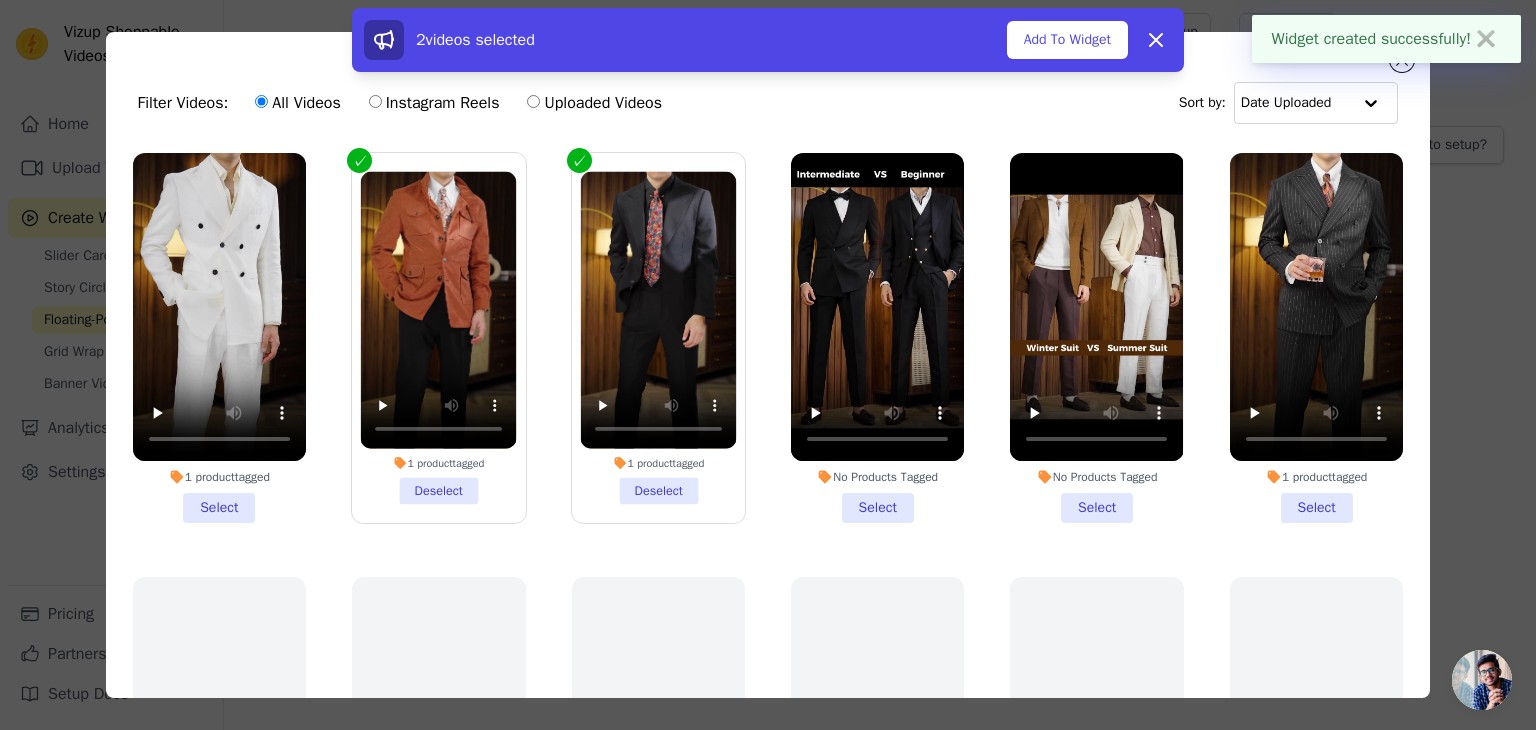 click on "No Products Tagged     Select" at bounding box center (1096, 338) 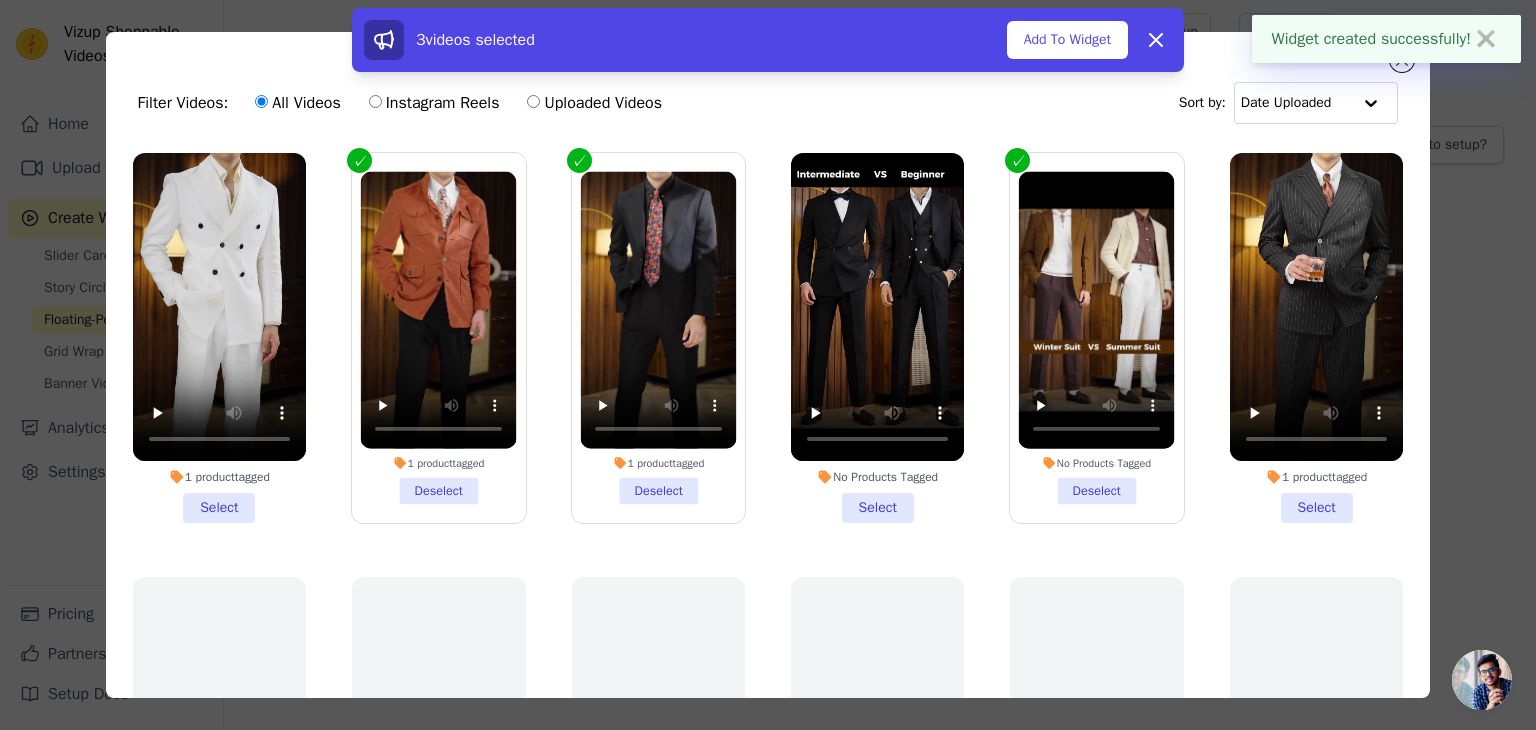 click on "No Products Tagged     Select" at bounding box center (877, 338) 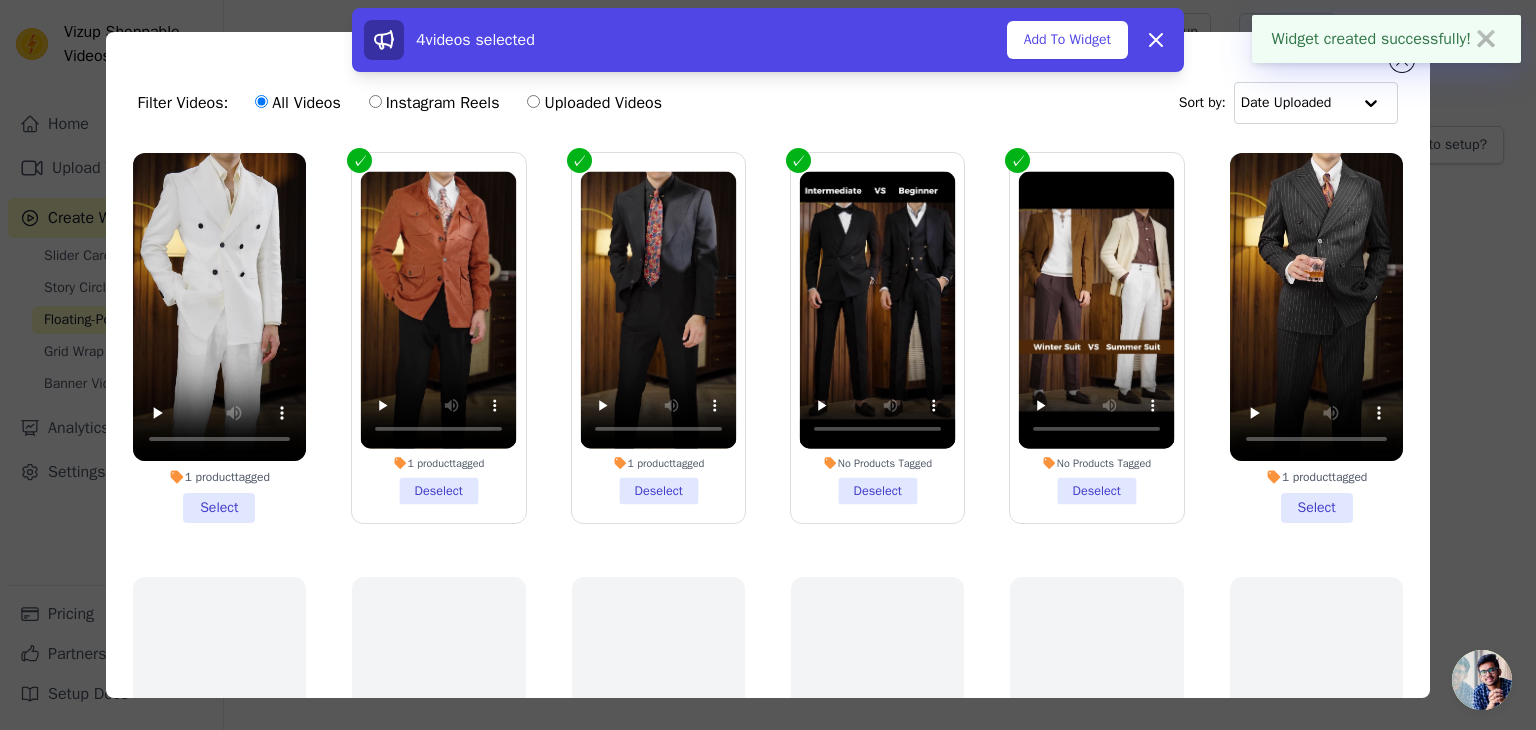 click on "1   product  tagged     Select" at bounding box center (1316, 338) 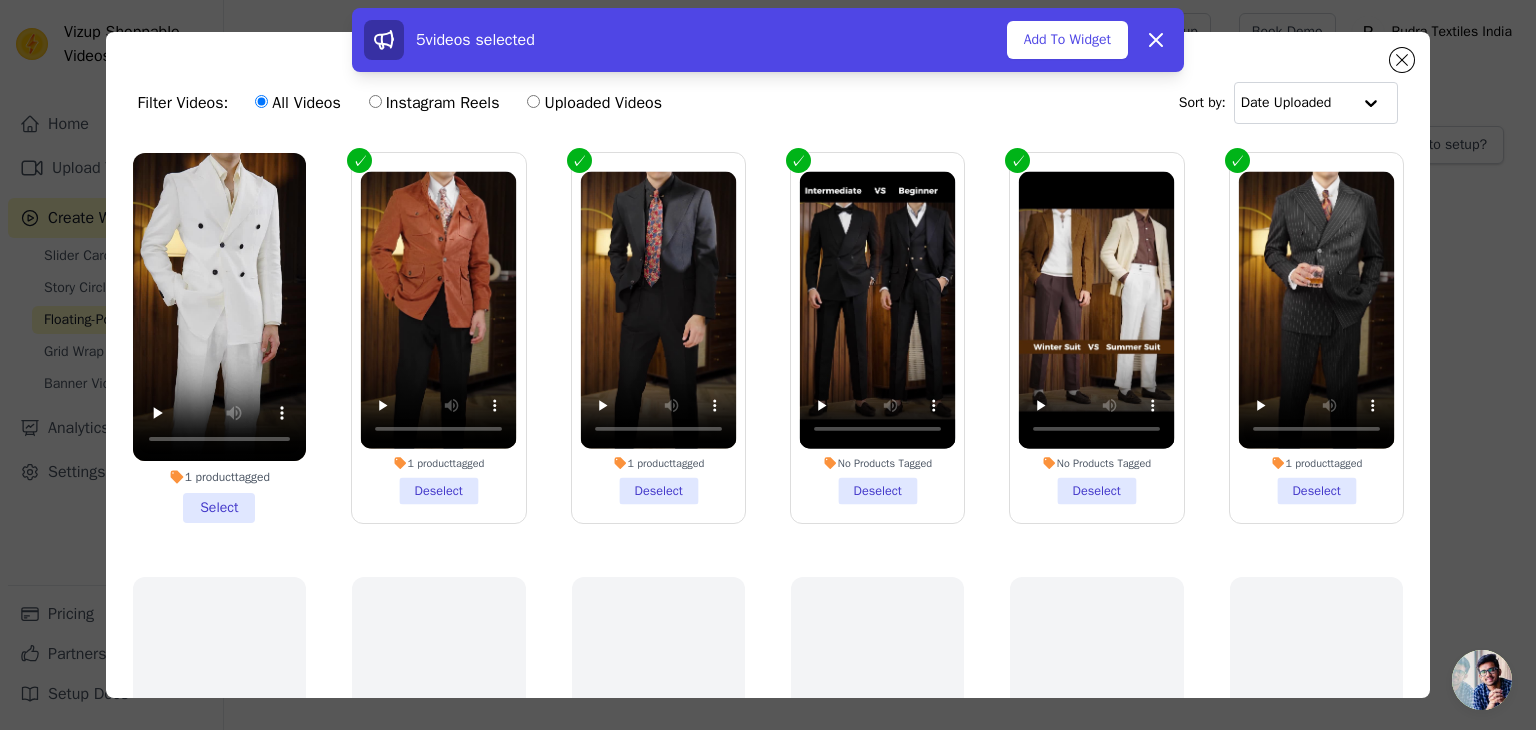 click on "1   product  tagged     Select" at bounding box center (219, 338) 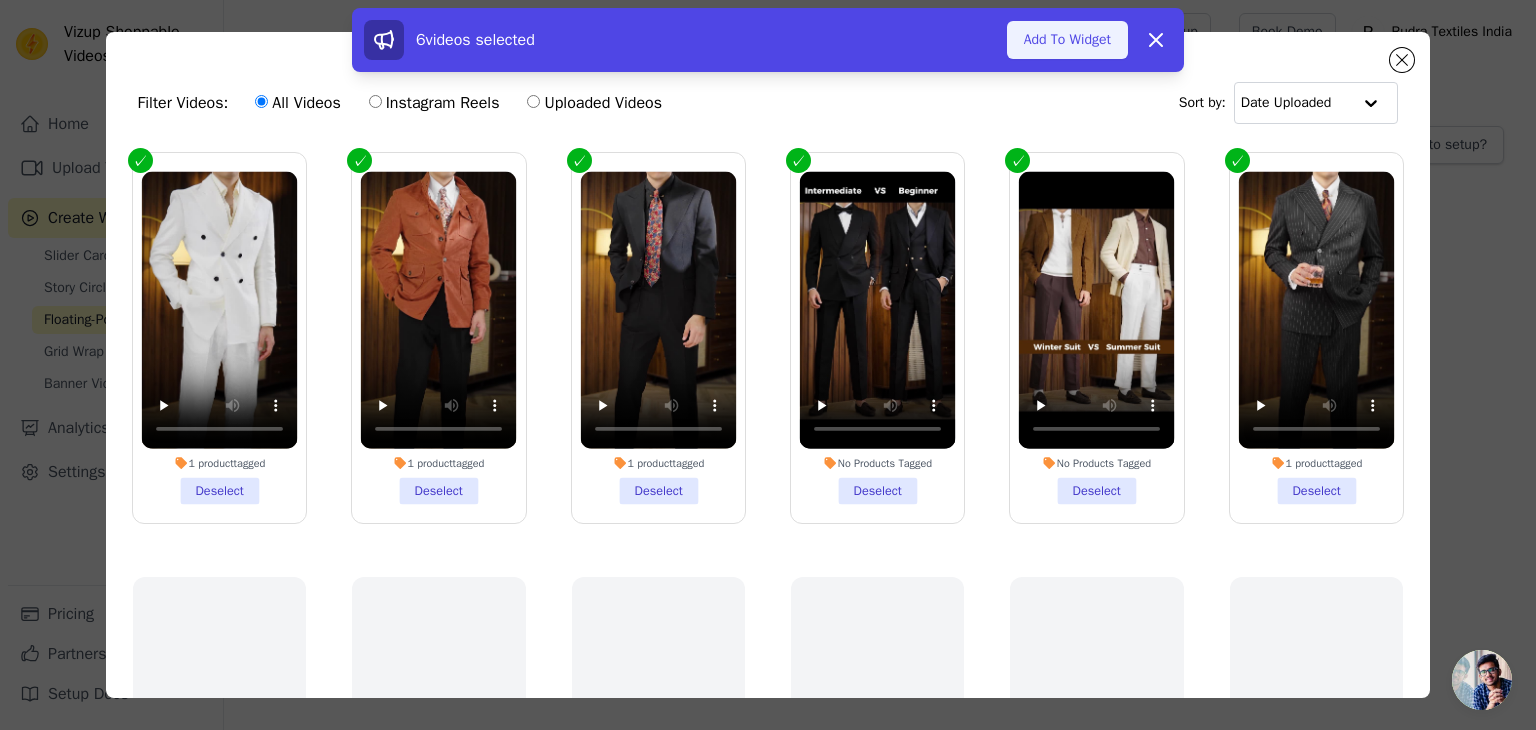 click on "Add To Widget" at bounding box center (1067, 40) 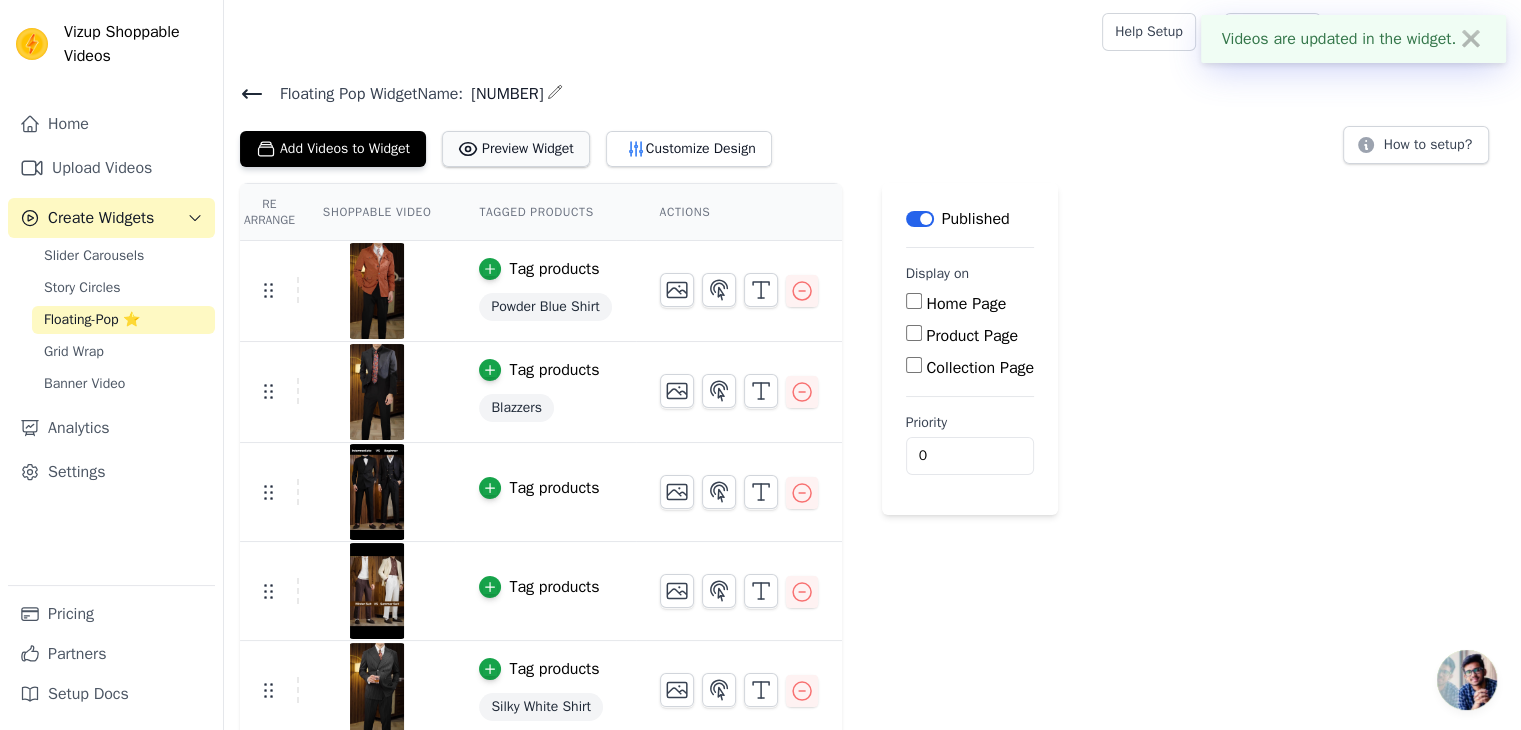 click on "Preview Widget" at bounding box center [516, 149] 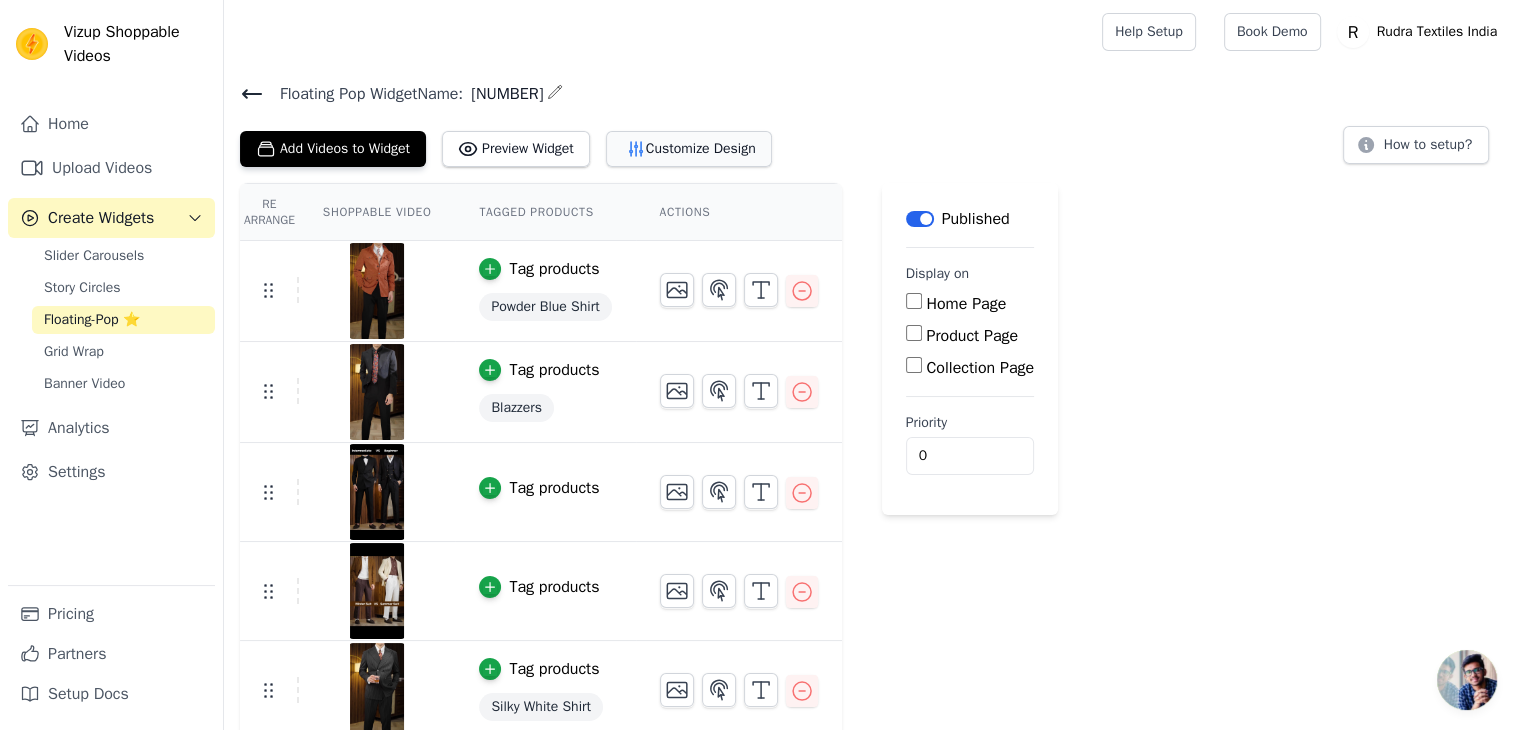 click on "Customize Design" at bounding box center [689, 149] 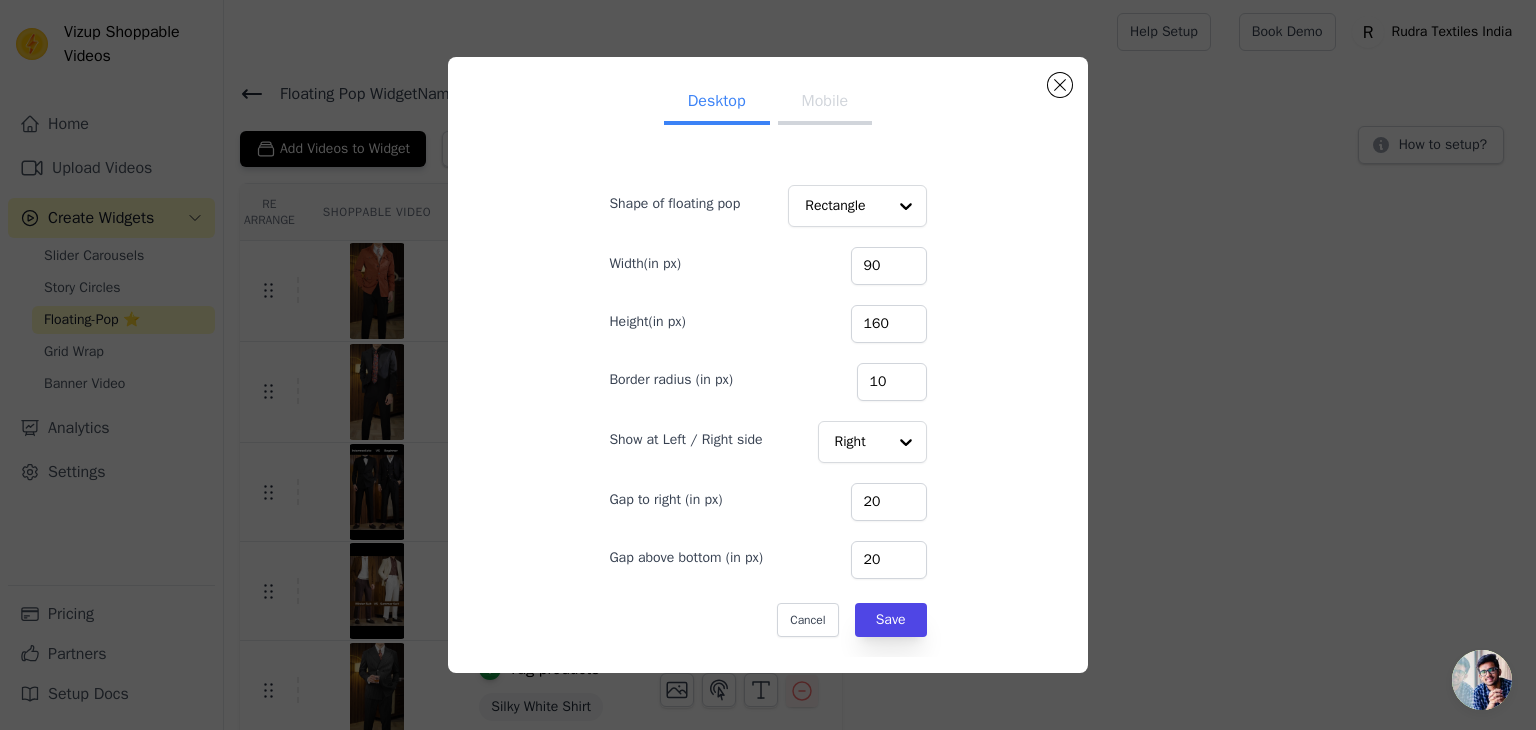 click on "Mobile" at bounding box center [825, 103] 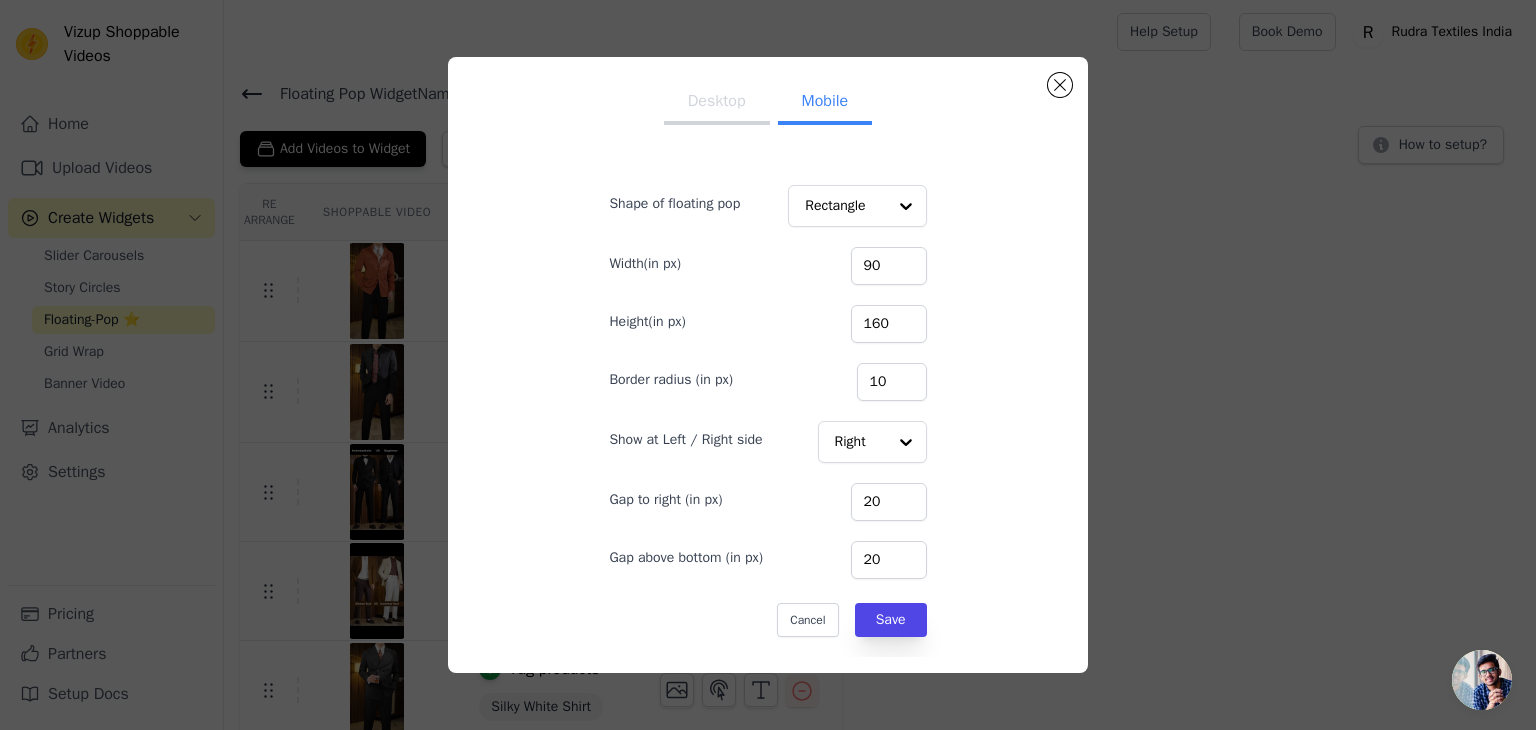 click on "Desktop" at bounding box center (717, 103) 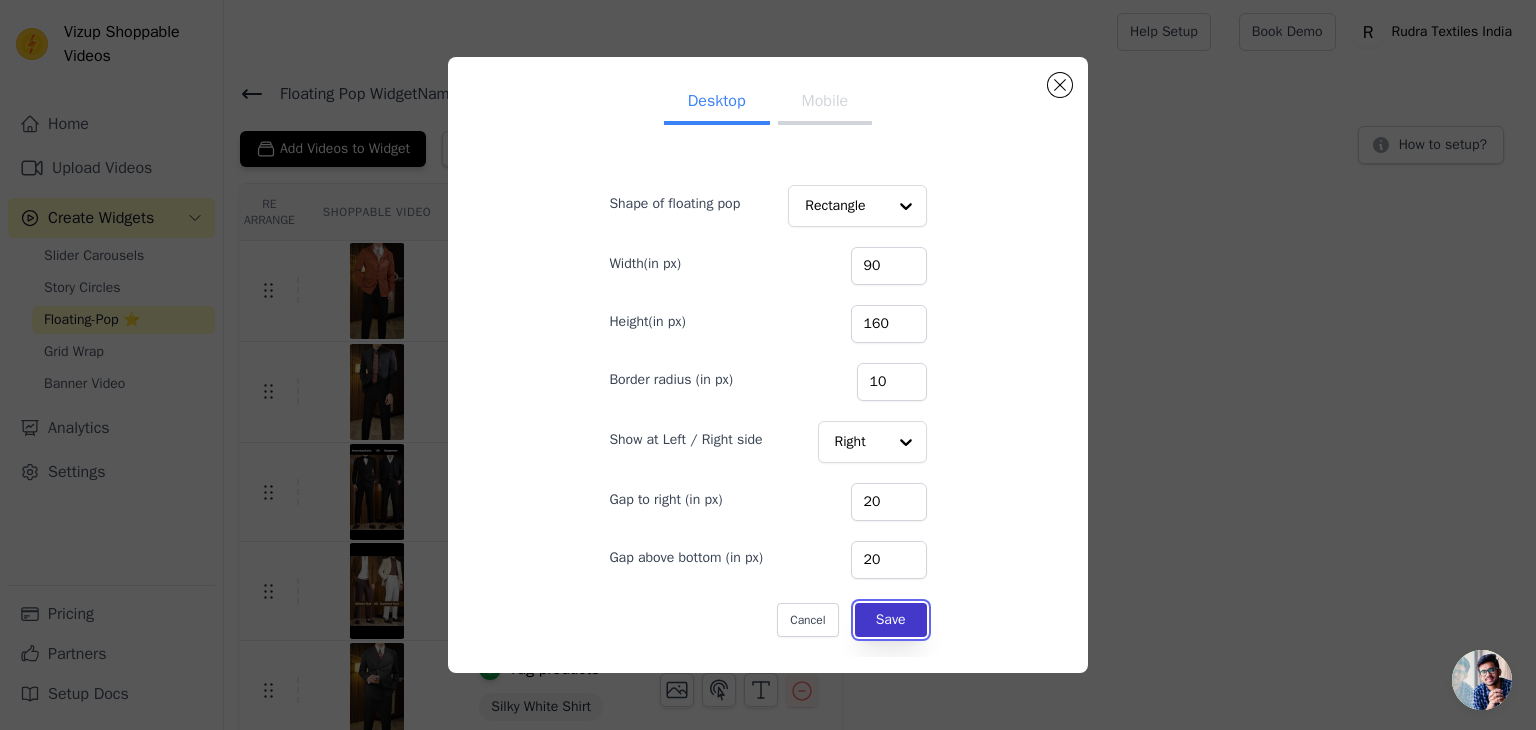 click on "Save" at bounding box center (891, 620) 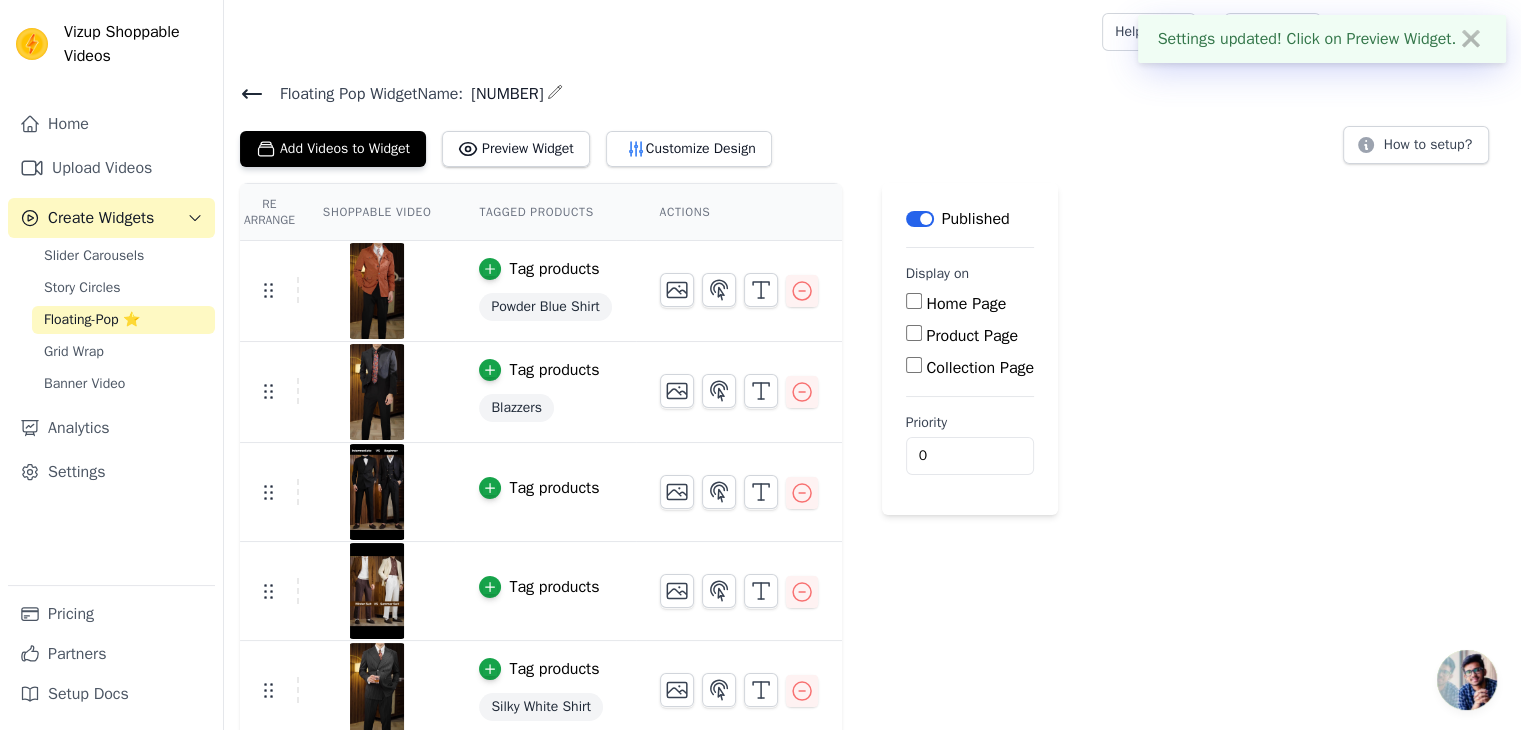 click on "Floating-Pop ⭐" at bounding box center [123, 320] 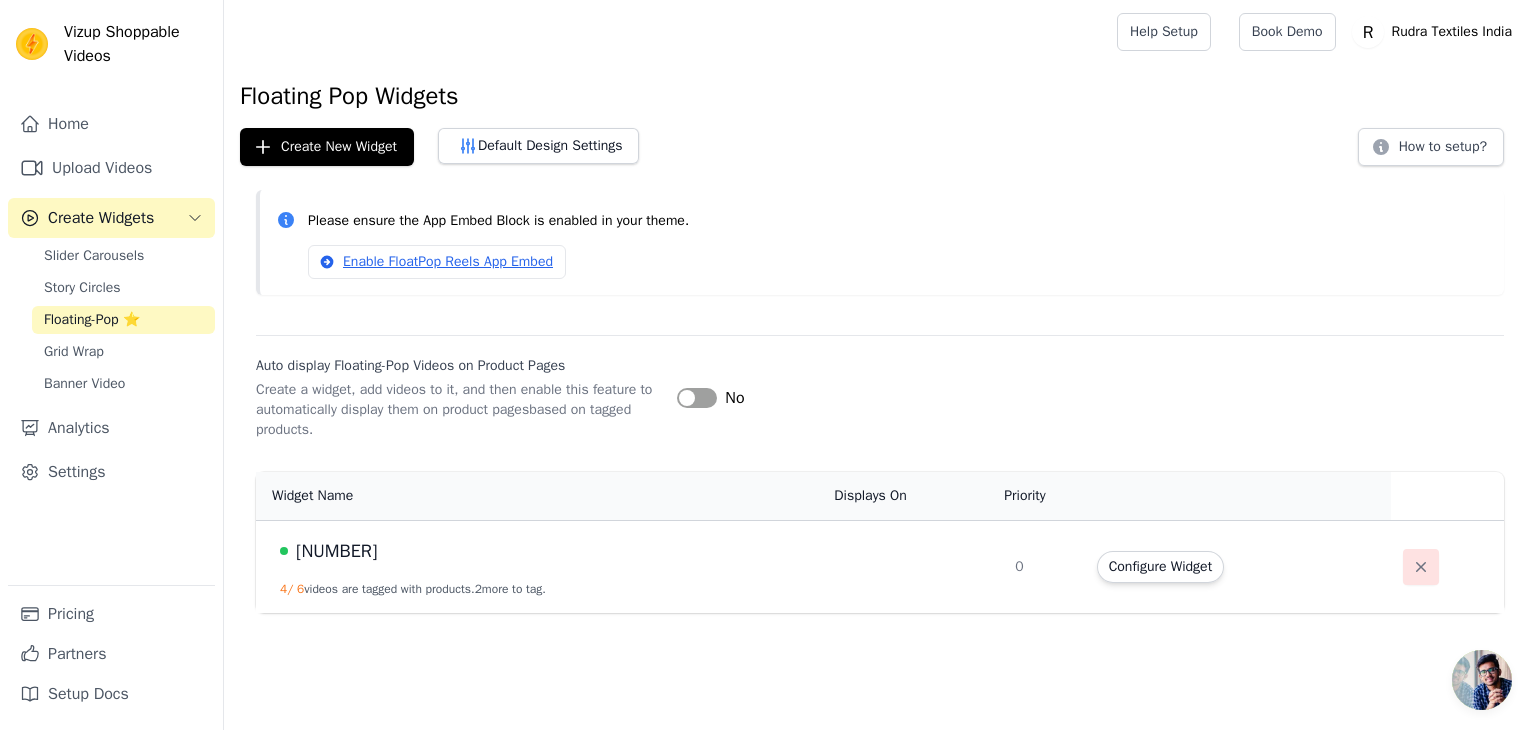 click at bounding box center [1421, 567] 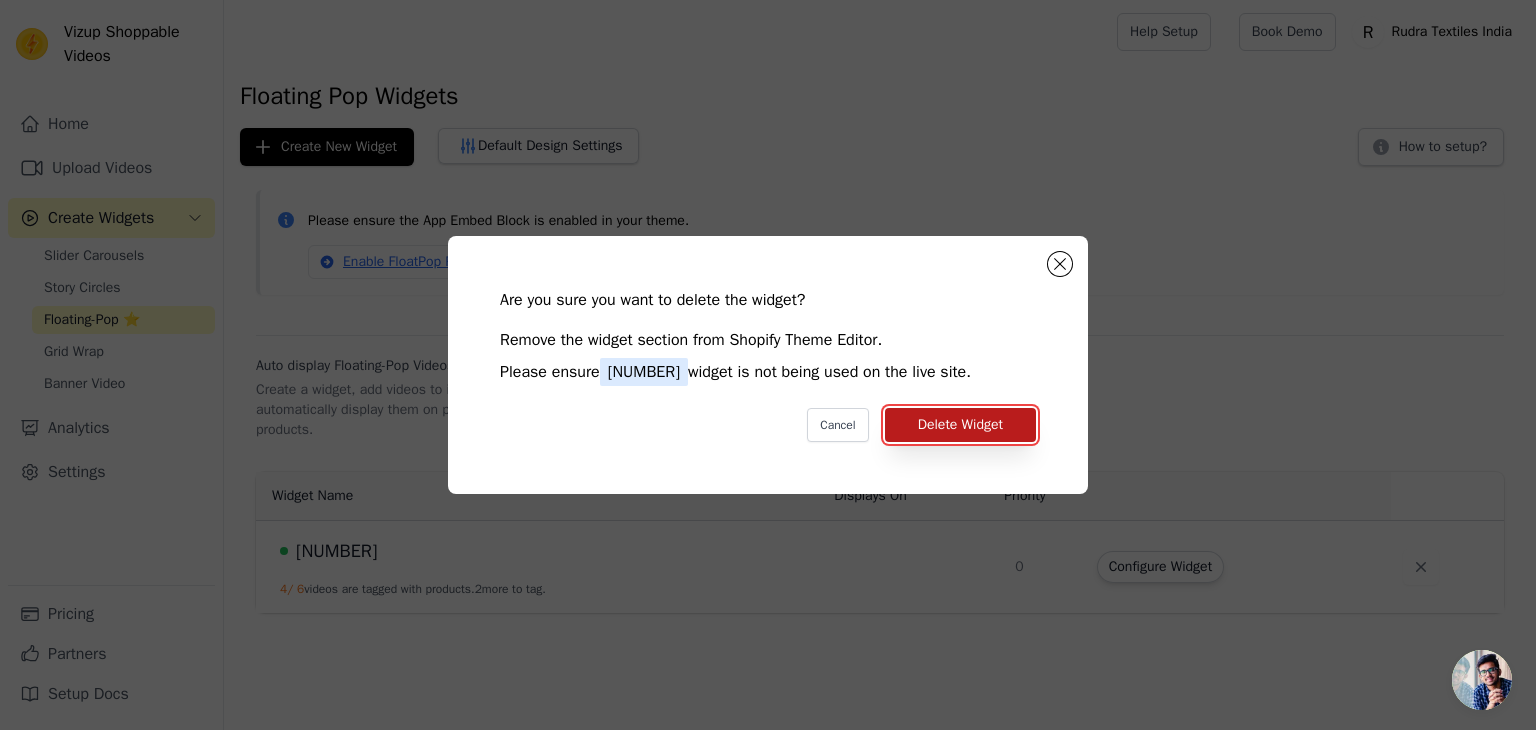 click on "Delete Widget" at bounding box center (960, 425) 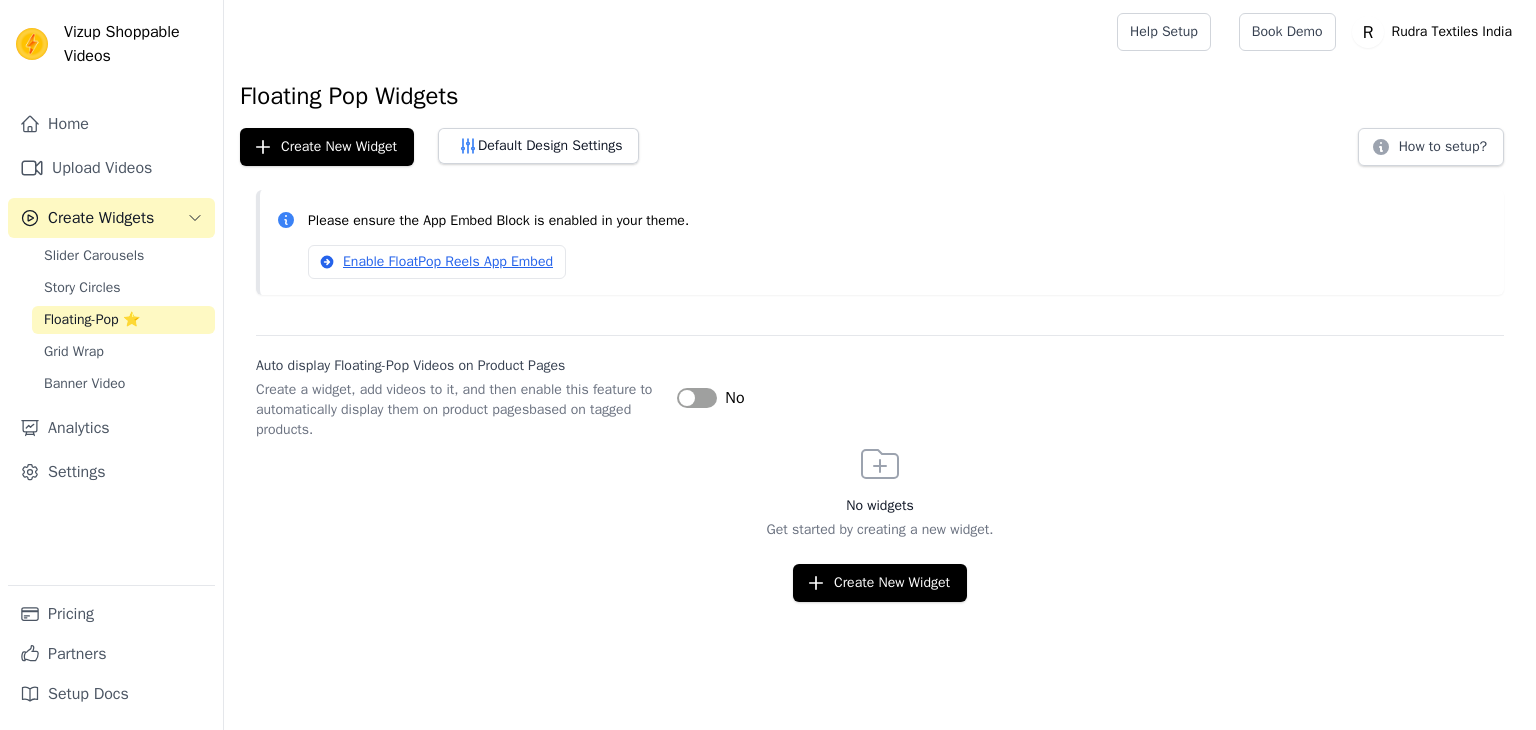 scroll, scrollTop: 0, scrollLeft: 0, axis: both 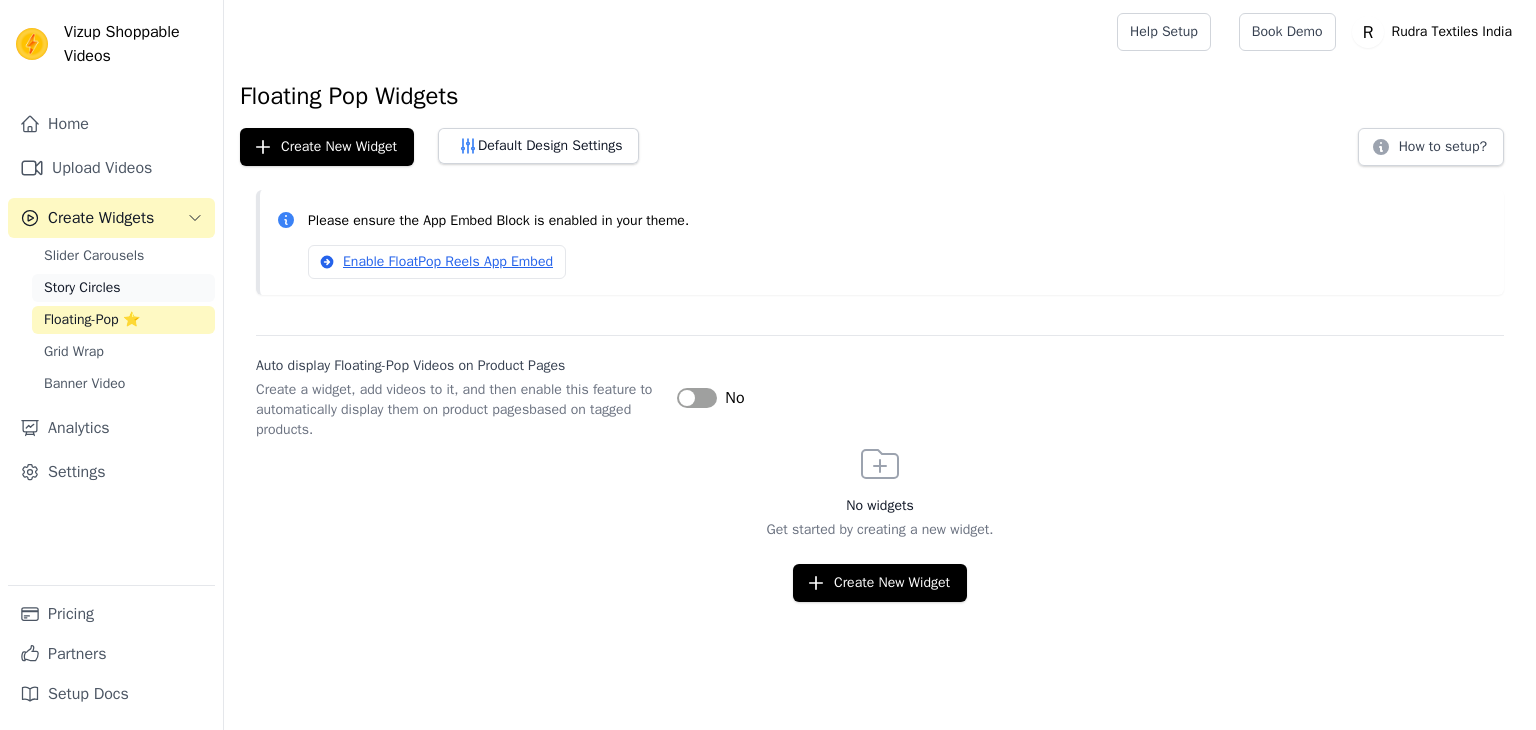 click on "Story Circles" at bounding box center [123, 288] 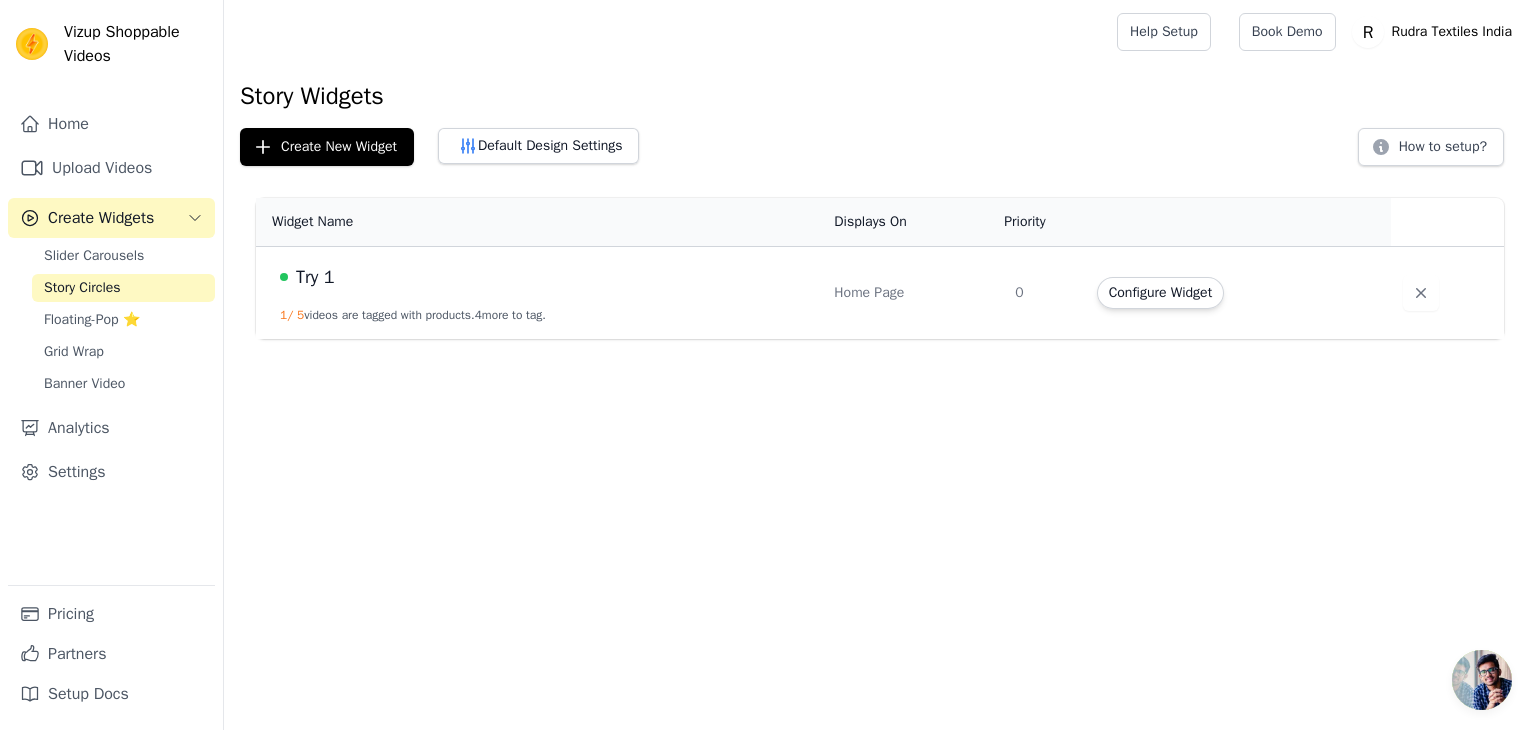 click at bounding box center [1447, 293] 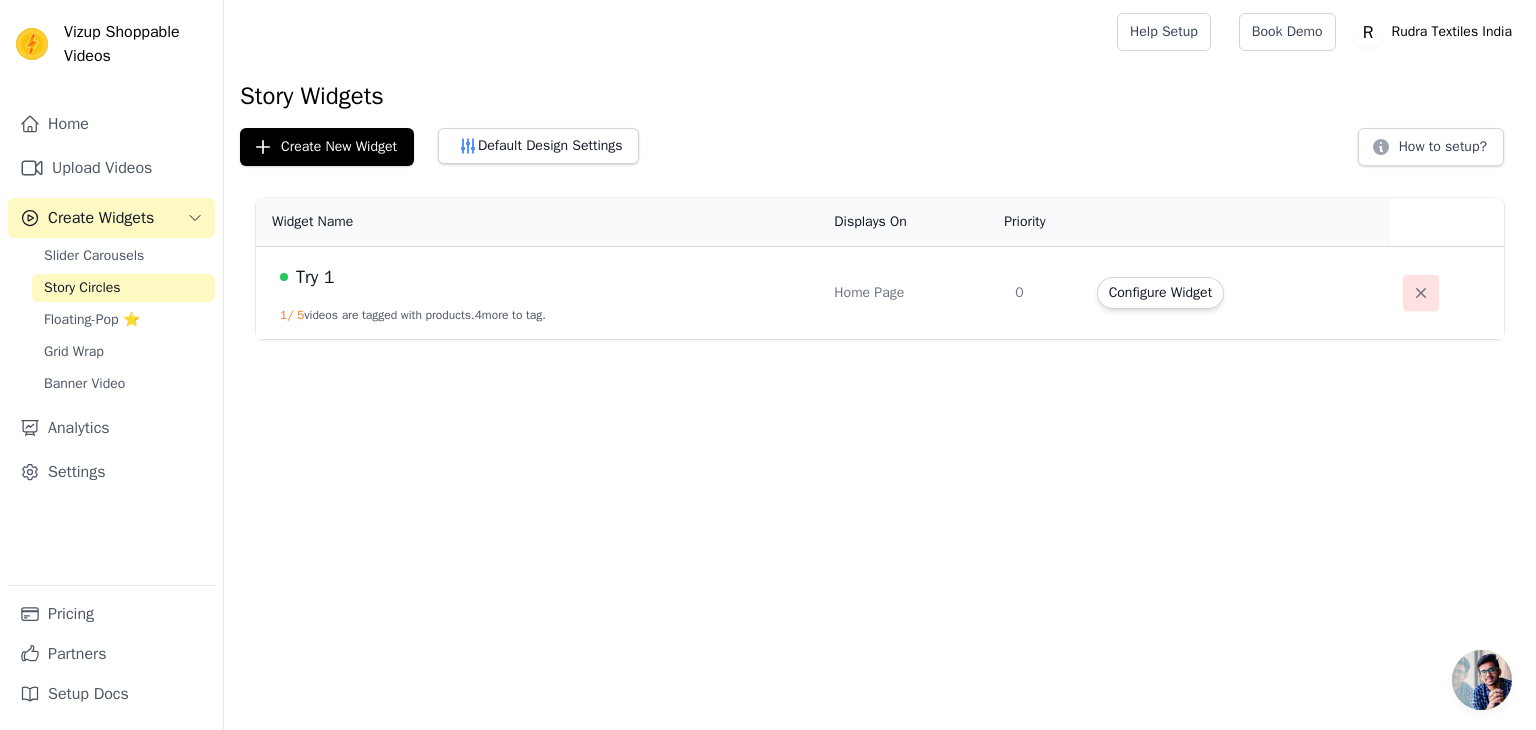 click 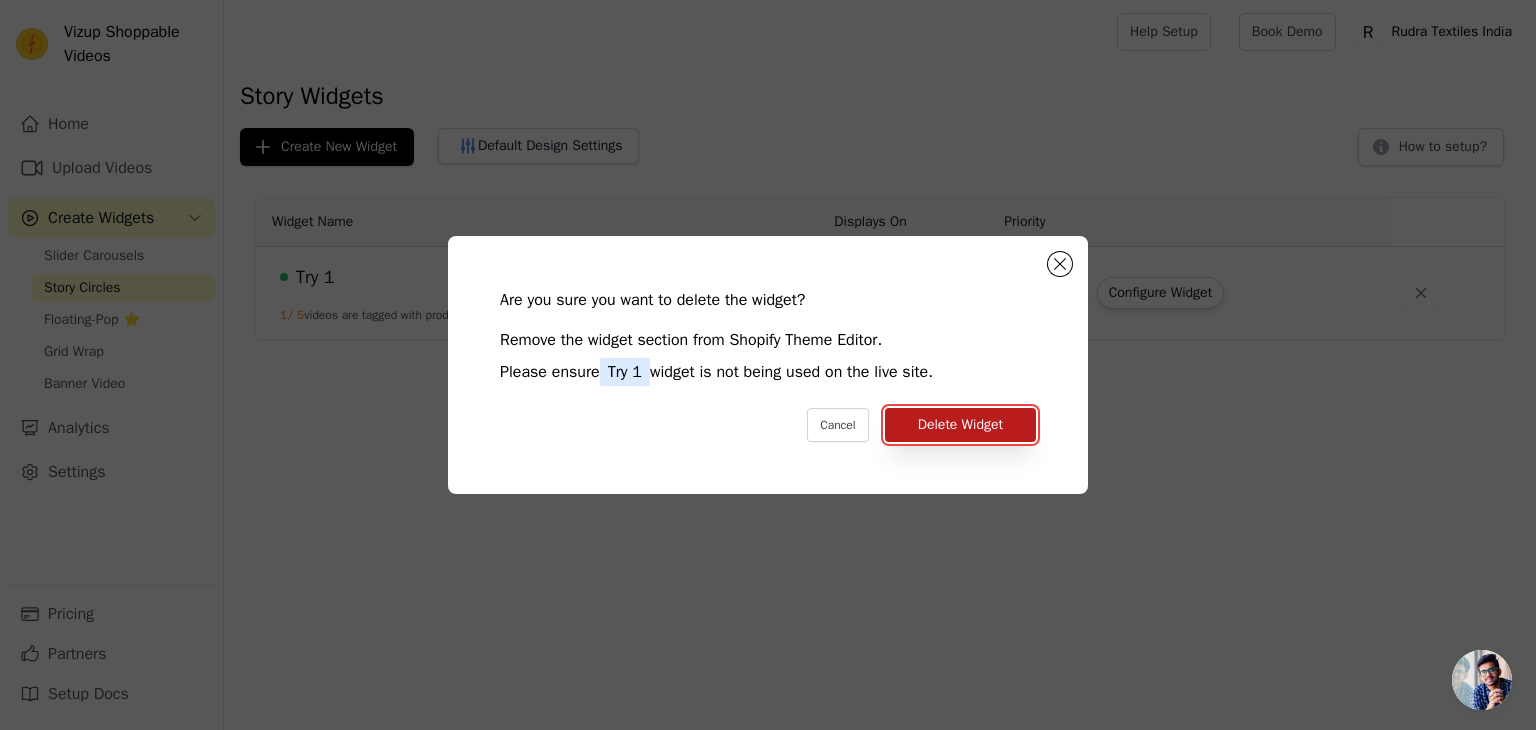 click on "Delete Widget" at bounding box center [960, 425] 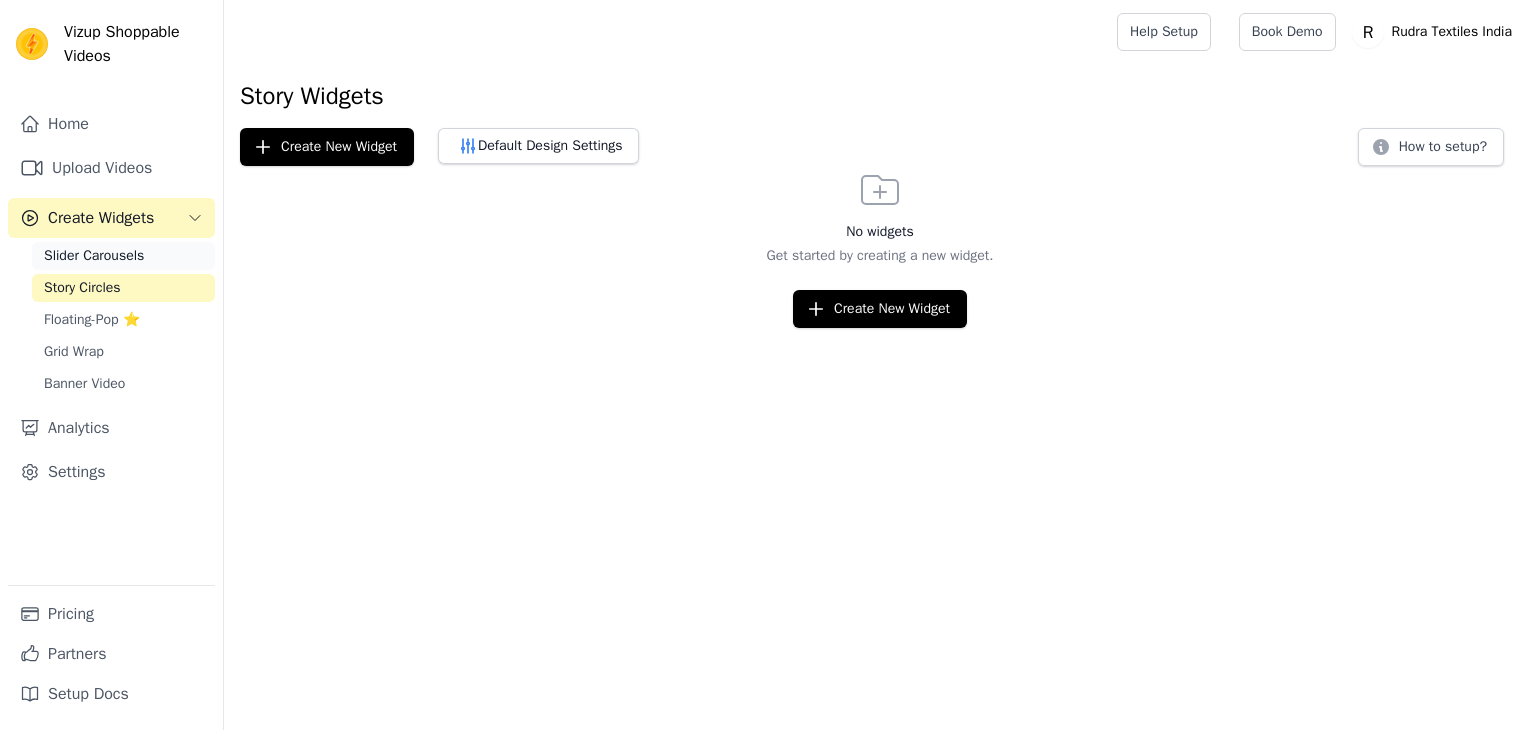 scroll, scrollTop: 0, scrollLeft: 0, axis: both 